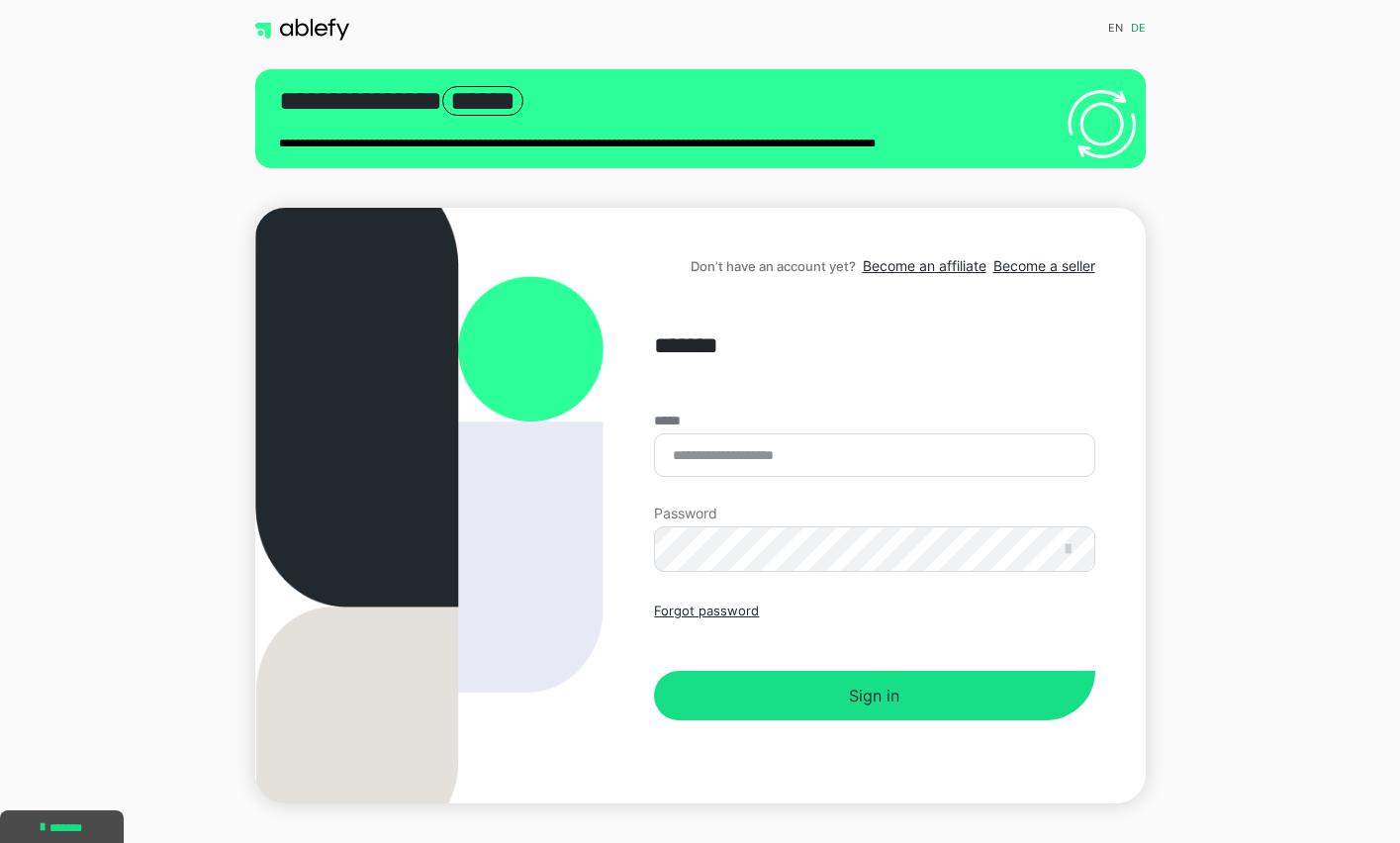 click on "*****" at bounding box center [874, 455] 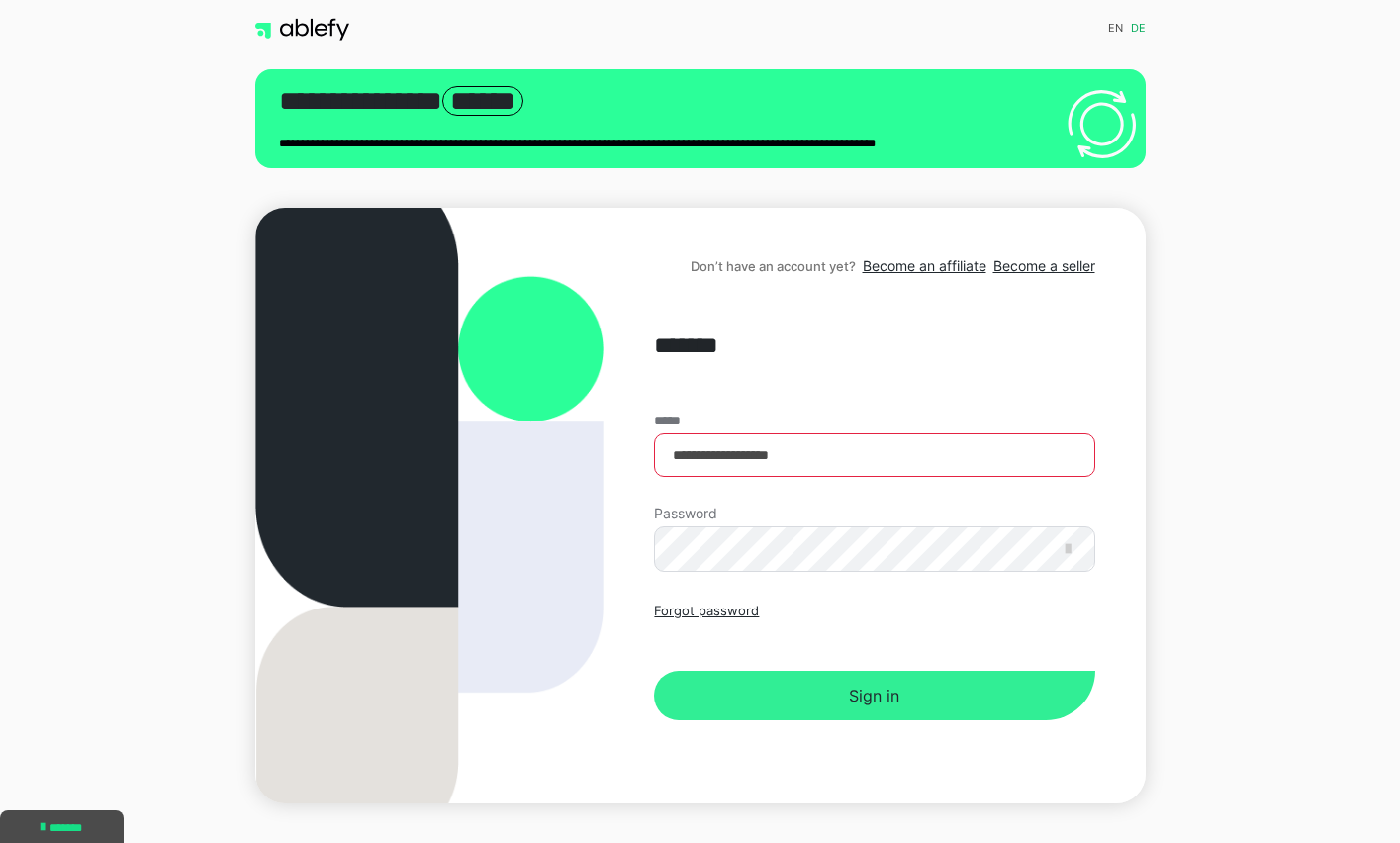 type on "**********" 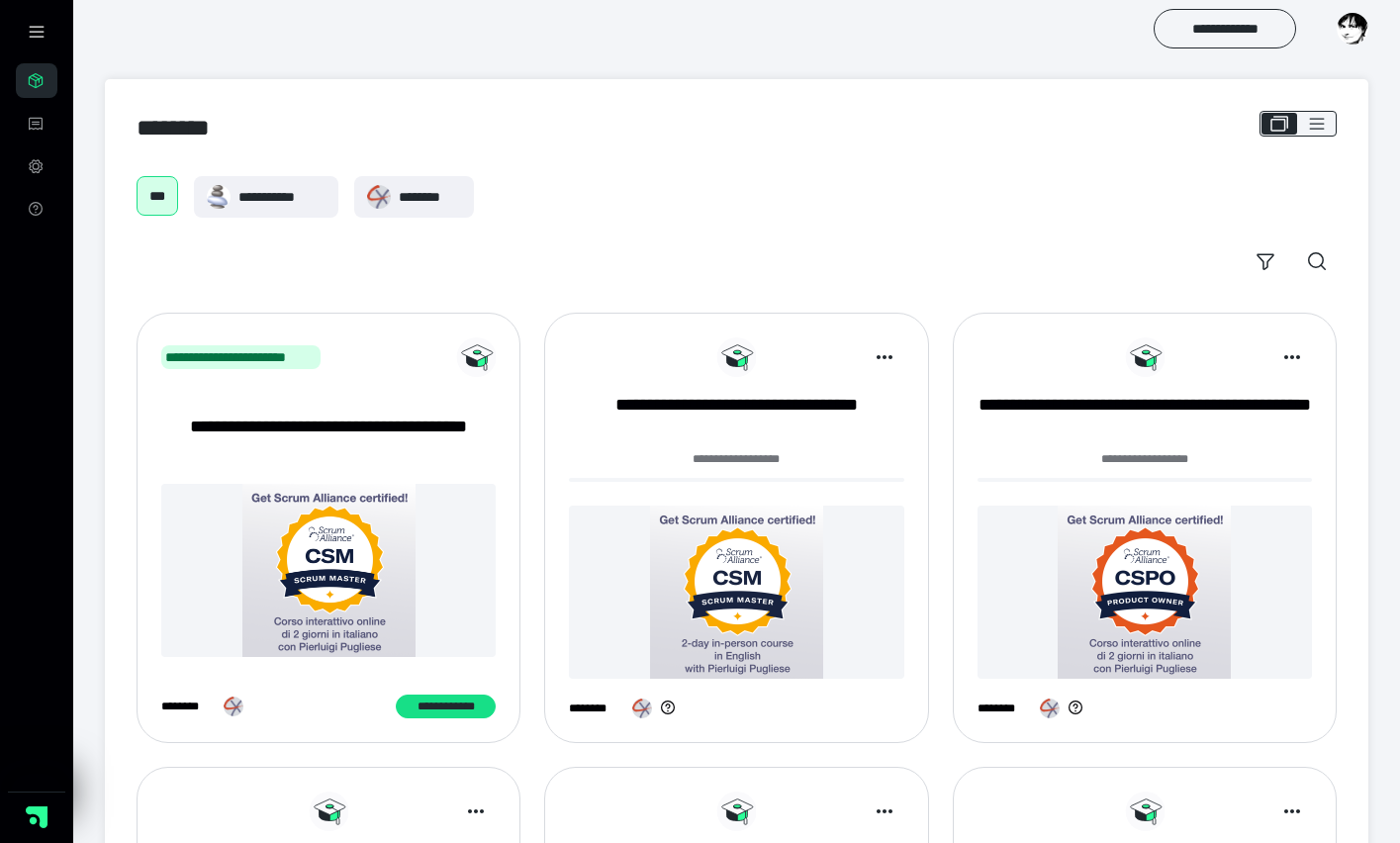 scroll, scrollTop: 0, scrollLeft: 0, axis: both 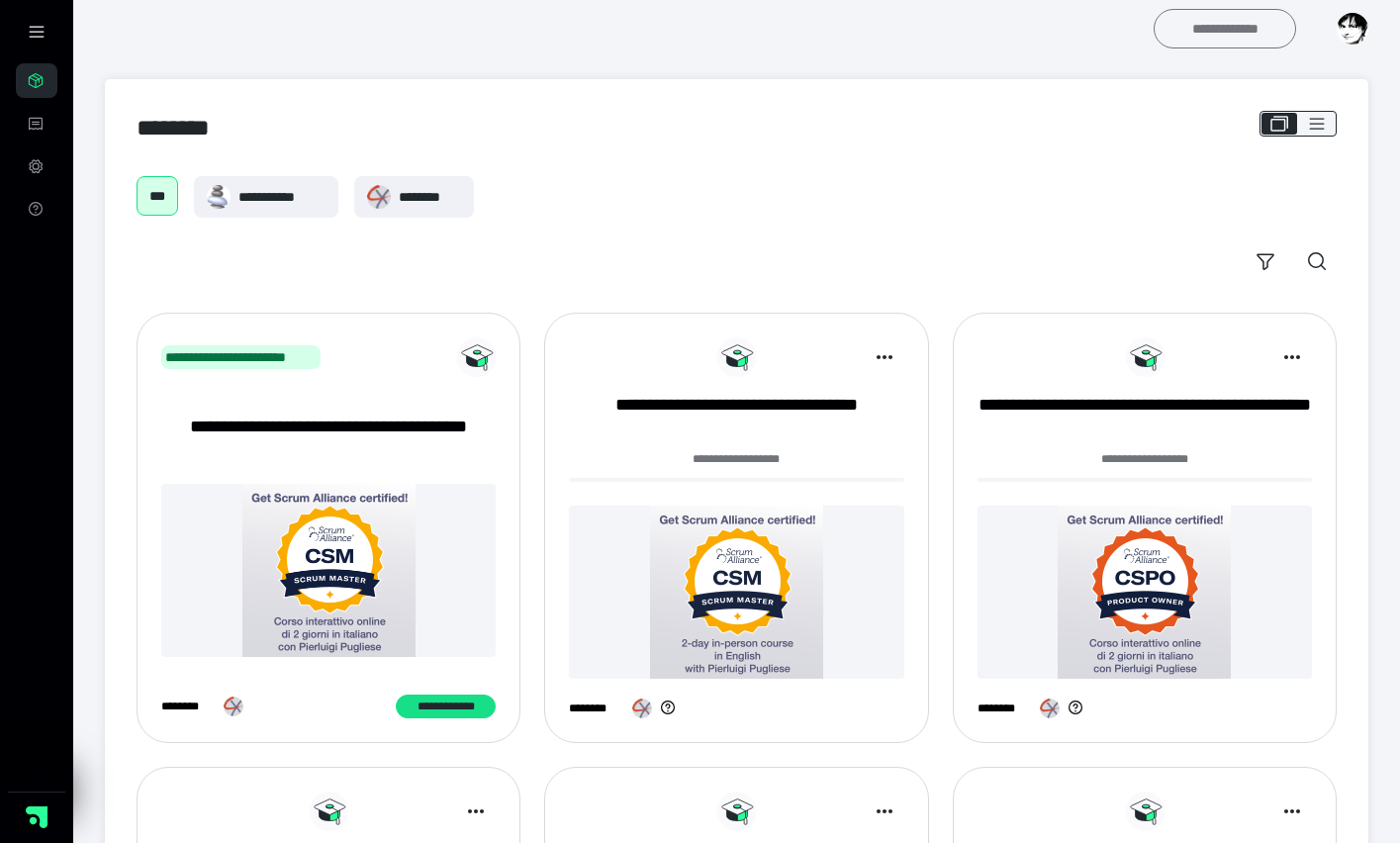 click on "**********" at bounding box center [1225, 29] 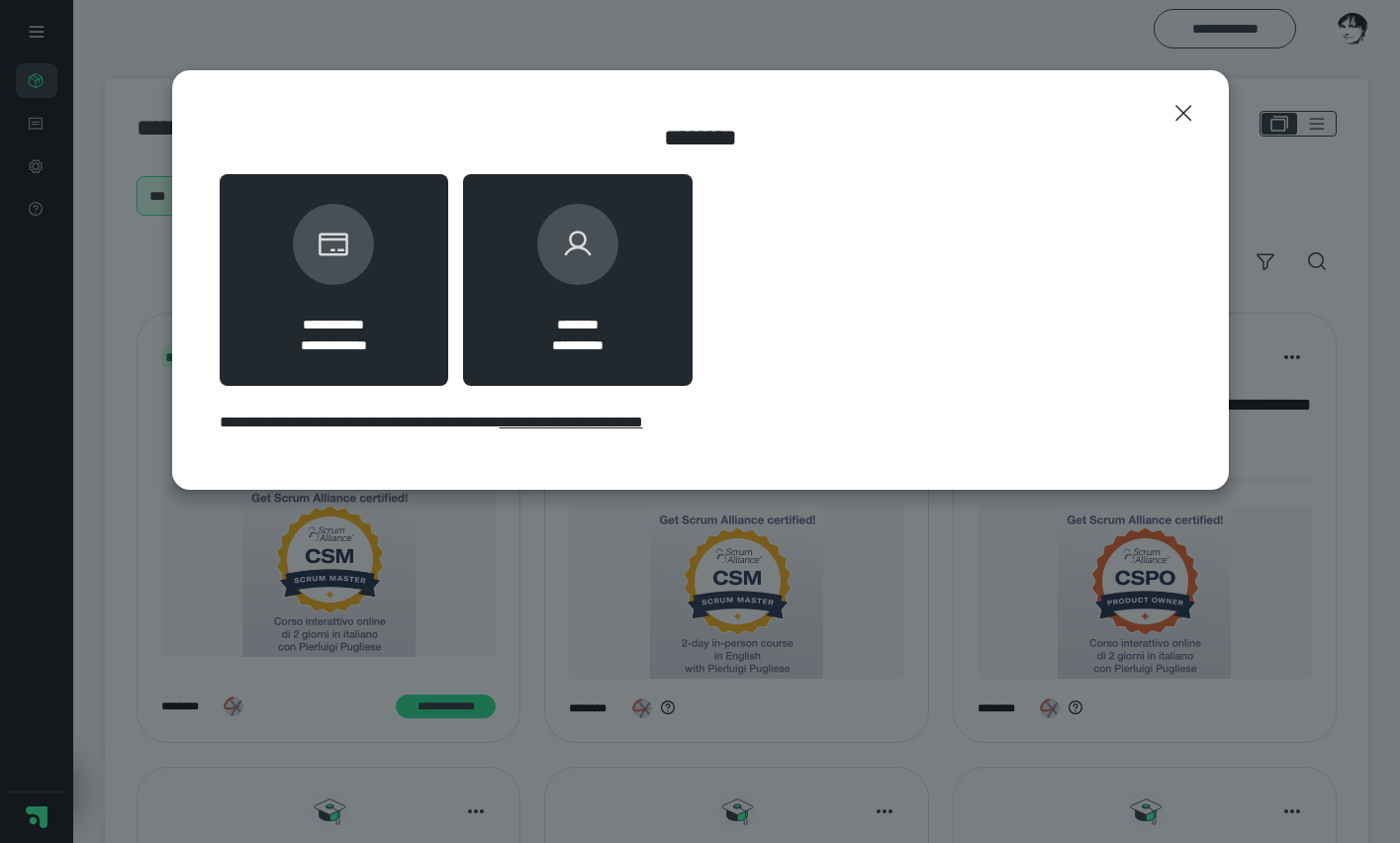 click on "**********" at bounding box center [578, 345] 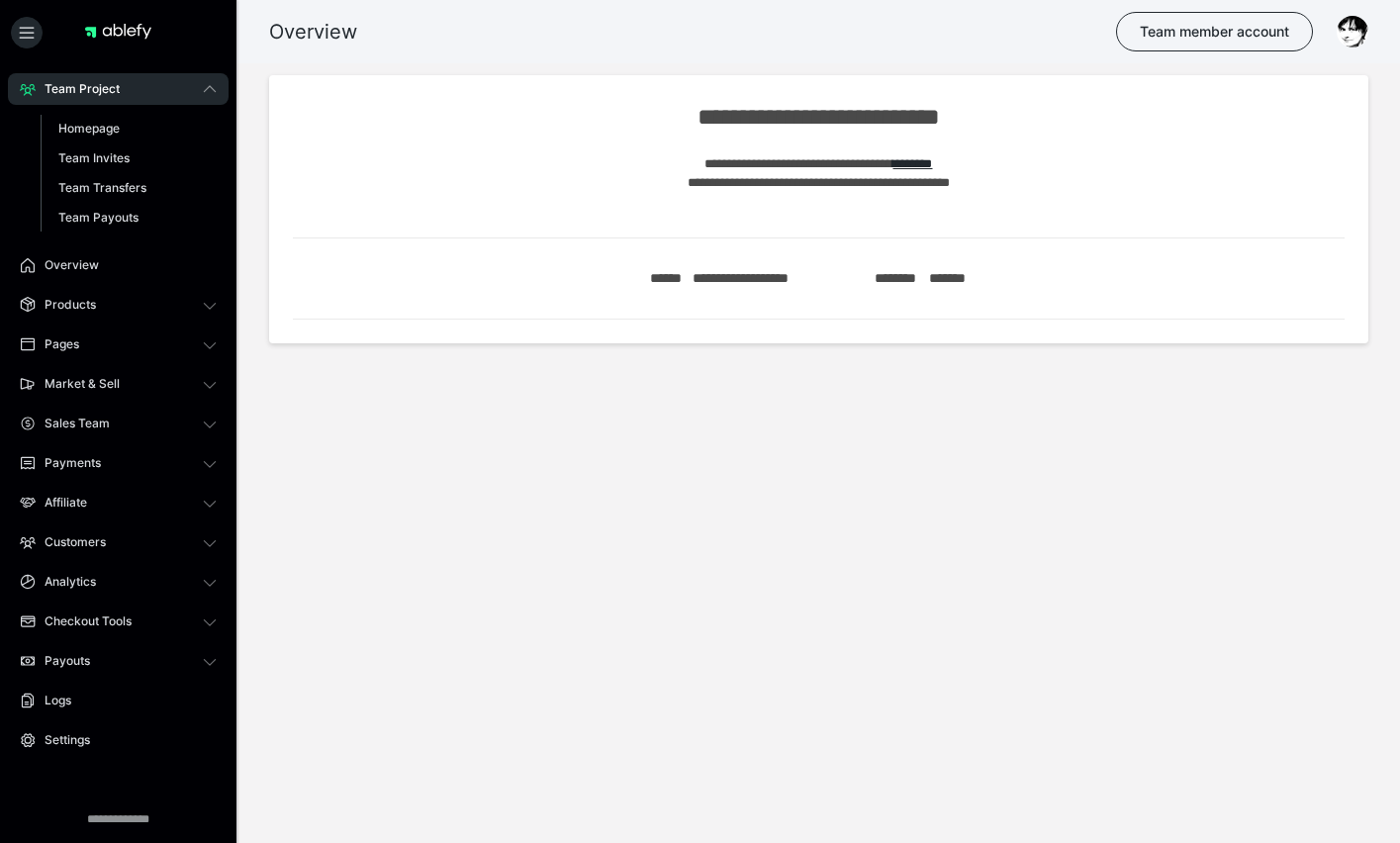 scroll, scrollTop: 0, scrollLeft: 0, axis: both 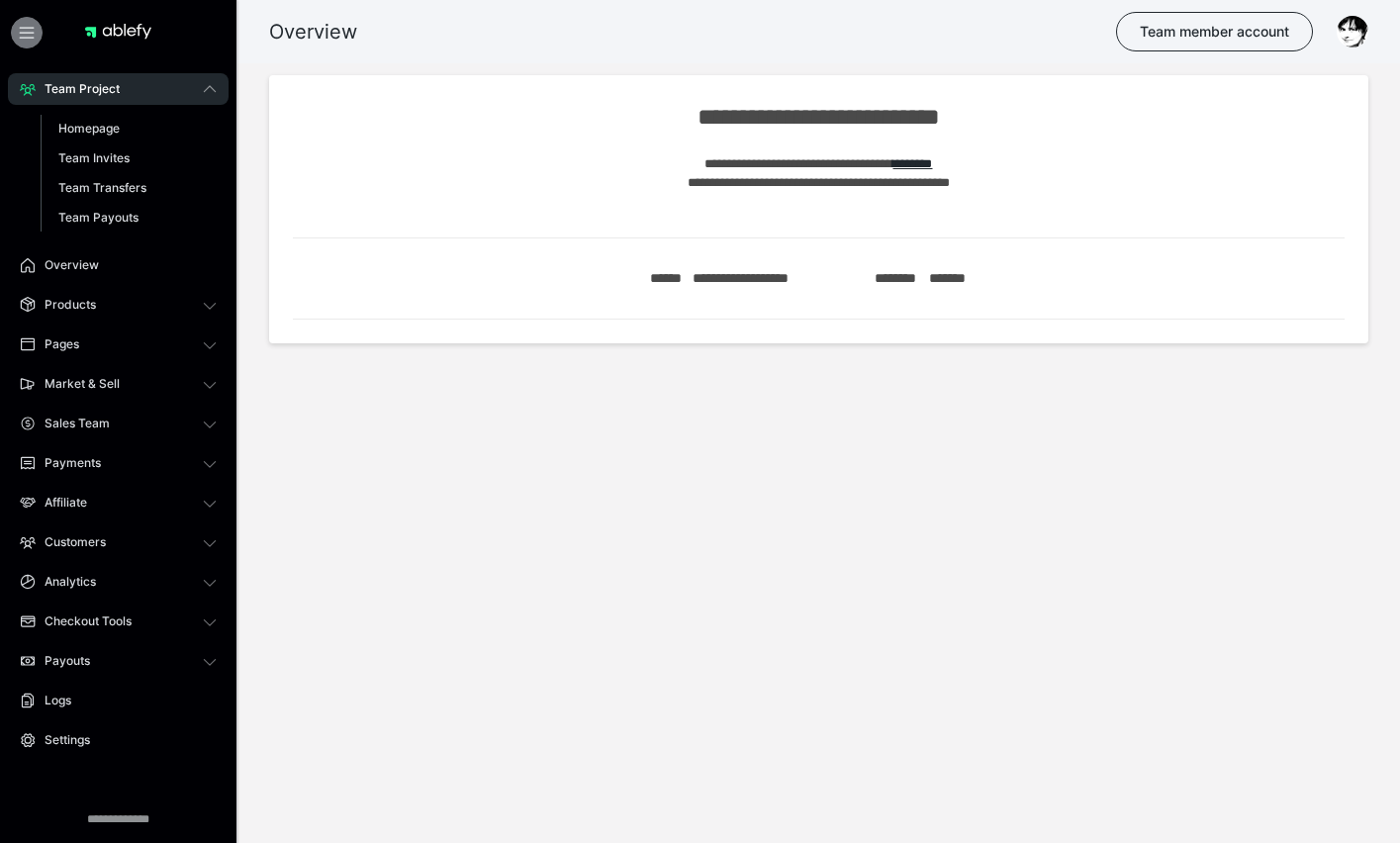 click 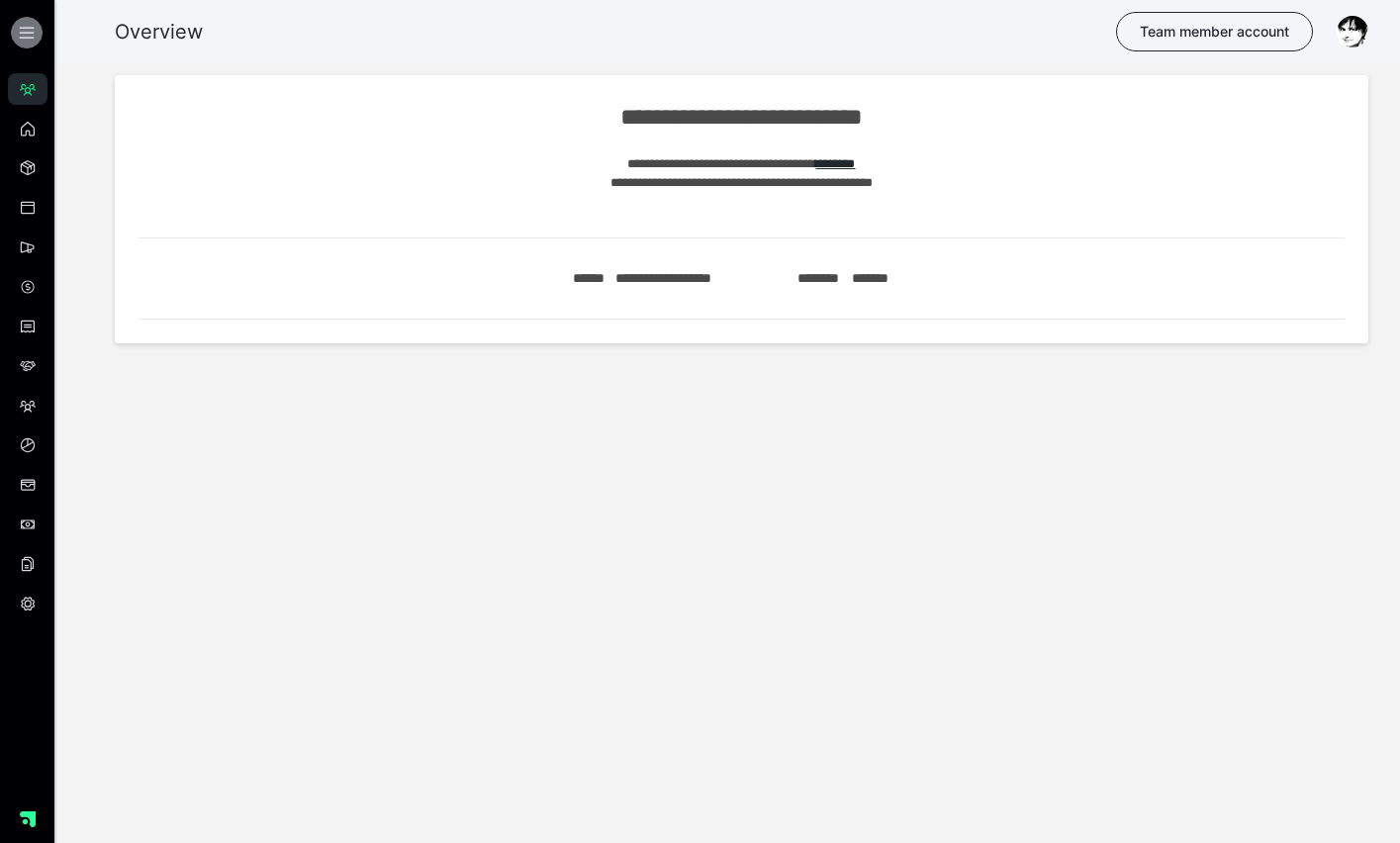 click 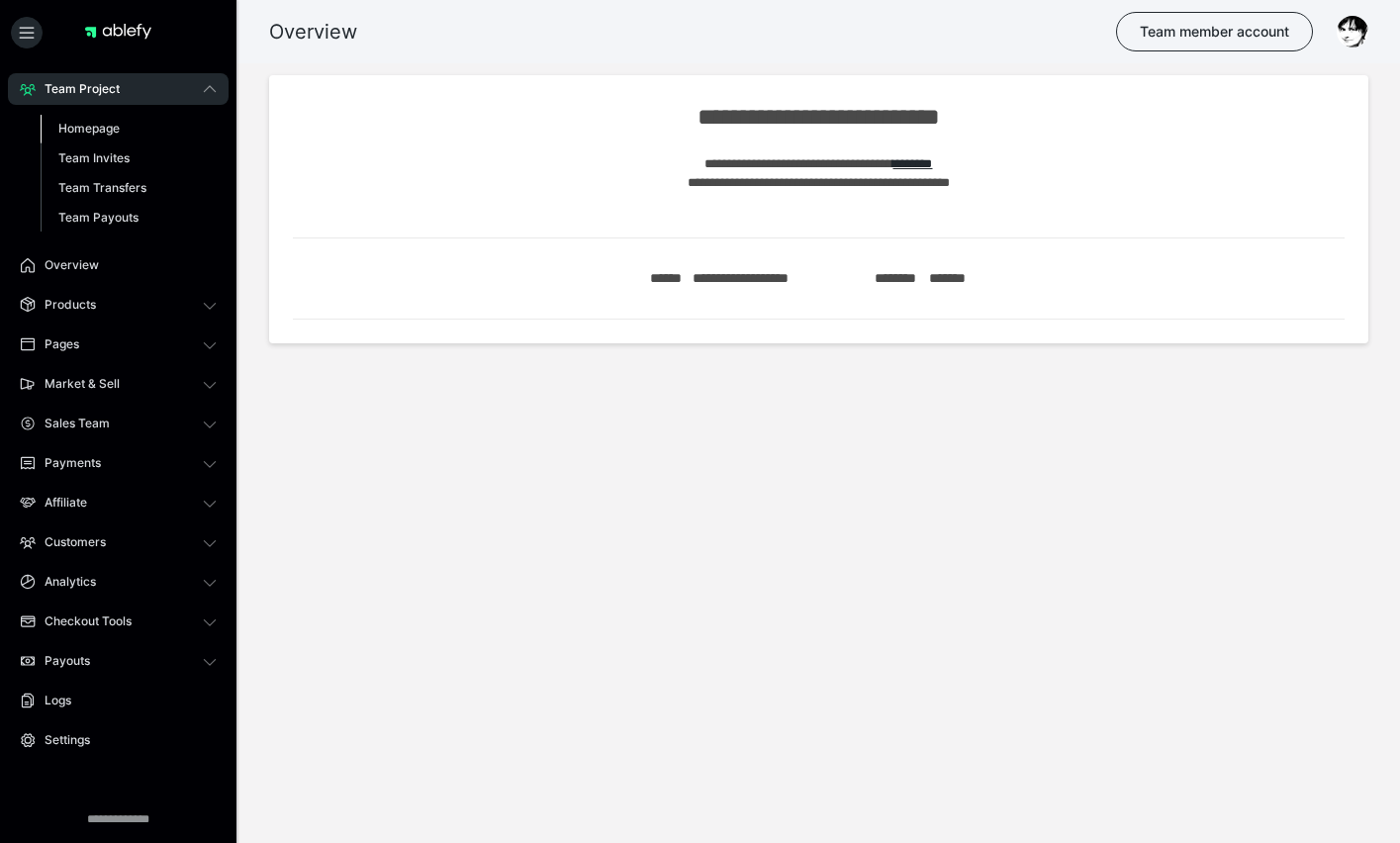 click on "Homepage" at bounding box center [89, 128] 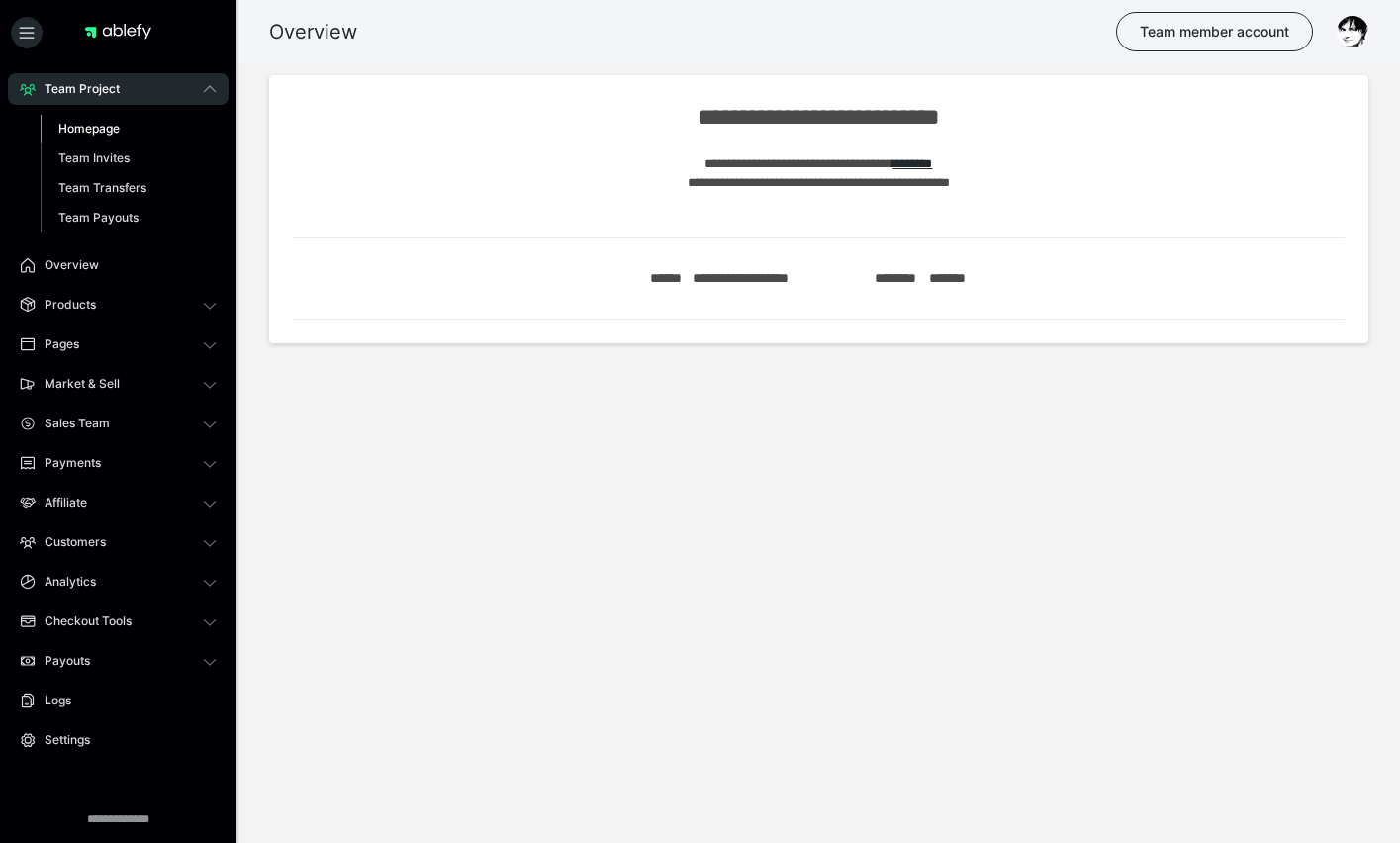scroll, scrollTop: 26, scrollLeft: 0, axis: vertical 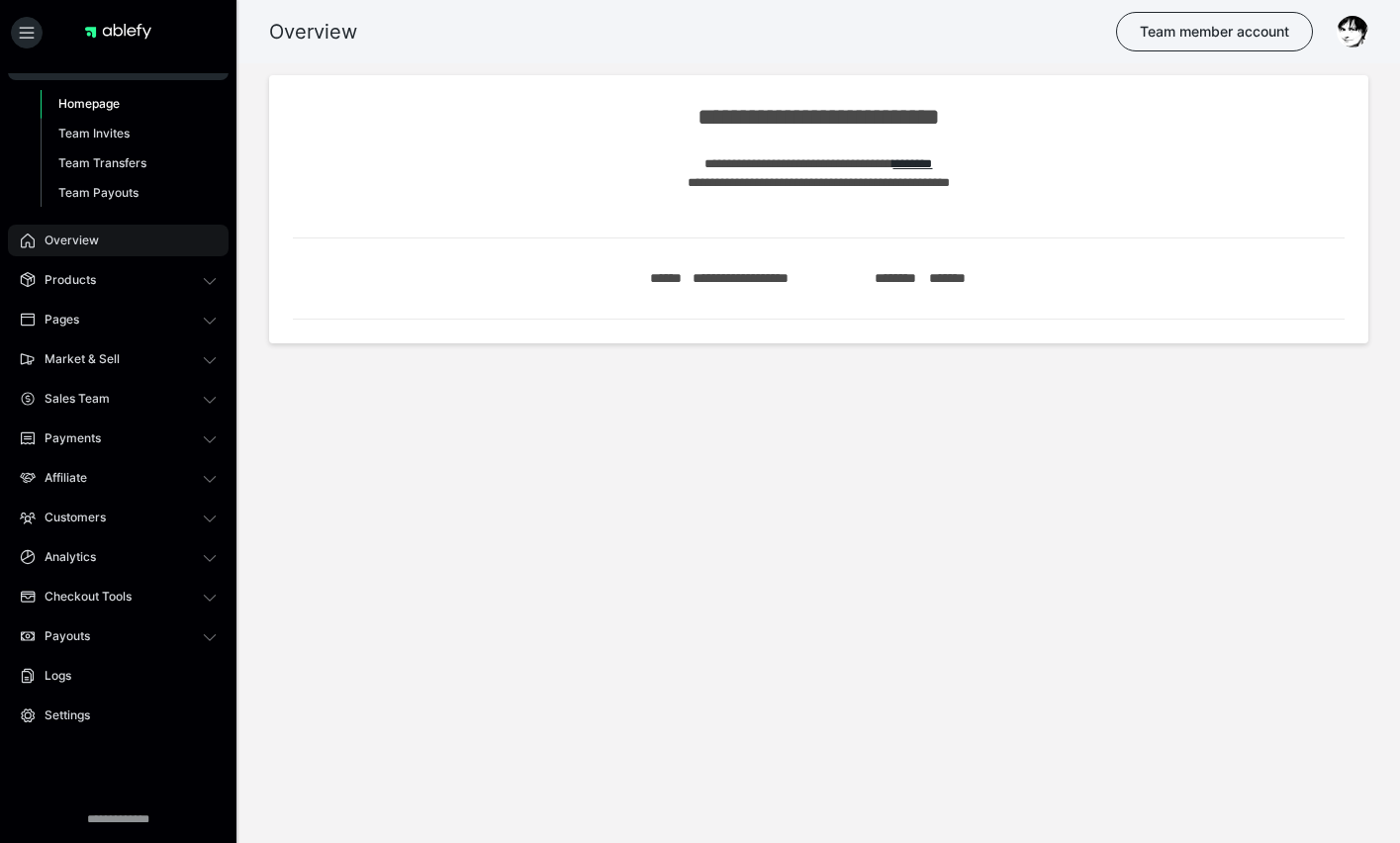 click on "Overview" at bounding box center [64, 240] 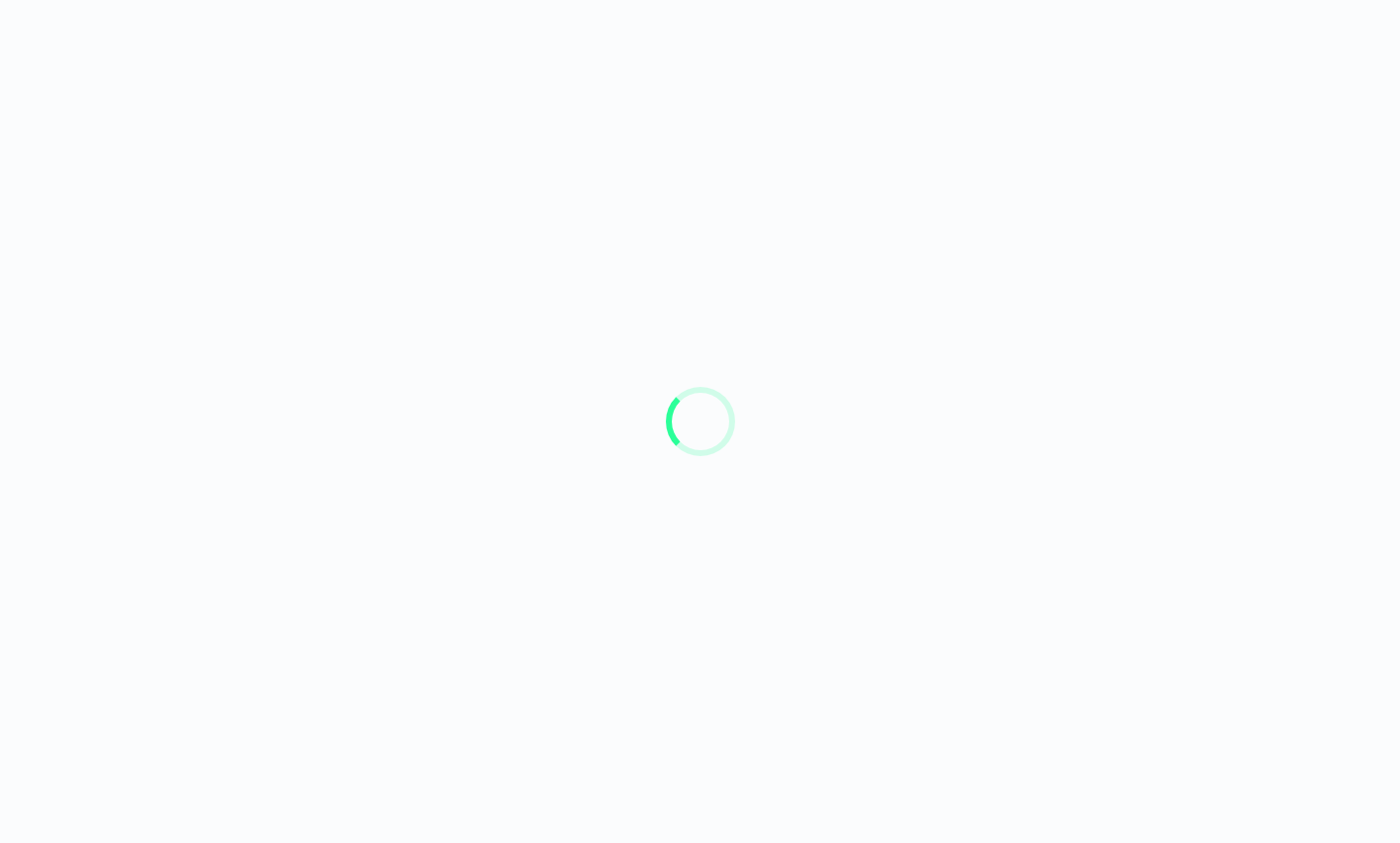 scroll, scrollTop: 0, scrollLeft: 0, axis: both 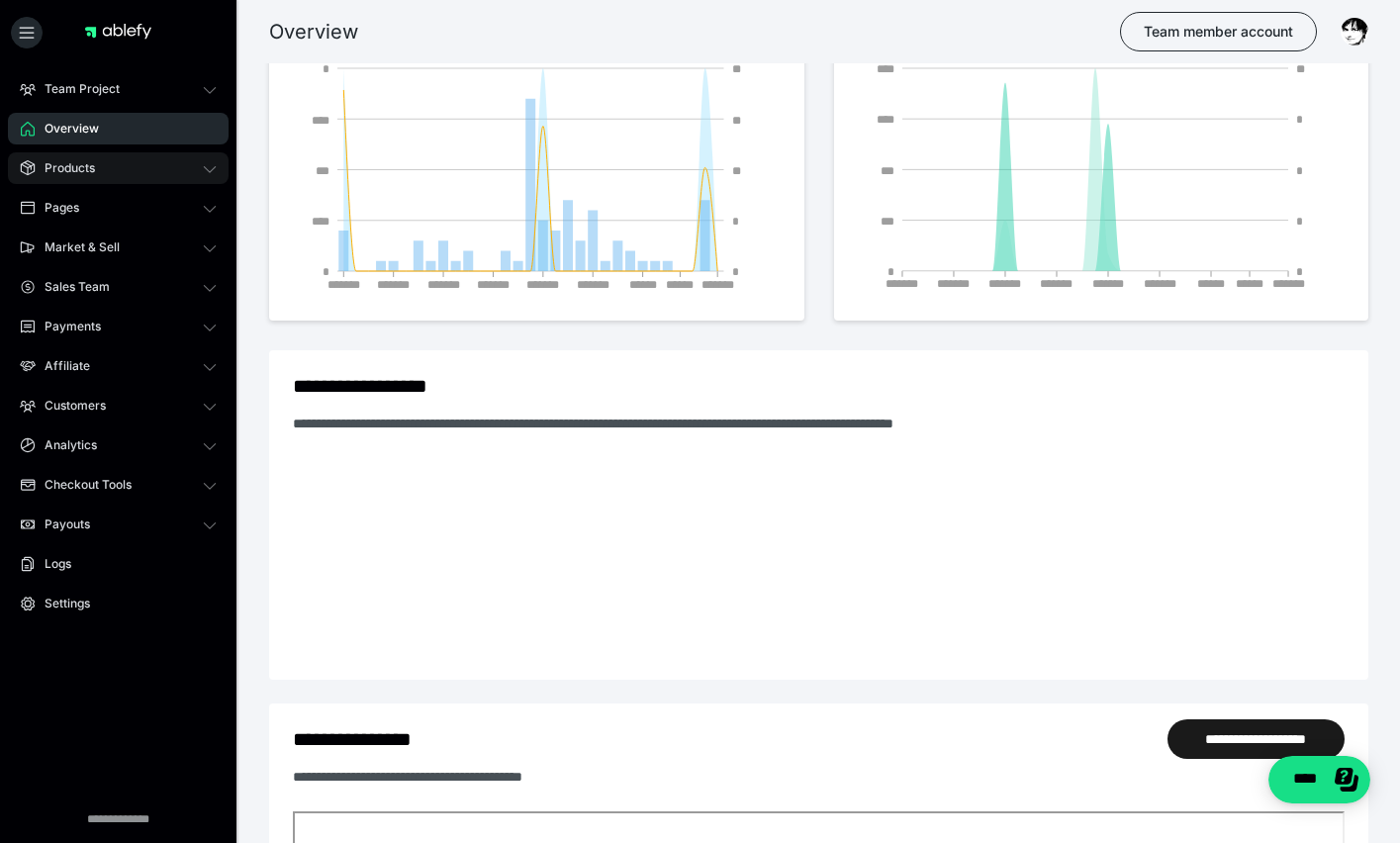click on "Products" at bounding box center (62, 168) 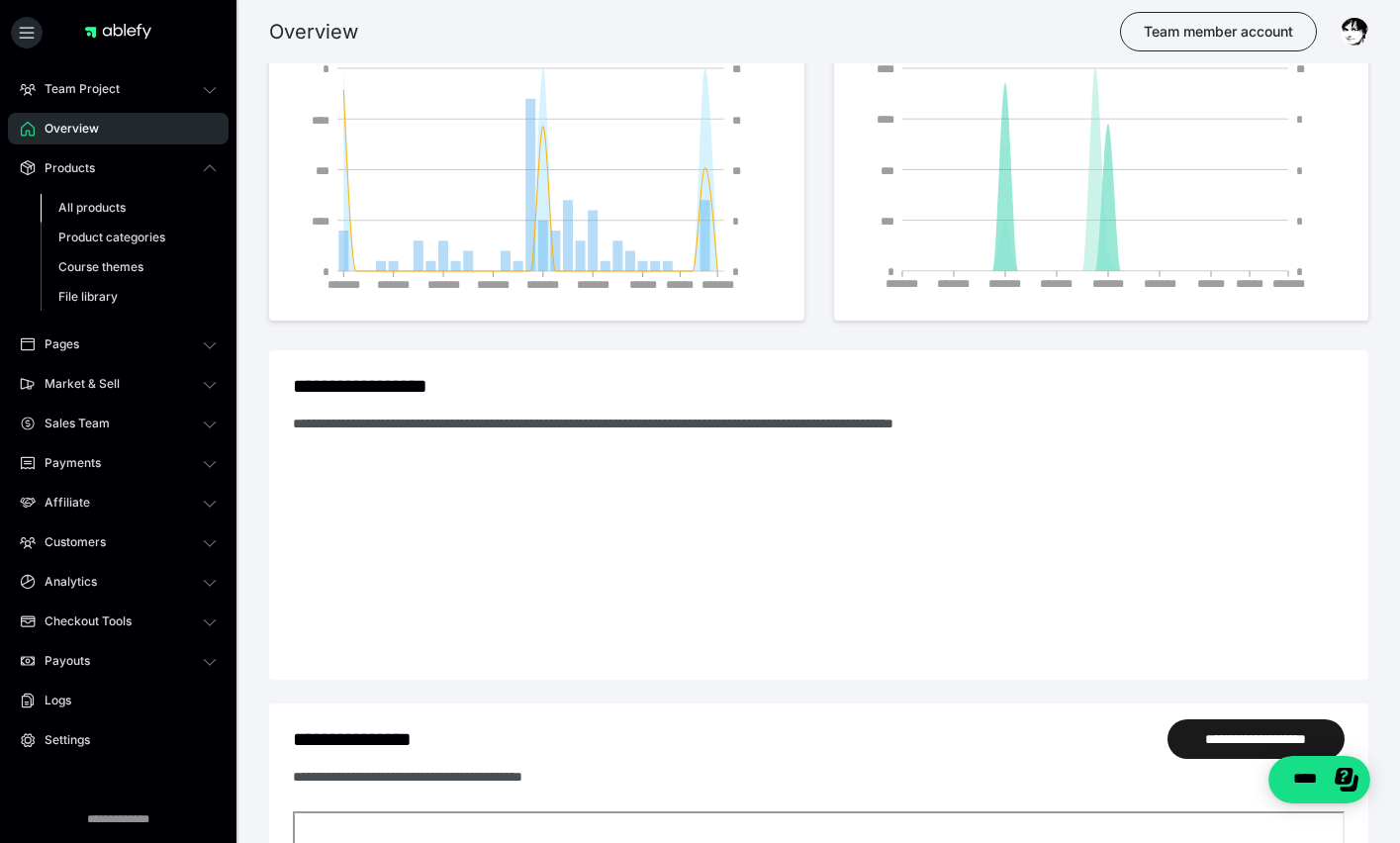 click on "All products" at bounding box center [92, 207] 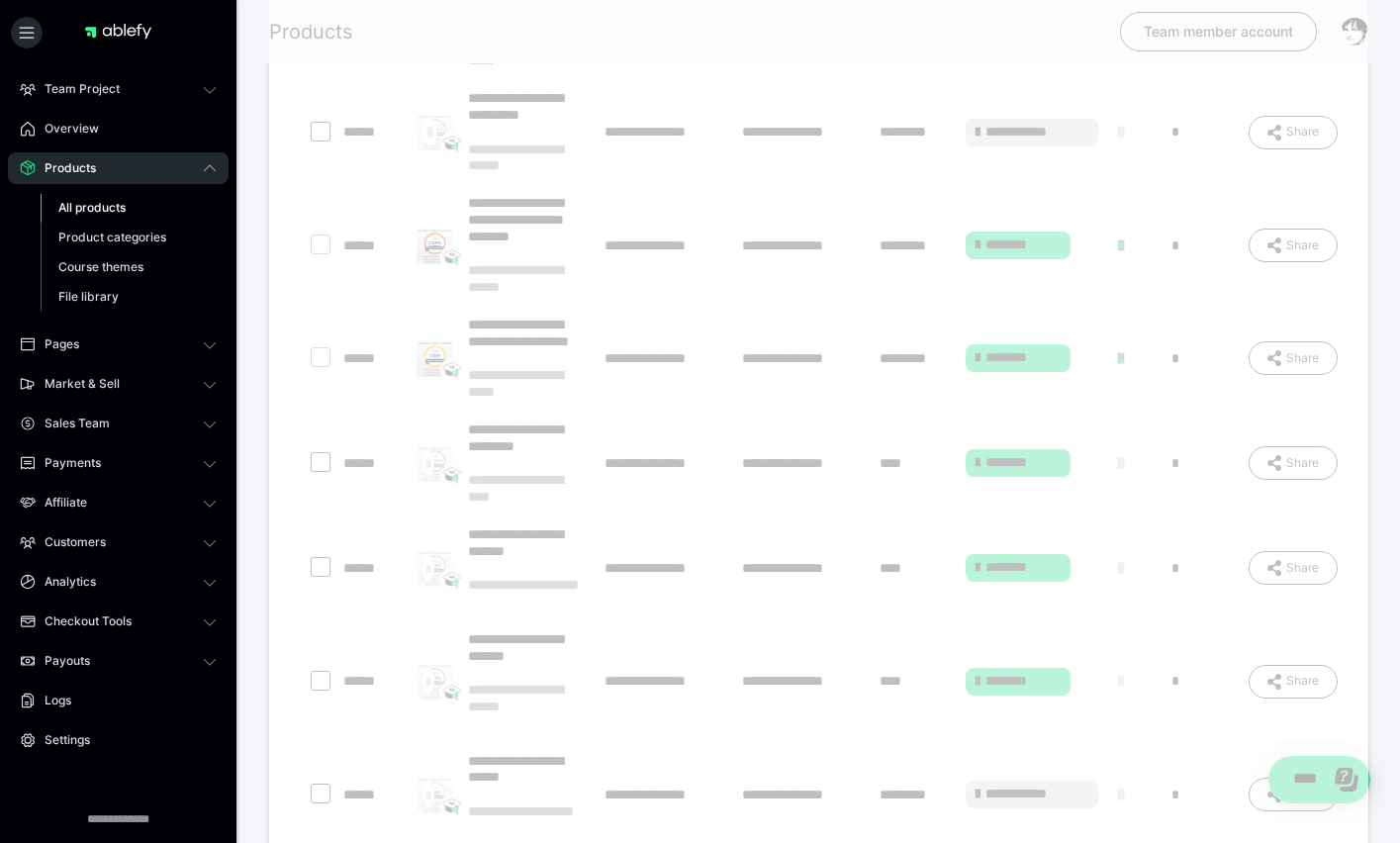 scroll, scrollTop: 0, scrollLeft: 0, axis: both 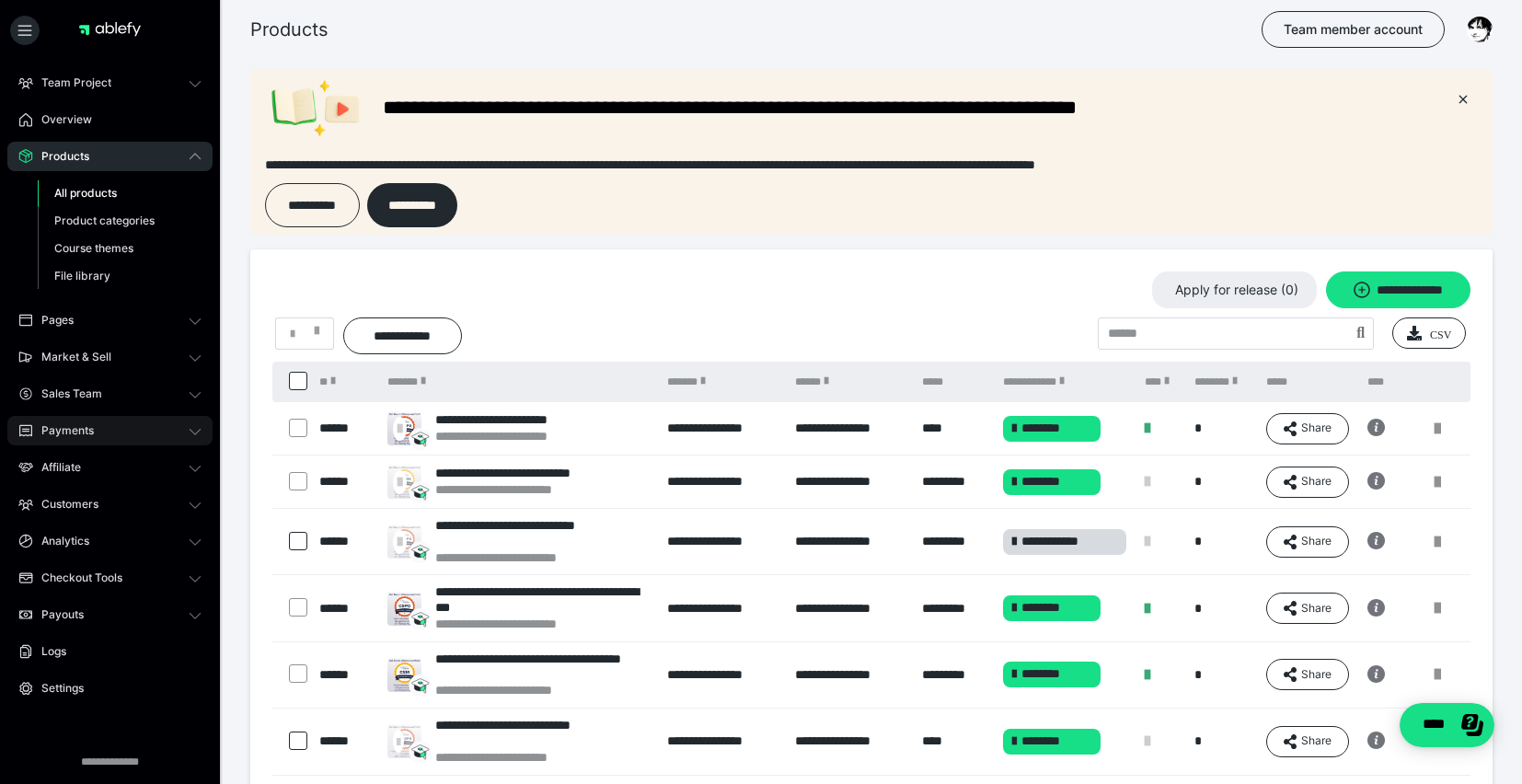 click on "Payments" at bounding box center [61, 431] 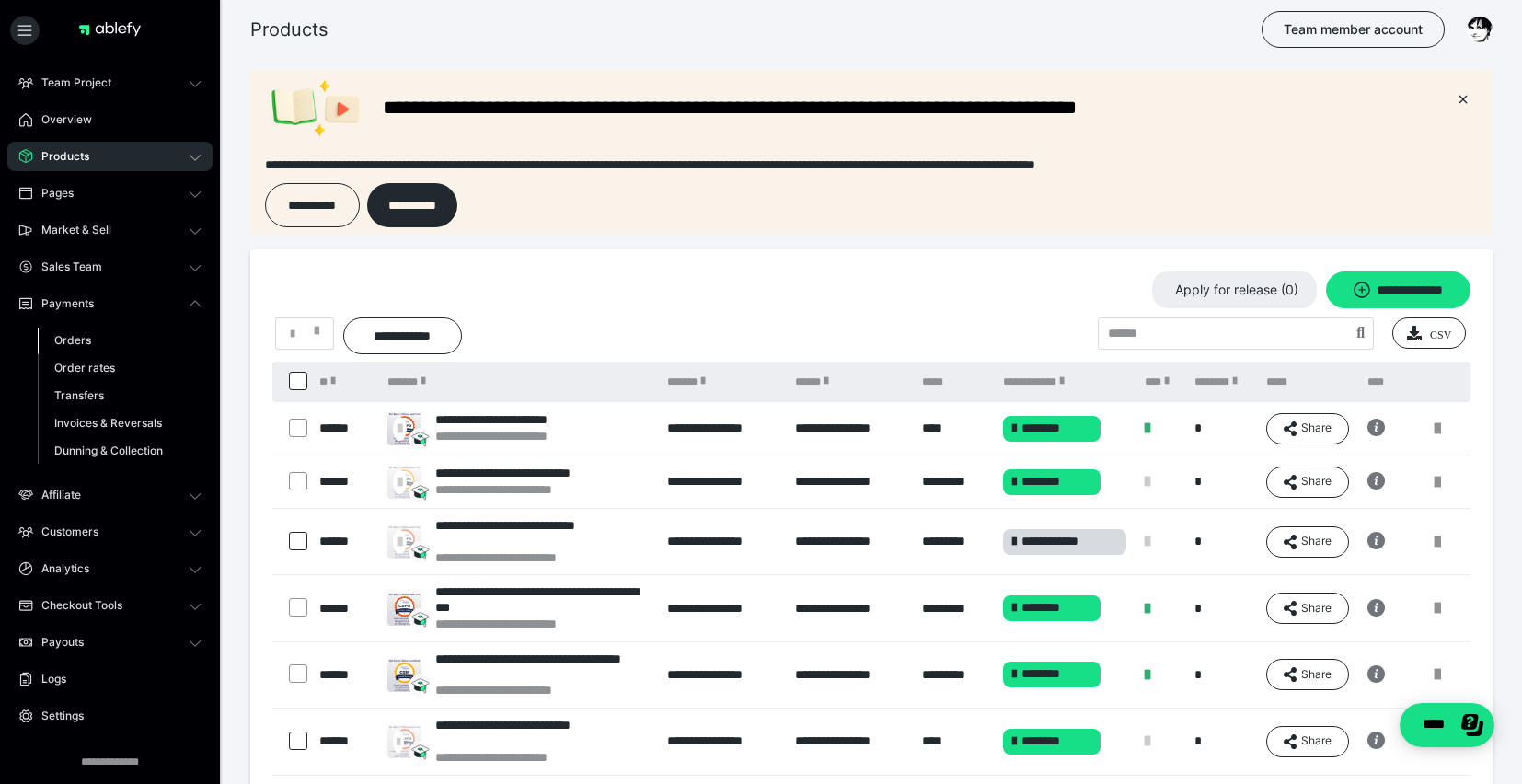 click on "Orders" at bounding box center [73, 340] 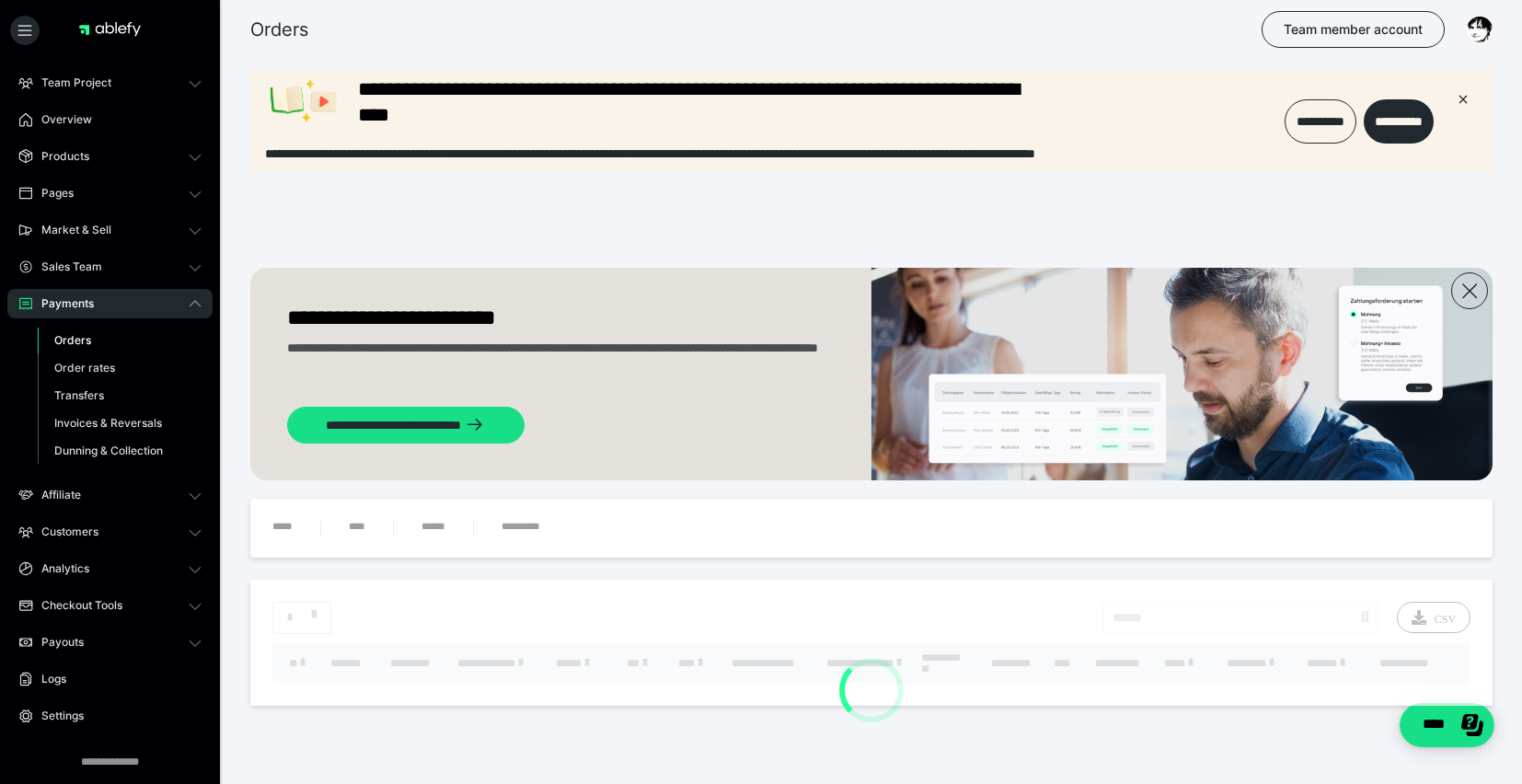 scroll, scrollTop: 0, scrollLeft: 0, axis: both 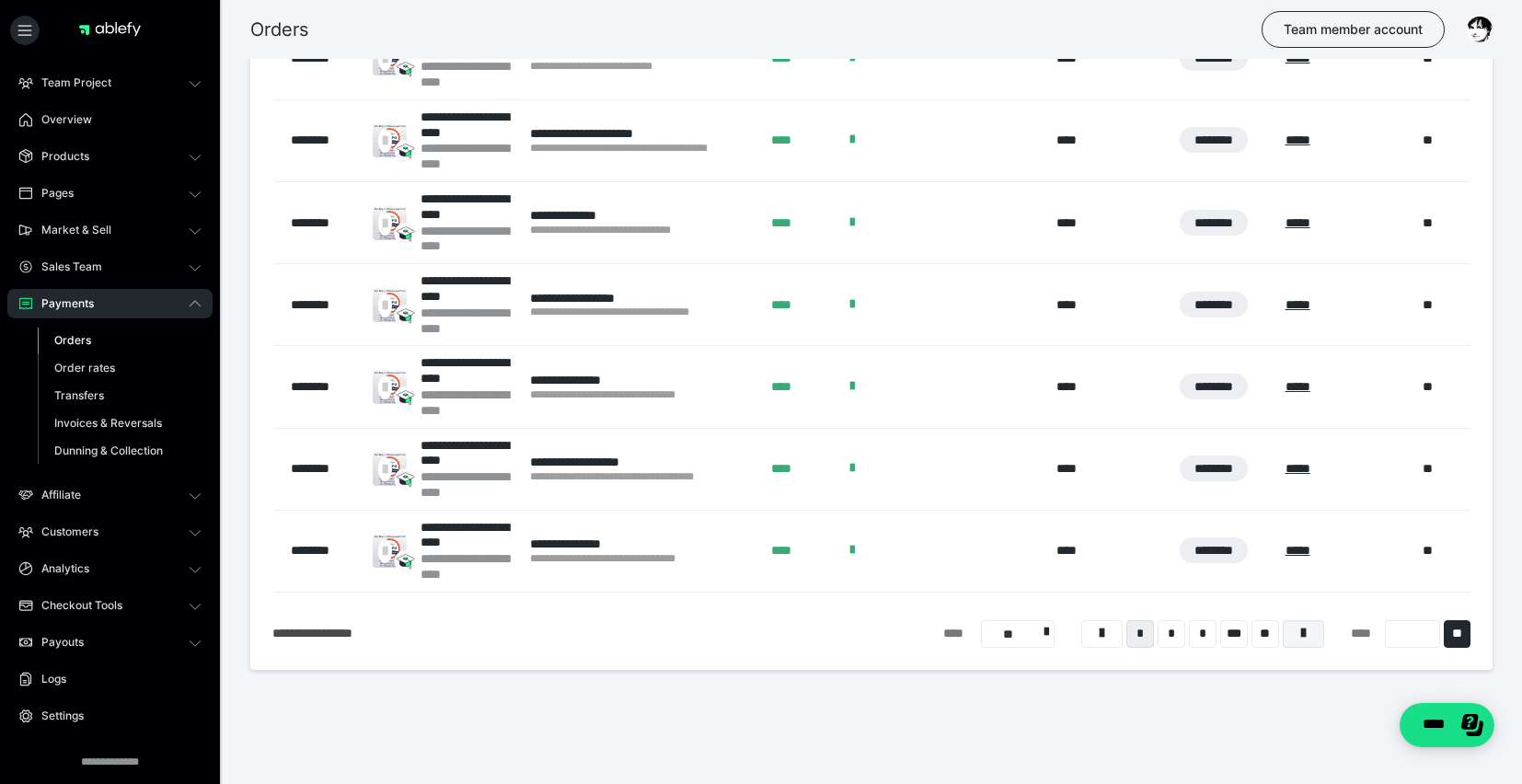click at bounding box center [1303, 633] 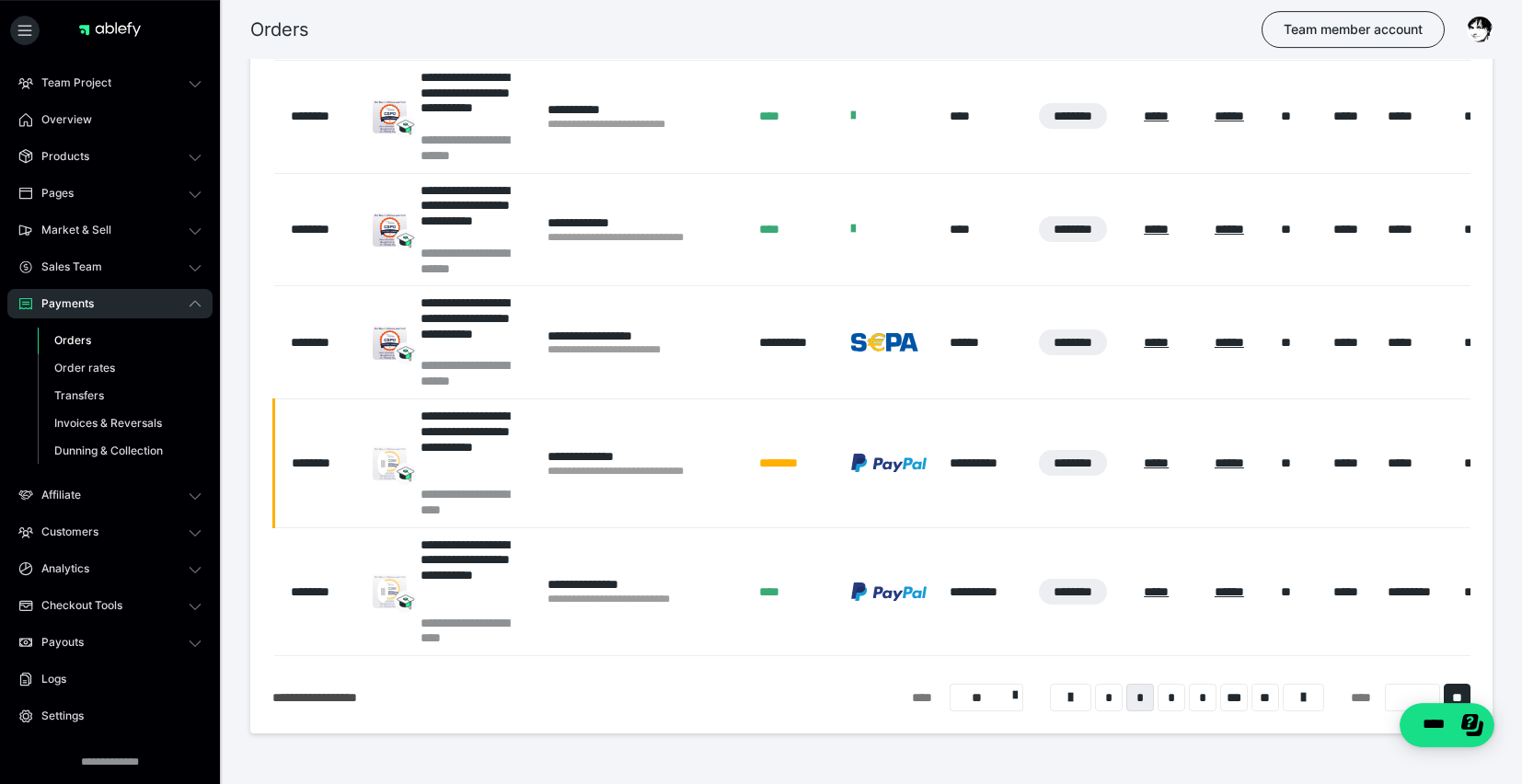 scroll, scrollTop: 1039, scrollLeft: 0, axis: vertical 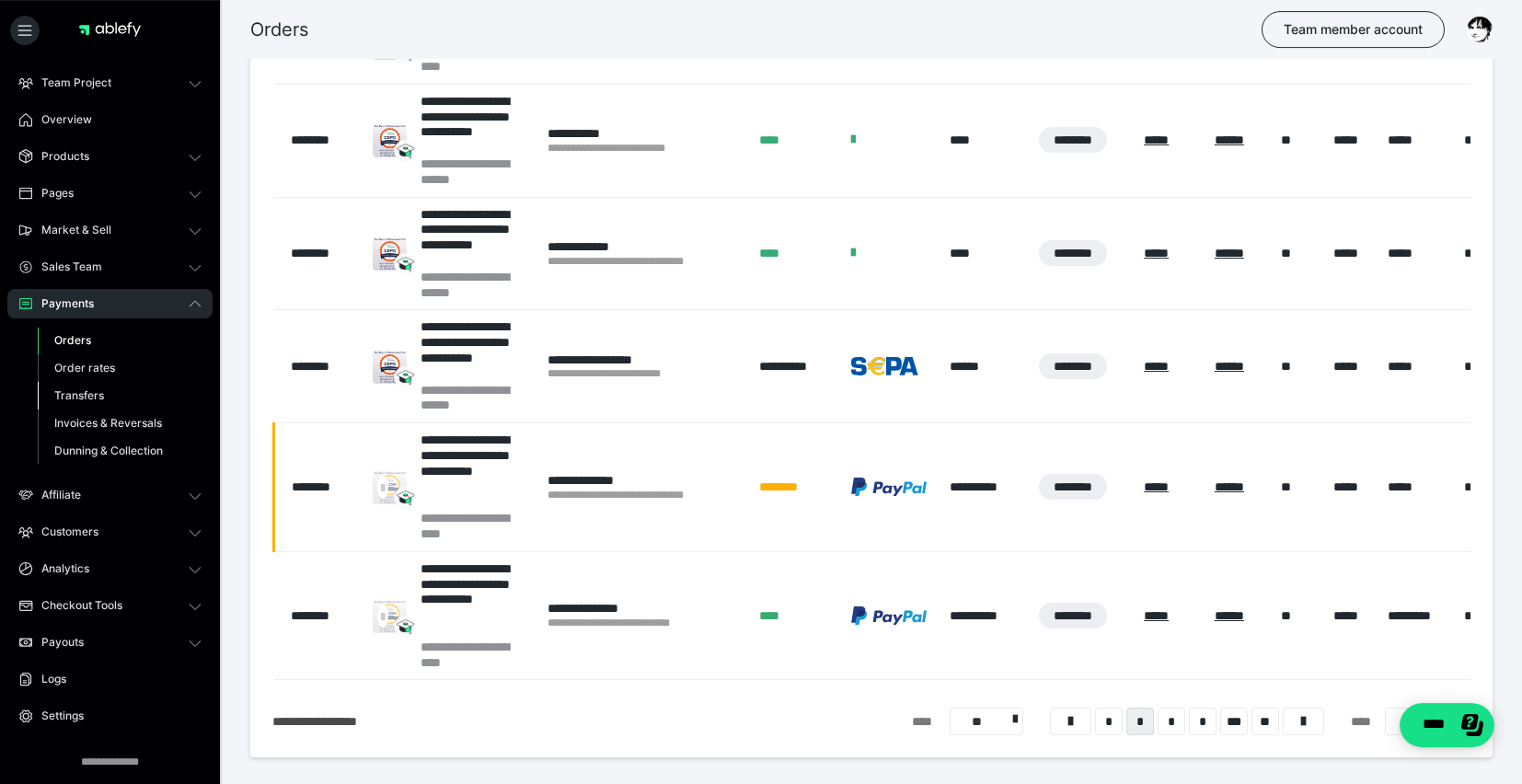 click on "Transfers" at bounding box center [79, 395] 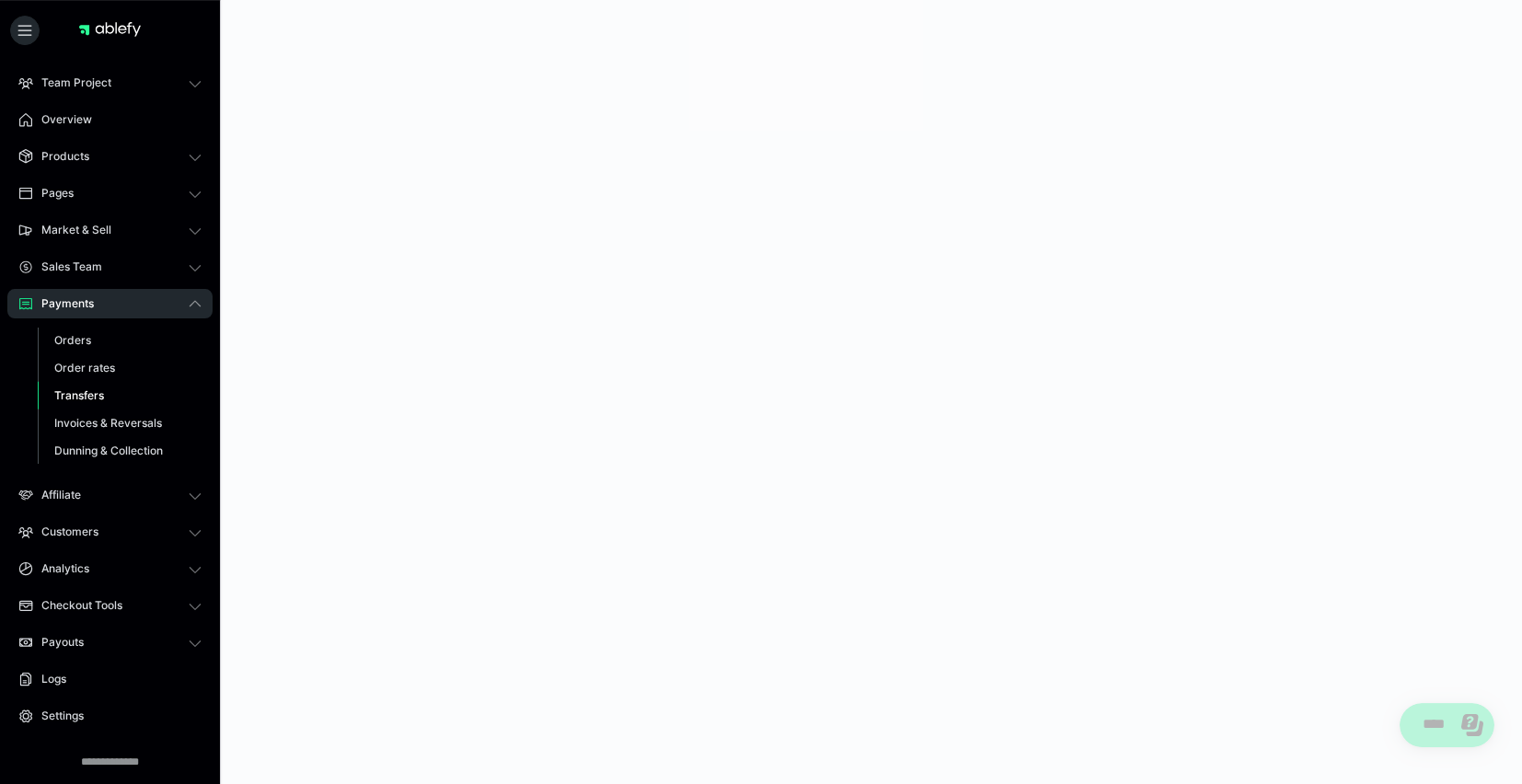 scroll, scrollTop: 0, scrollLeft: 0, axis: both 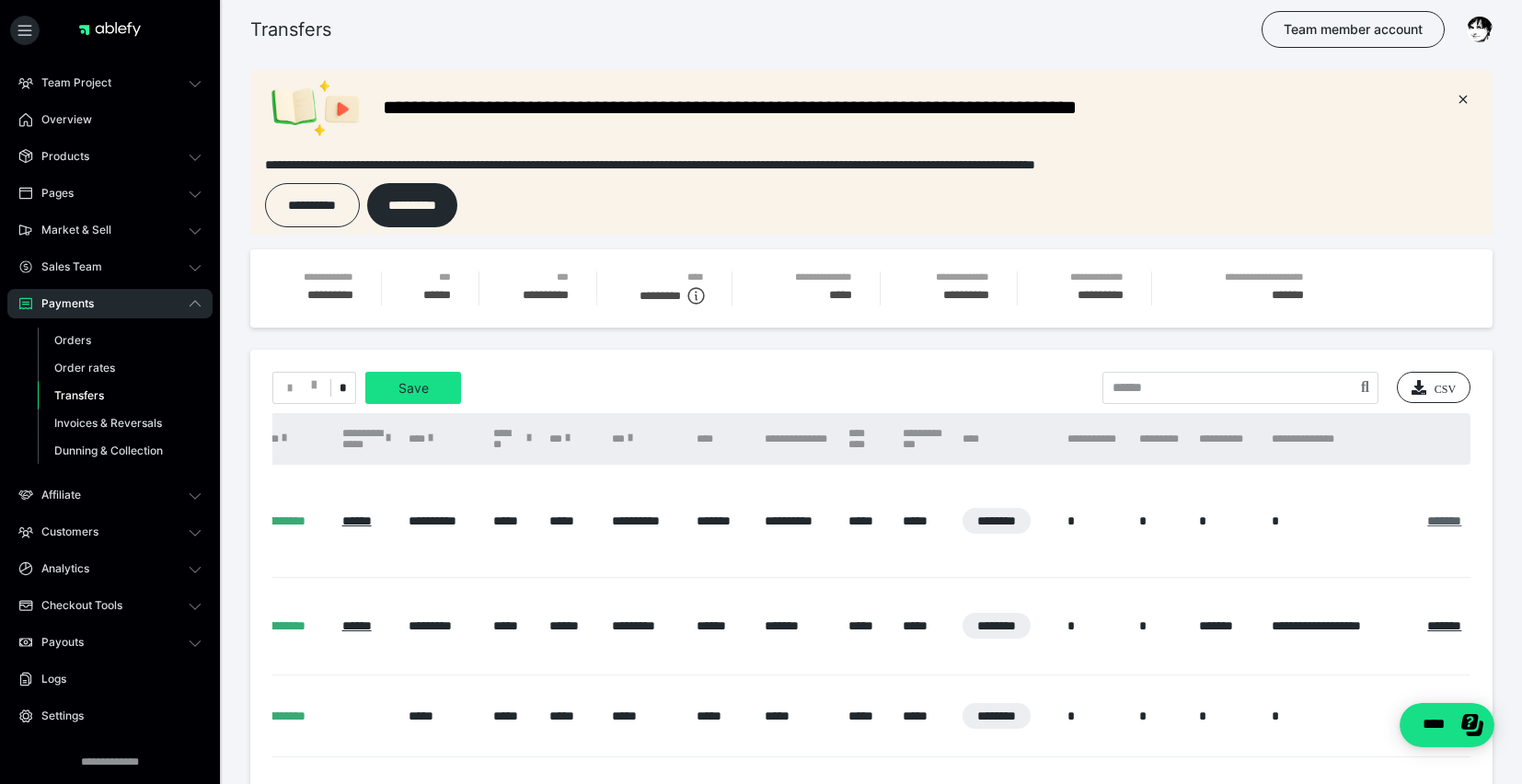 click on "*******" at bounding box center [1444, 521] 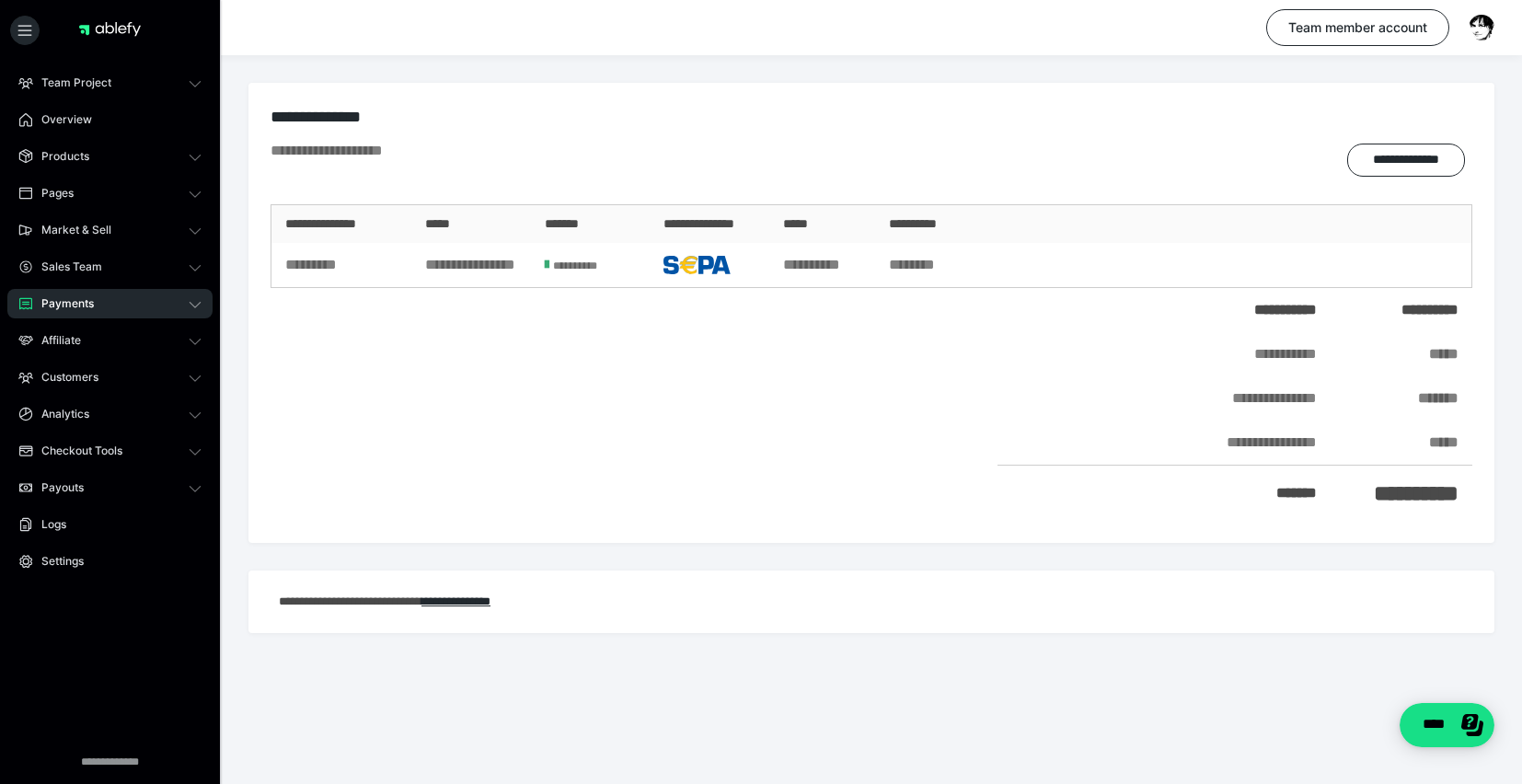 scroll, scrollTop: 0, scrollLeft: 0, axis: both 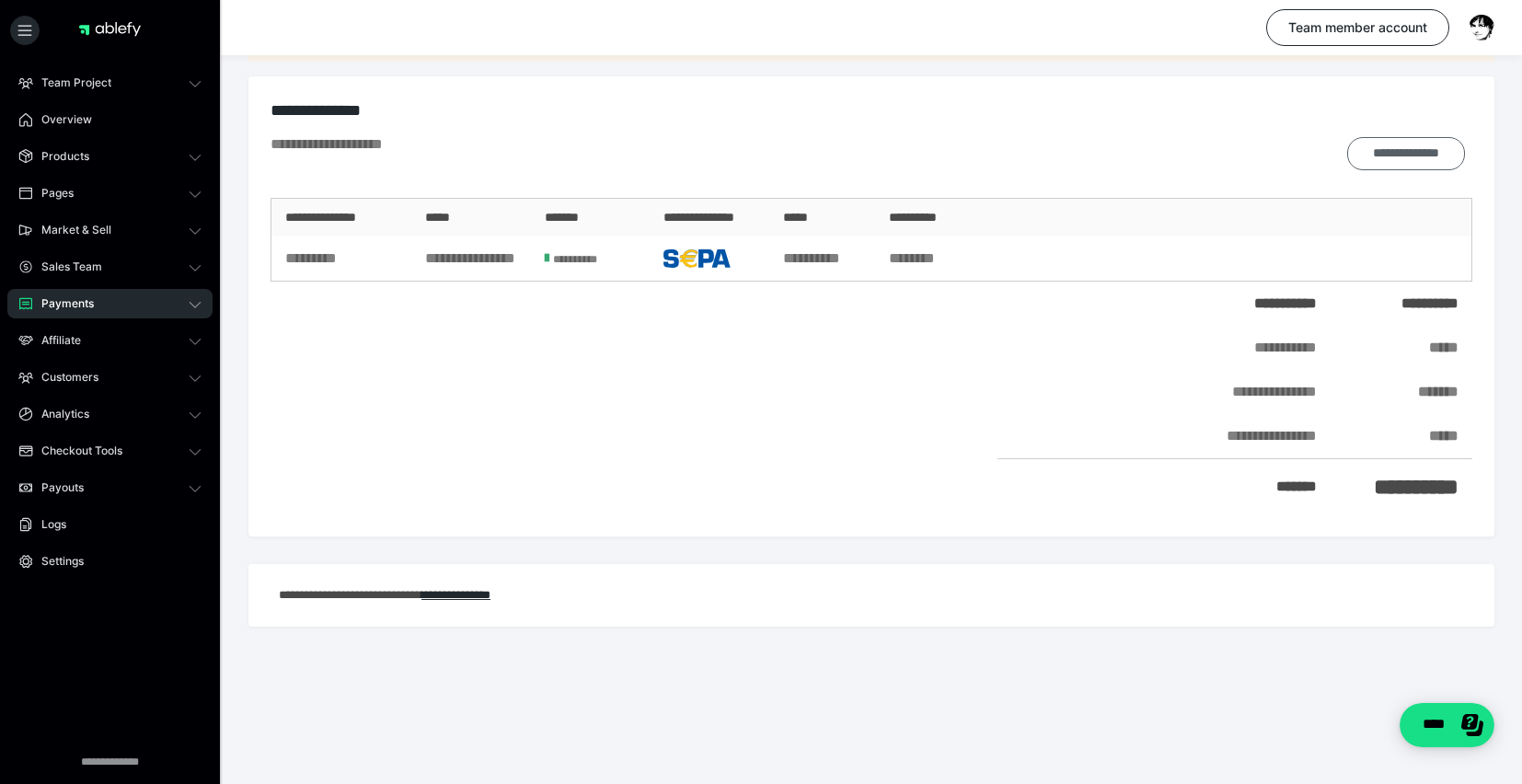 click on "**********" at bounding box center (1406, 154) 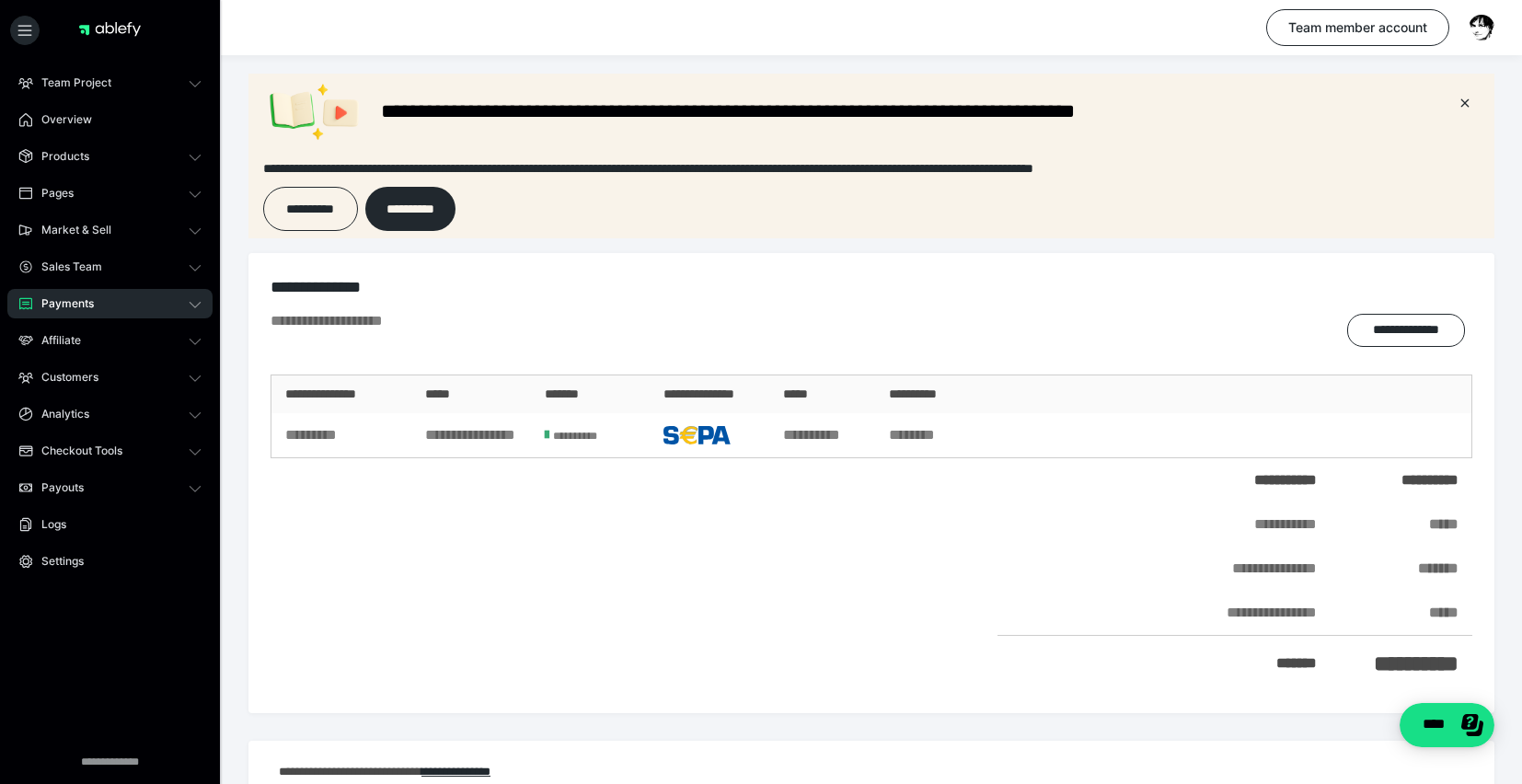 scroll, scrollTop: 0, scrollLeft: 0, axis: both 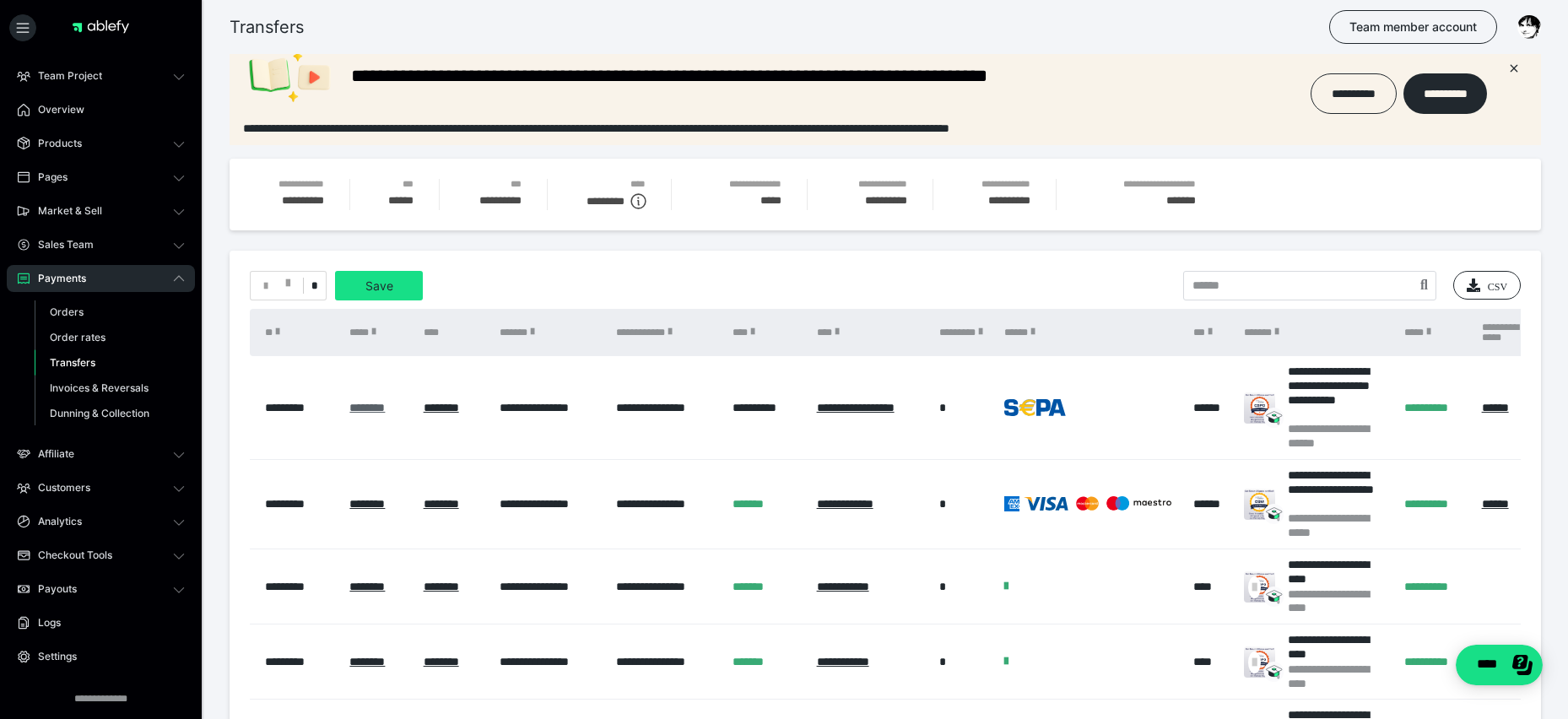 click on "********" at bounding box center (367, 408) 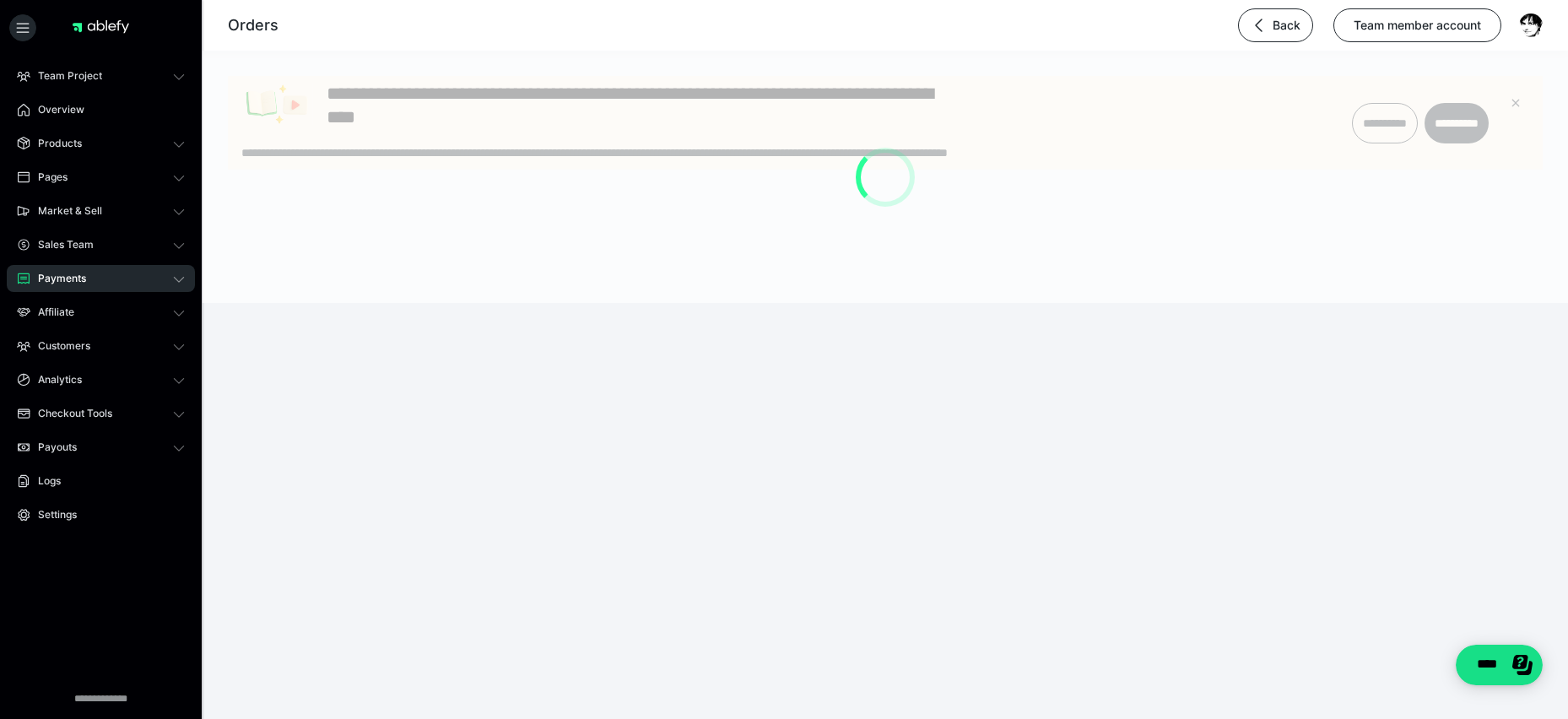 scroll, scrollTop: 0, scrollLeft: 0, axis: both 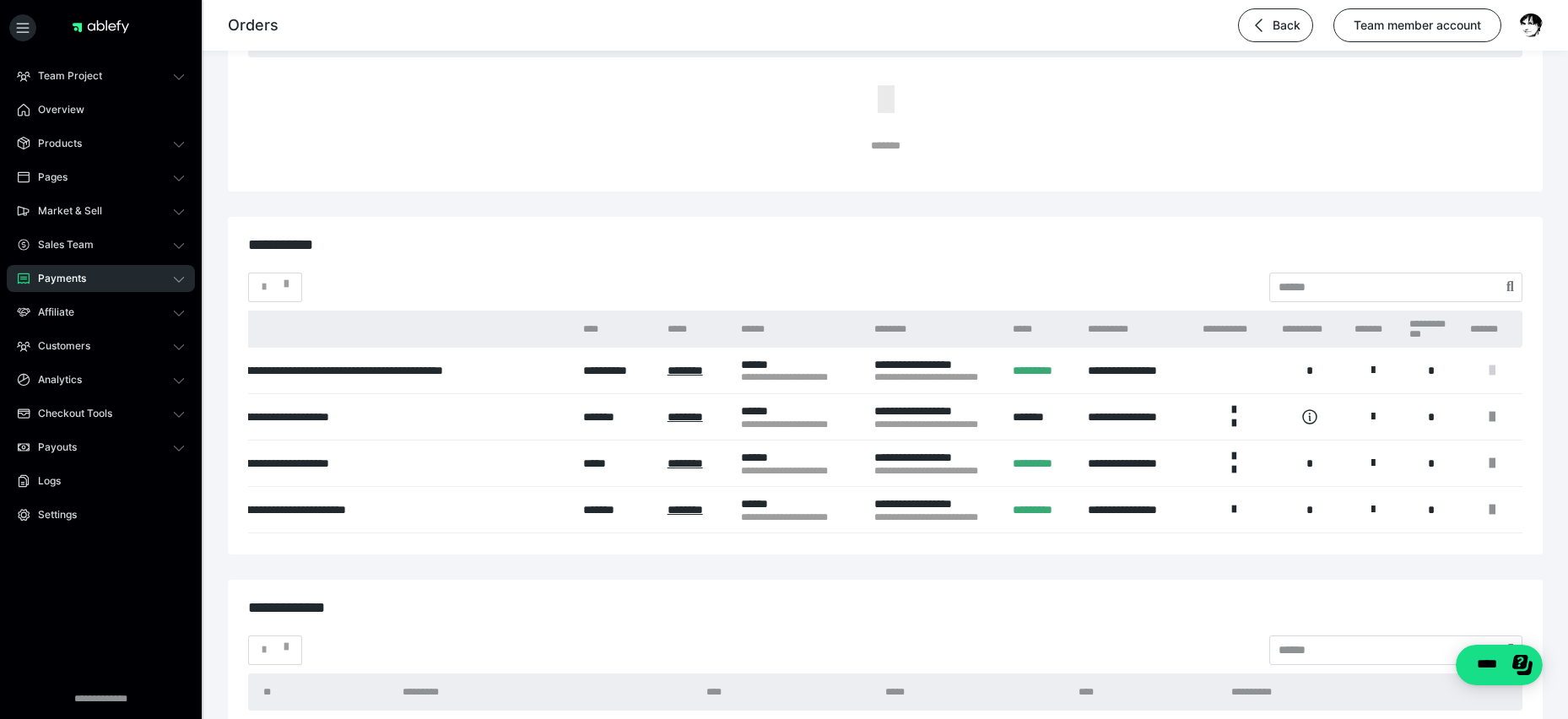 click at bounding box center (1492, 370) 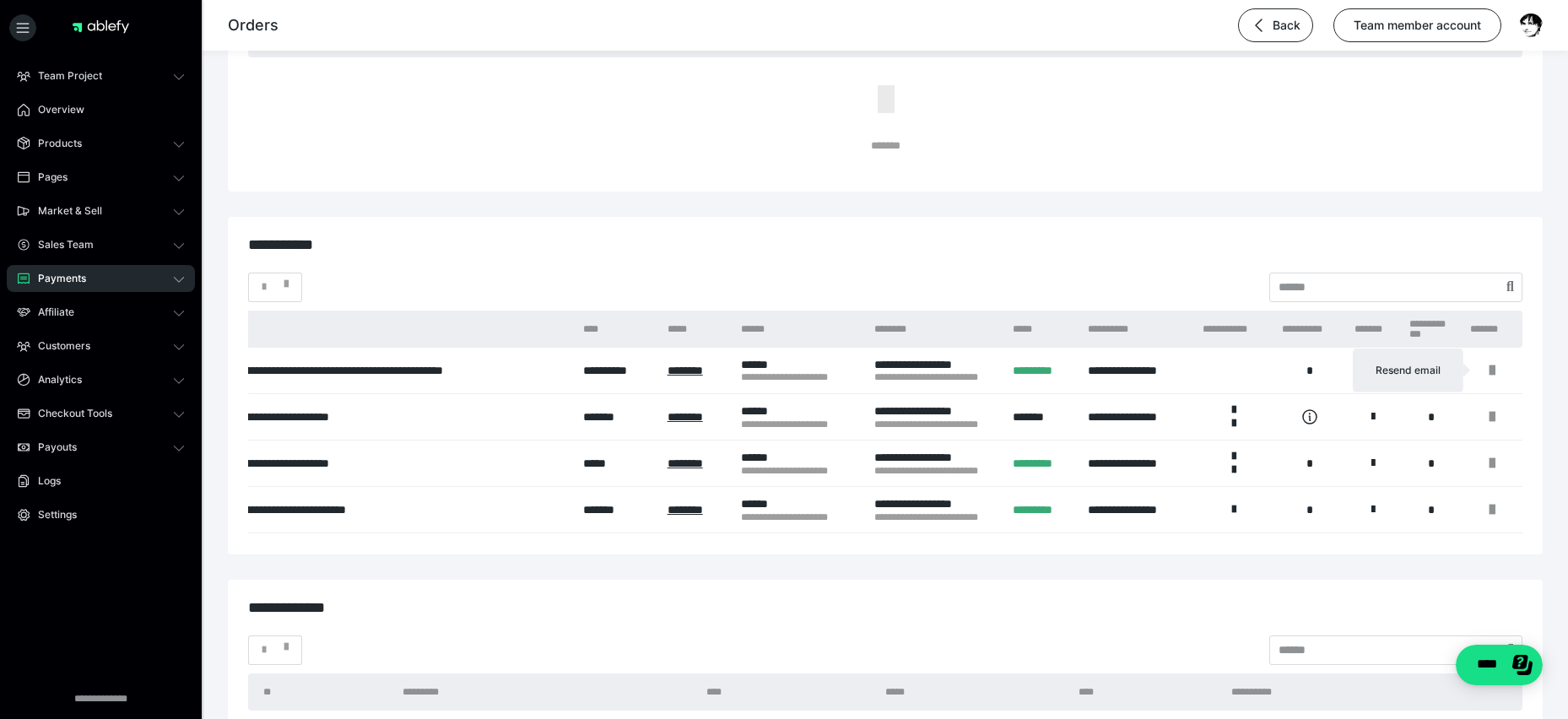 click at bounding box center (784, 360) 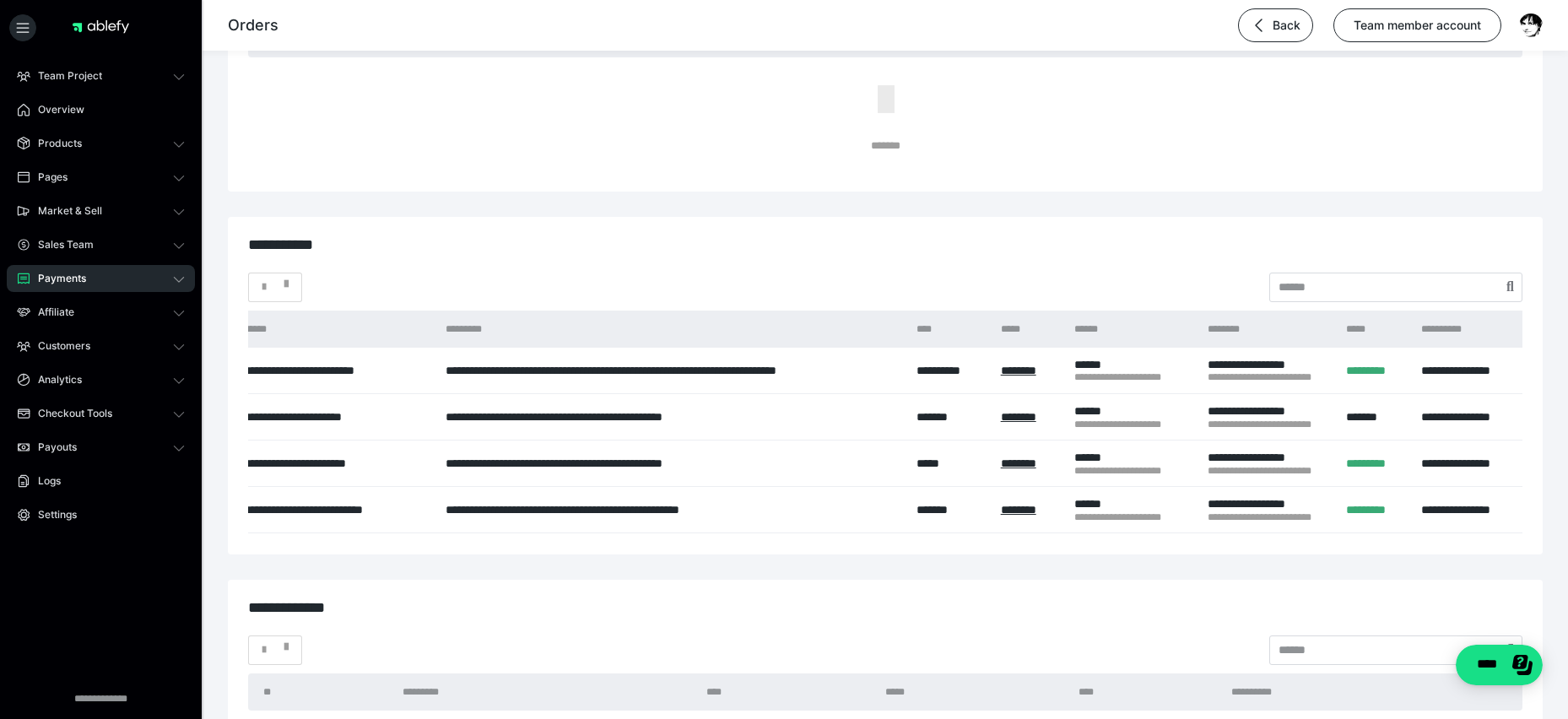 scroll, scrollTop: 0, scrollLeft: 0, axis: both 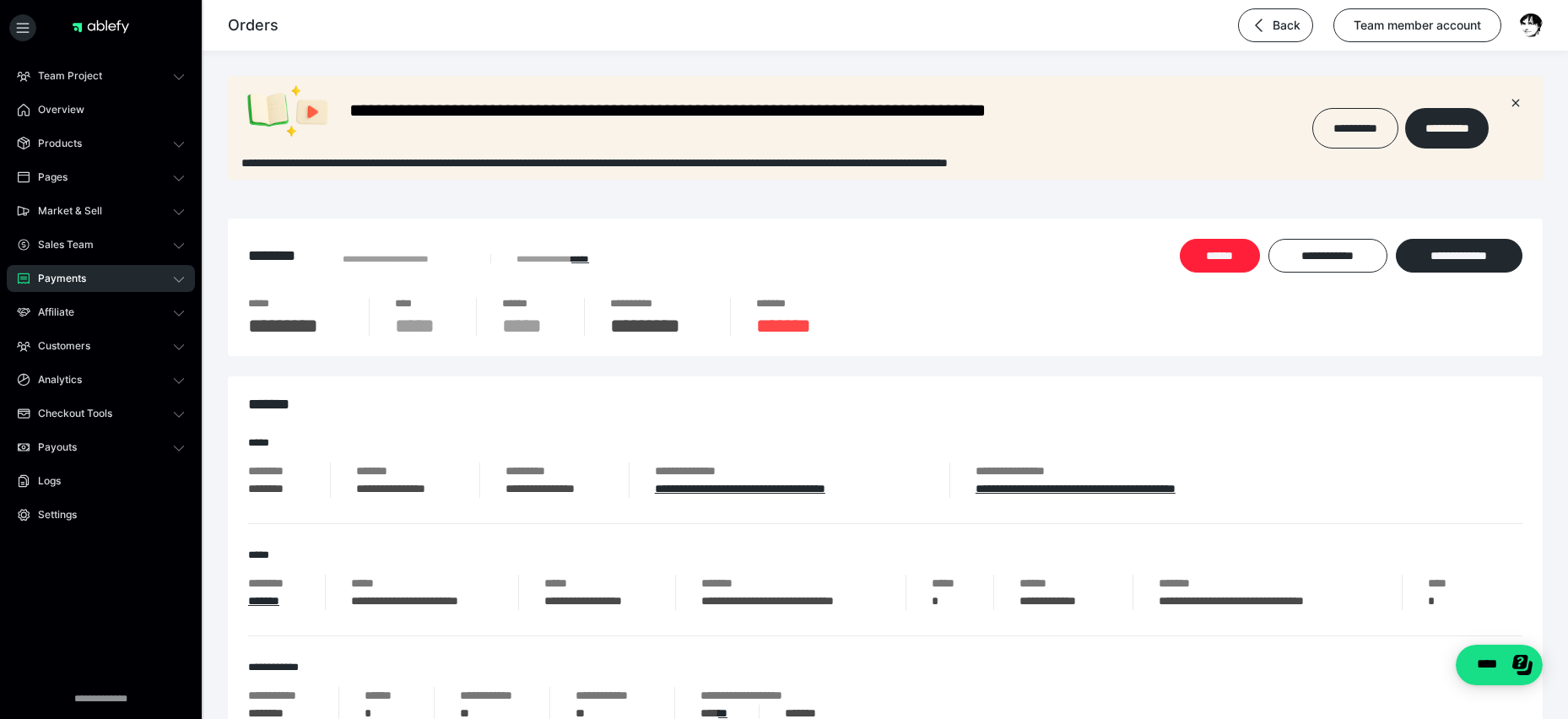 click on "******" at bounding box center (1219, 256) 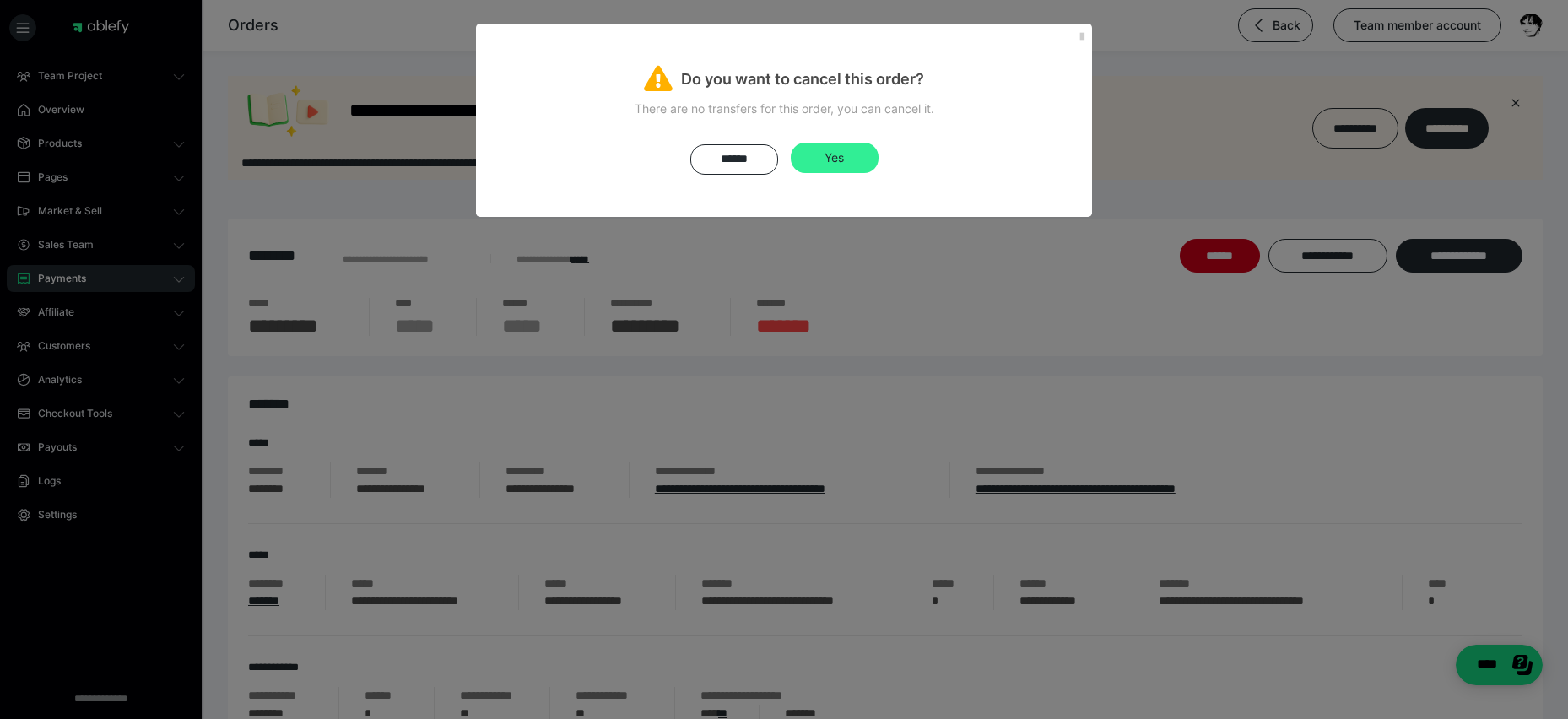 click on "Yes" at bounding box center [834, 157] 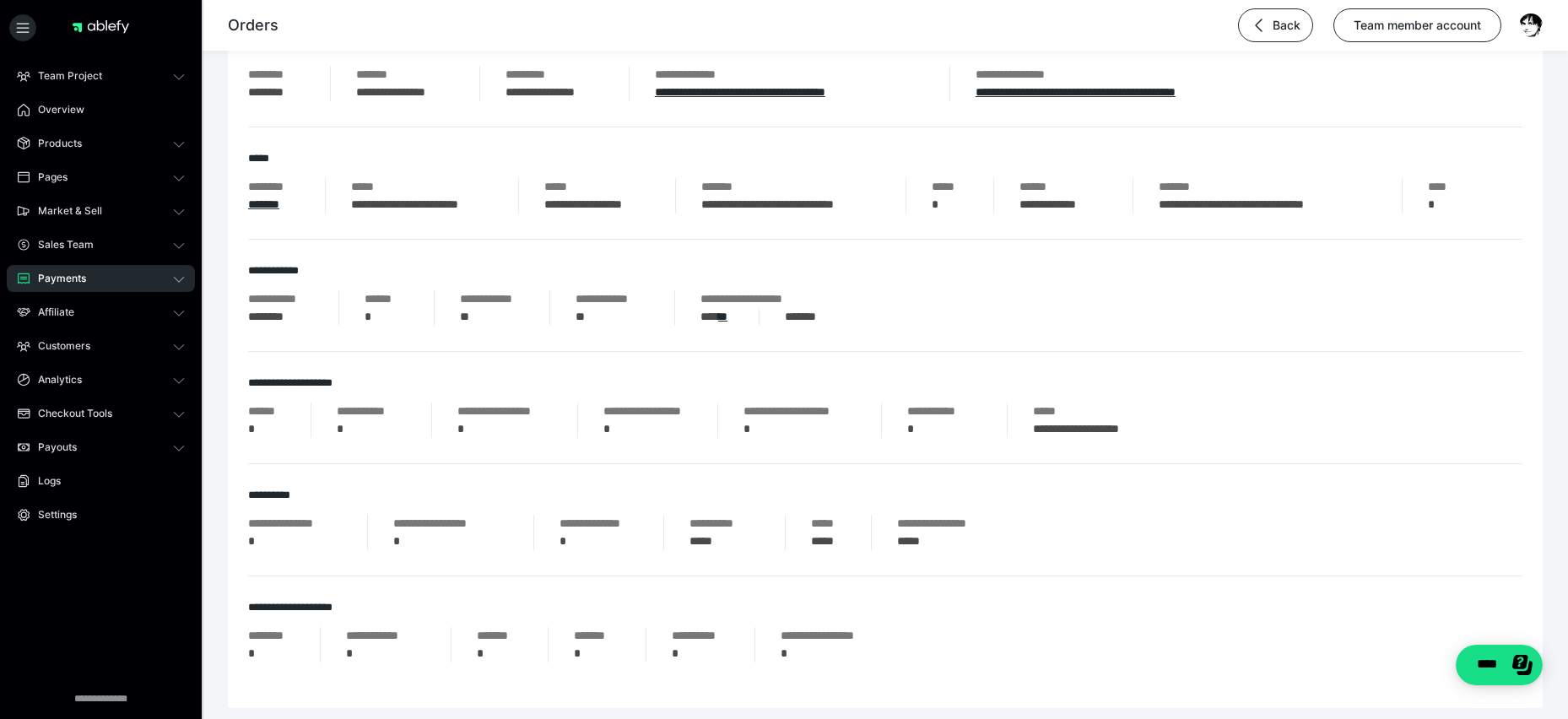 scroll, scrollTop: 0, scrollLeft: 0, axis: both 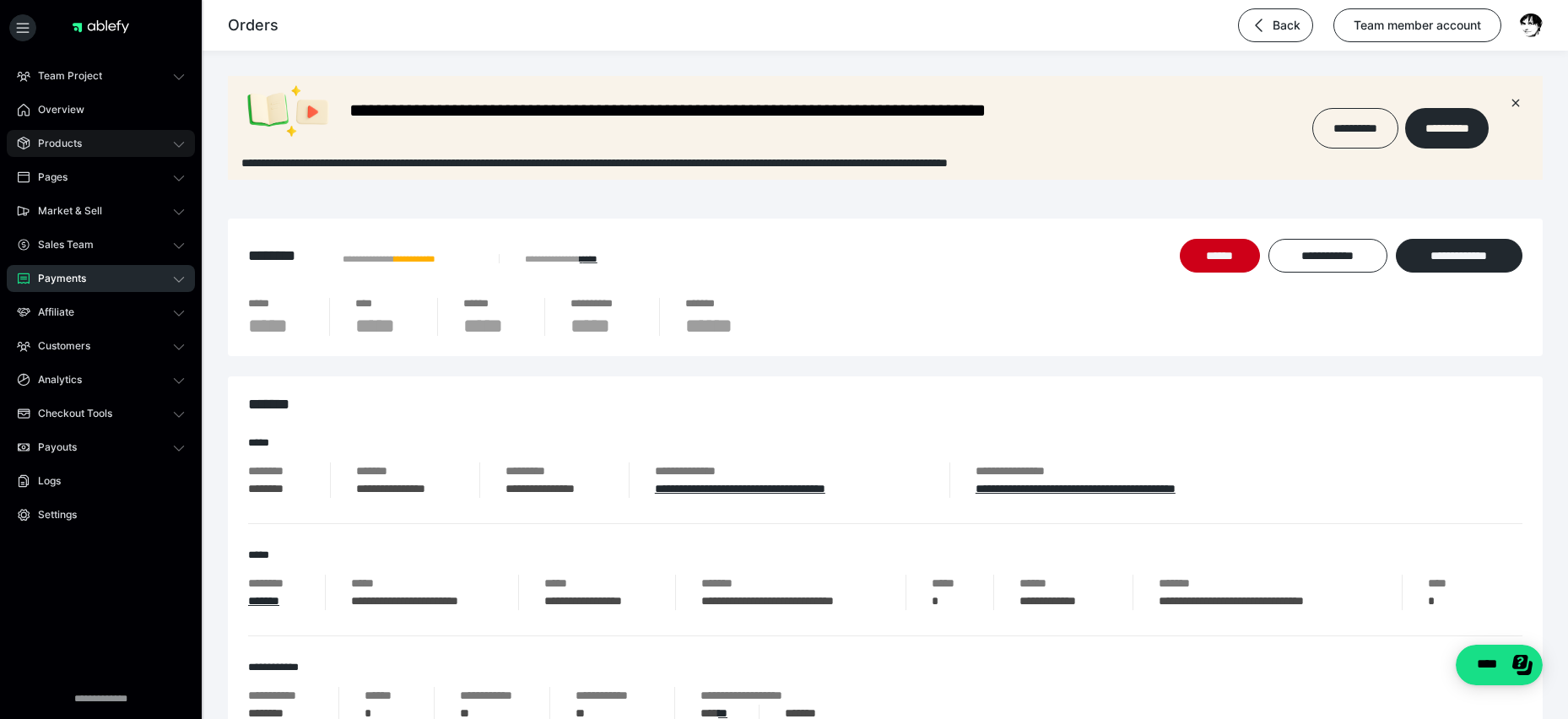 click on "Products" at bounding box center (54, 143) 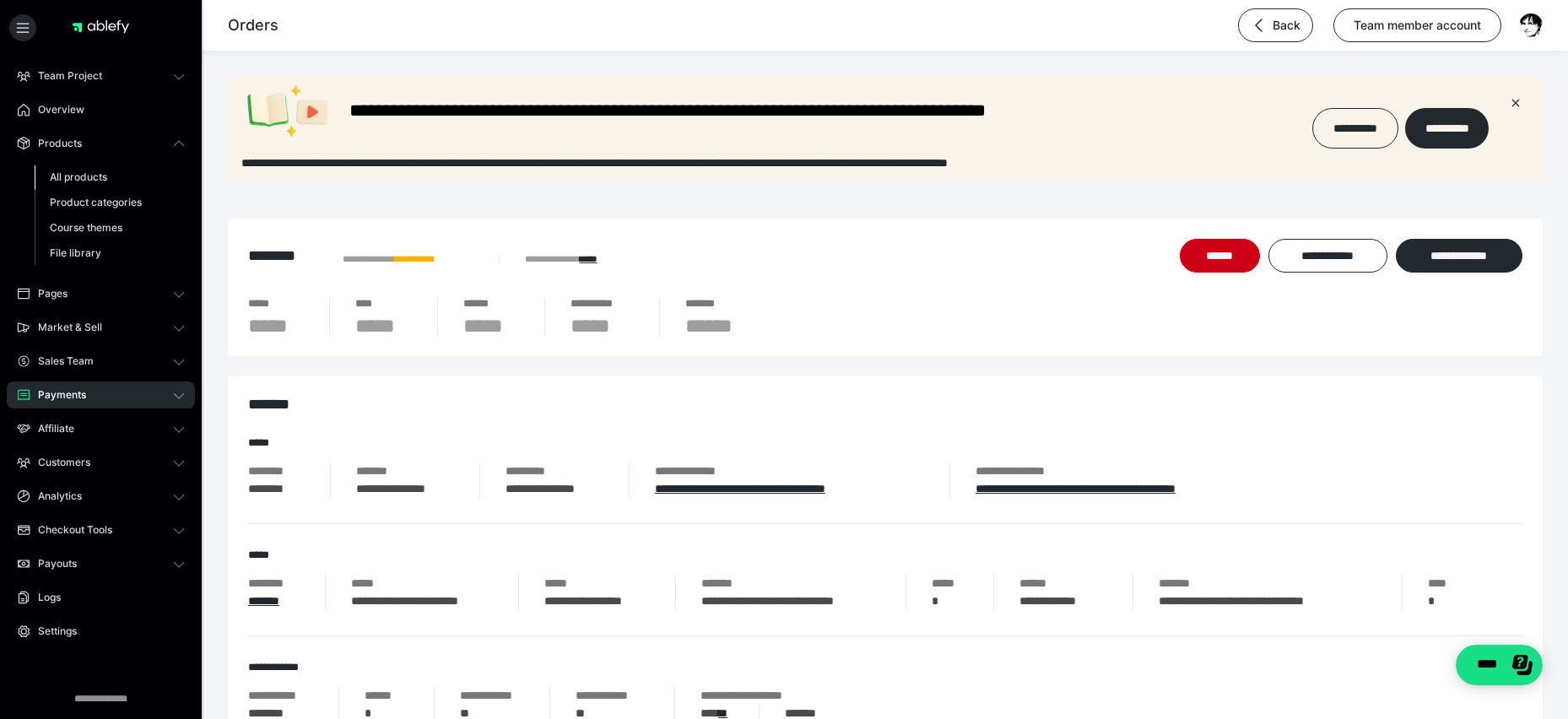 click on "All products" at bounding box center (78, 176) 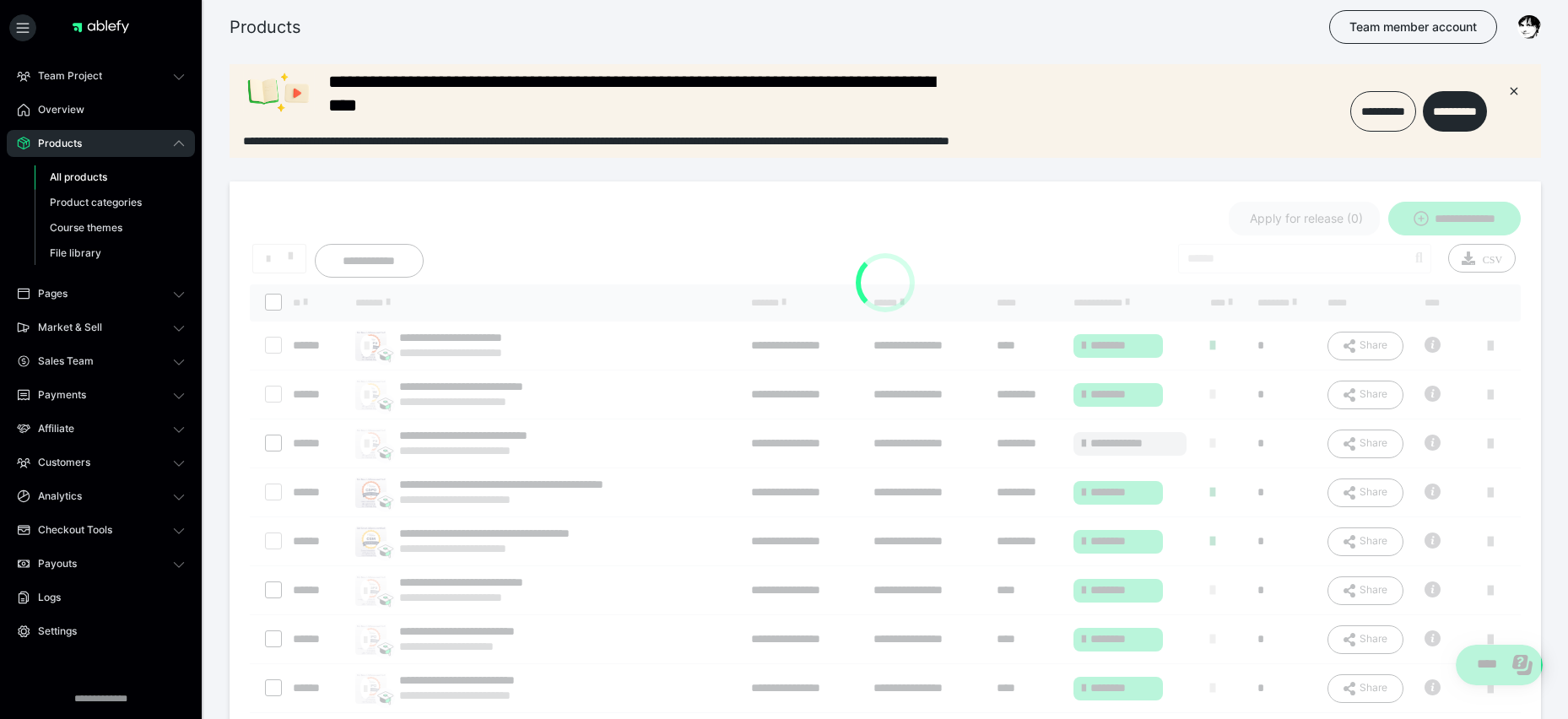 scroll, scrollTop: 0, scrollLeft: 0, axis: both 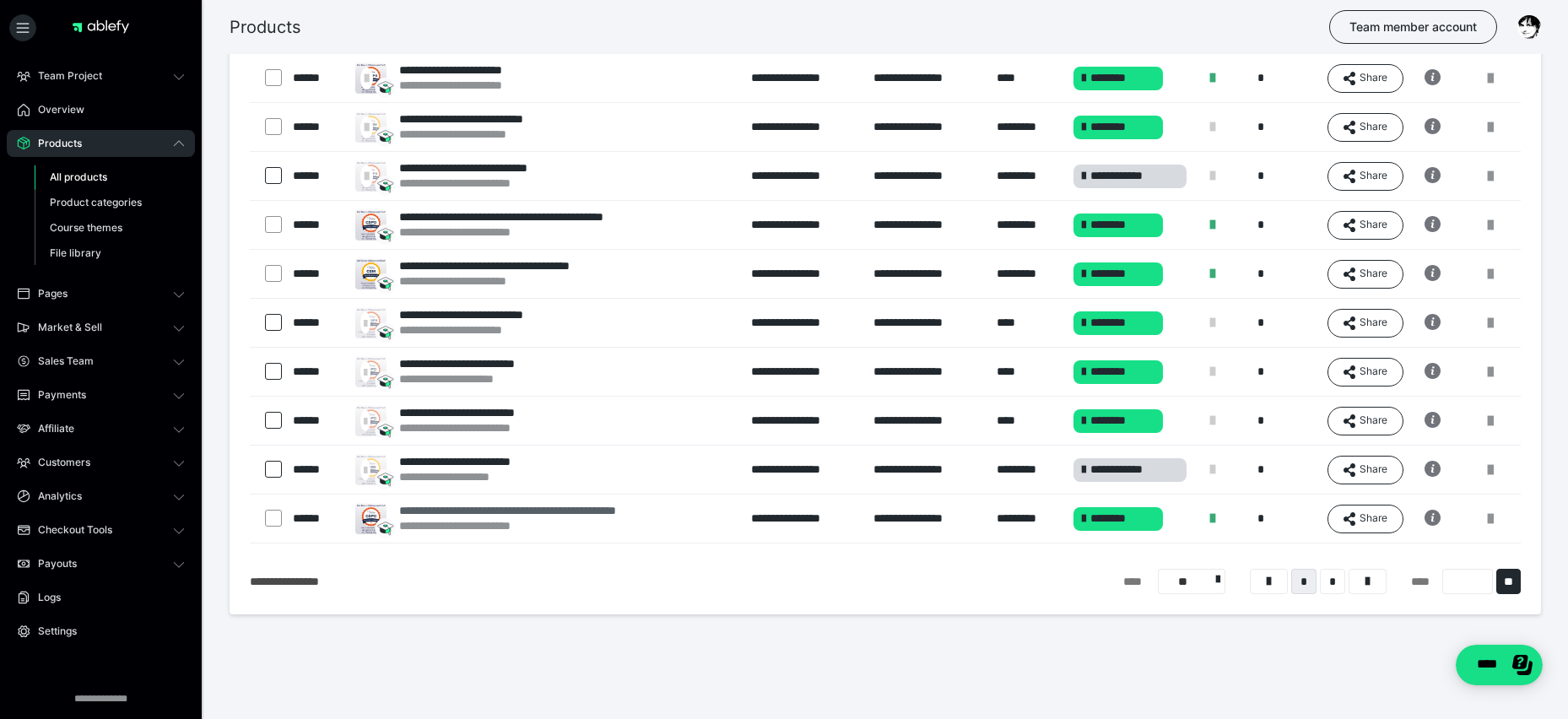 click on "**********" at bounding box center (557, 511) 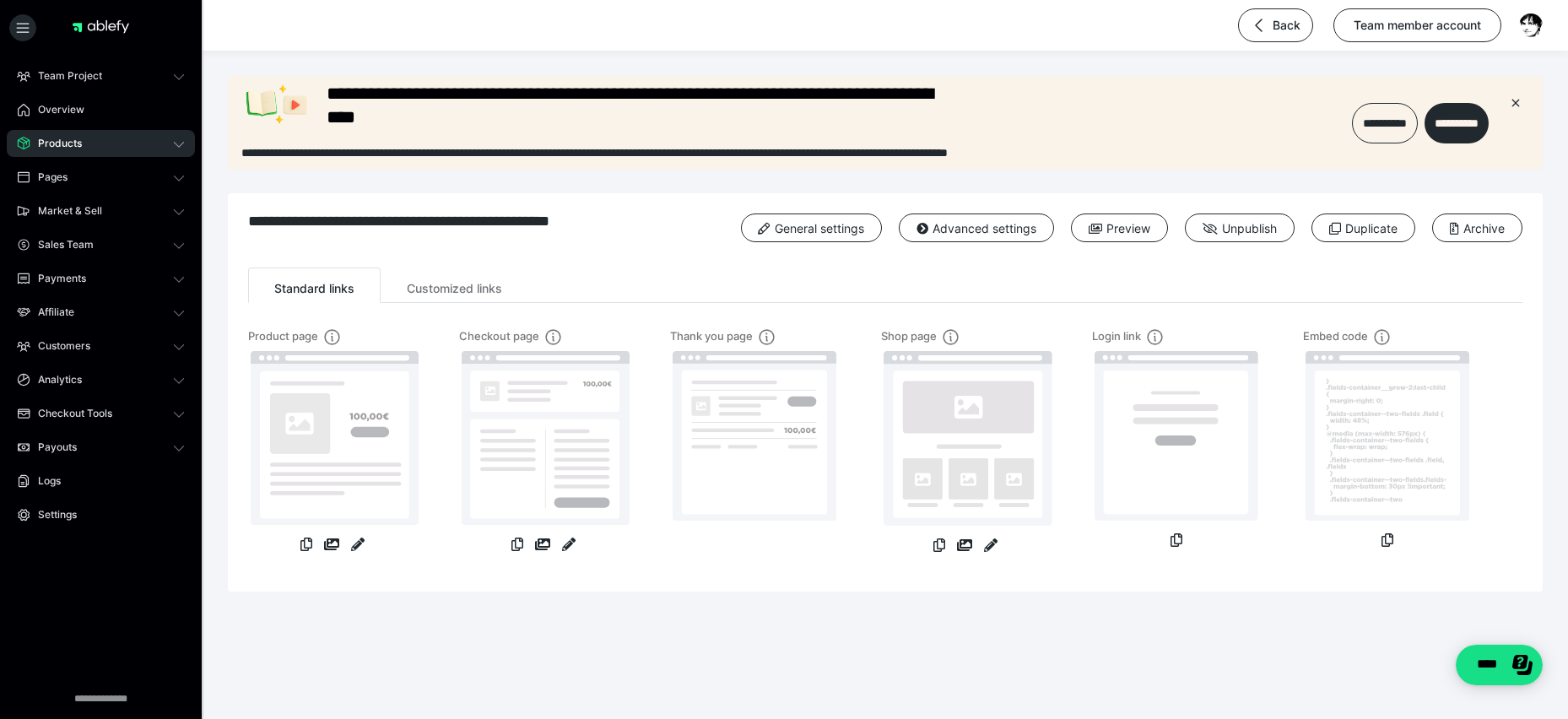 scroll, scrollTop: 0, scrollLeft: 0, axis: both 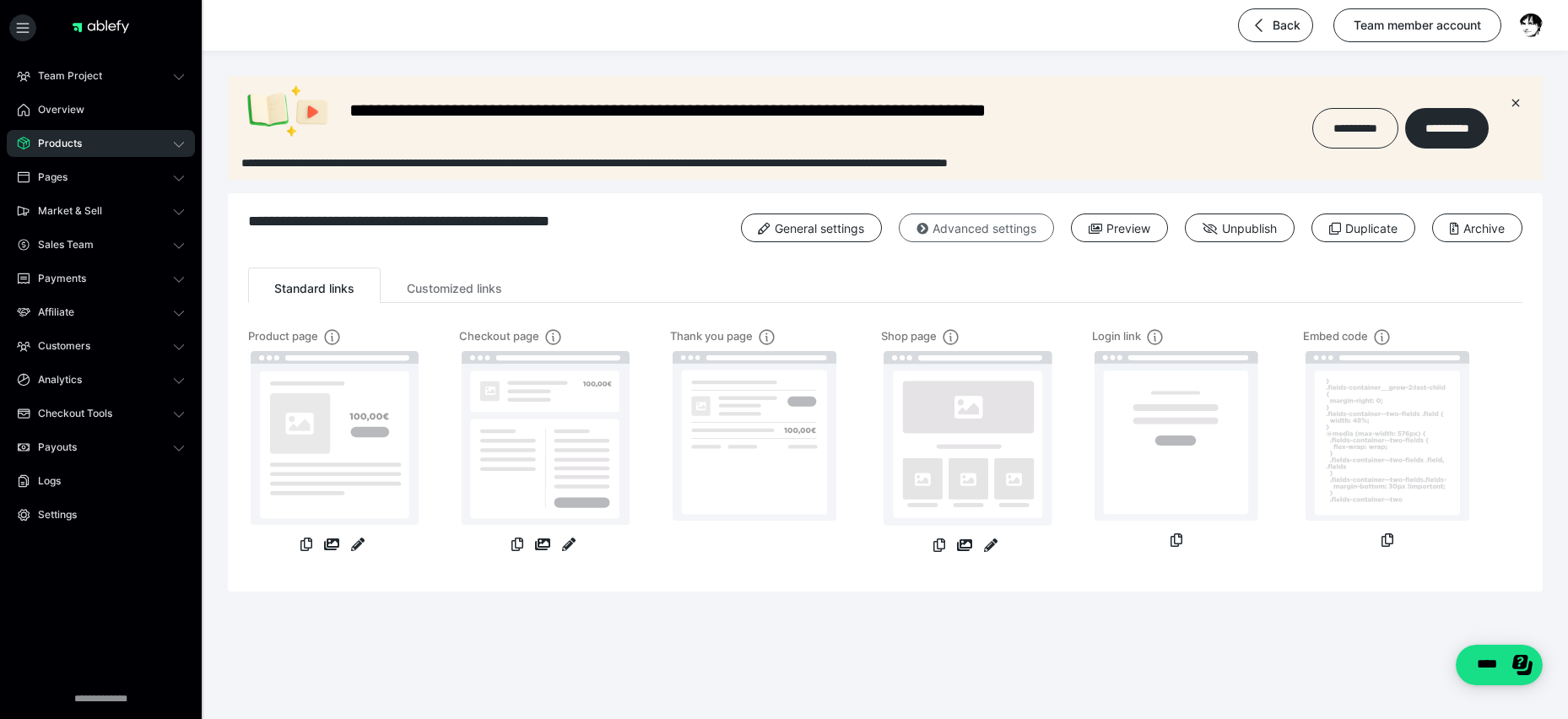 click on "Advanced settings" at bounding box center [976, 228] 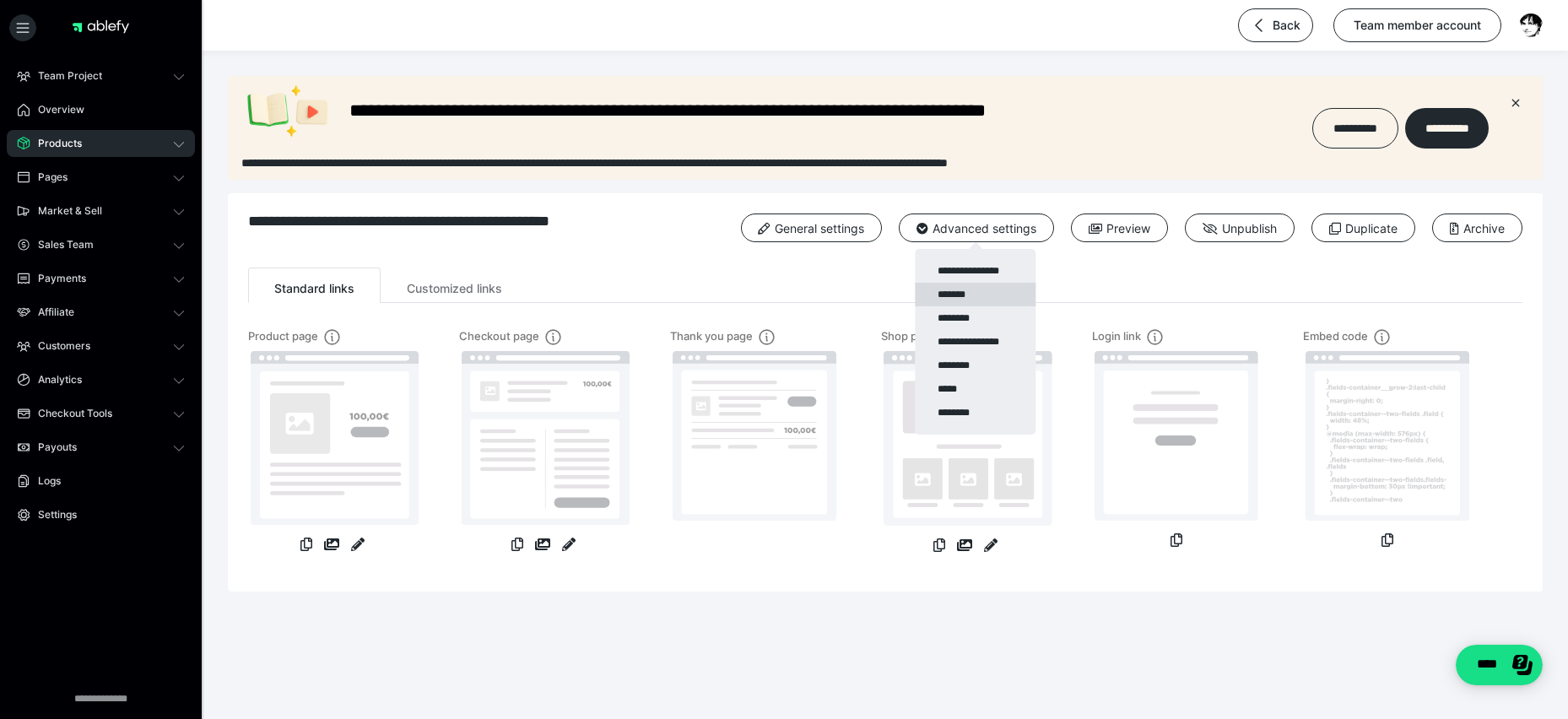 click on "*******" at bounding box center [975, 295] 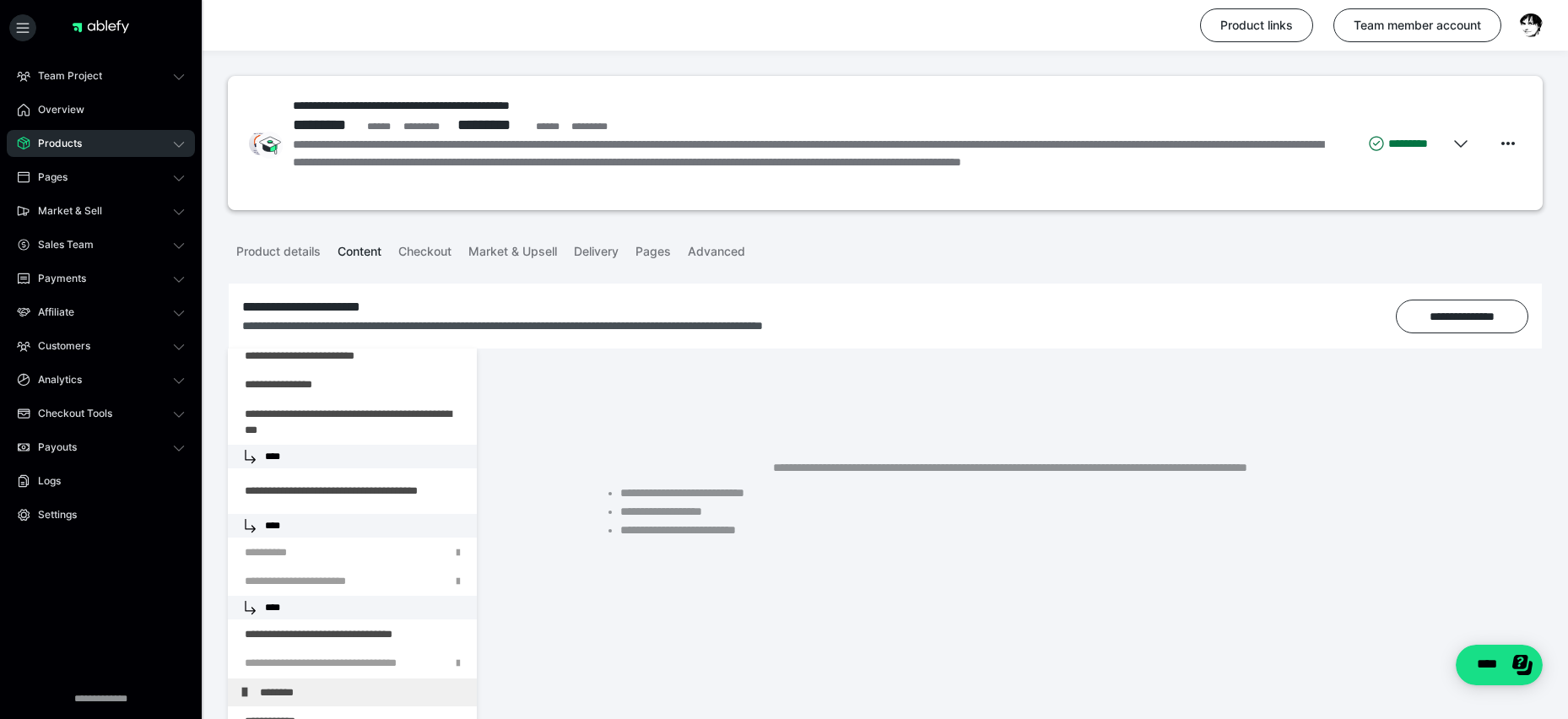 scroll, scrollTop: 321, scrollLeft: 0, axis: vertical 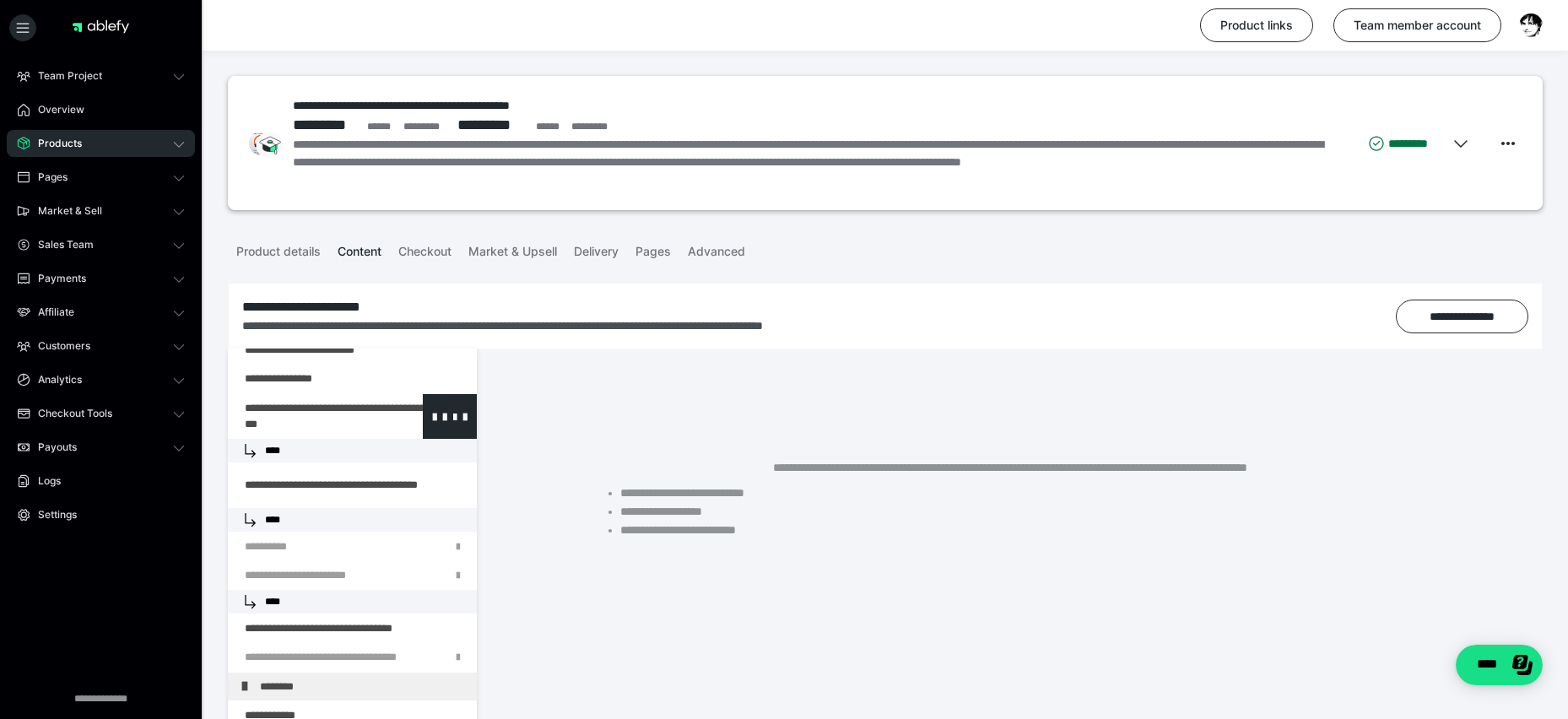 click on "****" at bounding box center [352, 451] 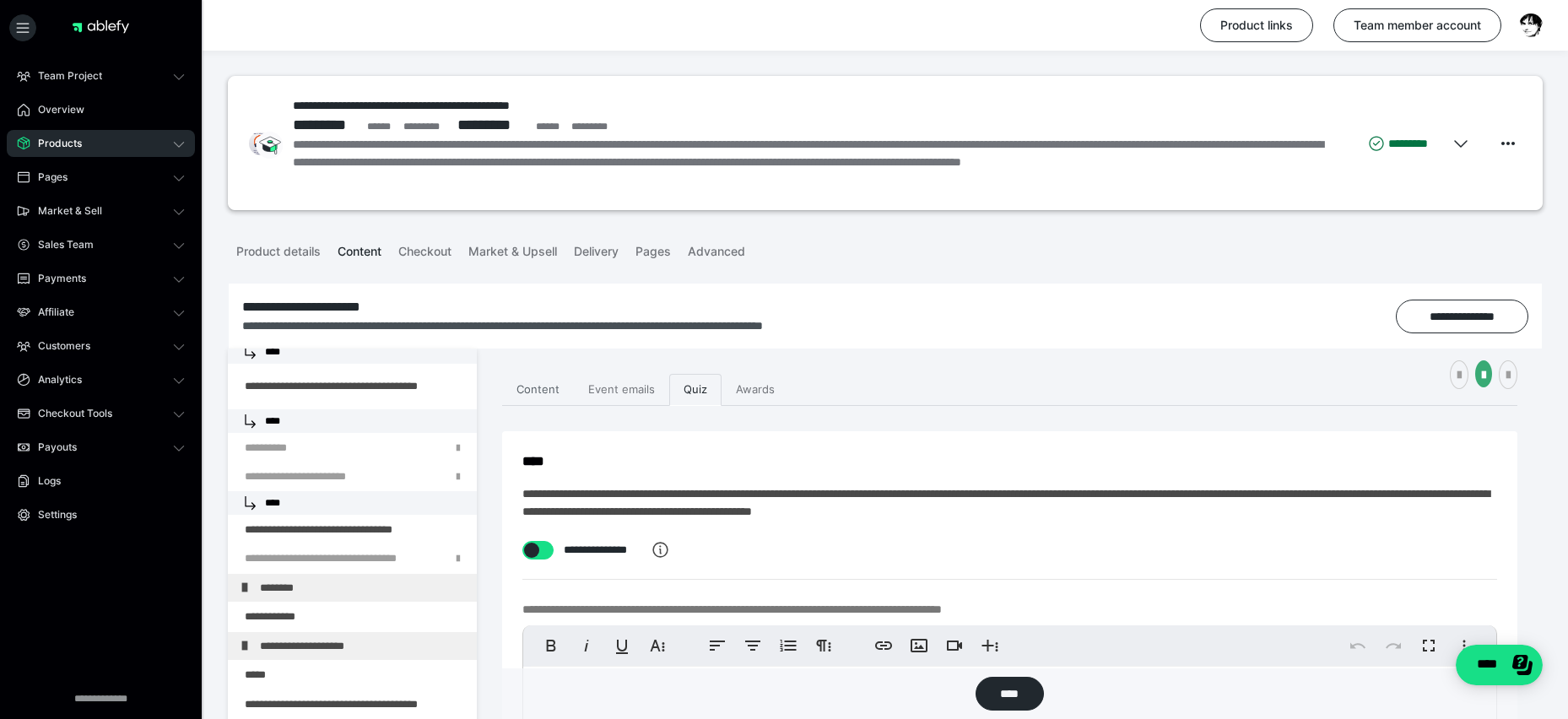 scroll, scrollTop: 428, scrollLeft: 0, axis: vertical 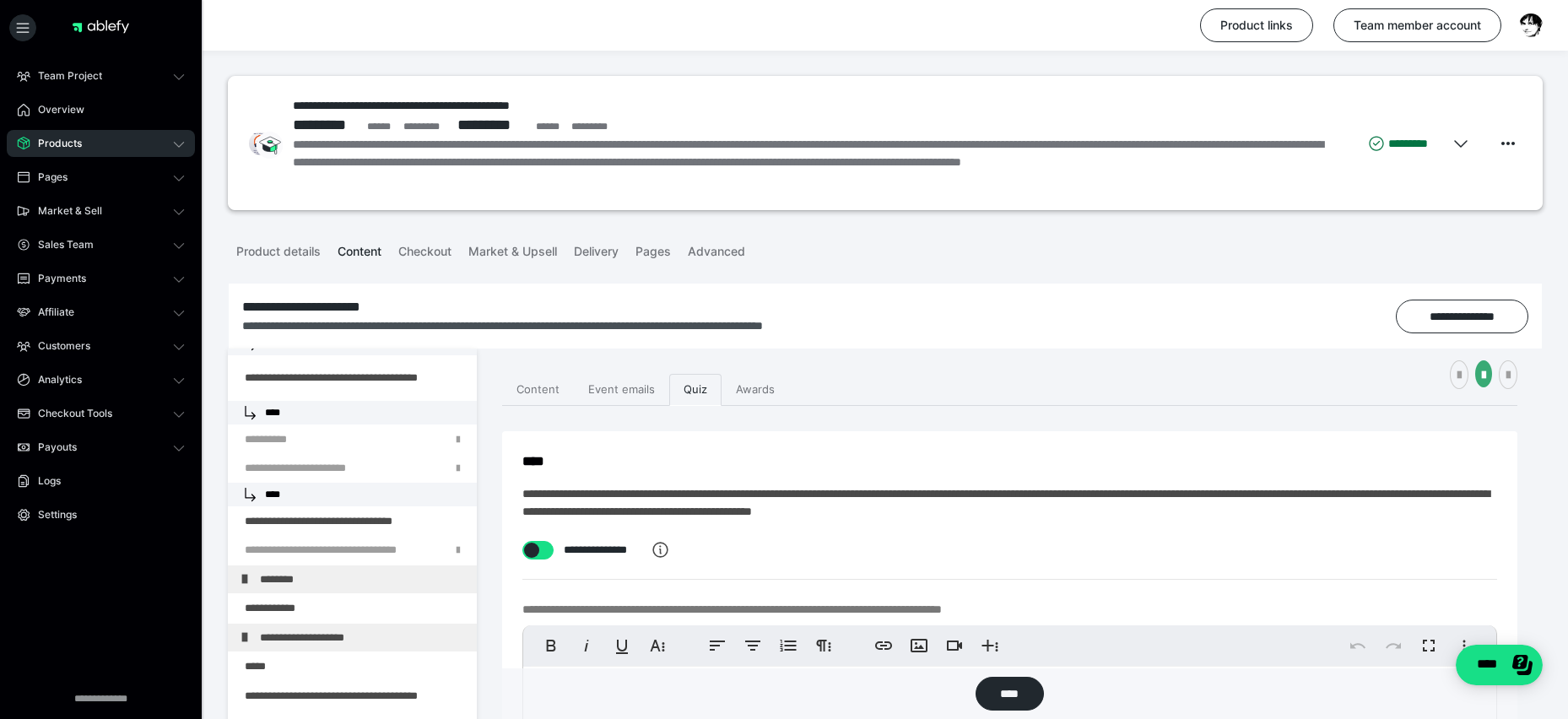 click at bounding box center [532, 550] 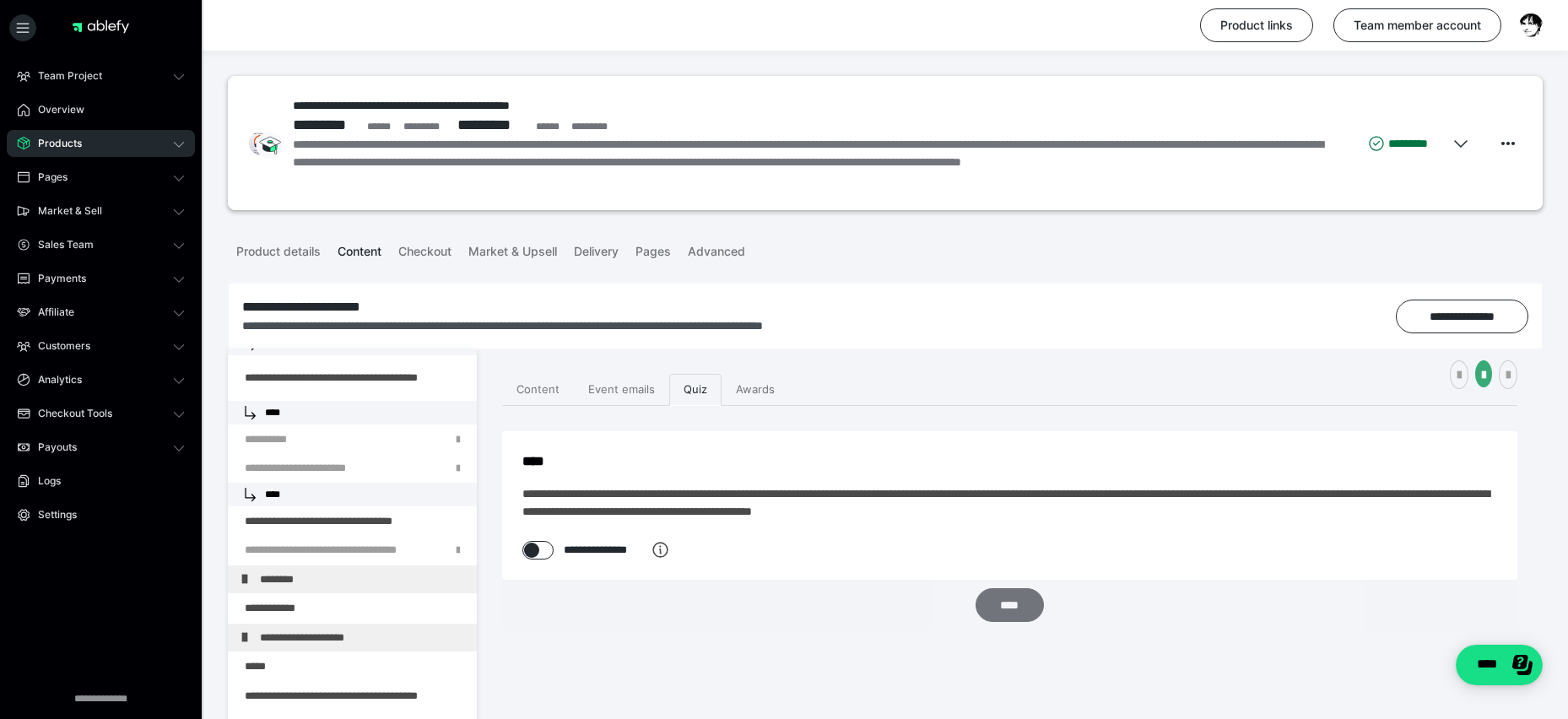 click on "****" at bounding box center (1009, 605) 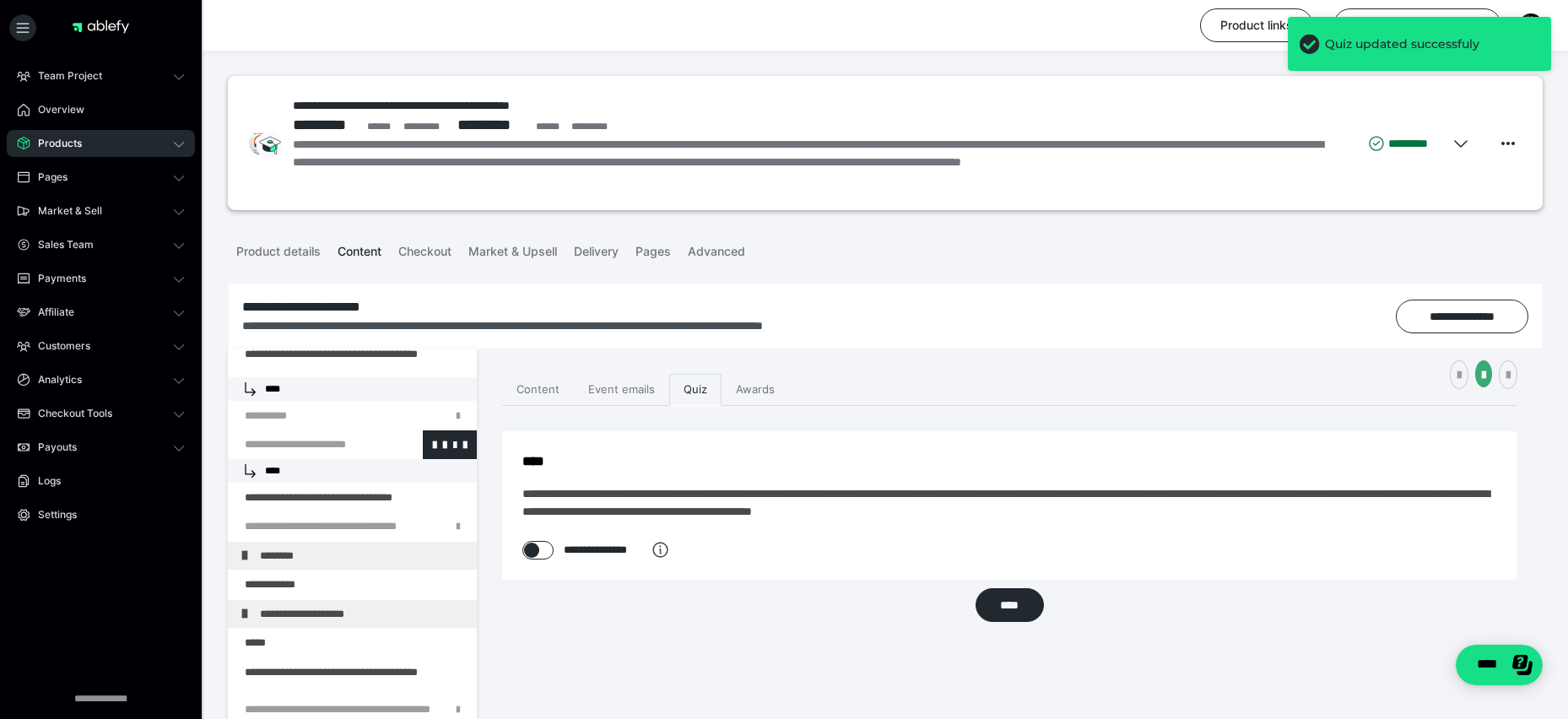 click on "****" at bounding box center (352, 471) 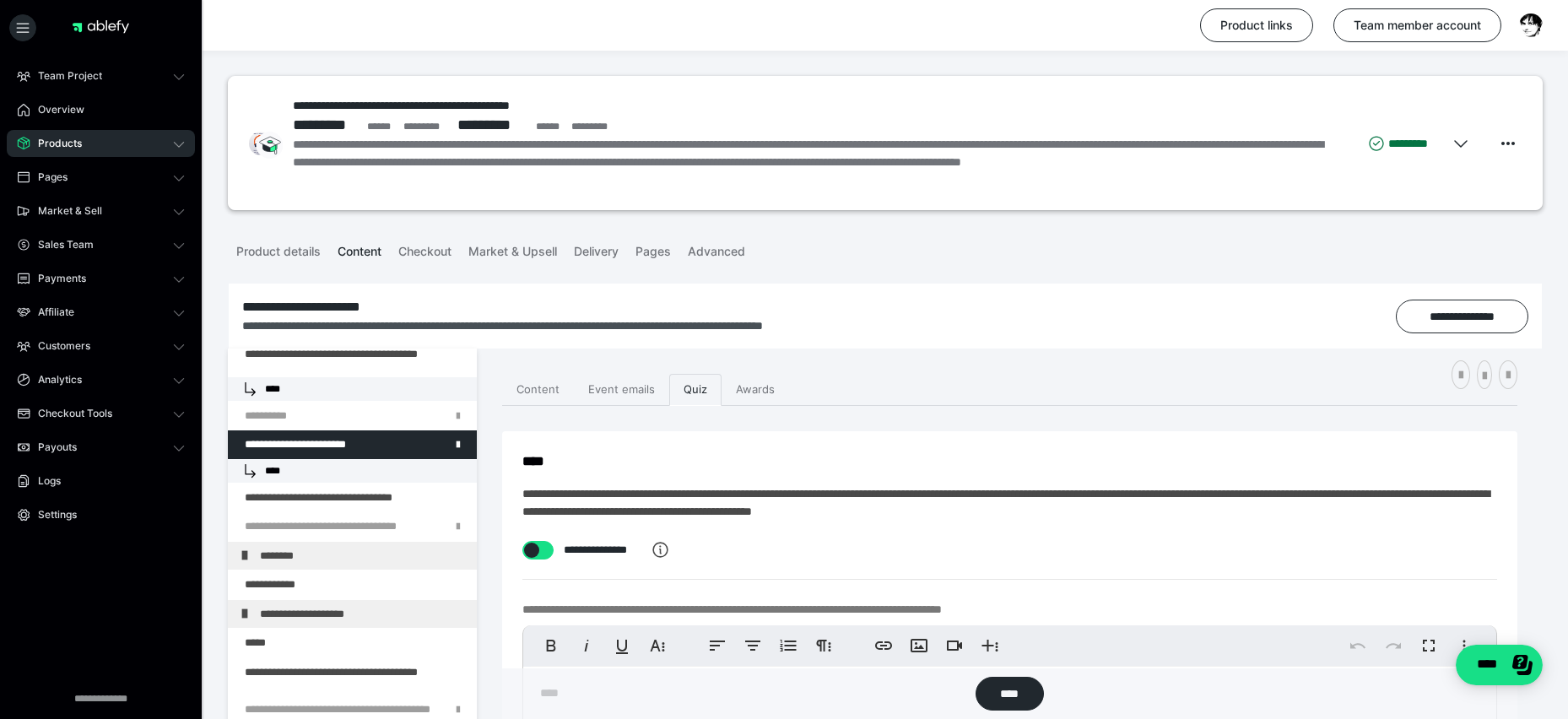 click at bounding box center [532, 550] 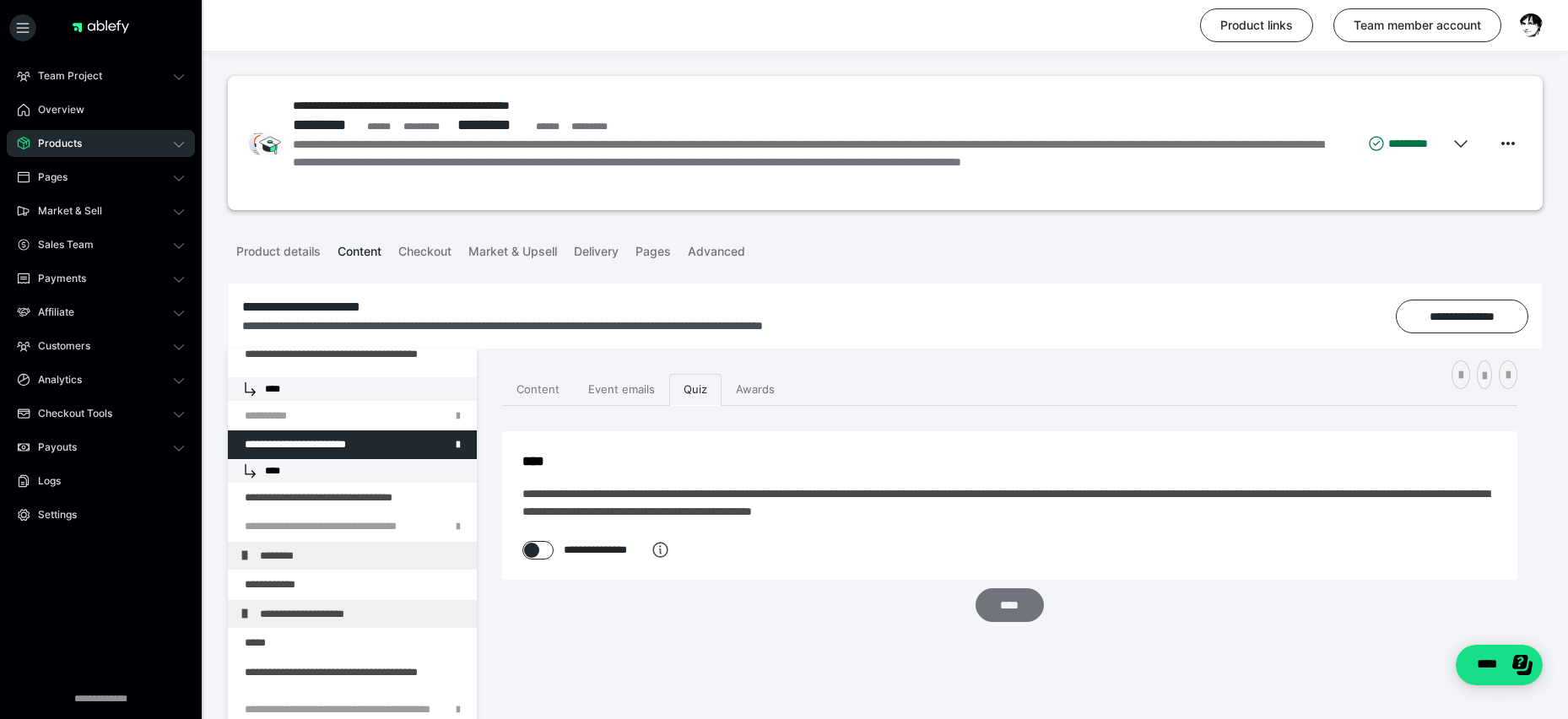 click on "****" at bounding box center (1009, 605) 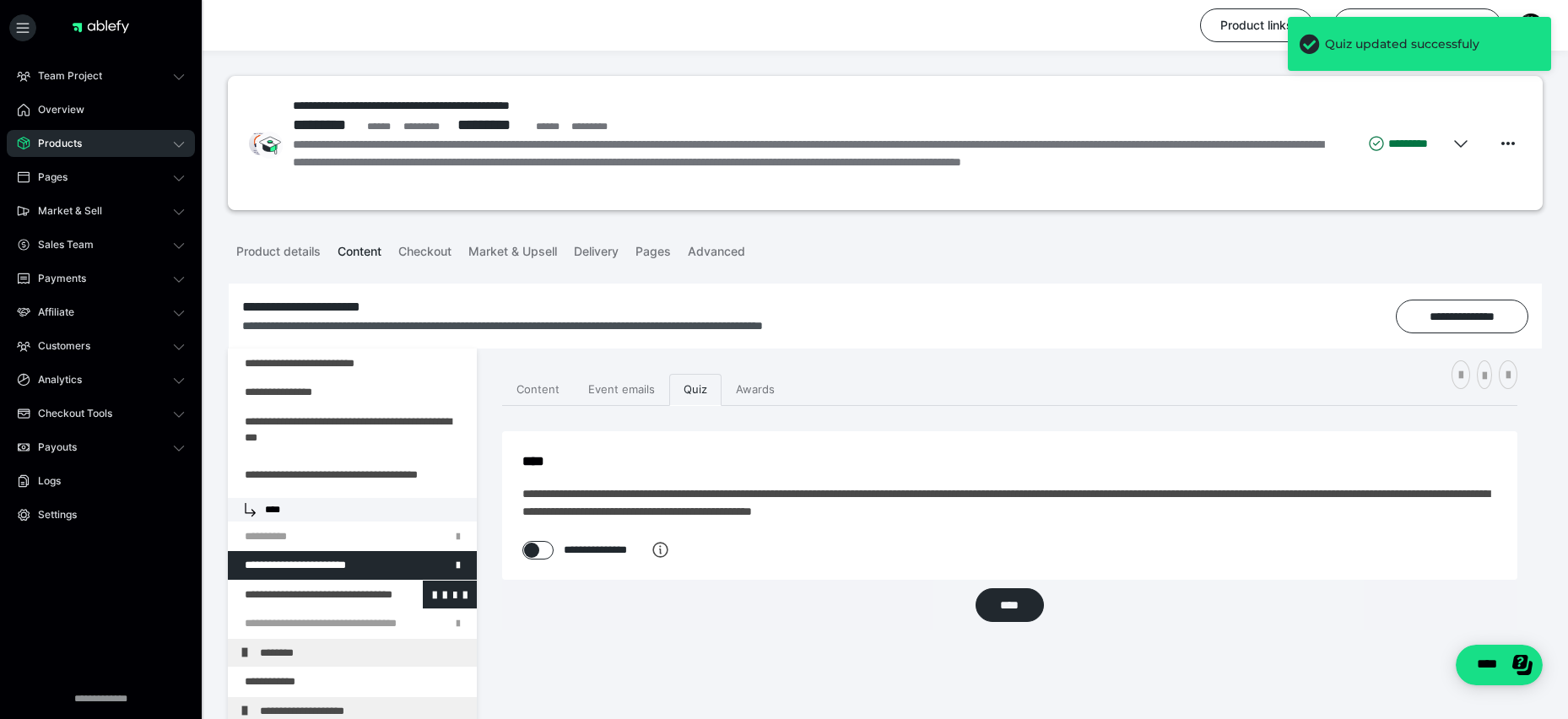 scroll, scrollTop: 303, scrollLeft: 0, axis: vertical 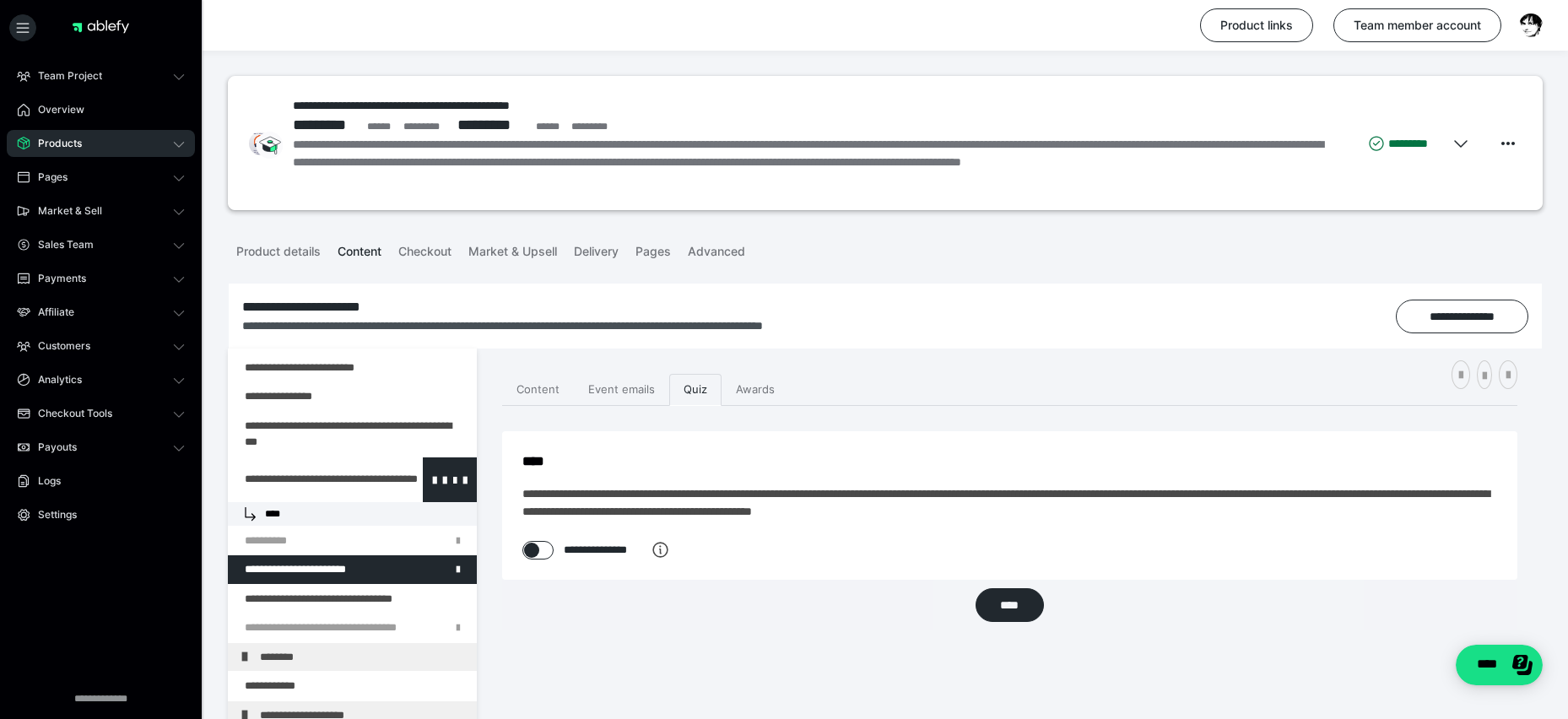 click at bounding box center [308, 479] 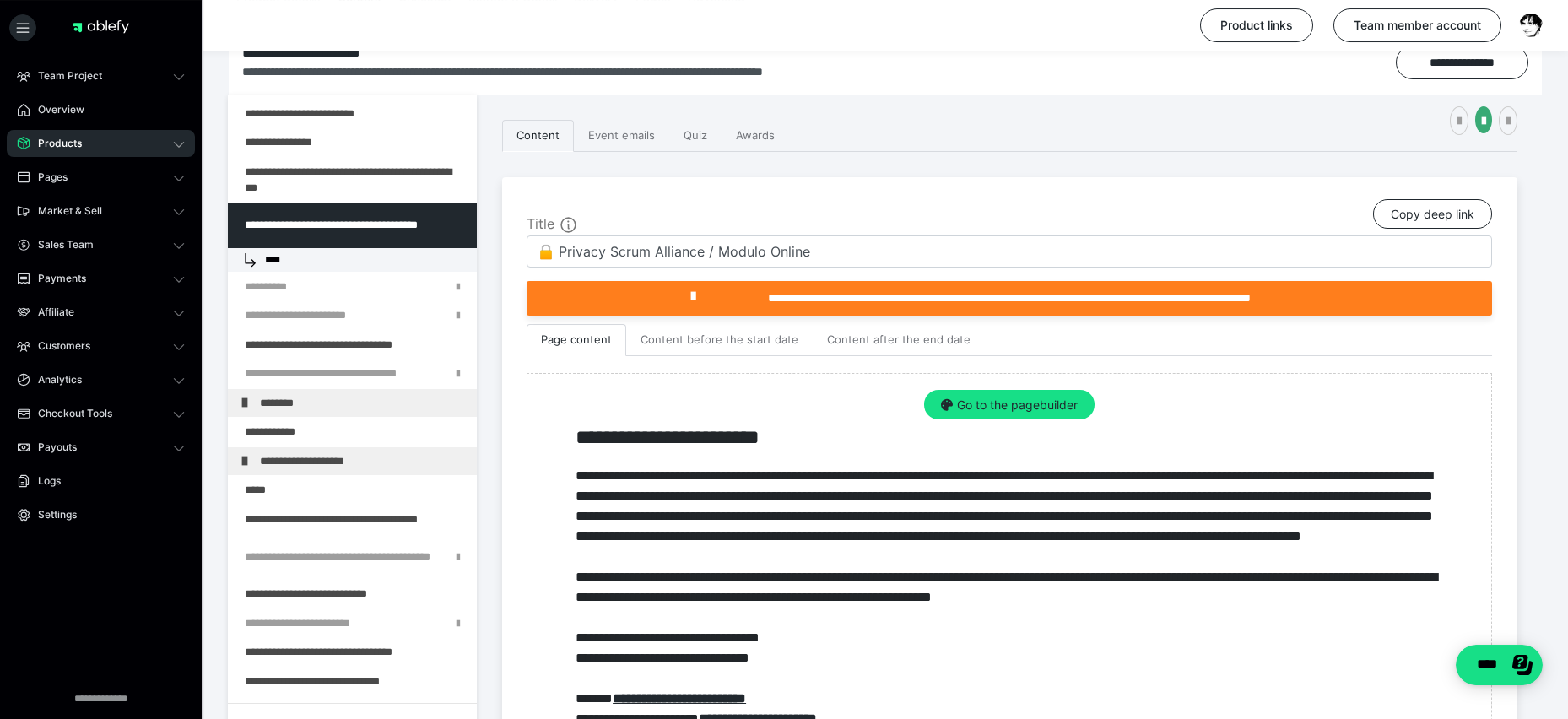 scroll, scrollTop: 114, scrollLeft: 0, axis: vertical 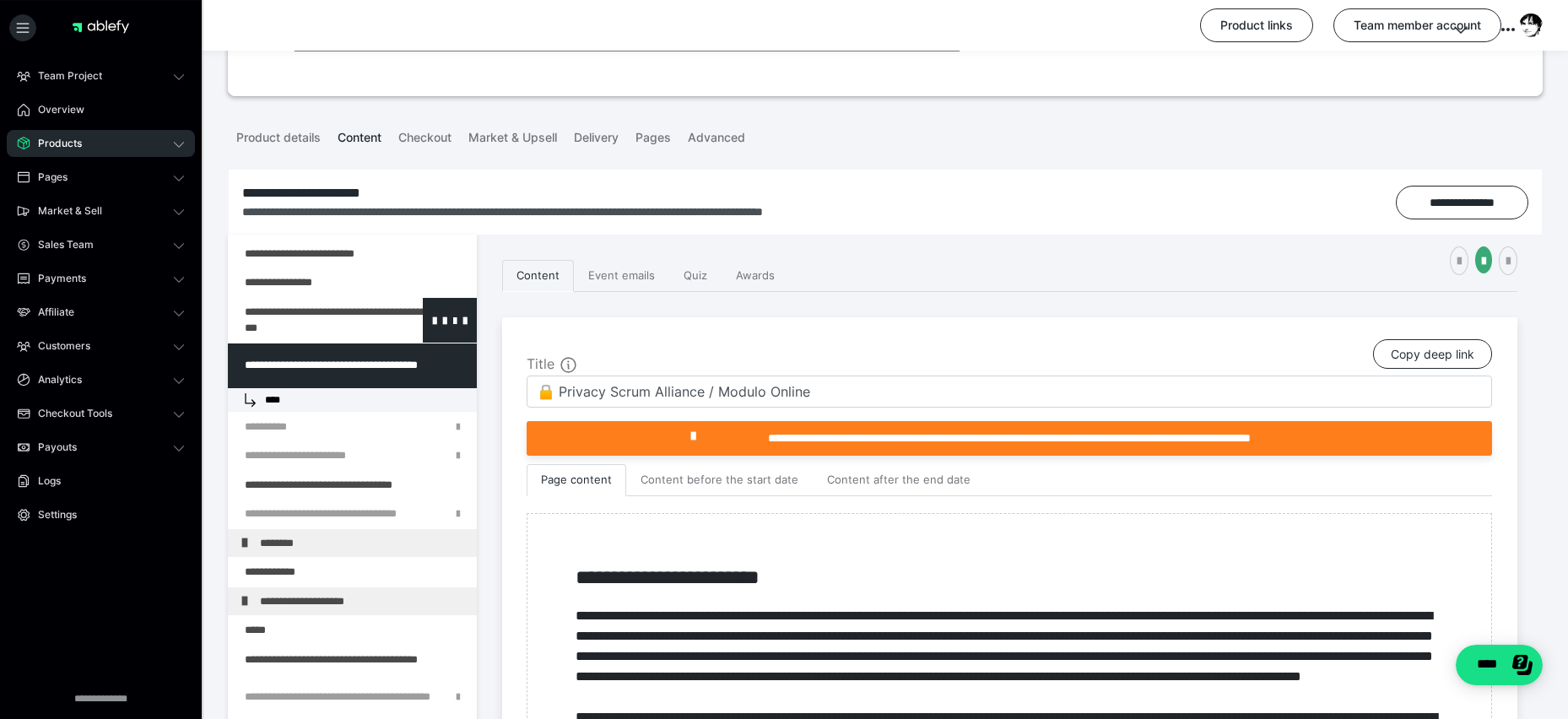 click at bounding box center [308, 320] 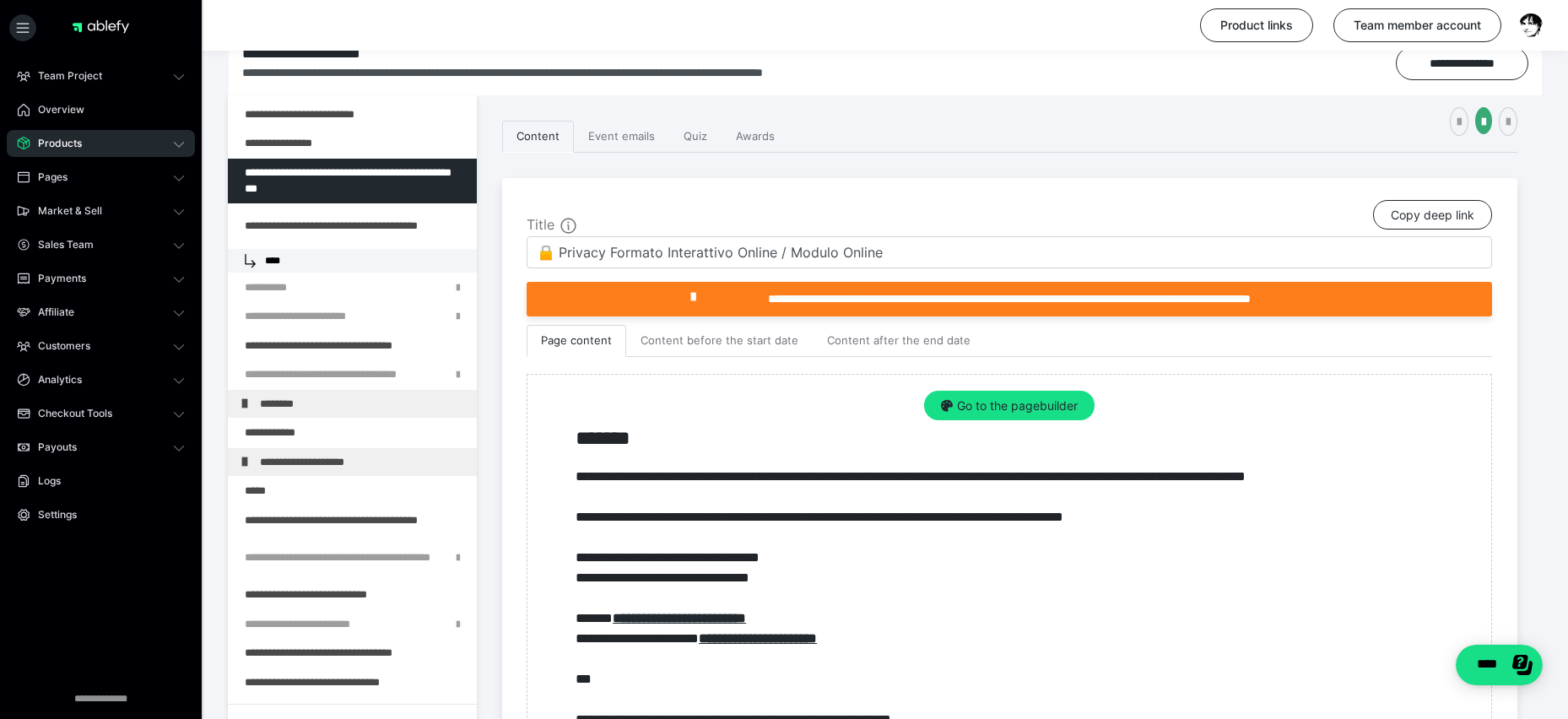 scroll, scrollTop: 230, scrollLeft: 0, axis: vertical 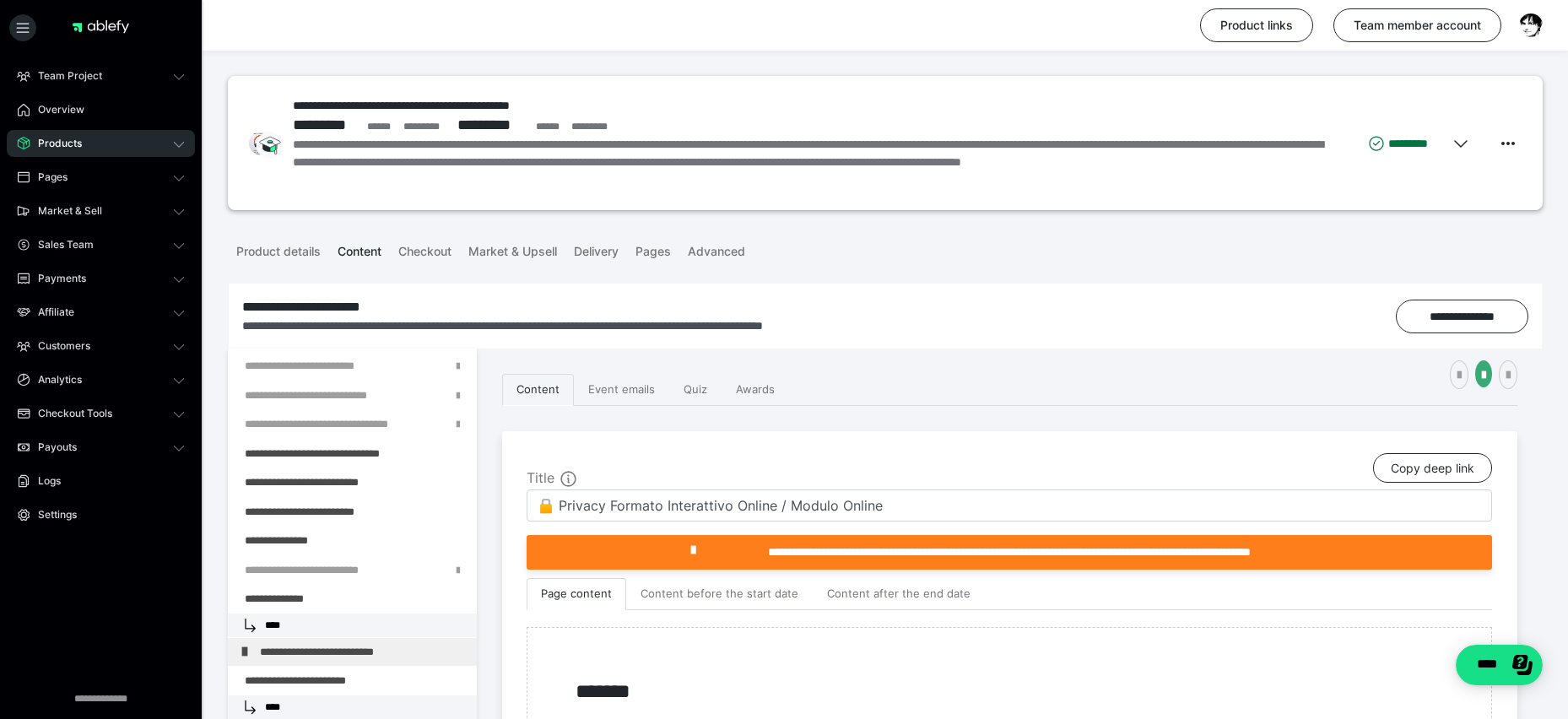 click on "Checkout" at bounding box center (424, 248) 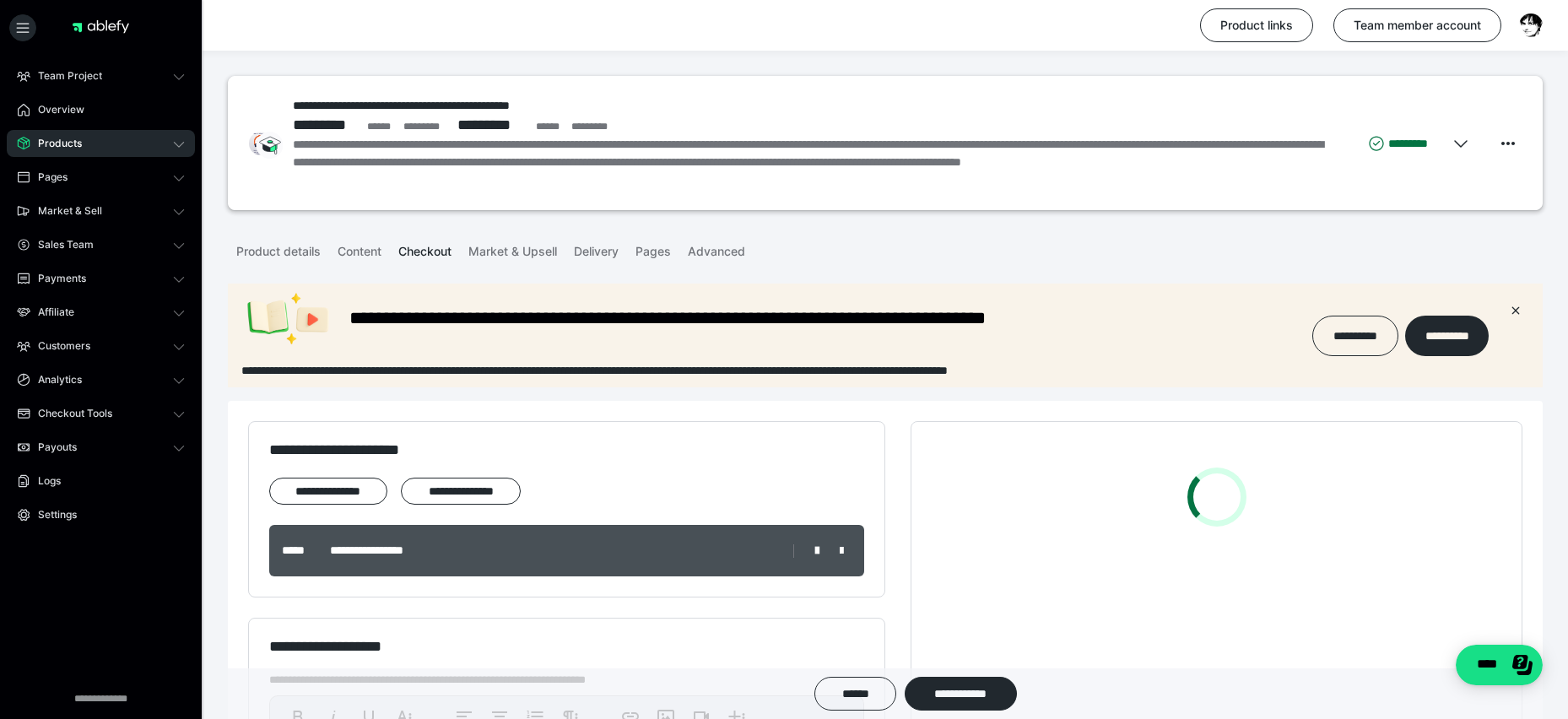 scroll, scrollTop: 0, scrollLeft: 0, axis: both 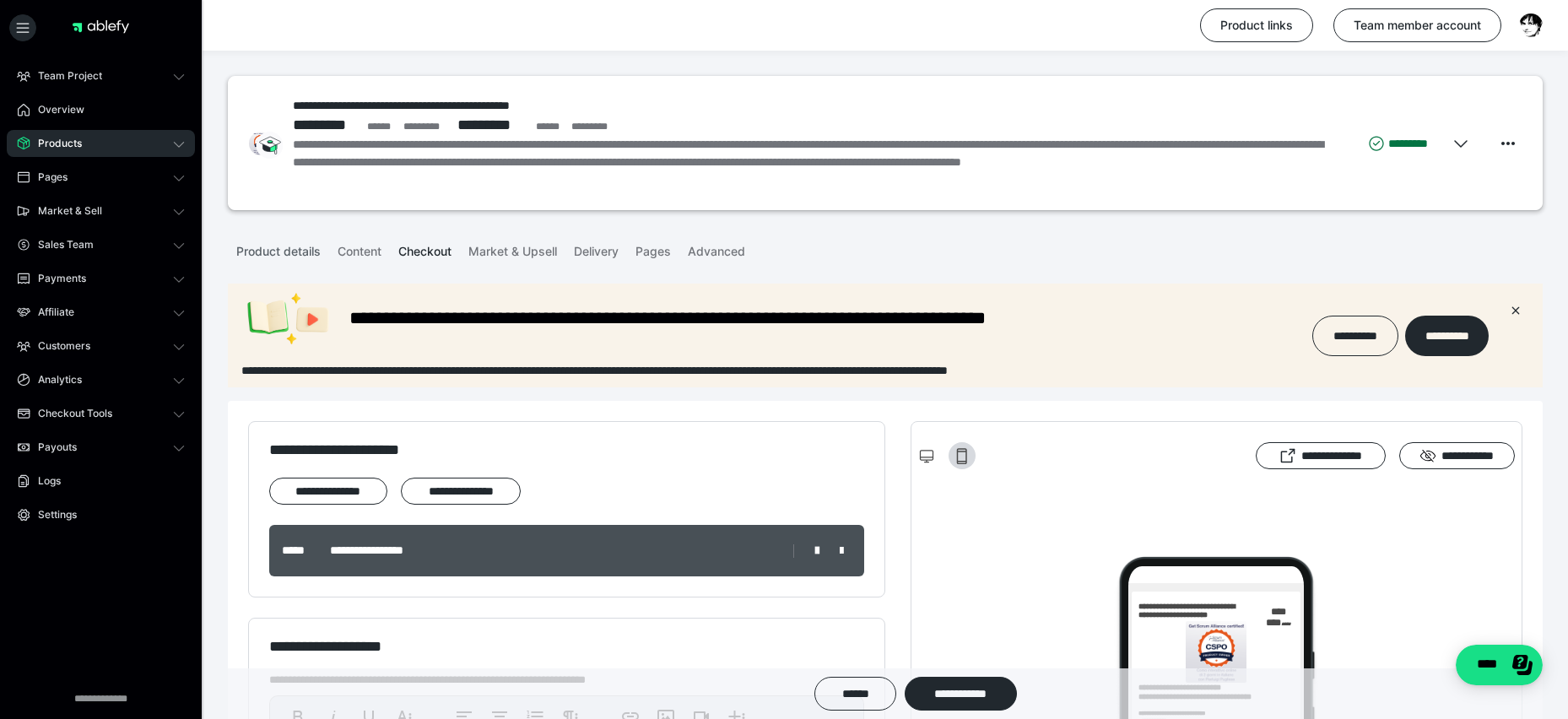 click on "Product details" at bounding box center [278, 248] 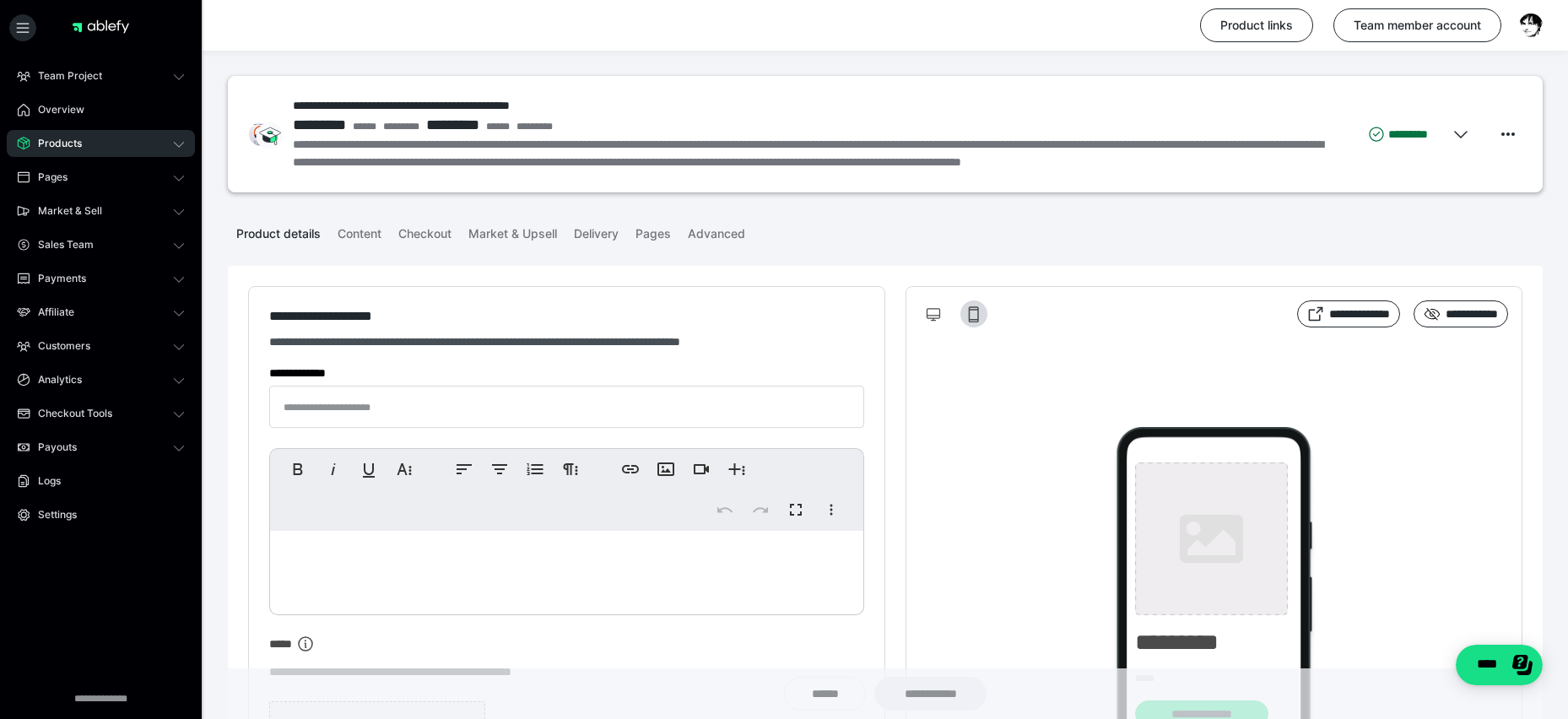 type on "**********" 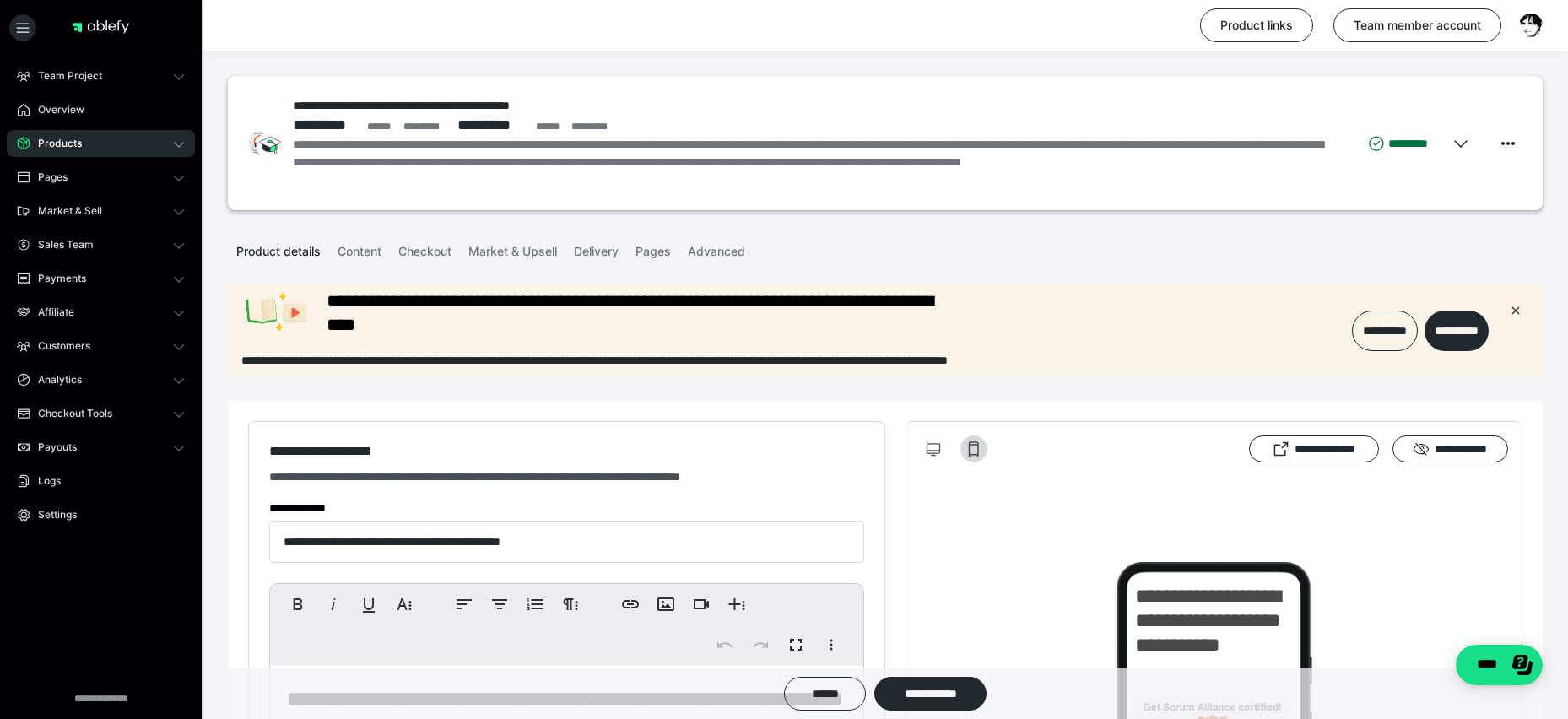 scroll, scrollTop: 0, scrollLeft: 0, axis: both 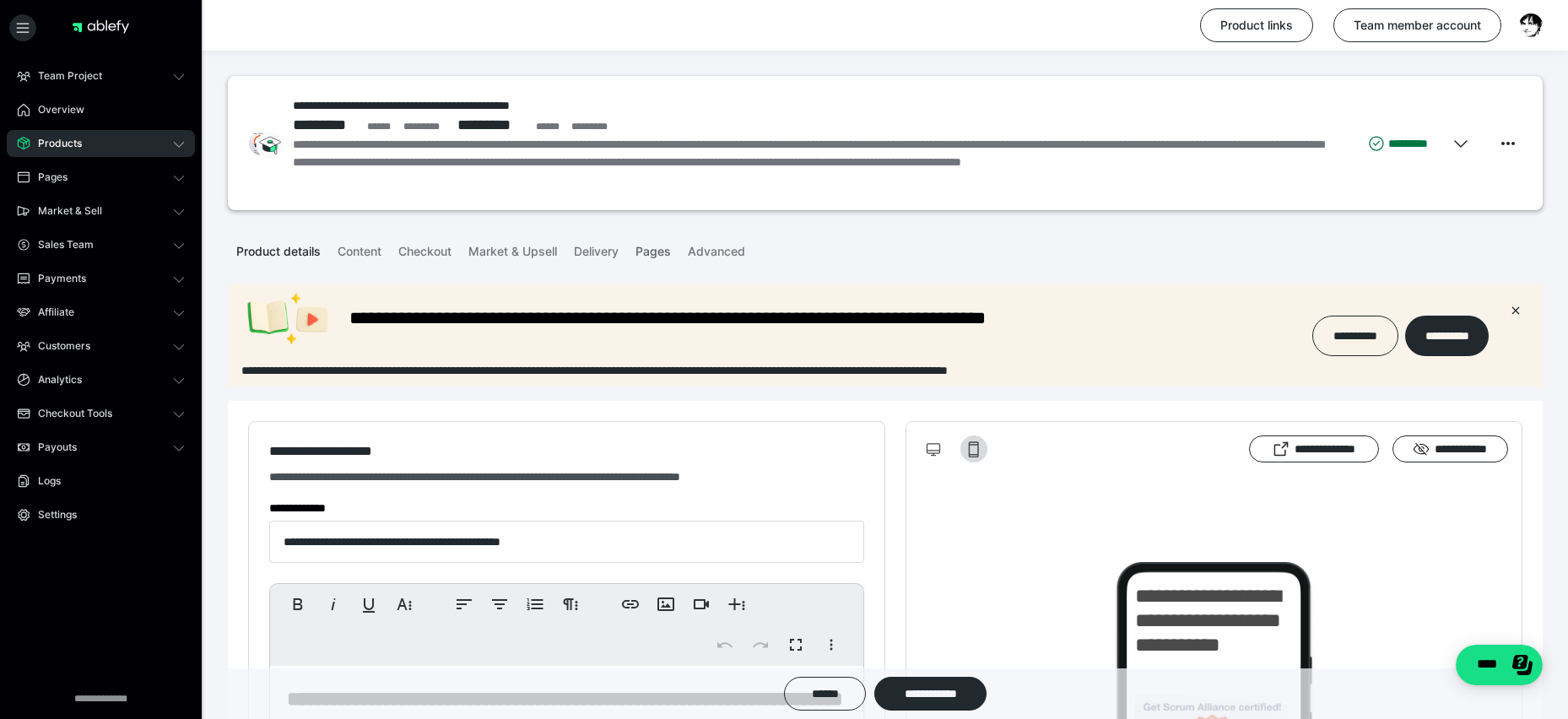 click on "Pages" at bounding box center (653, 248) 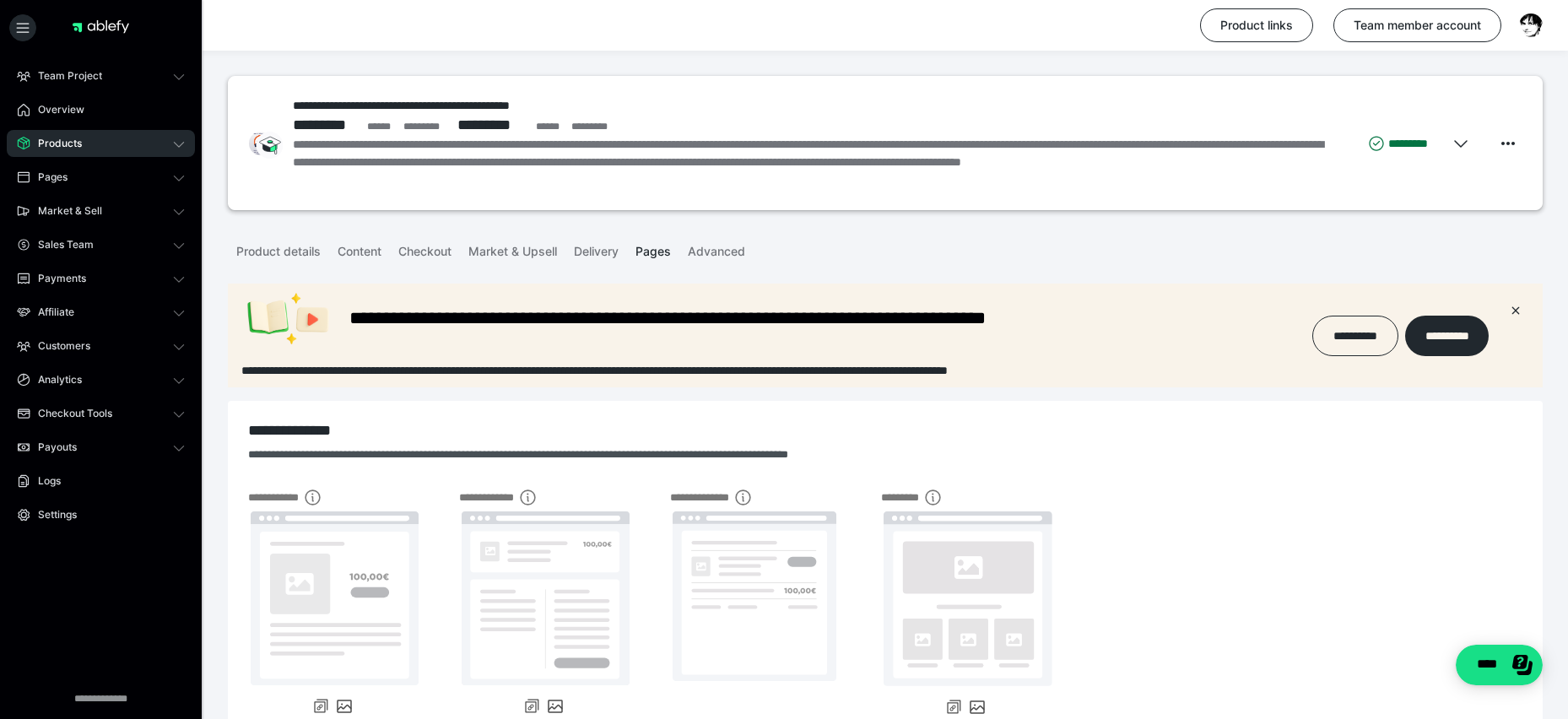 scroll, scrollTop: 0, scrollLeft: 0, axis: both 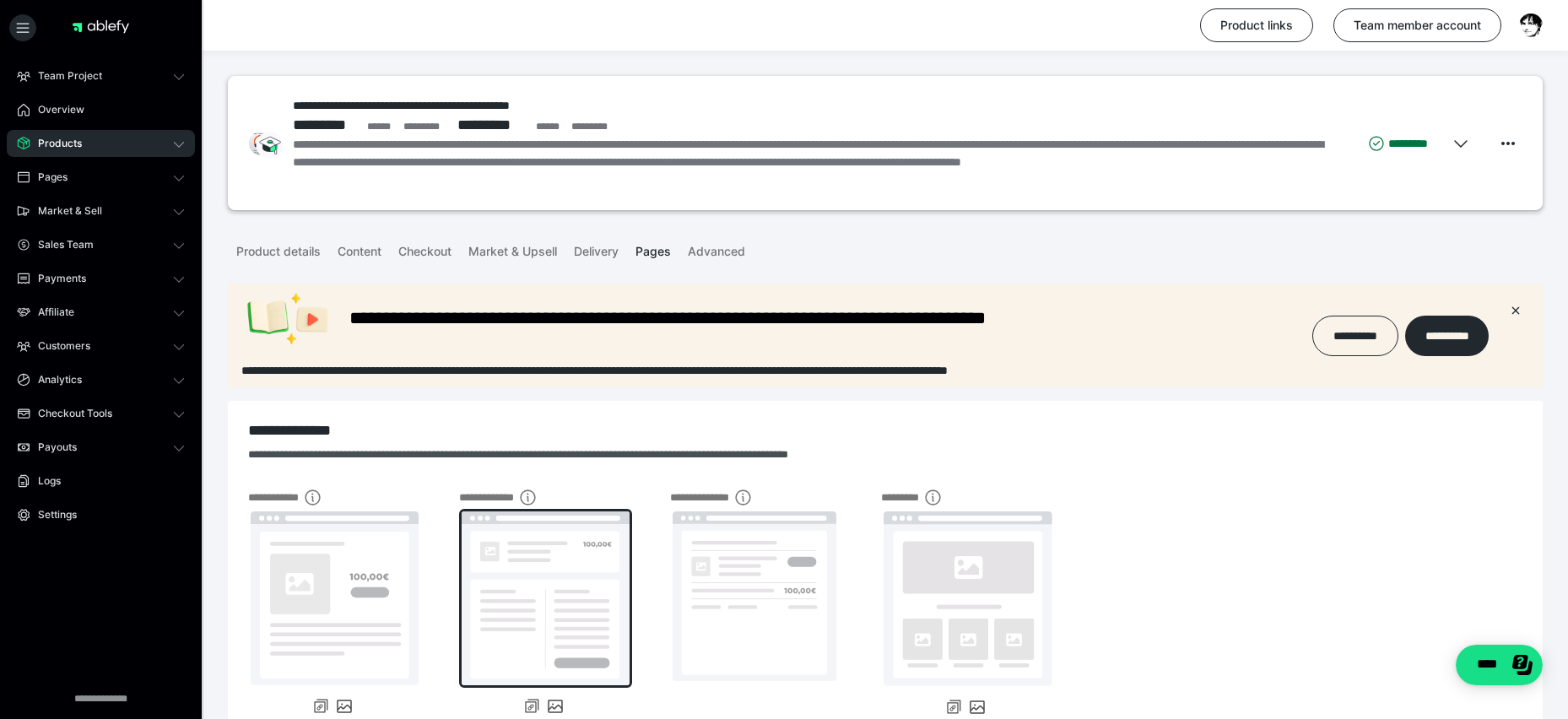 click at bounding box center (545, 598) 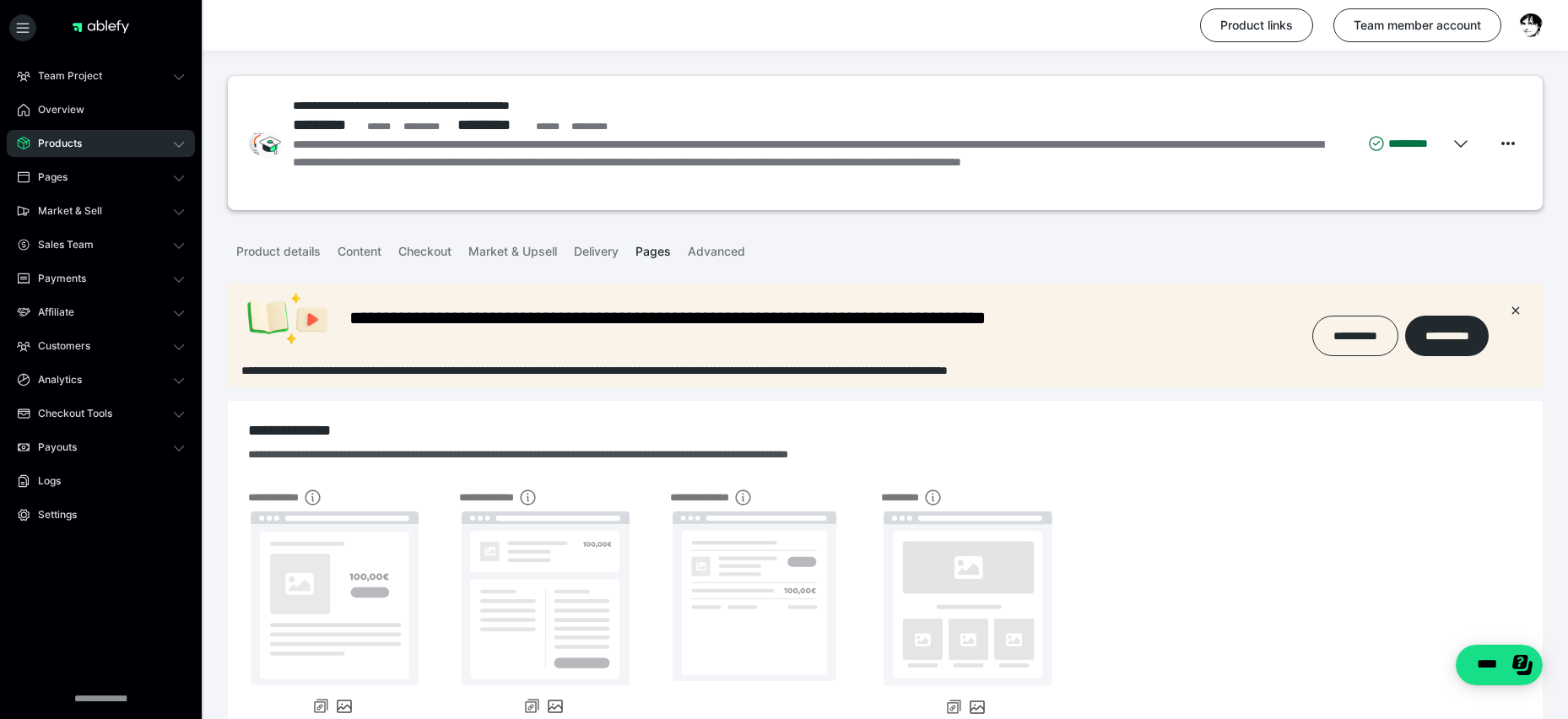 click on "Products" at bounding box center [54, 143] 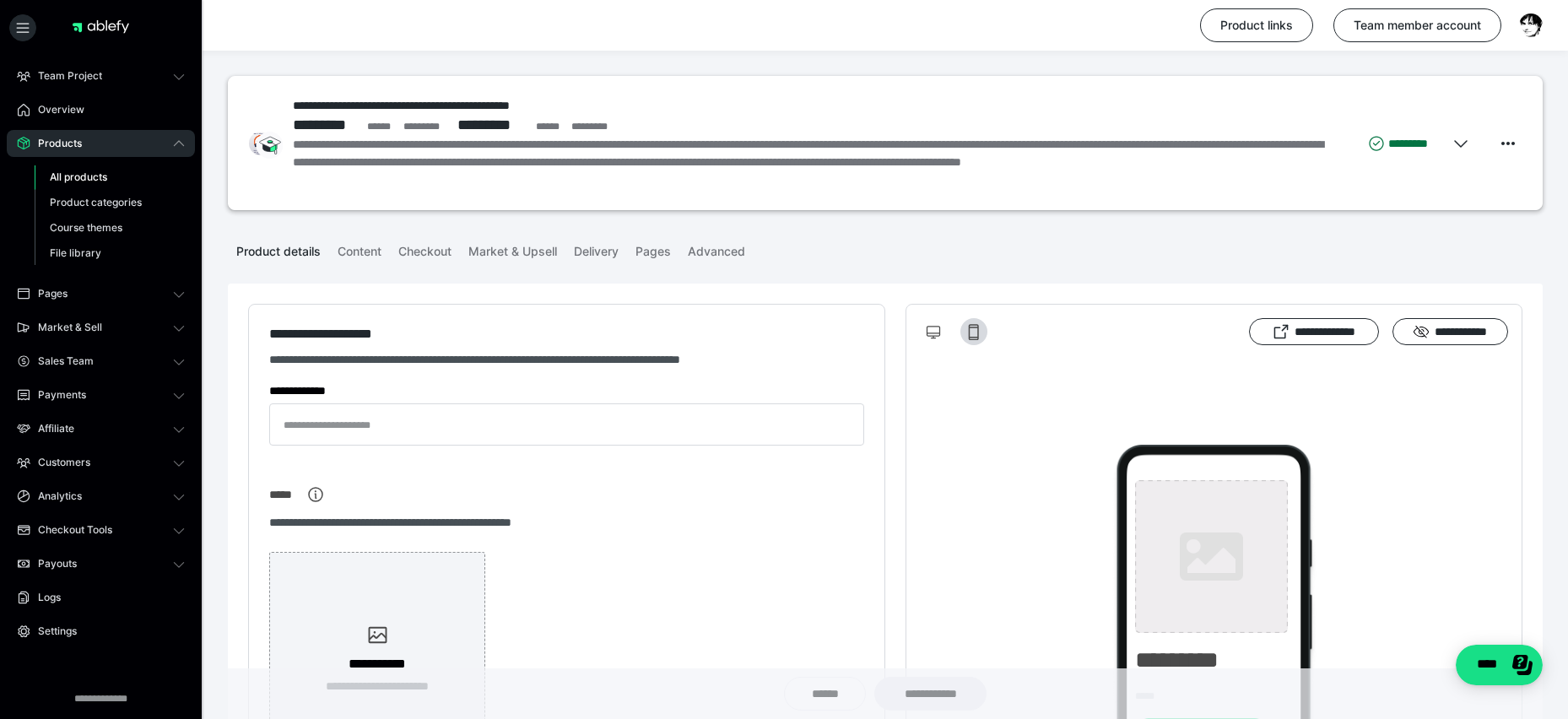 type on "**********" 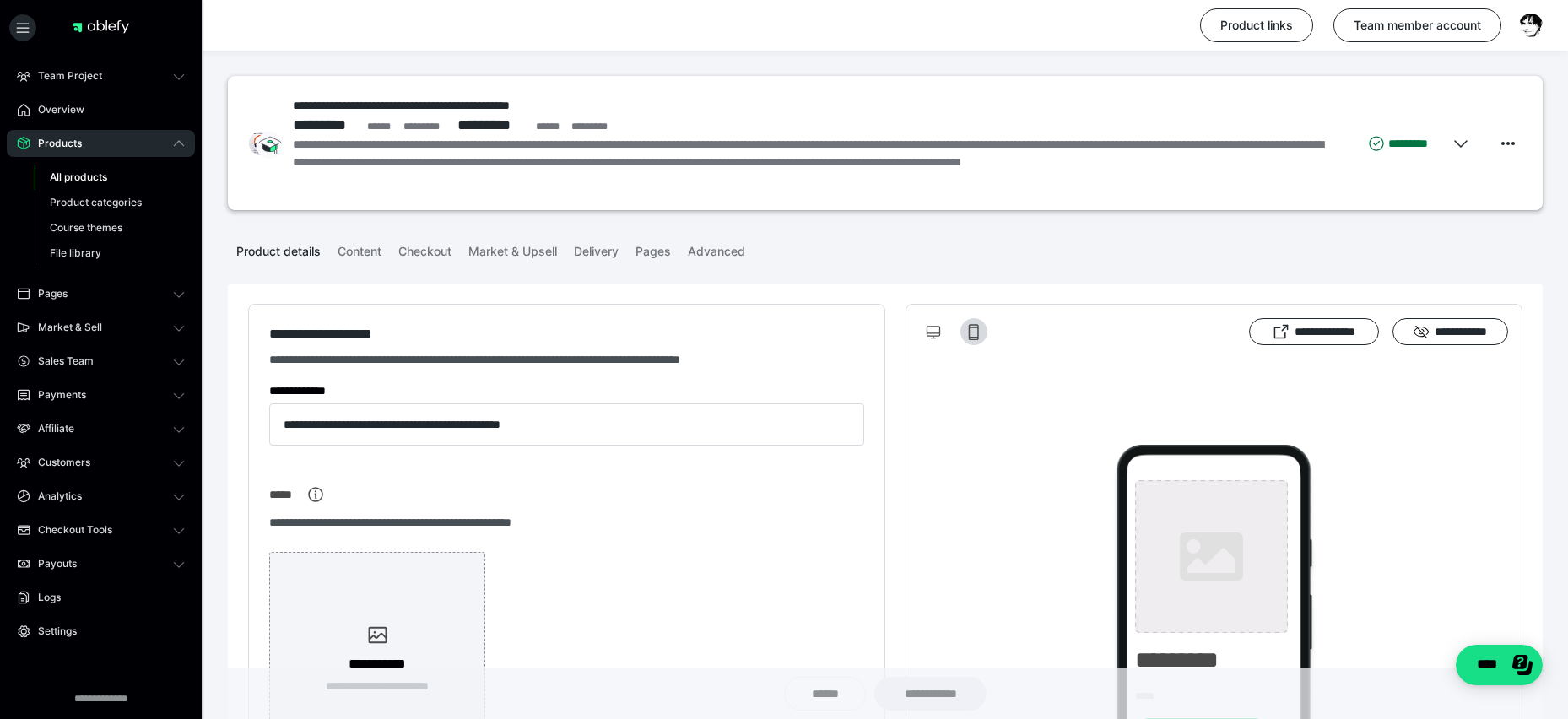type on "**********" 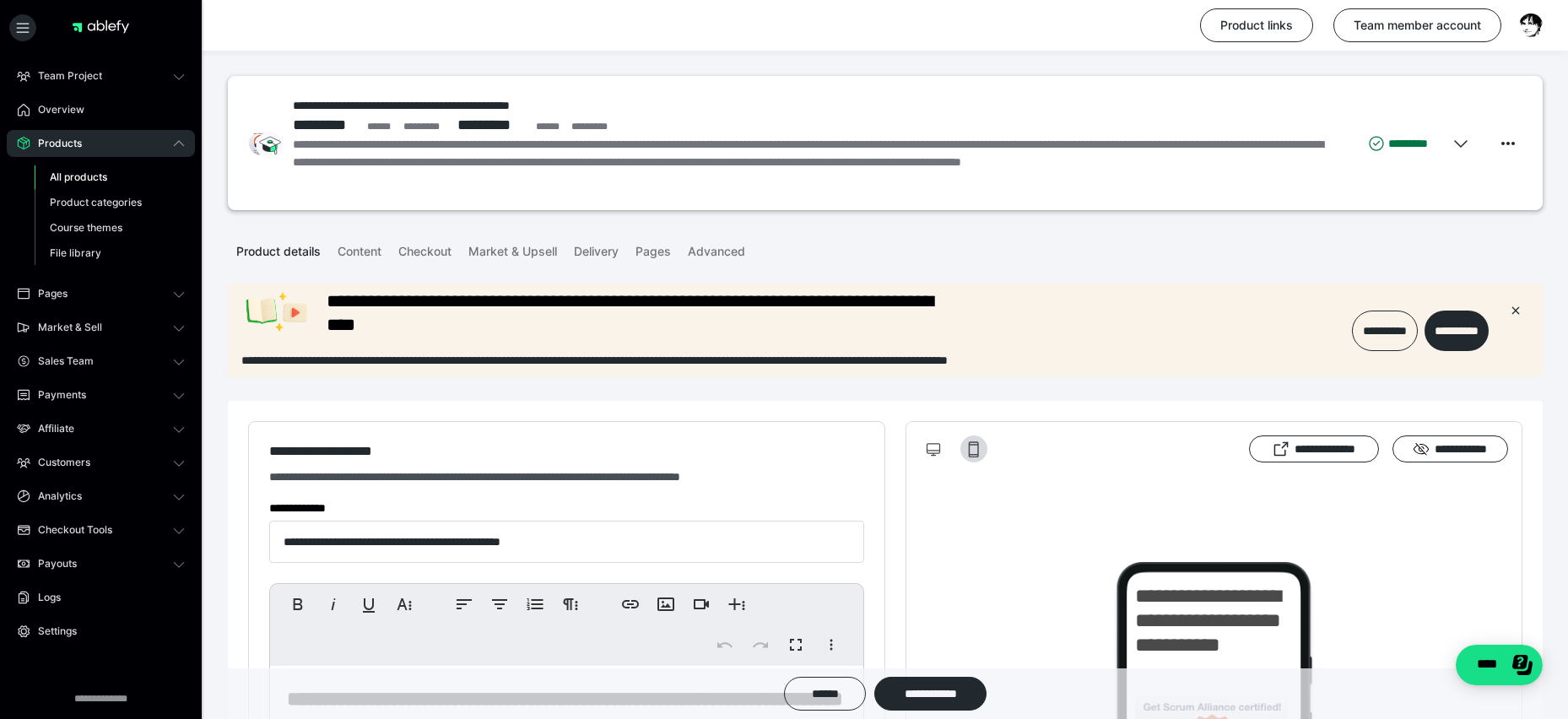 scroll, scrollTop: 0, scrollLeft: 0, axis: both 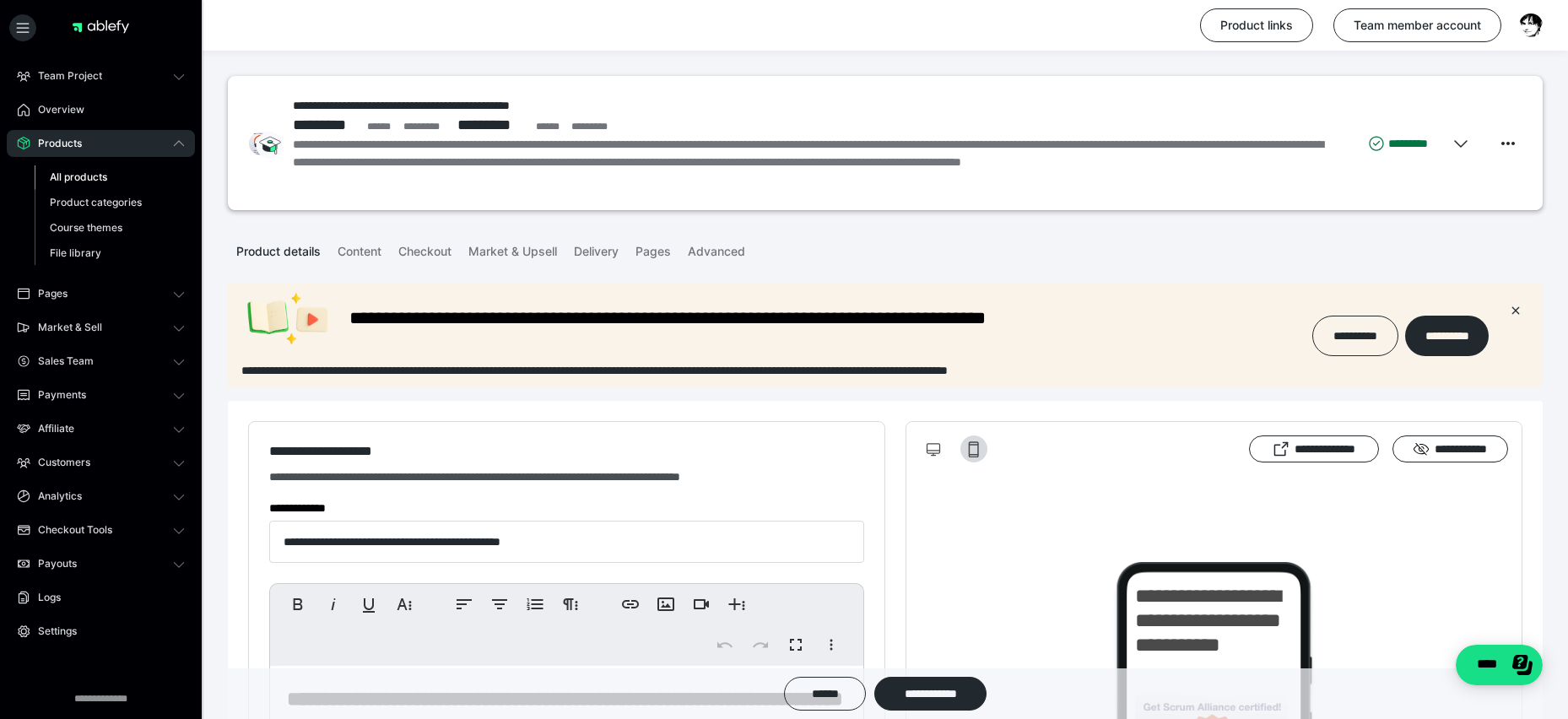 click on "All products" at bounding box center [78, 176] 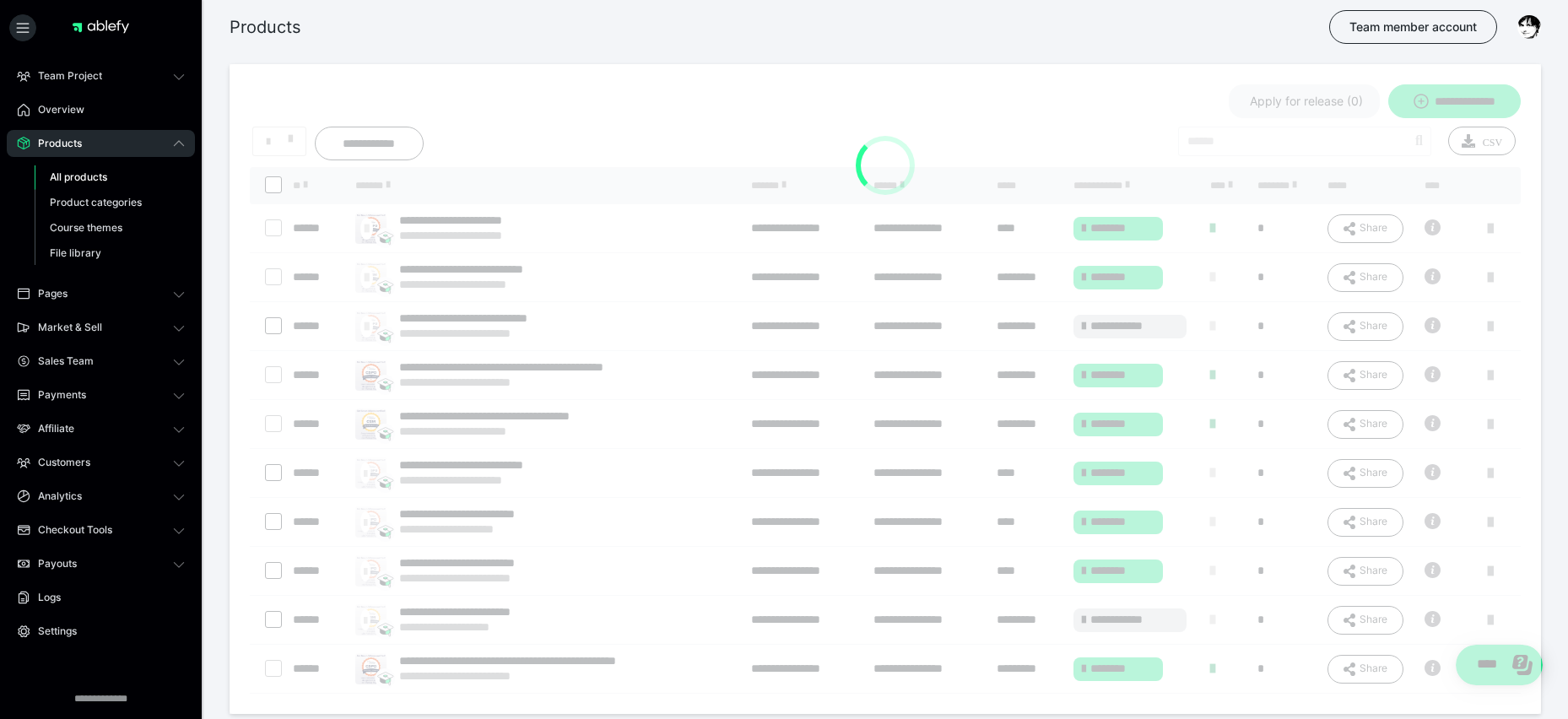 scroll, scrollTop: 0, scrollLeft: 0, axis: both 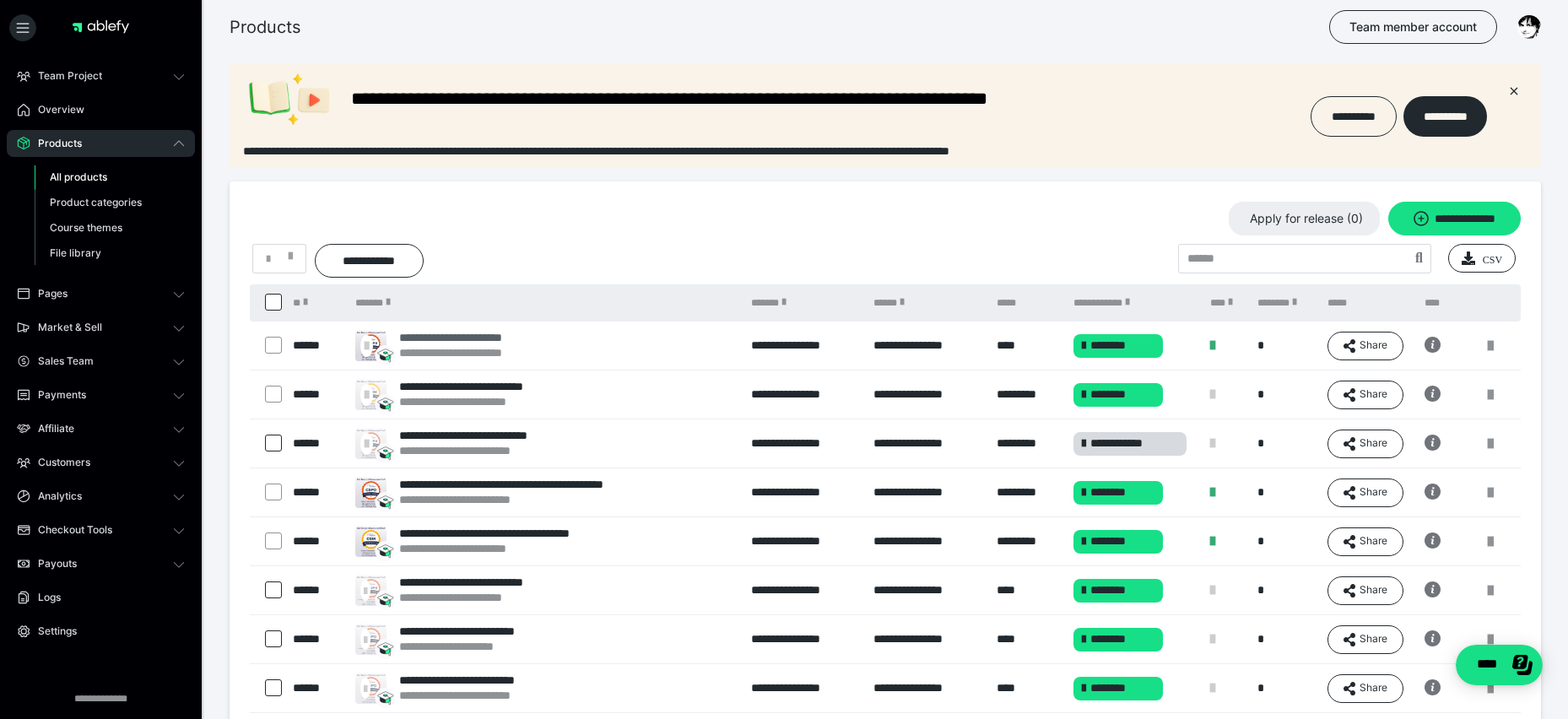 click on "**********" at bounding box center (477, 338) 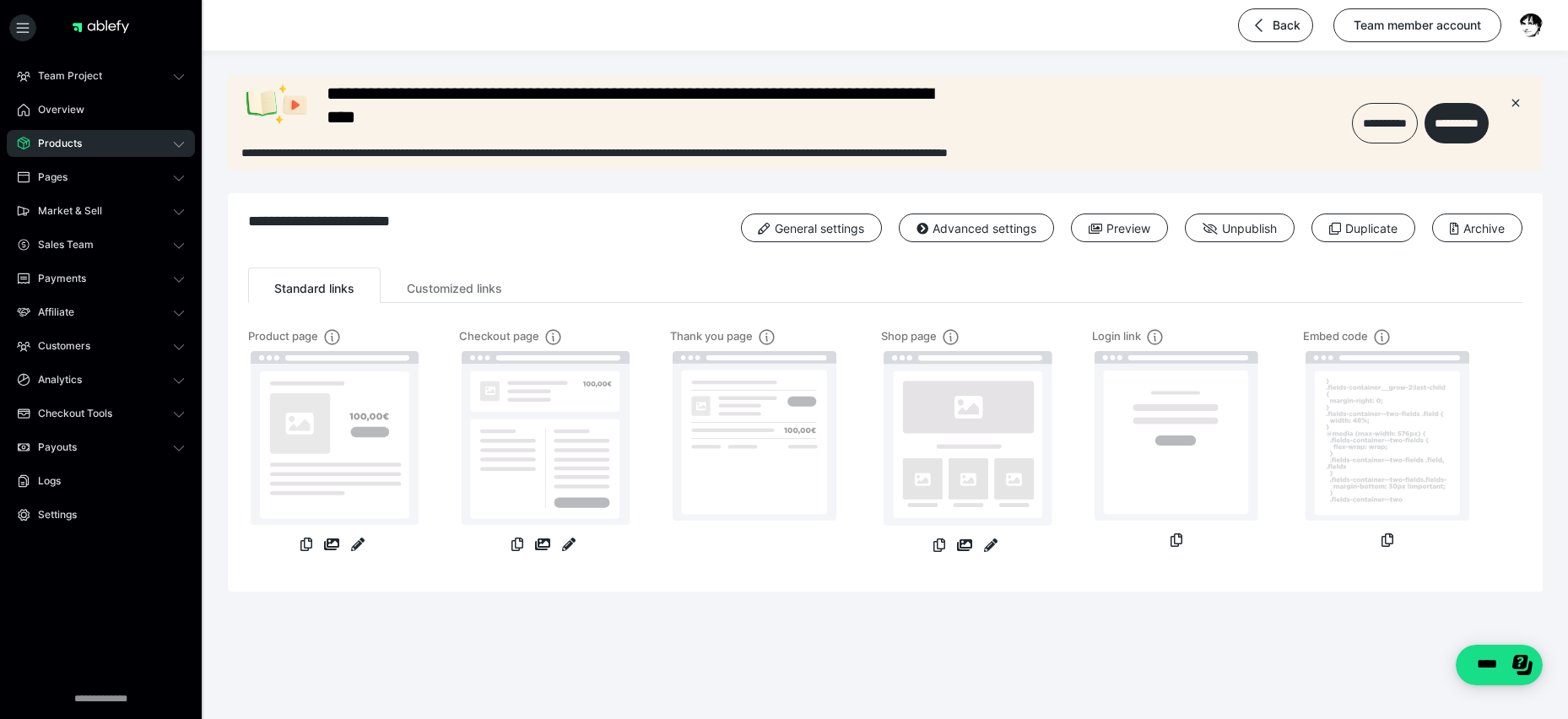 scroll, scrollTop: 0, scrollLeft: 0, axis: both 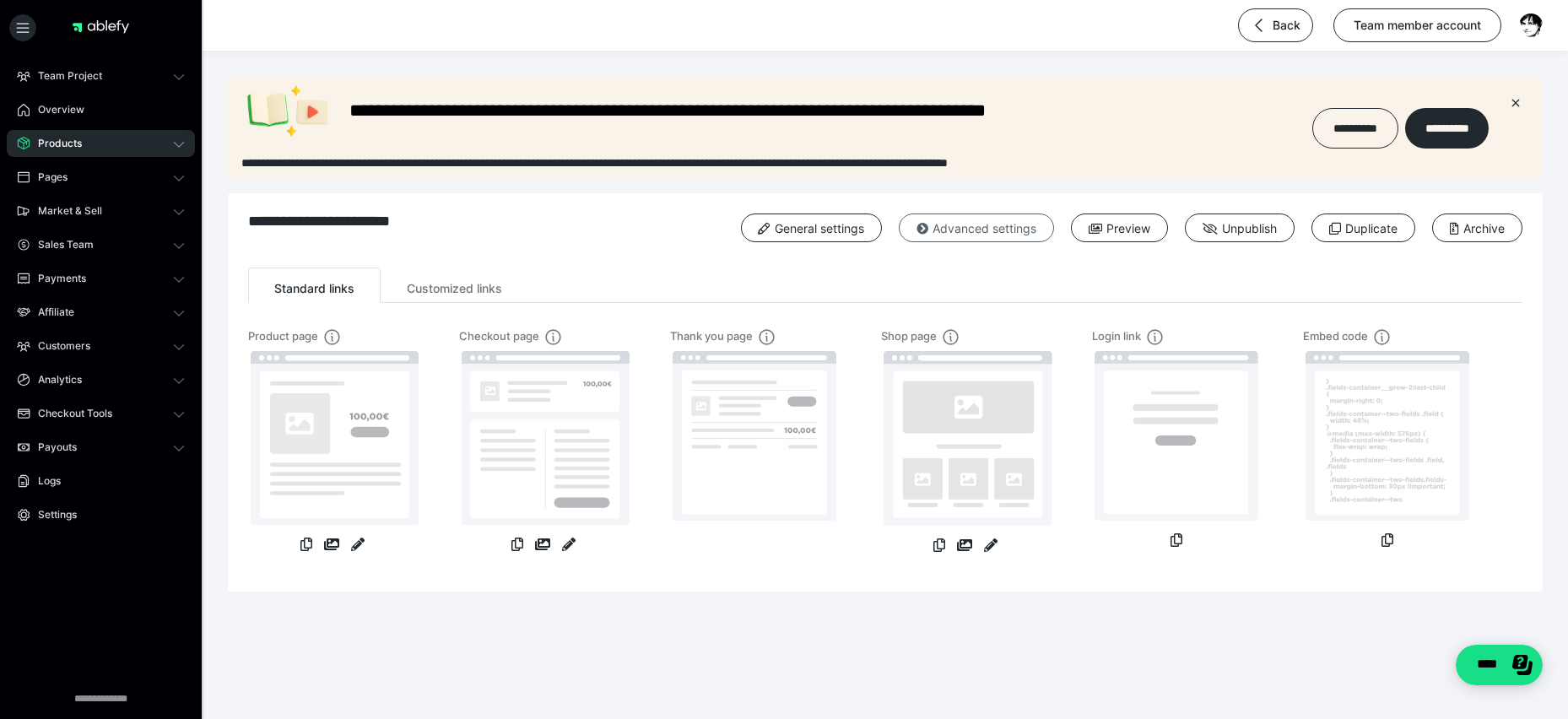 click on "Advanced settings" at bounding box center [976, 228] 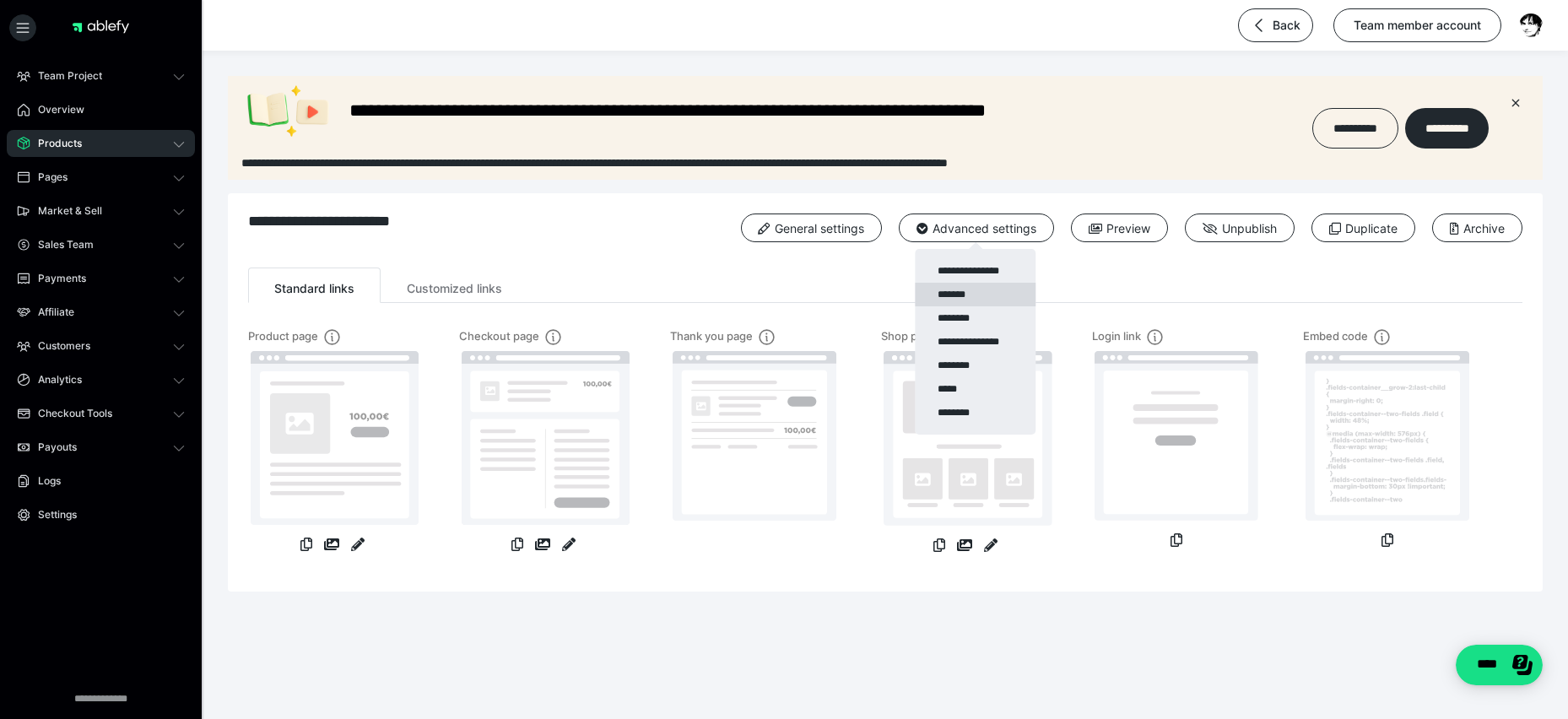 click on "*******" at bounding box center (975, 295) 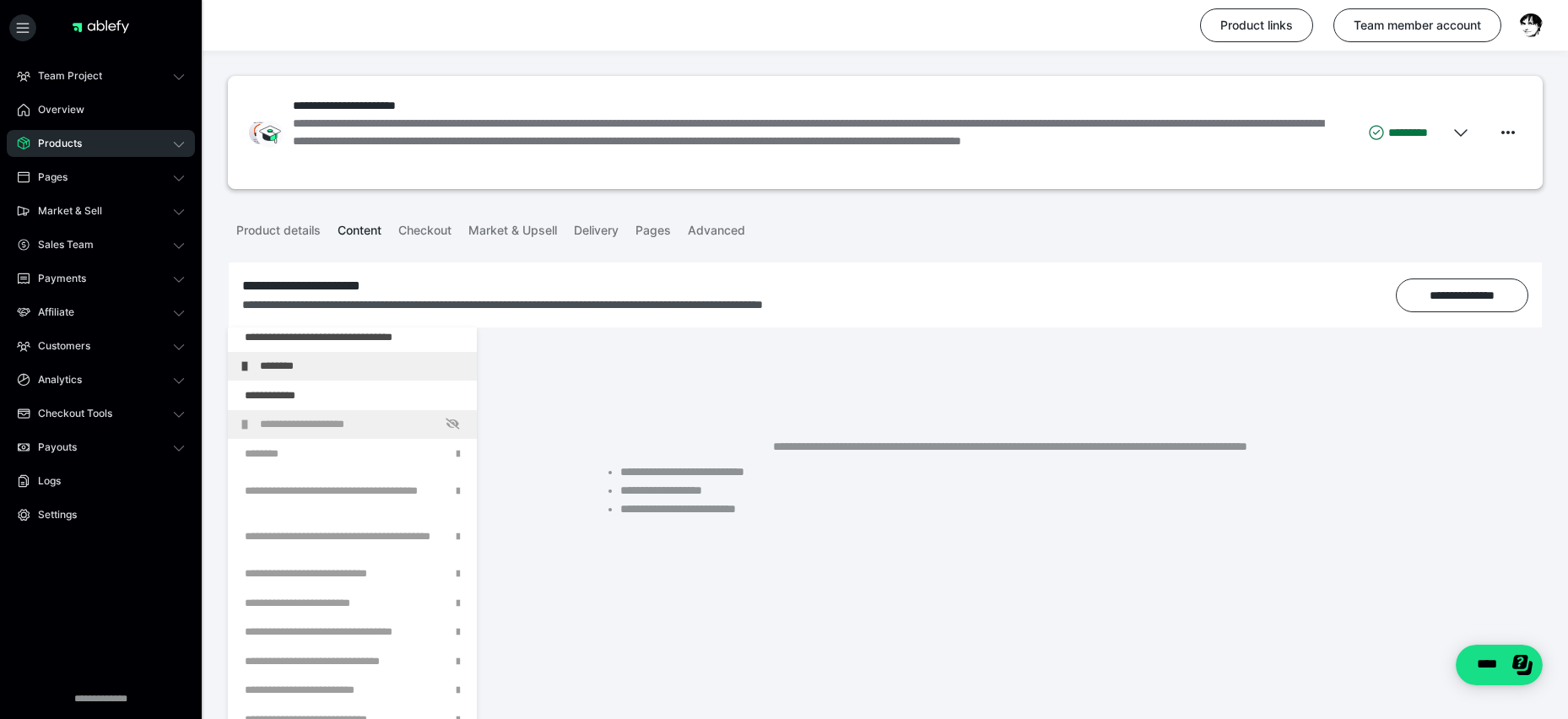 scroll, scrollTop: 580, scrollLeft: 0, axis: vertical 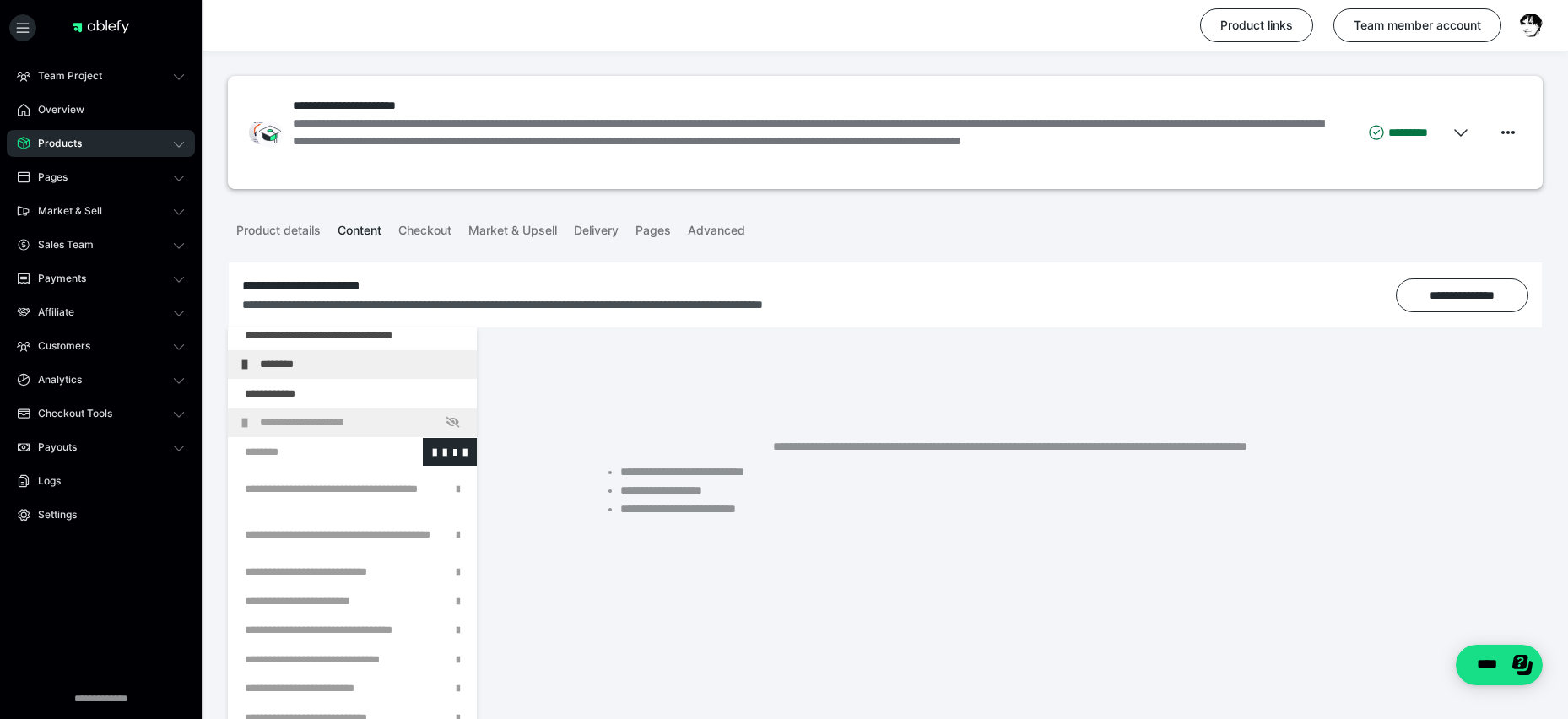 click at bounding box center (308, 452) 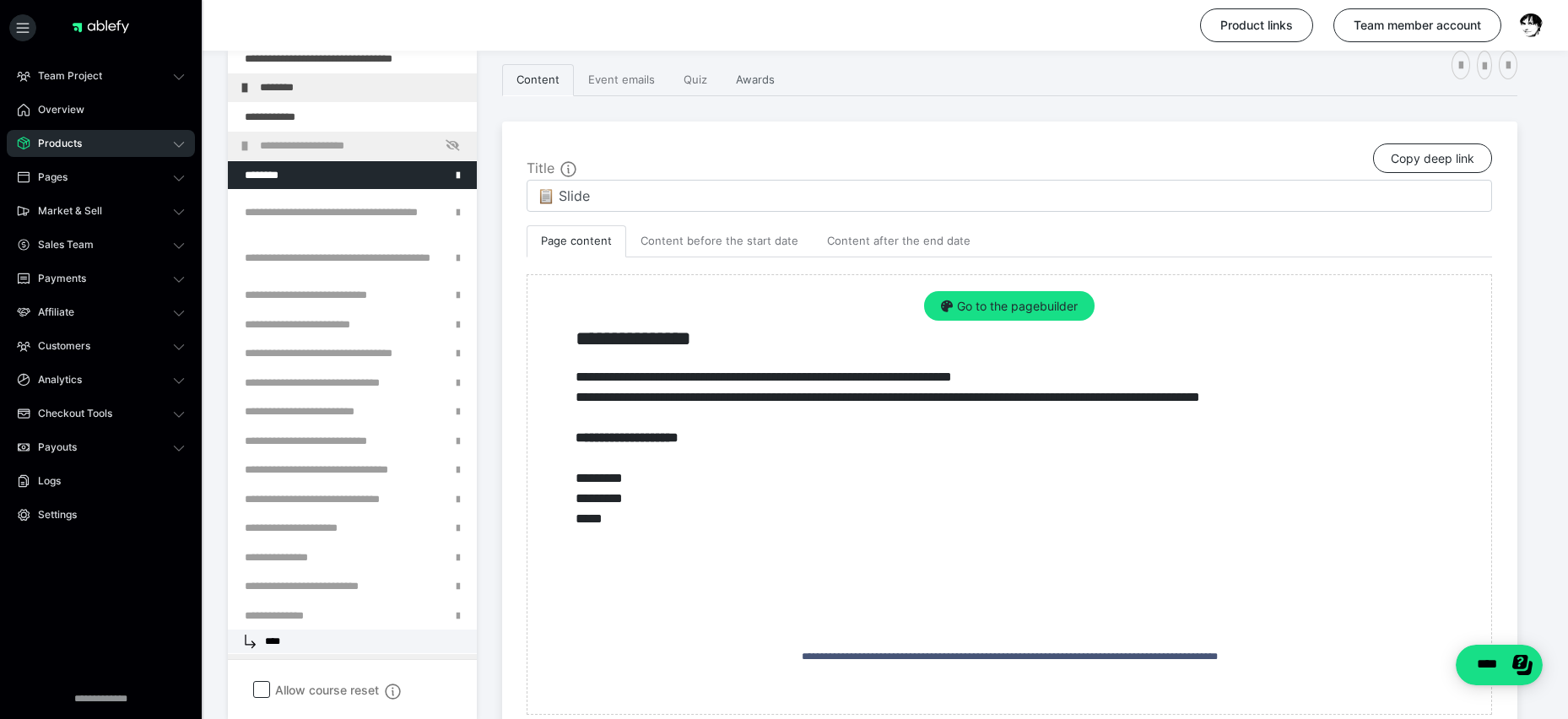 scroll, scrollTop: 291, scrollLeft: 0, axis: vertical 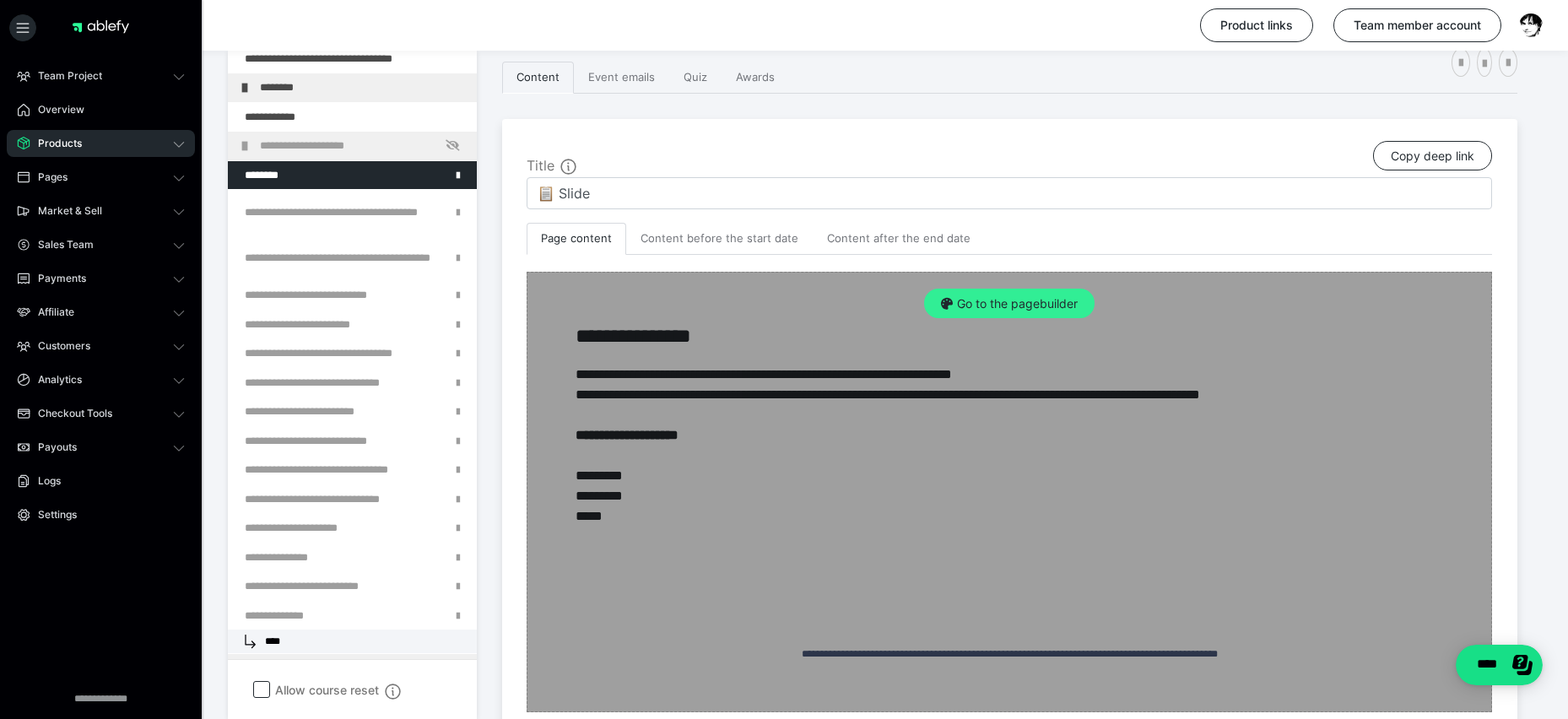 click on "Go to the pagebuilder" at bounding box center [1009, 304] 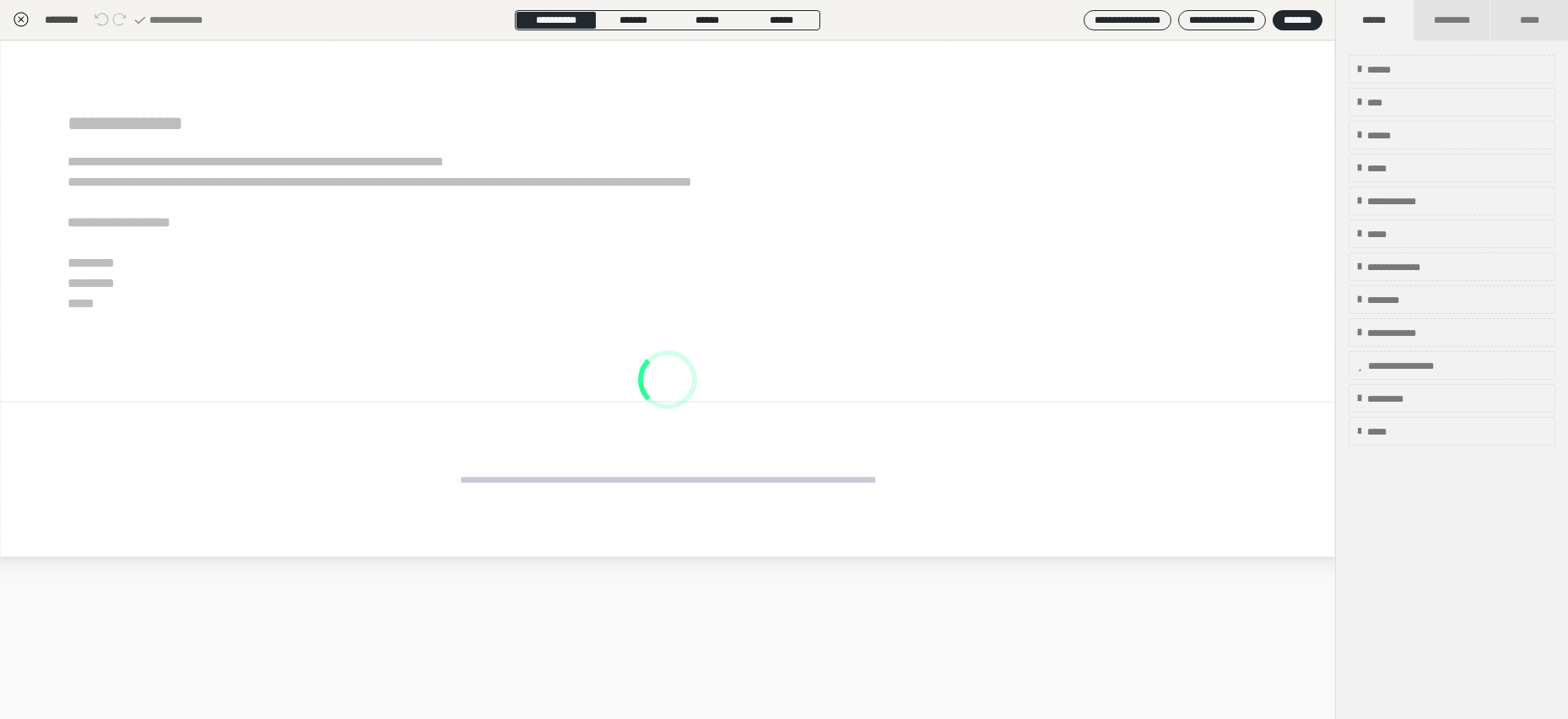 scroll, scrollTop: 277, scrollLeft: 0, axis: vertical 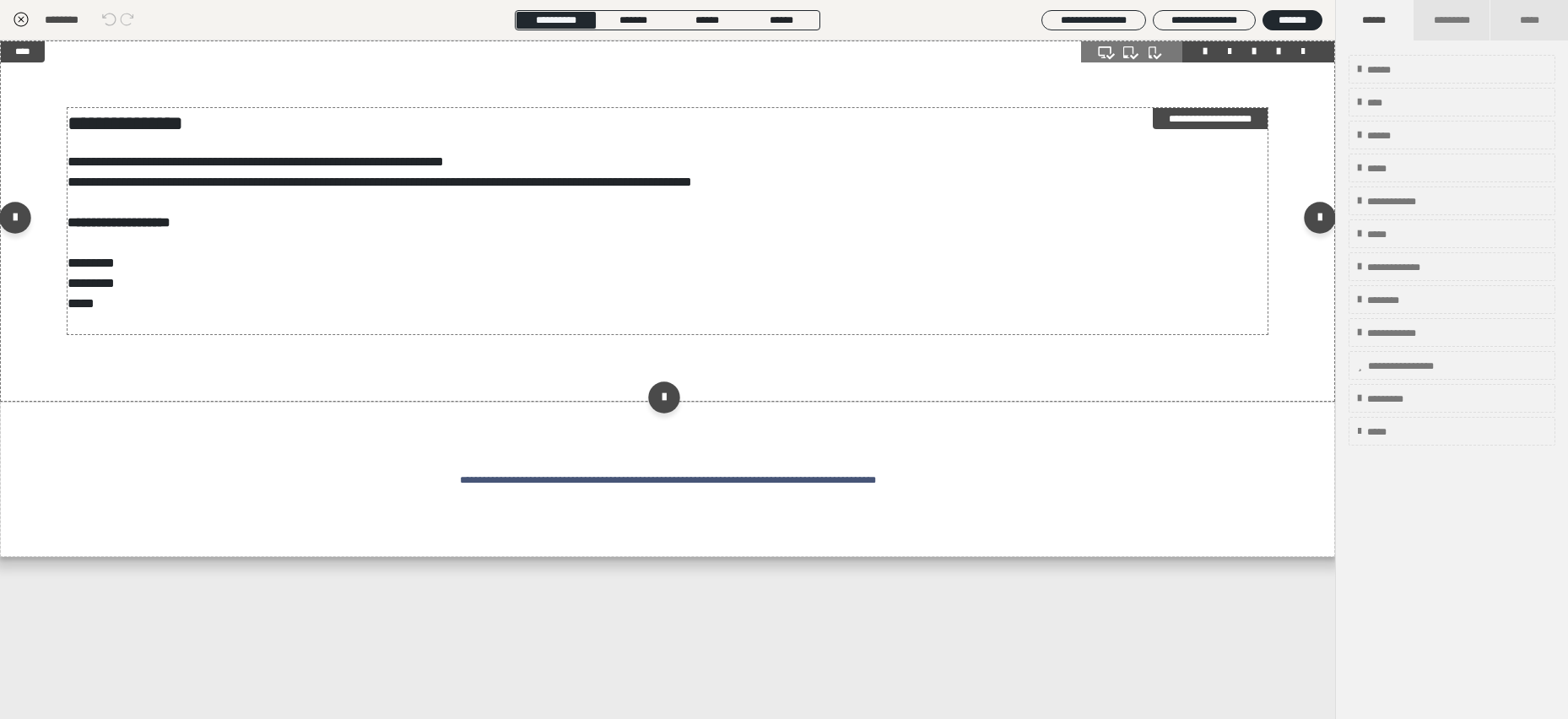 click on "**********" at bounding box center [668, 221] 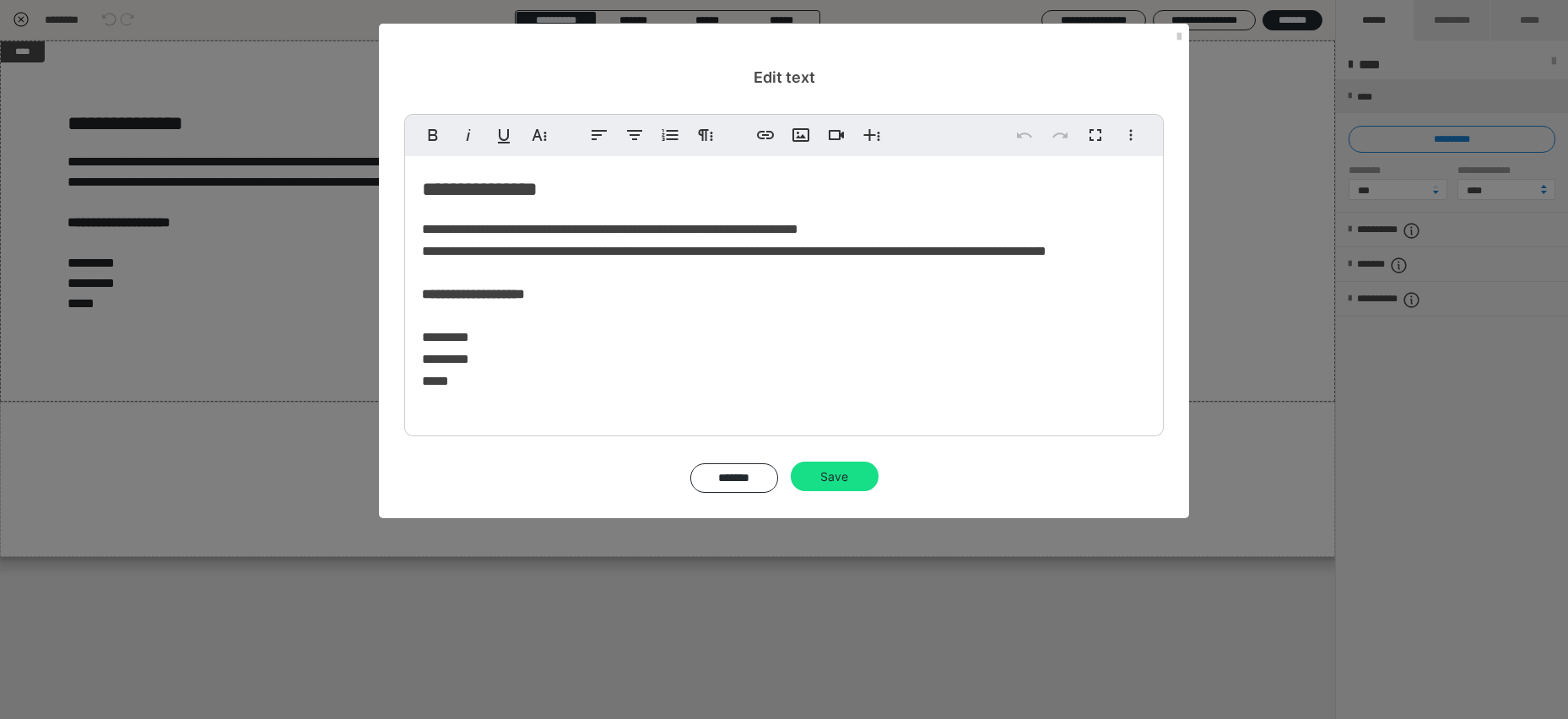 click on "**********" at bounding box center [734, 305] 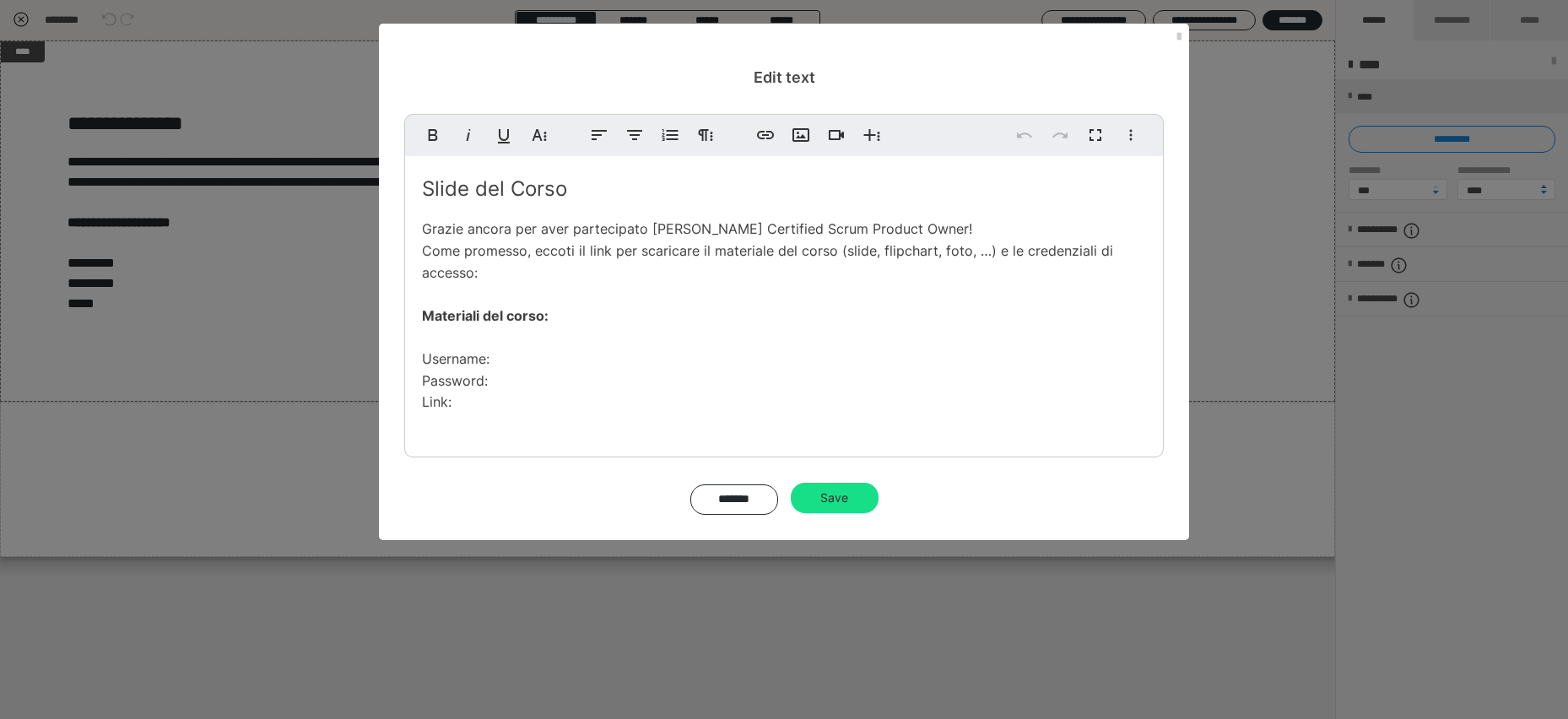 drag, startPoint x: 433, startPoint y: 365, endPoint x: 460, endPoint y: 403, distance: 46.615448 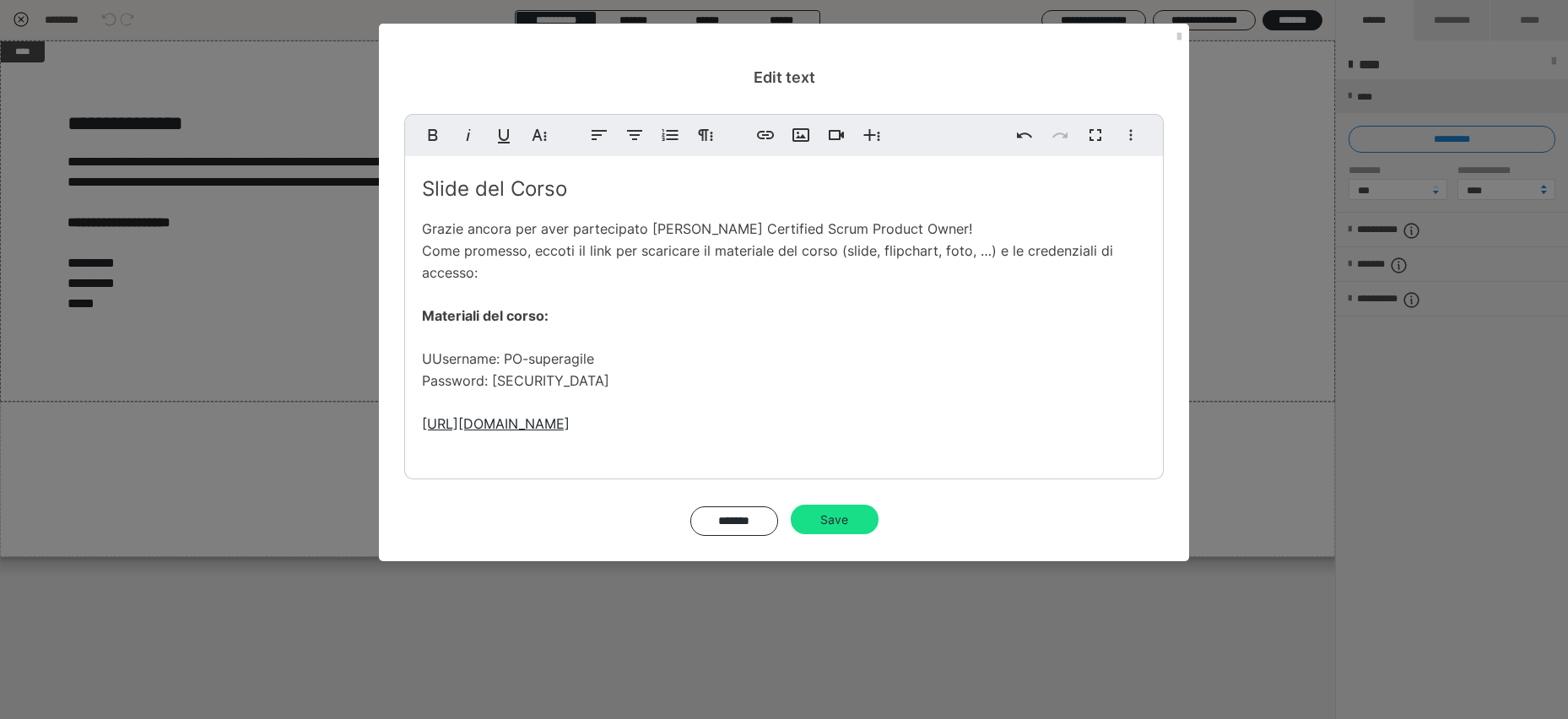 scroll, scrollTop: 835, scrollLeft: 4, axis: both 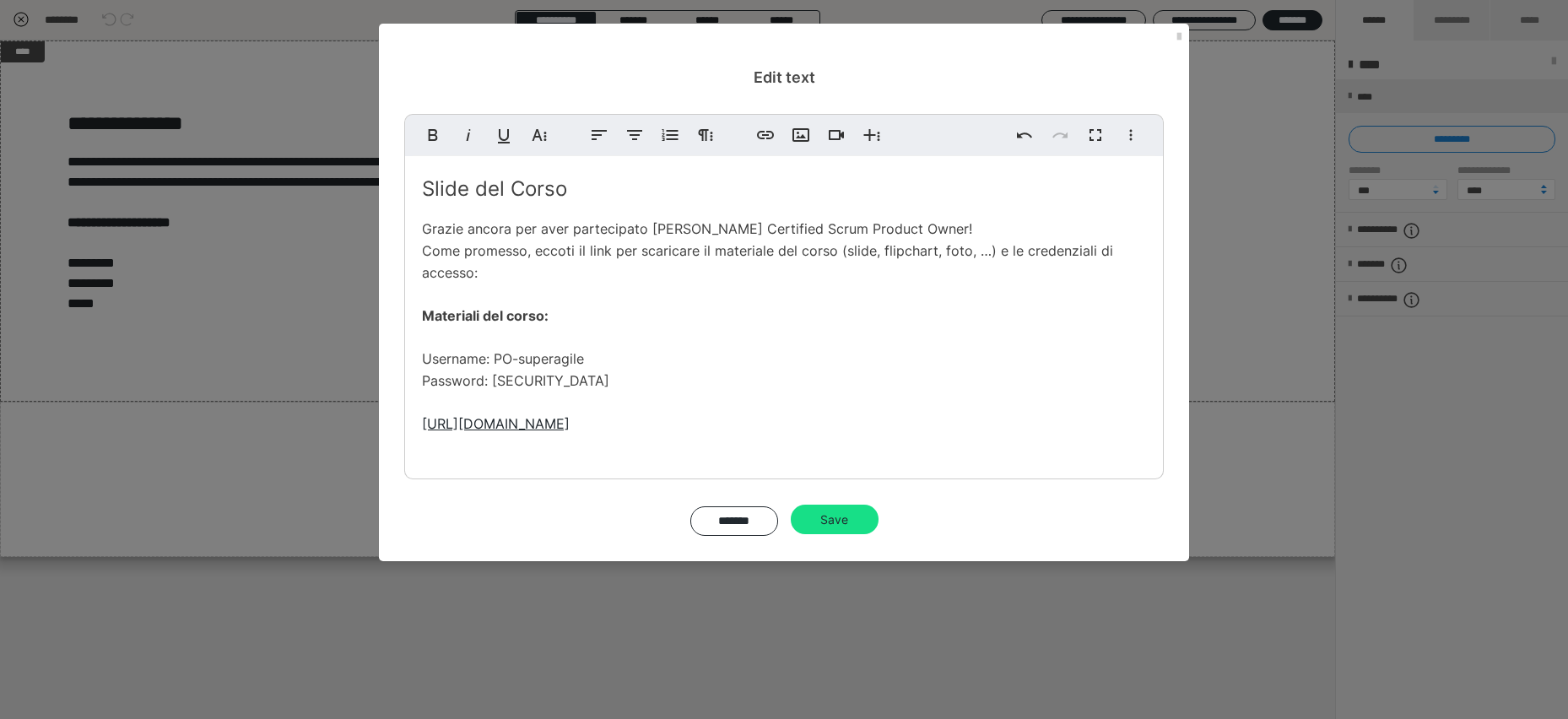 click on "Slide del Corso Grazie ancora per aver partecipato al corso Certified Scrum Product Owner!  Come promesso, eccoti il link per scaricare il materiale del corso (slide, flipchart, foto, …) e le credenziali di accesso: Materiali del corso: Username: PO-superagile Password: 07-25-A-CSPO https://downloads.connexxo.com/2025-07-07_eni-online/2025-07-07-A-CSPO.pdf" at bounding box center [784, 313] 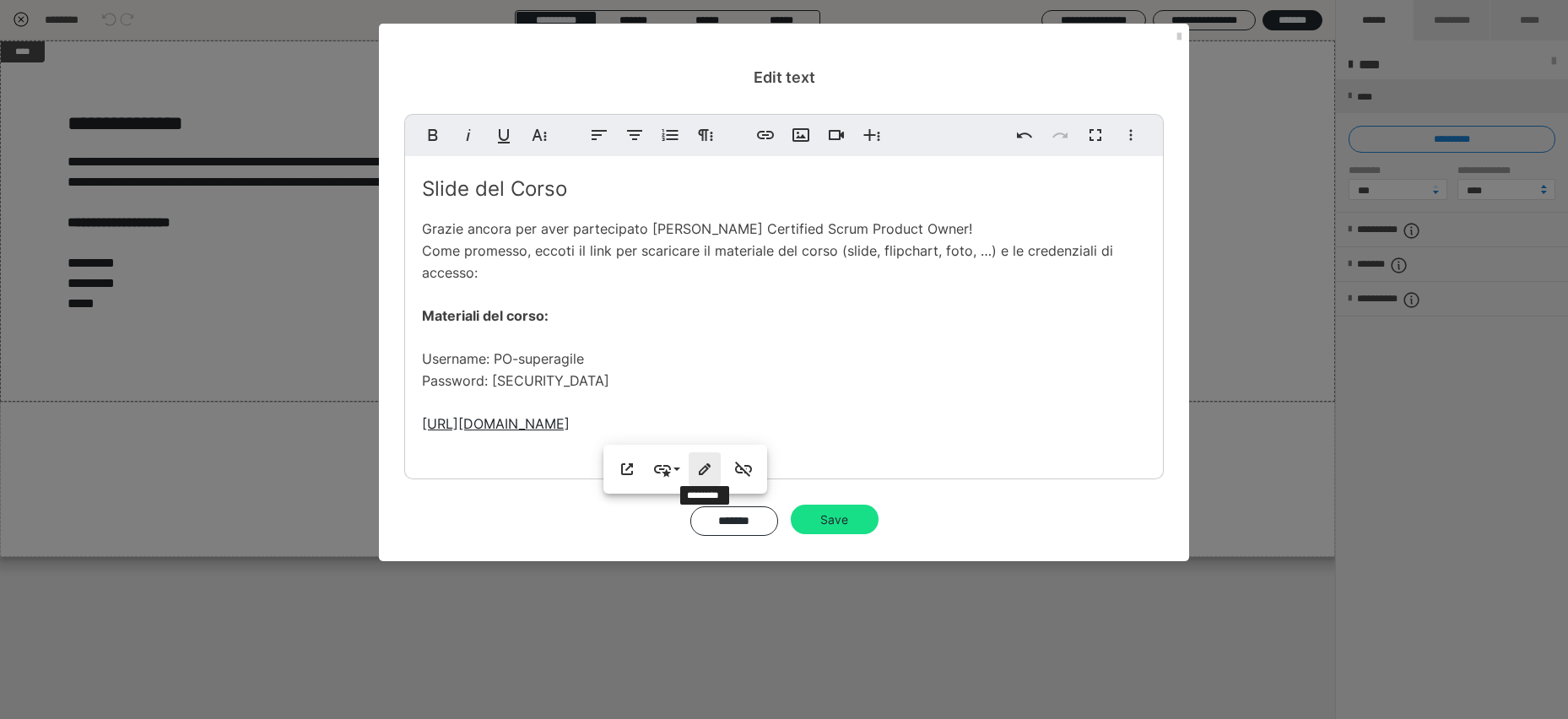click 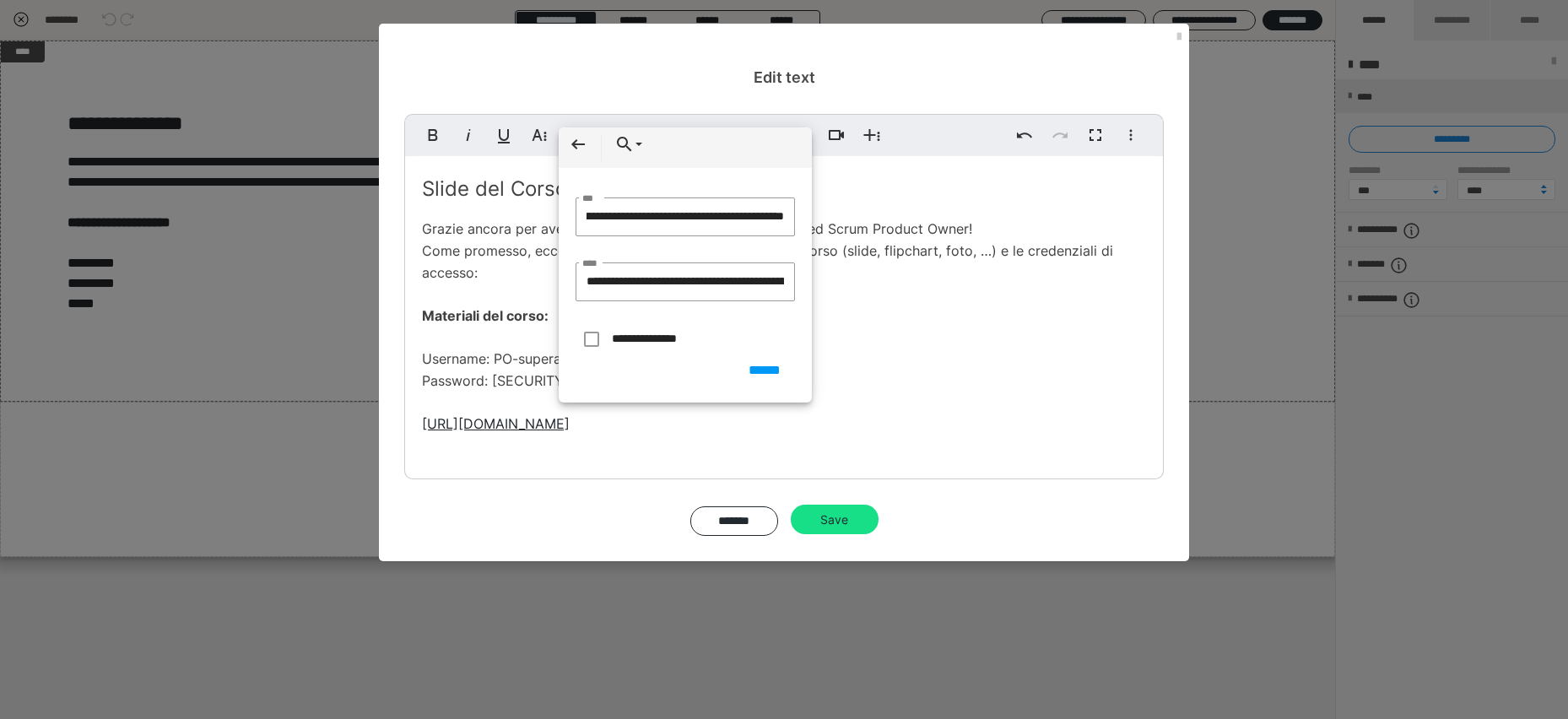 scroll, scrollTop: 0, scrollLeft: 227, axis: horizontal 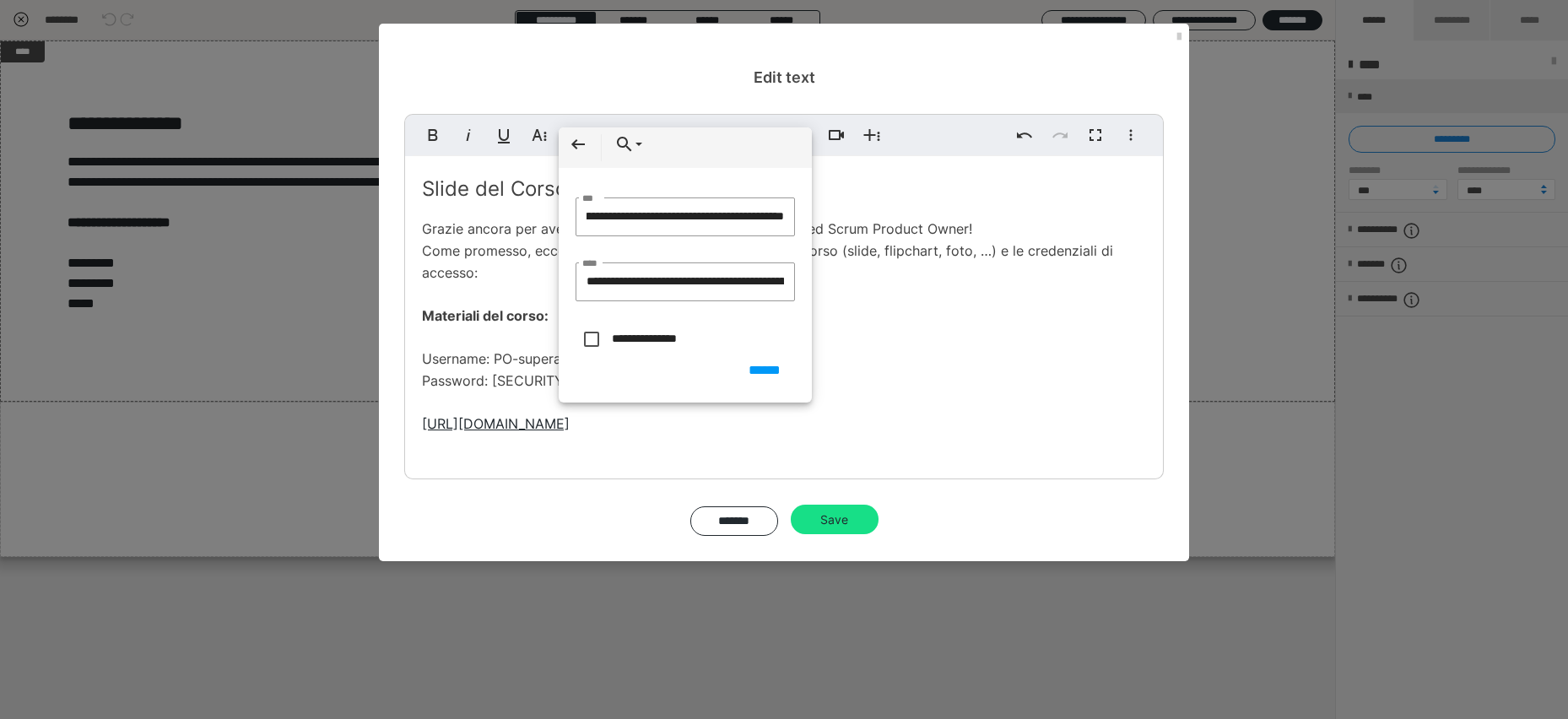 click at bounding box center (589, 337) 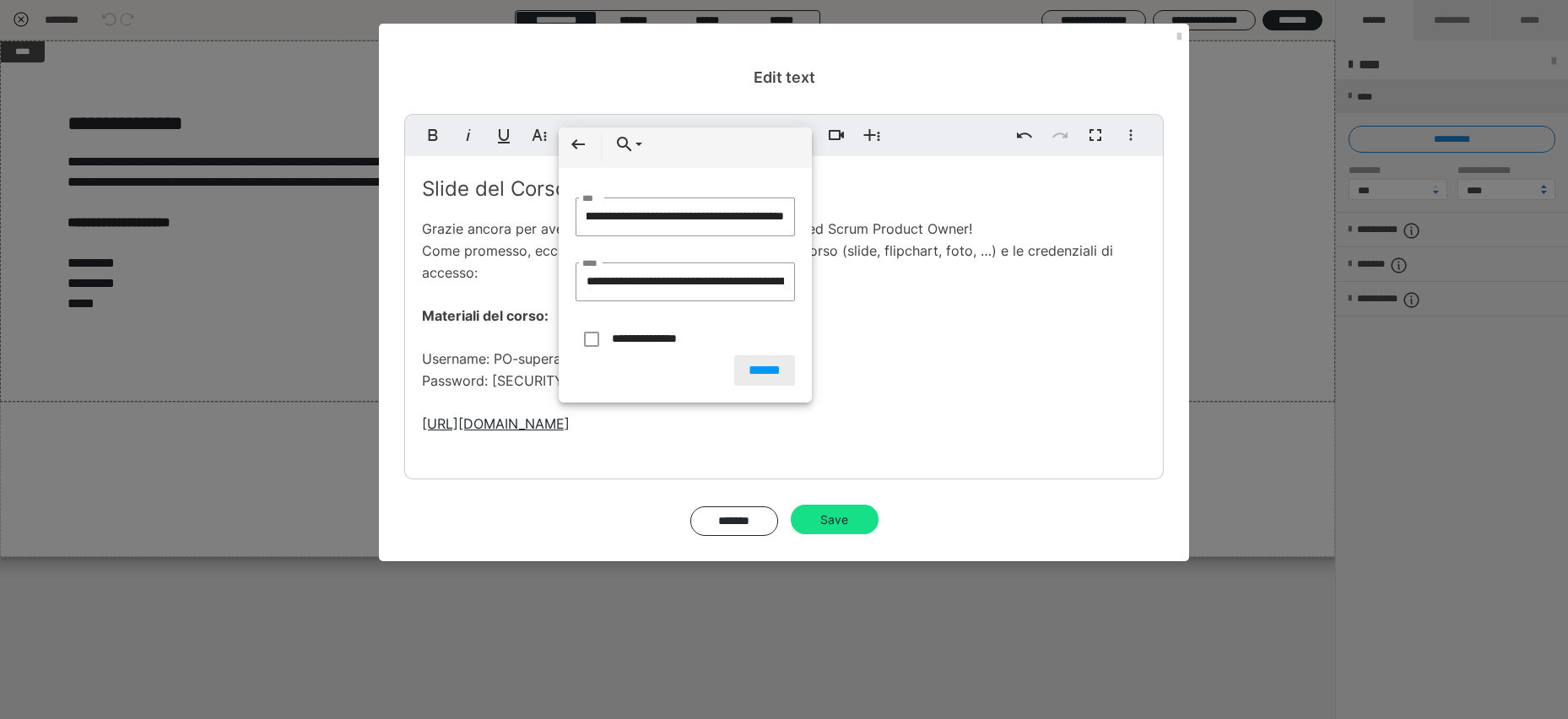 click on "******" at bounding box center (765, 370) 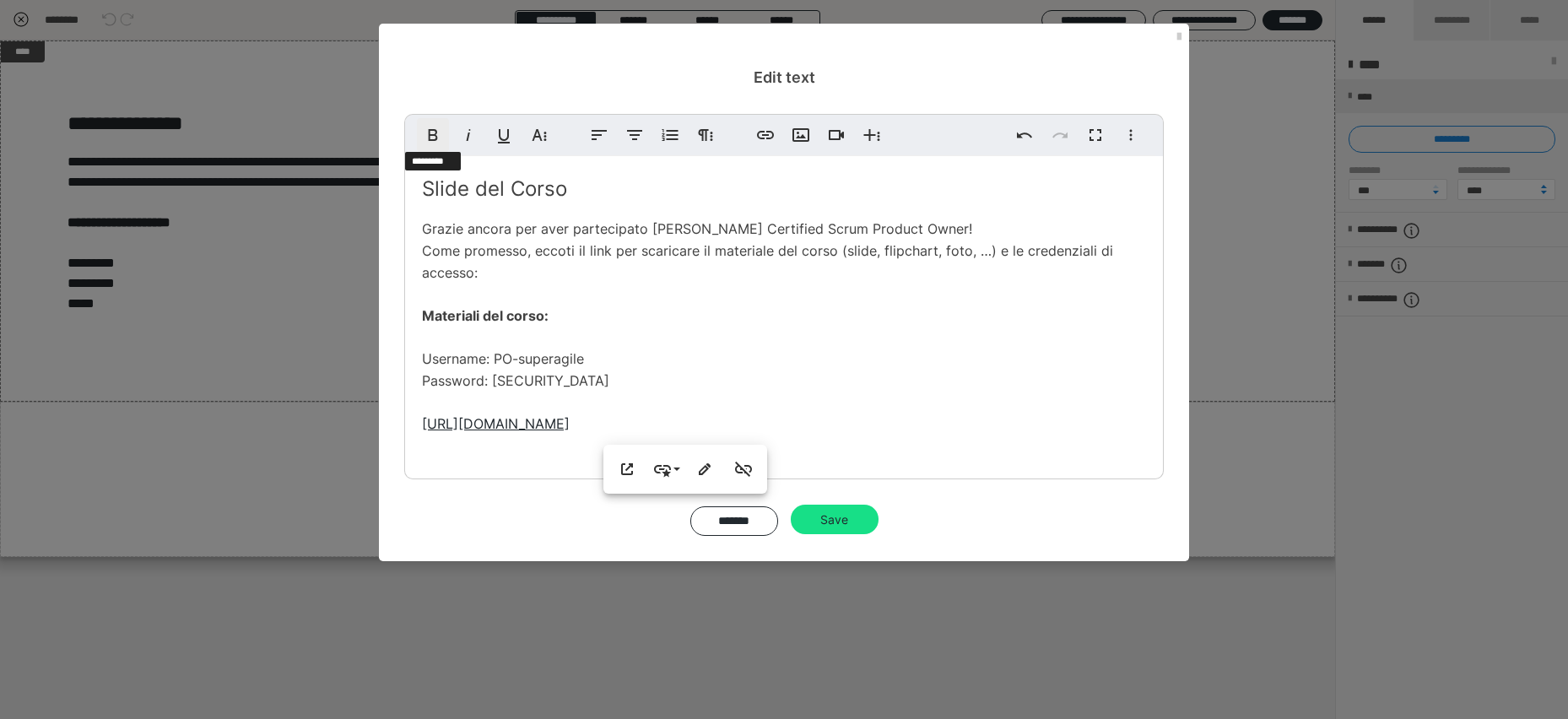 click 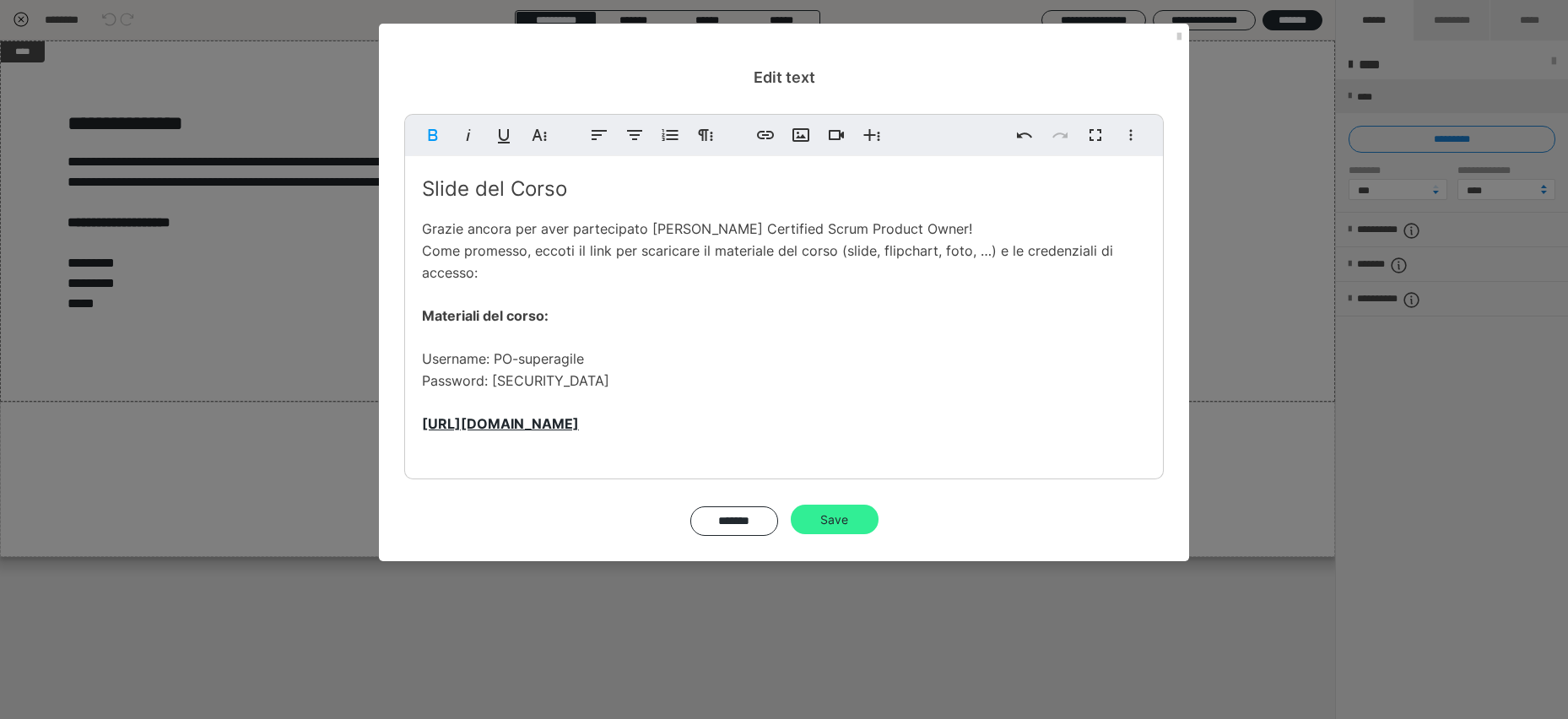 click on "Save" at bounding box center [835, 520] 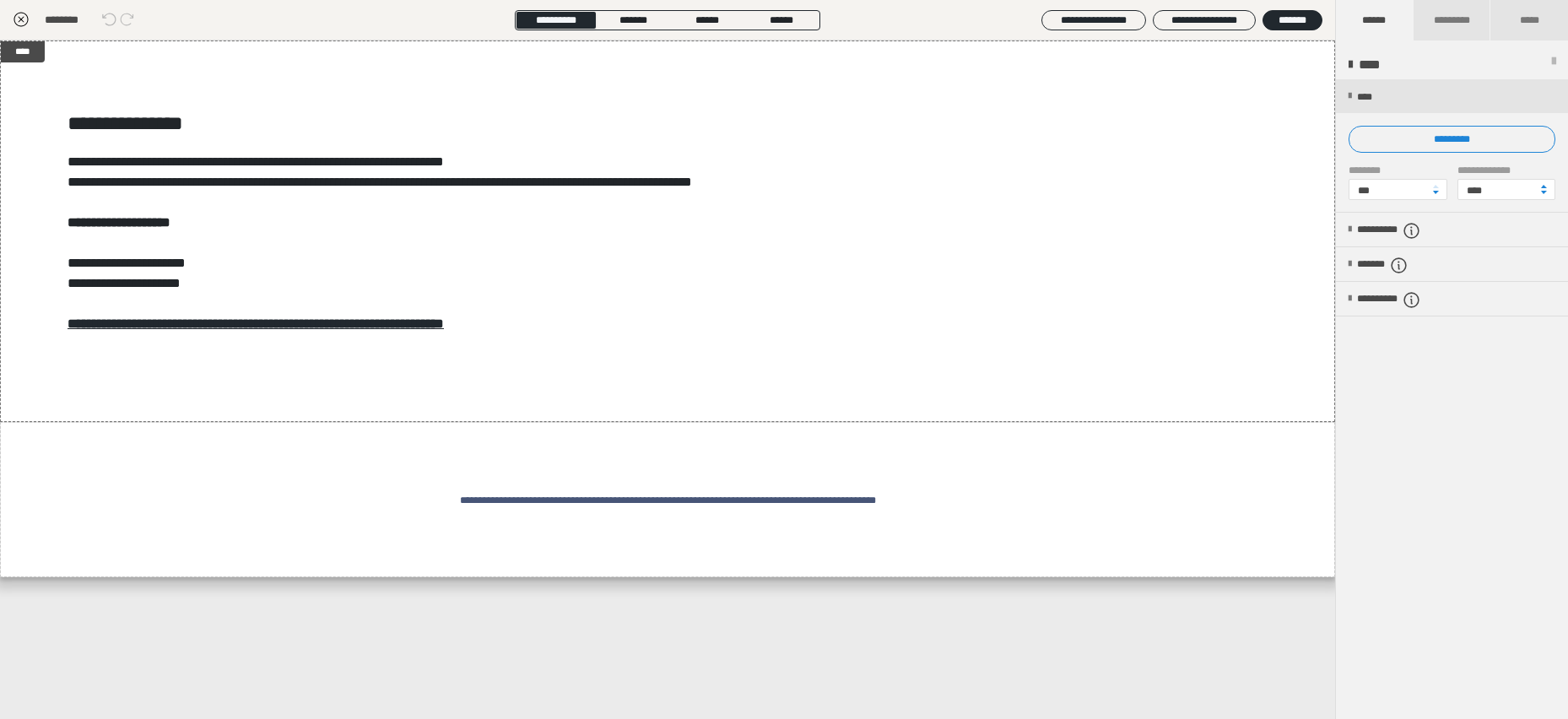 click 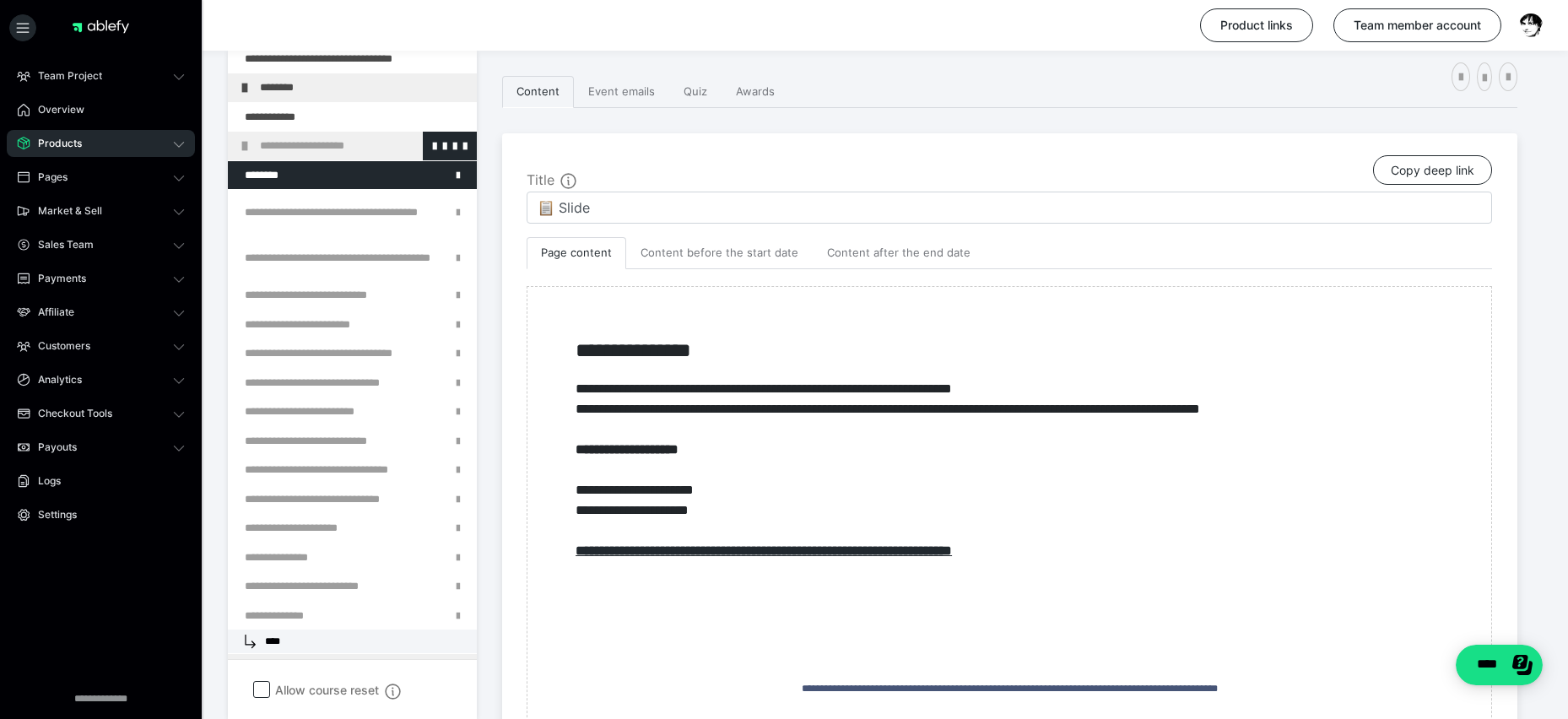 click on "**********" at bounding box center [364, 146] 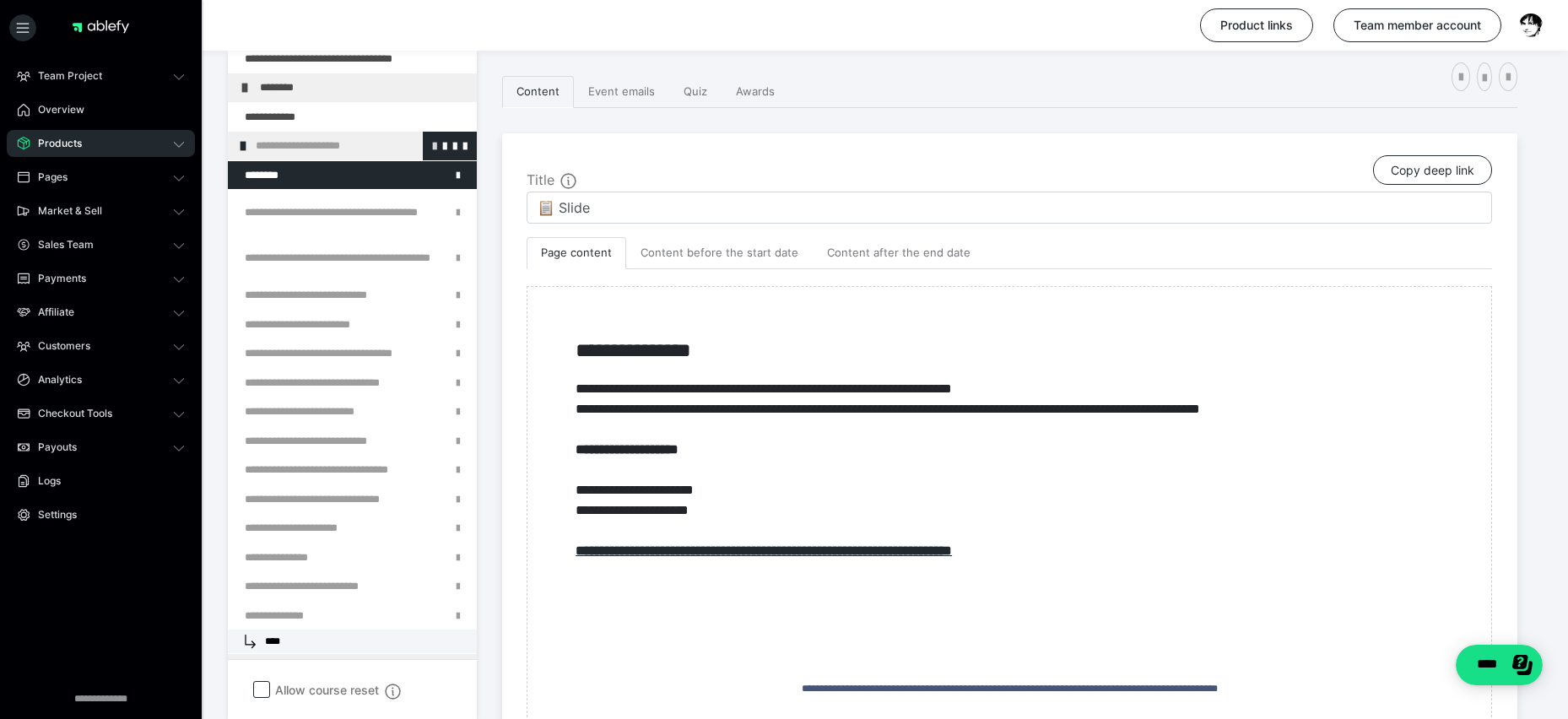 click at bounding box center [435, 145] 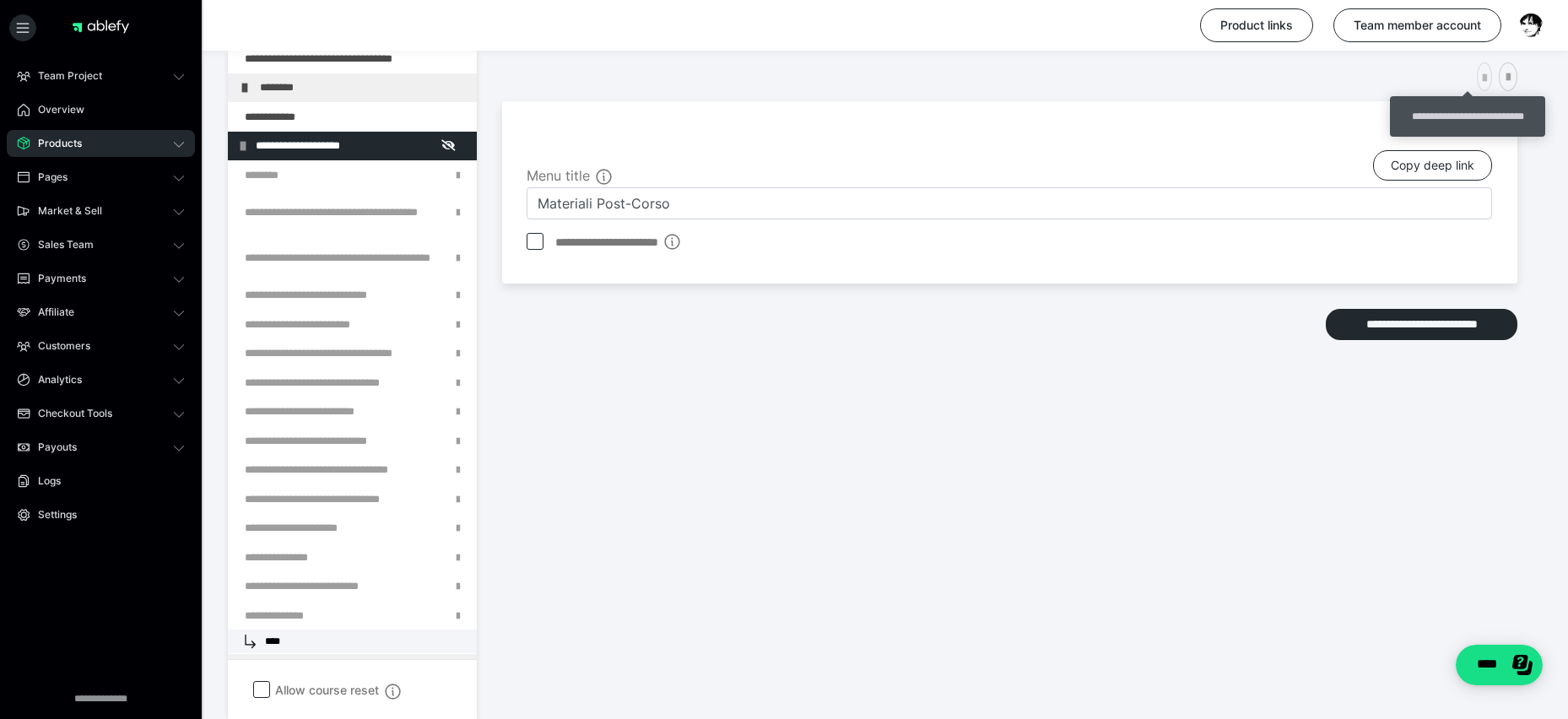 click at bounding box center (1484, 78) 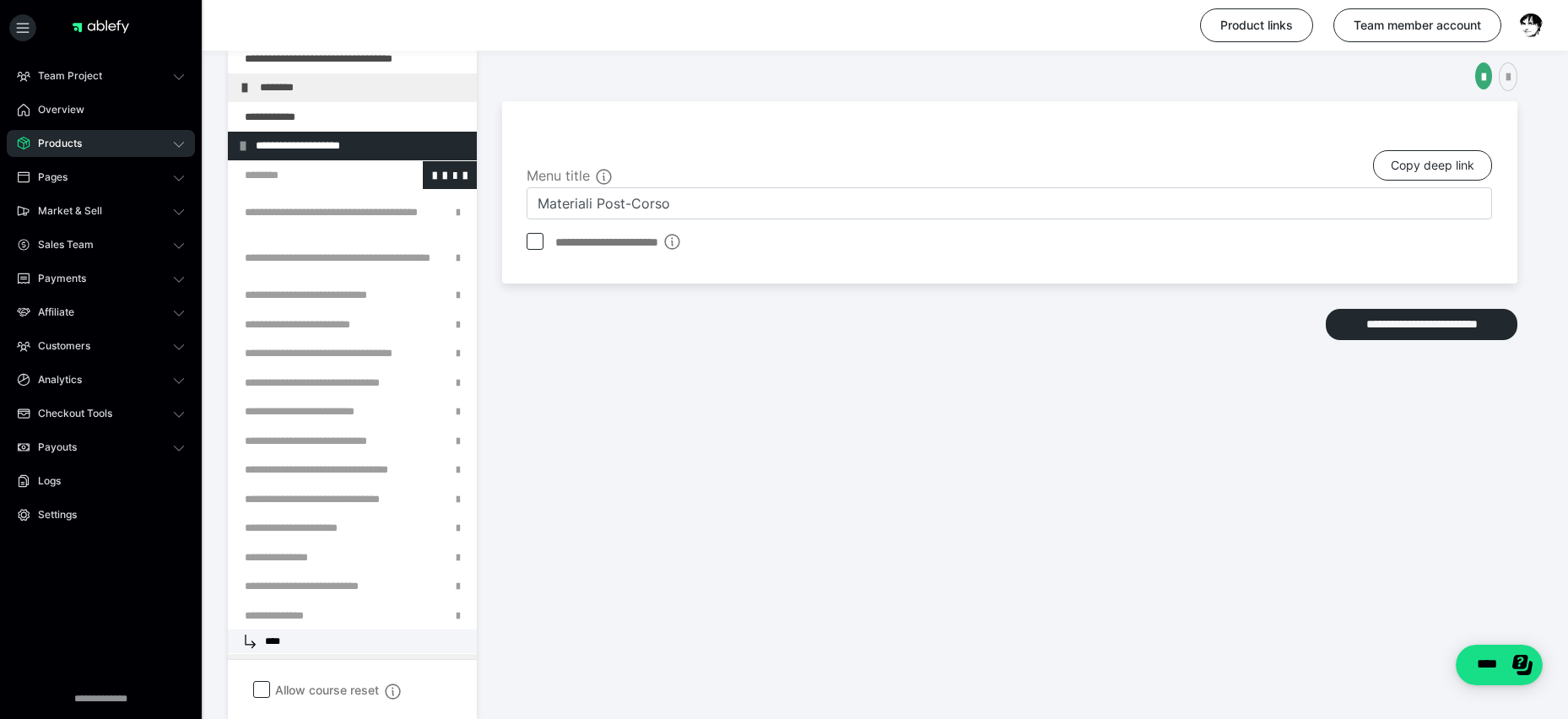 click at bounding box center [308, 176] 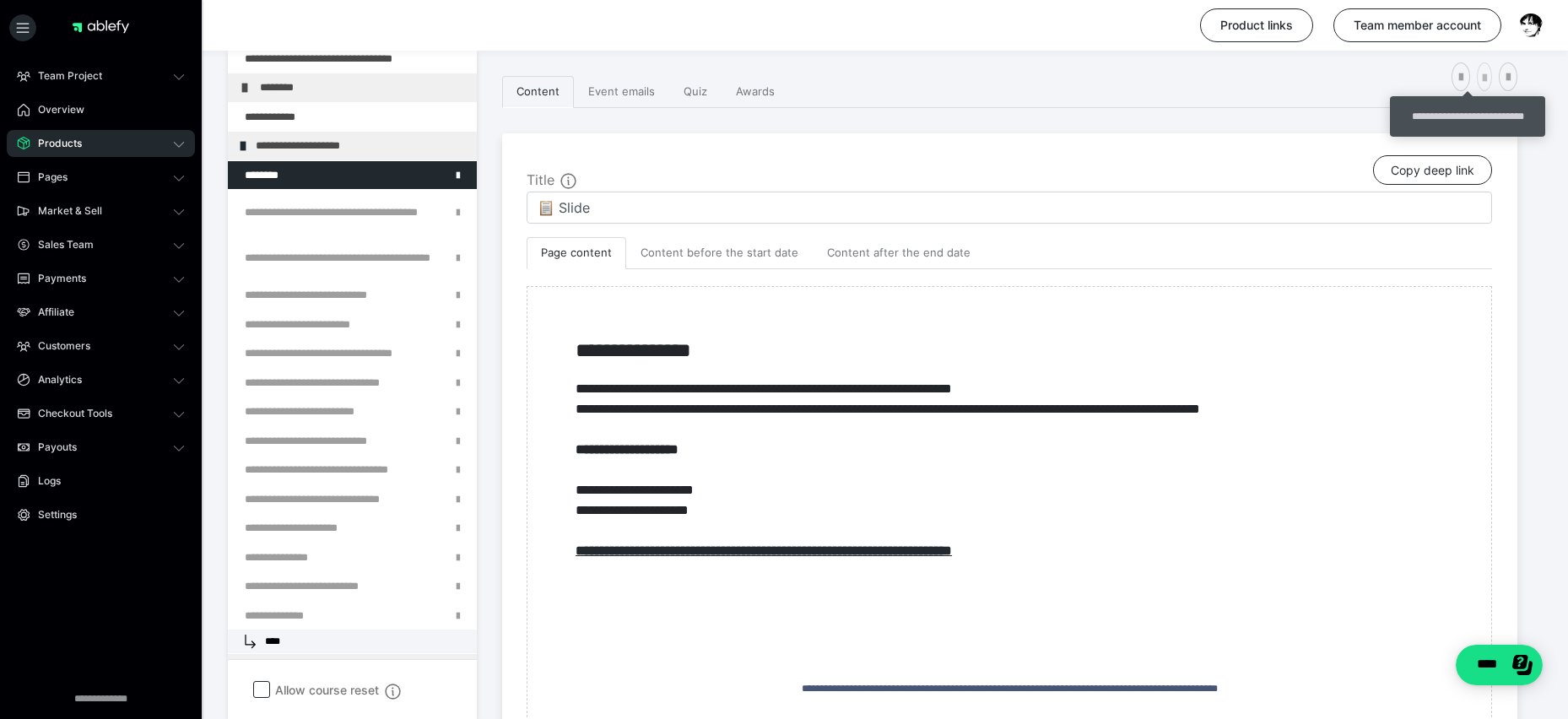 click at bounding box center (1484, 78) 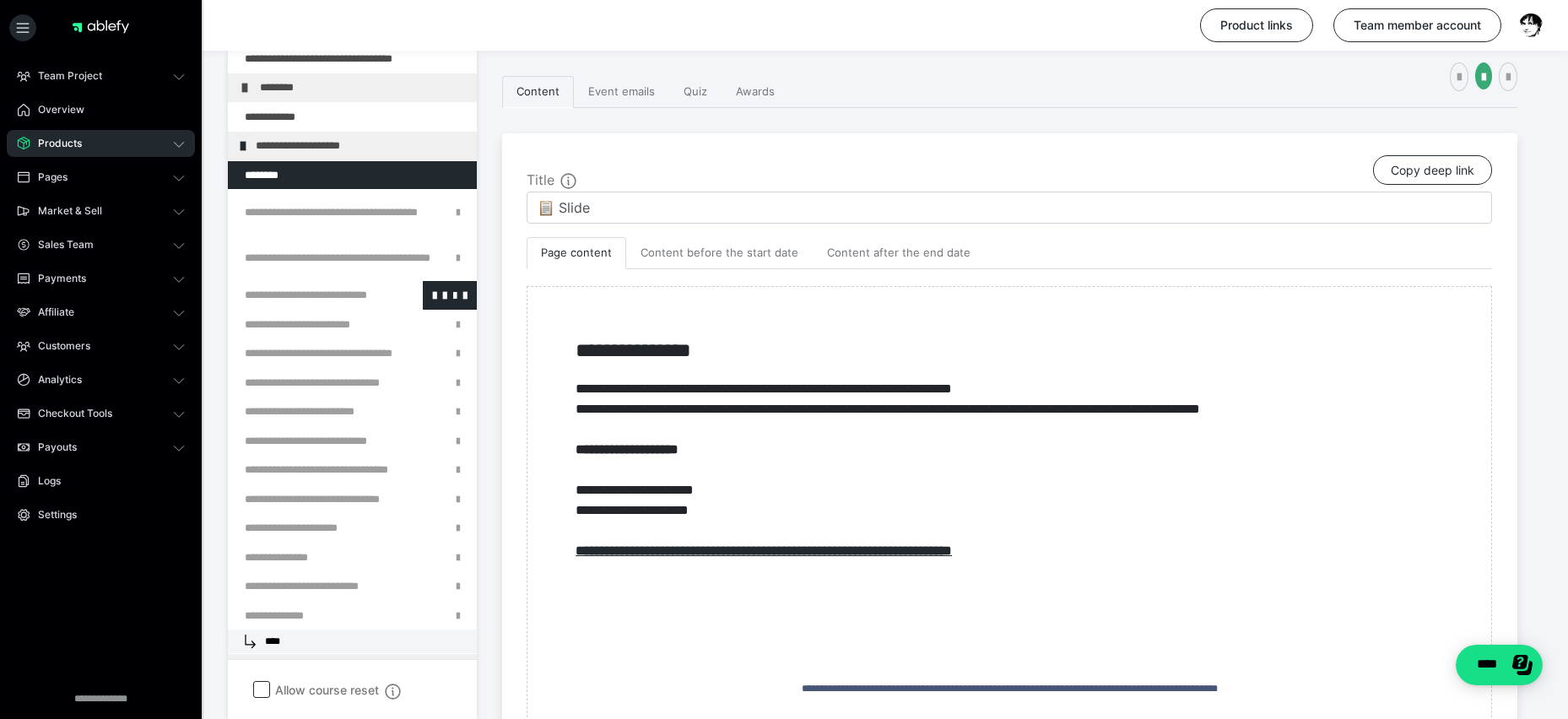 click at bounding box center [308, 295] 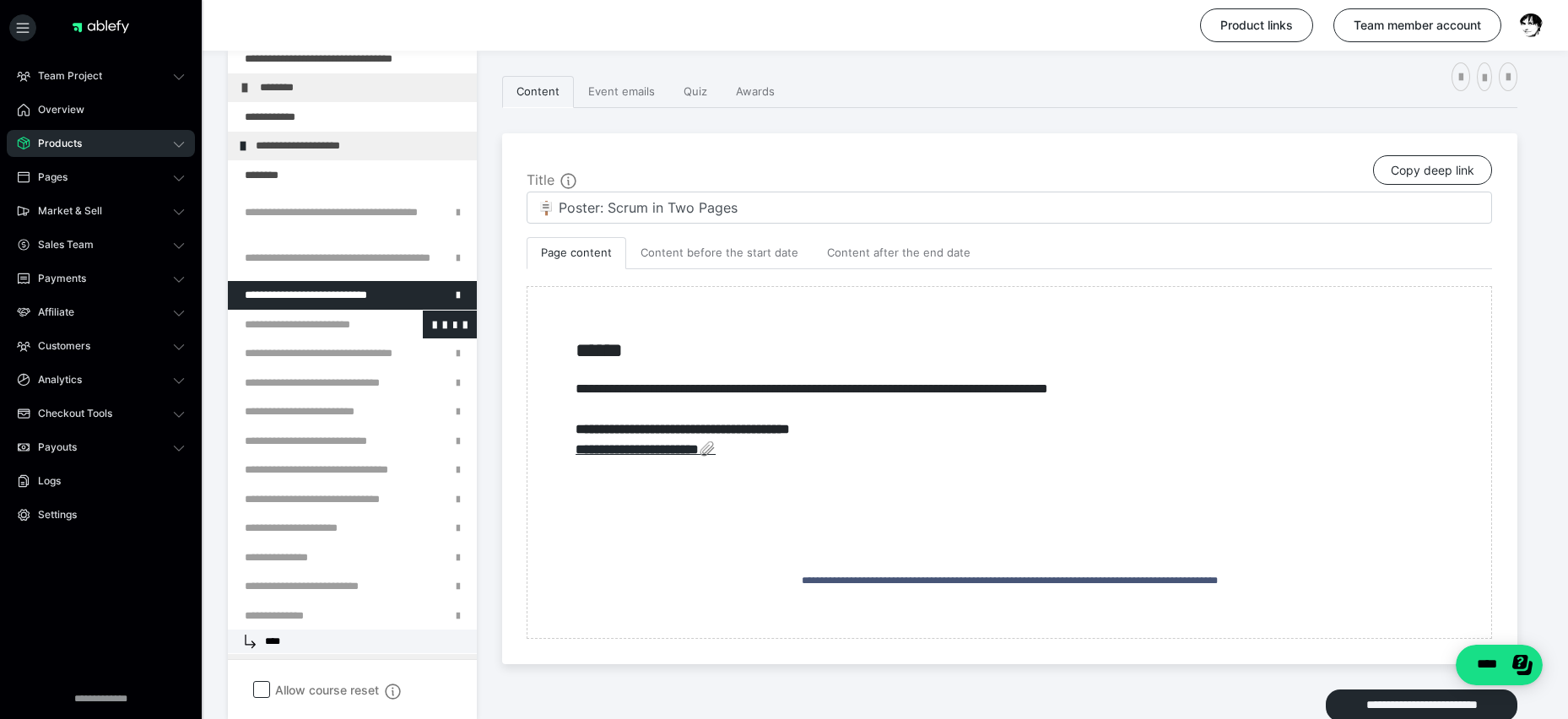 click at bounding box center [308, 325] 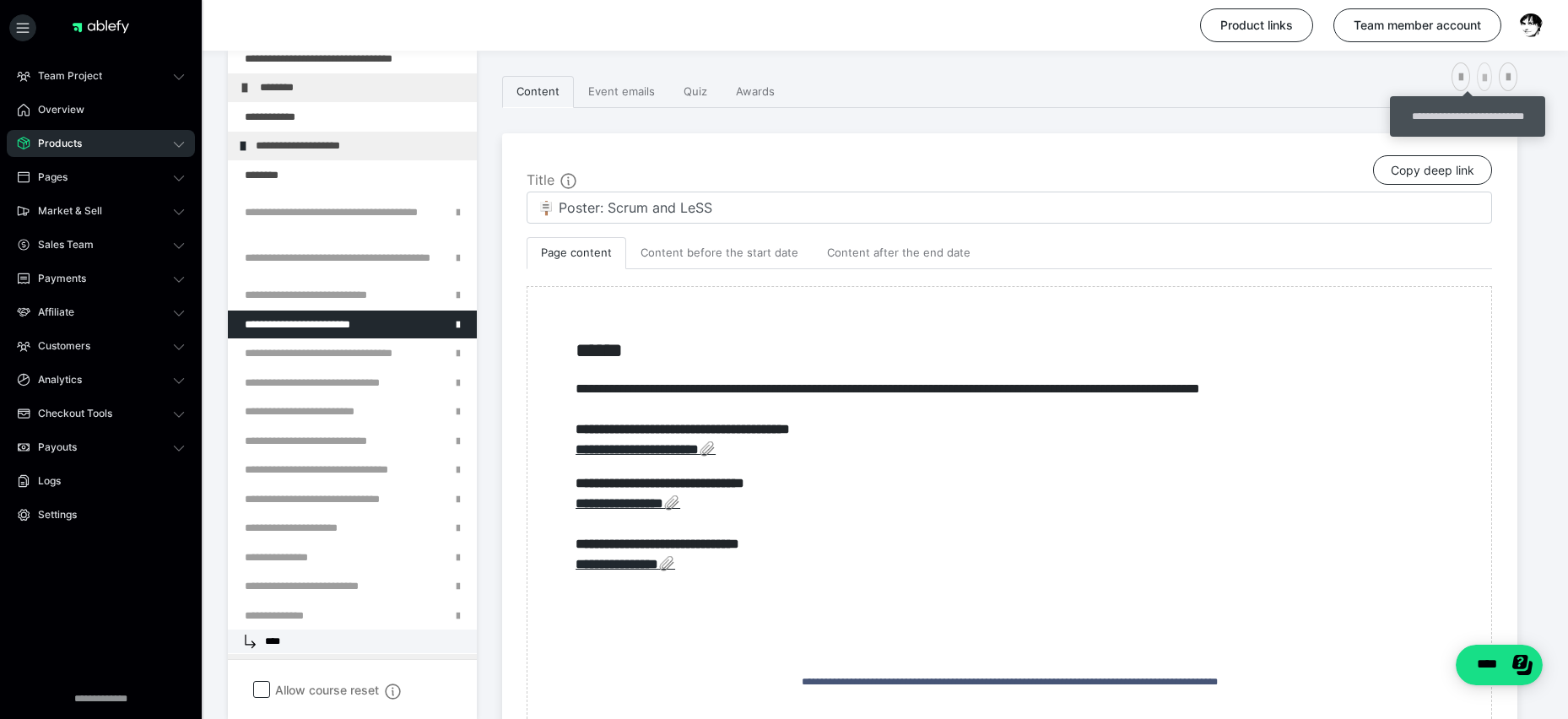 click at bounding box center (1484, 78) 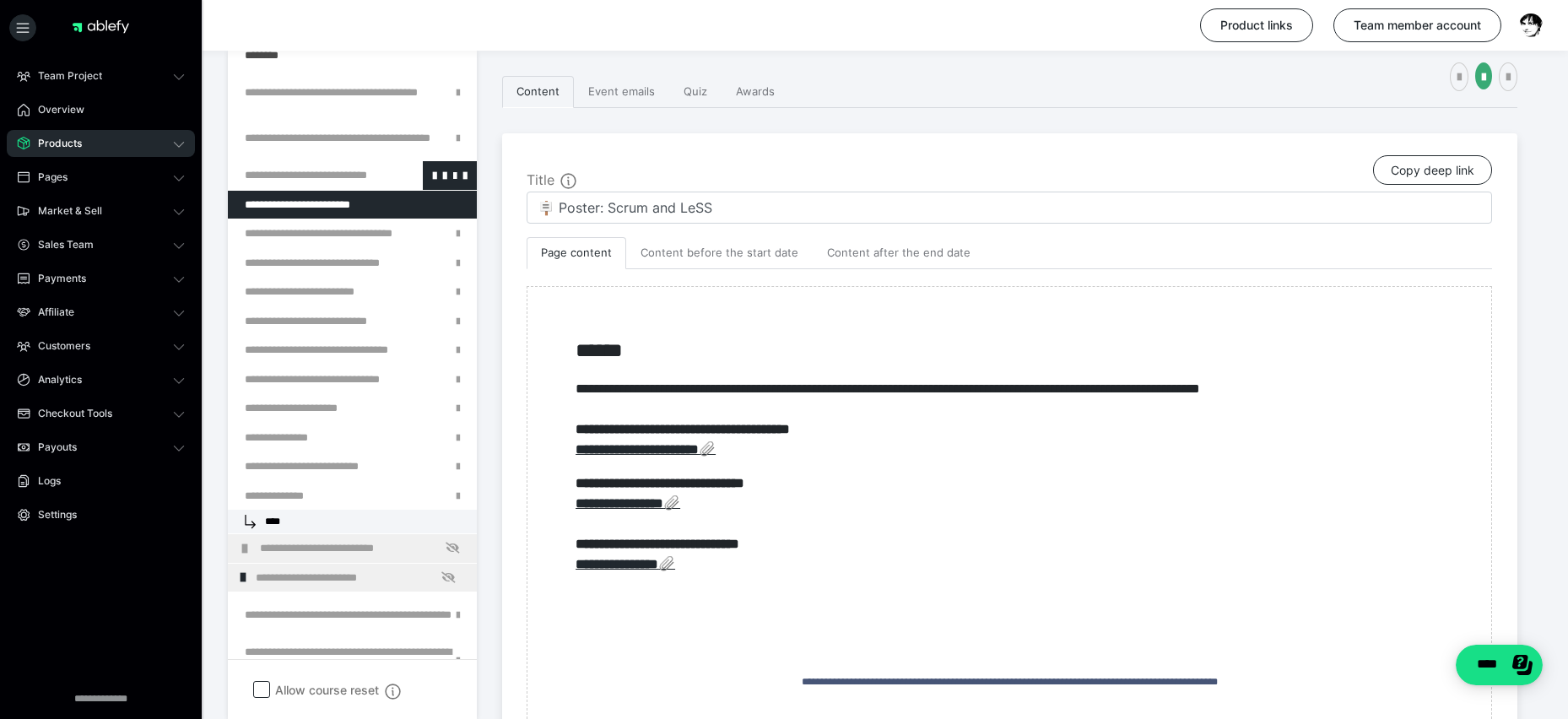 scroll, scrollTop: 705, scrollLeft: 0, axis: vertical 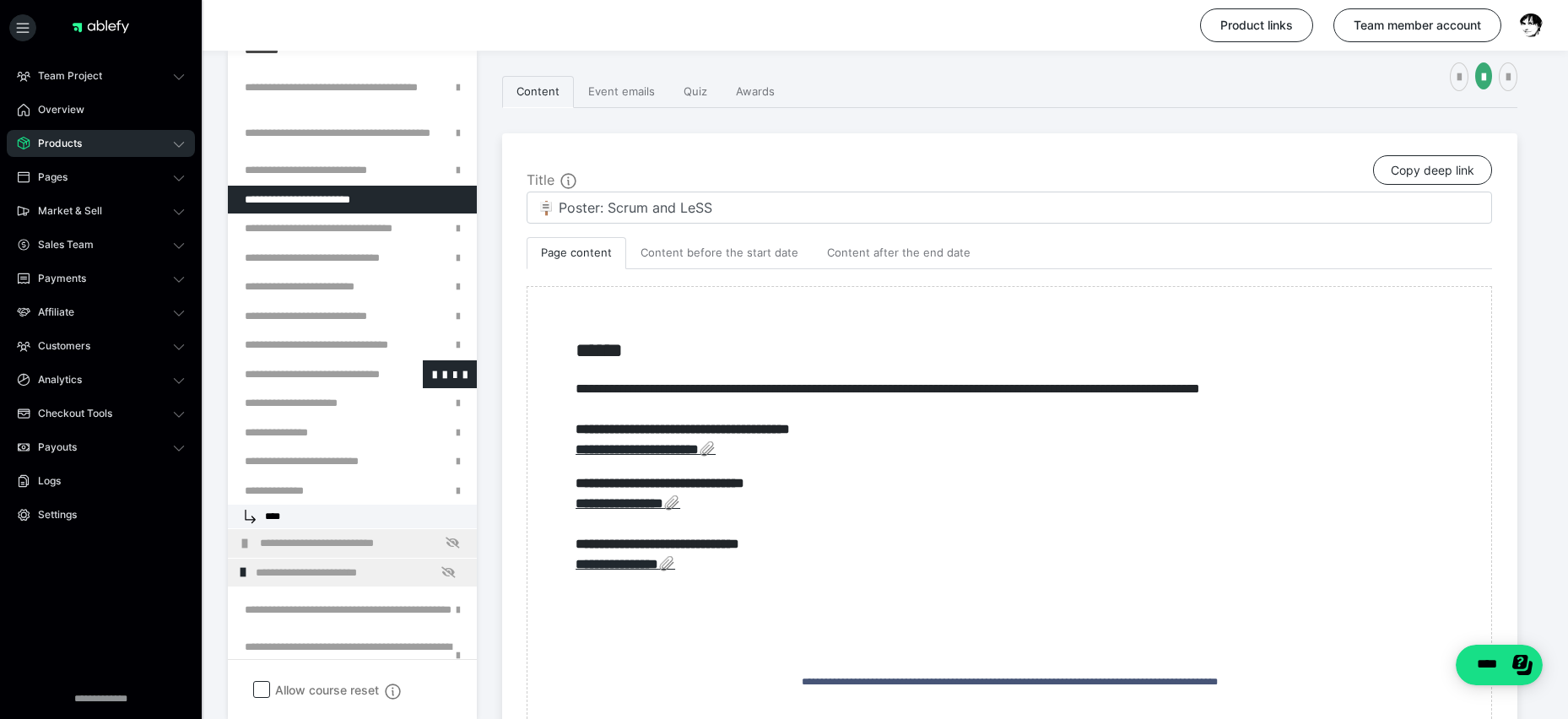 click at bounding box center (308, 375) 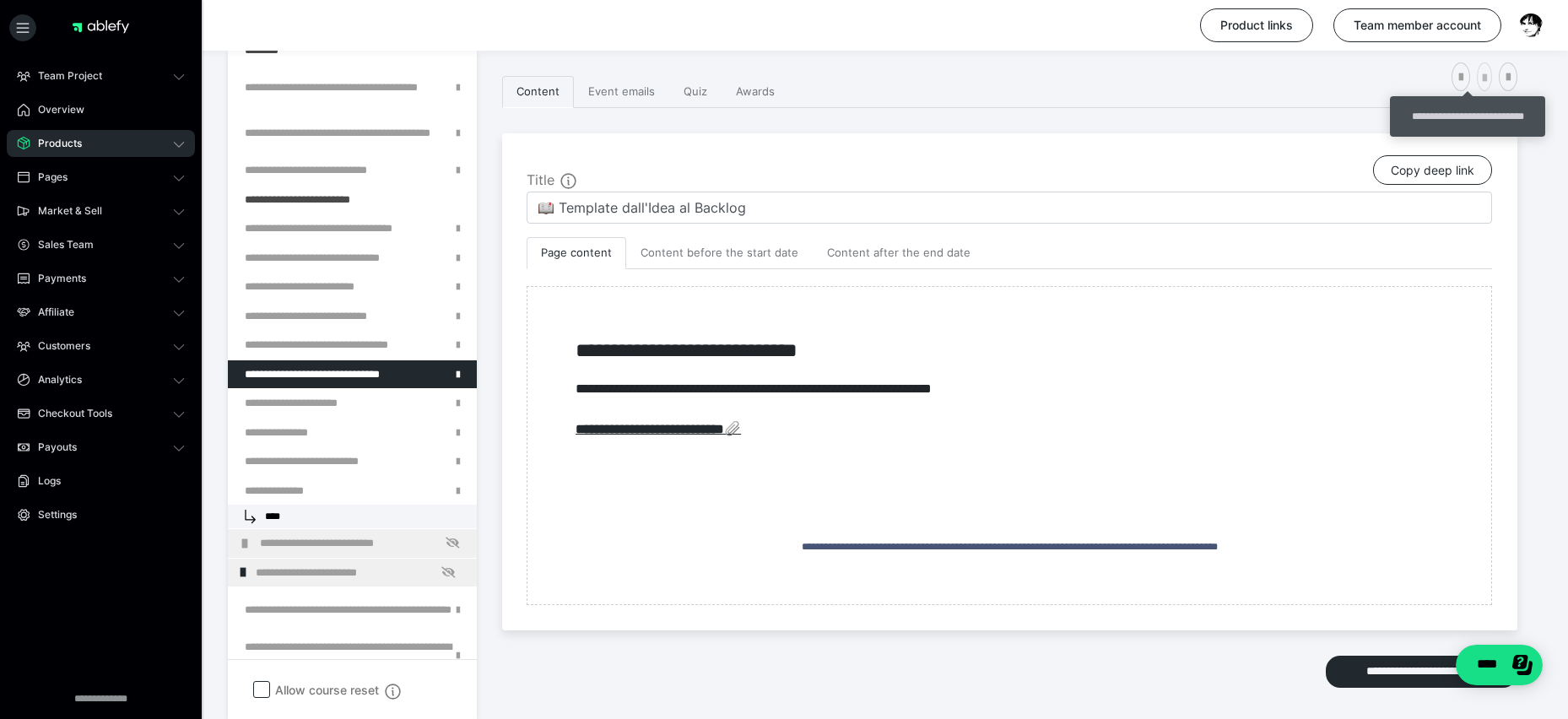 click at bounding box center [1484, 78] 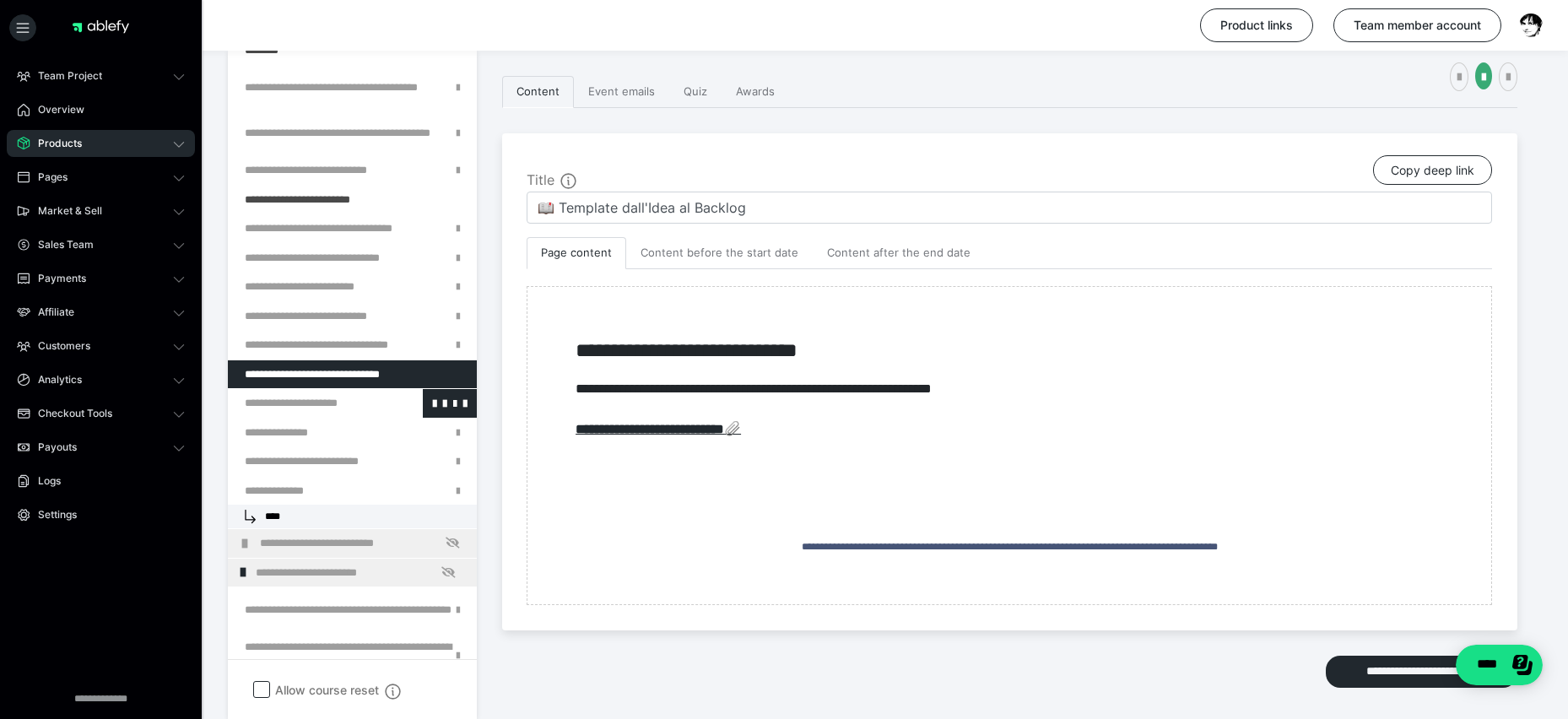 click at bounding box center [308, 403] 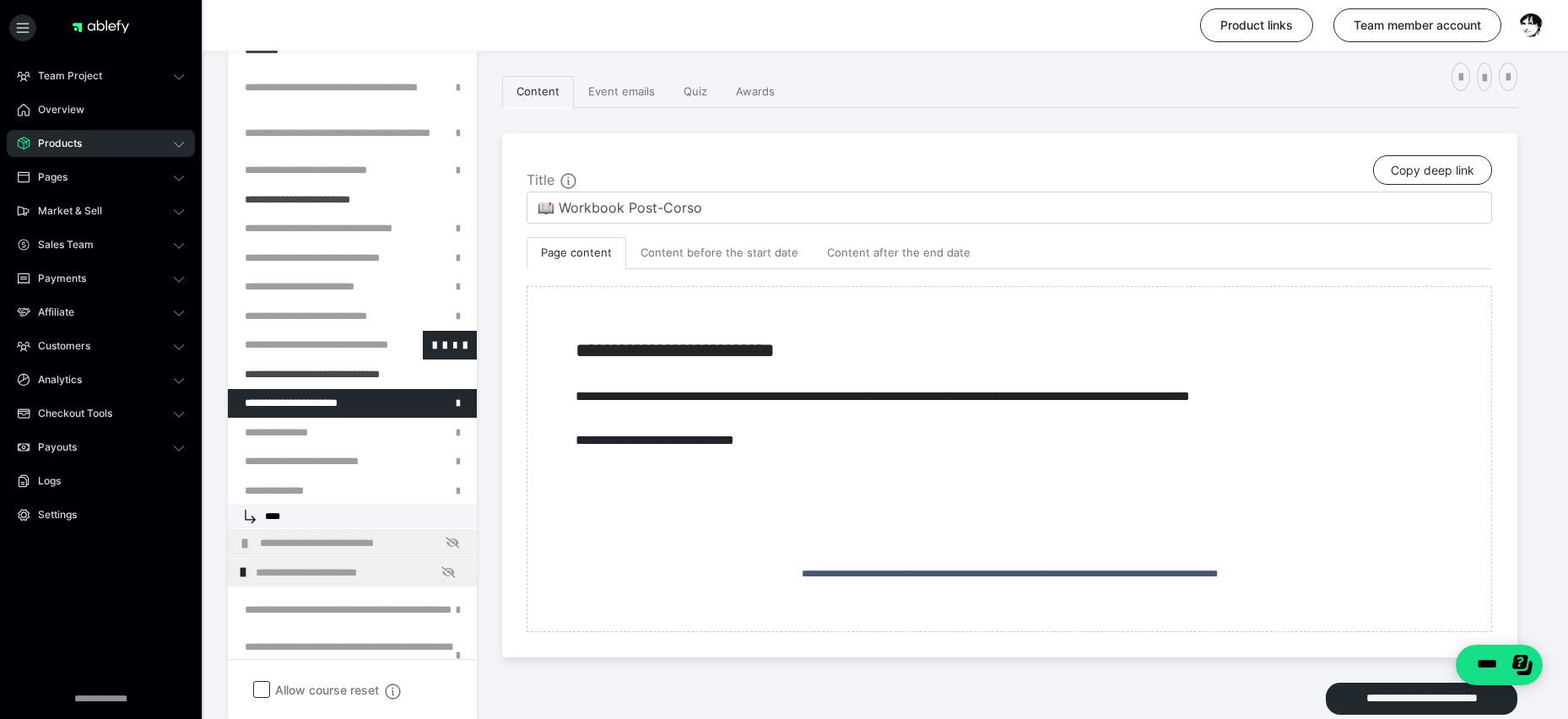 click at bounding box center (308, 345) 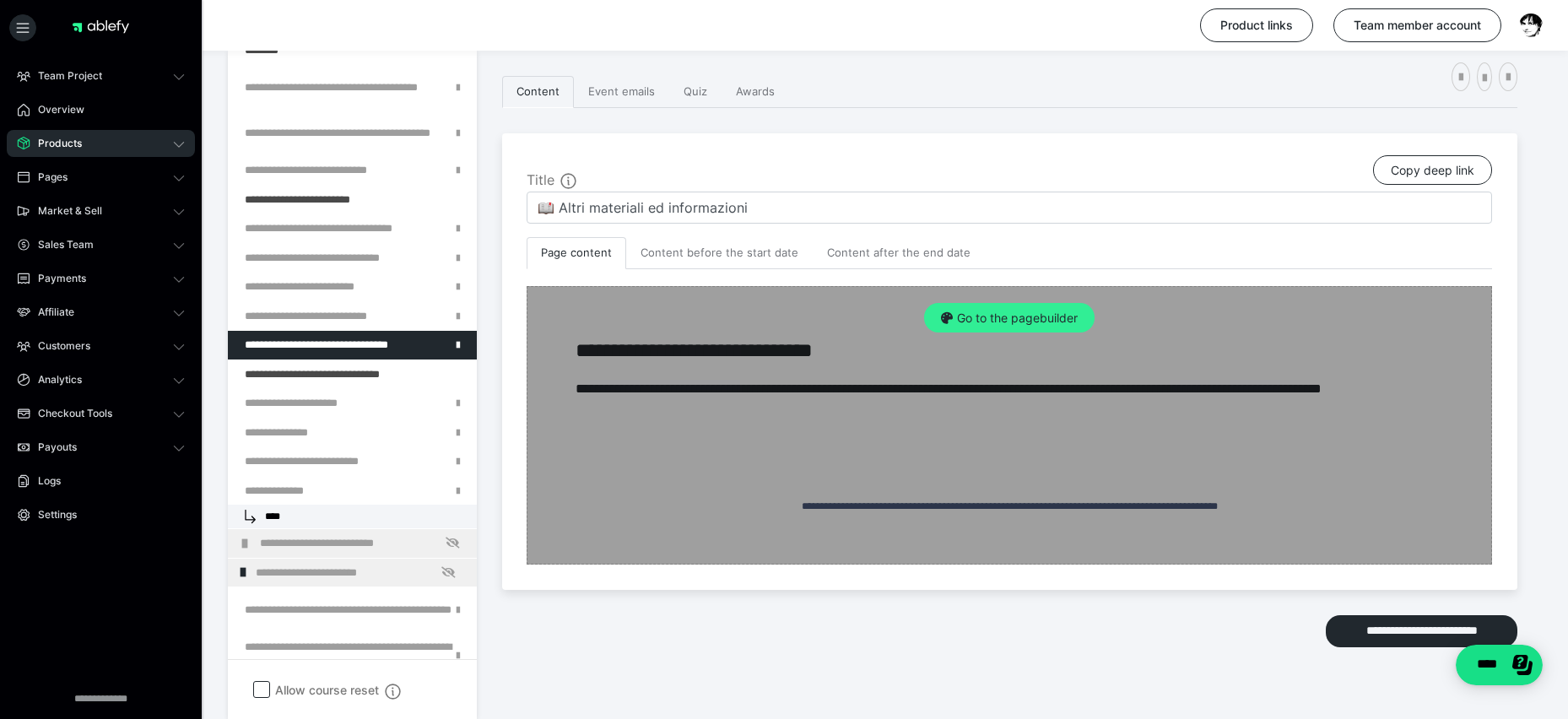 click on "Go to the pagebuilder" at bounding box center [1009, 318] 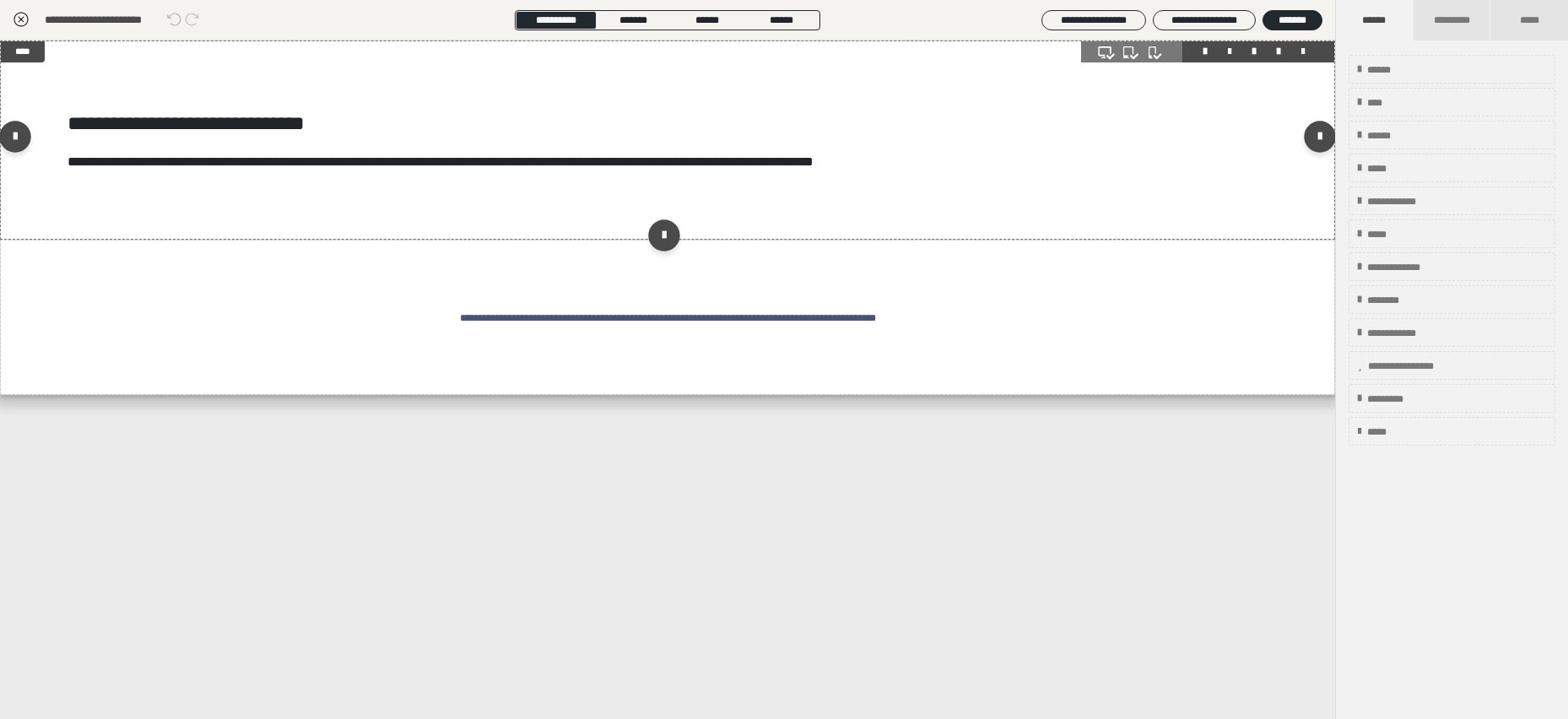 click on "**********" at bounding box center [668, 140] 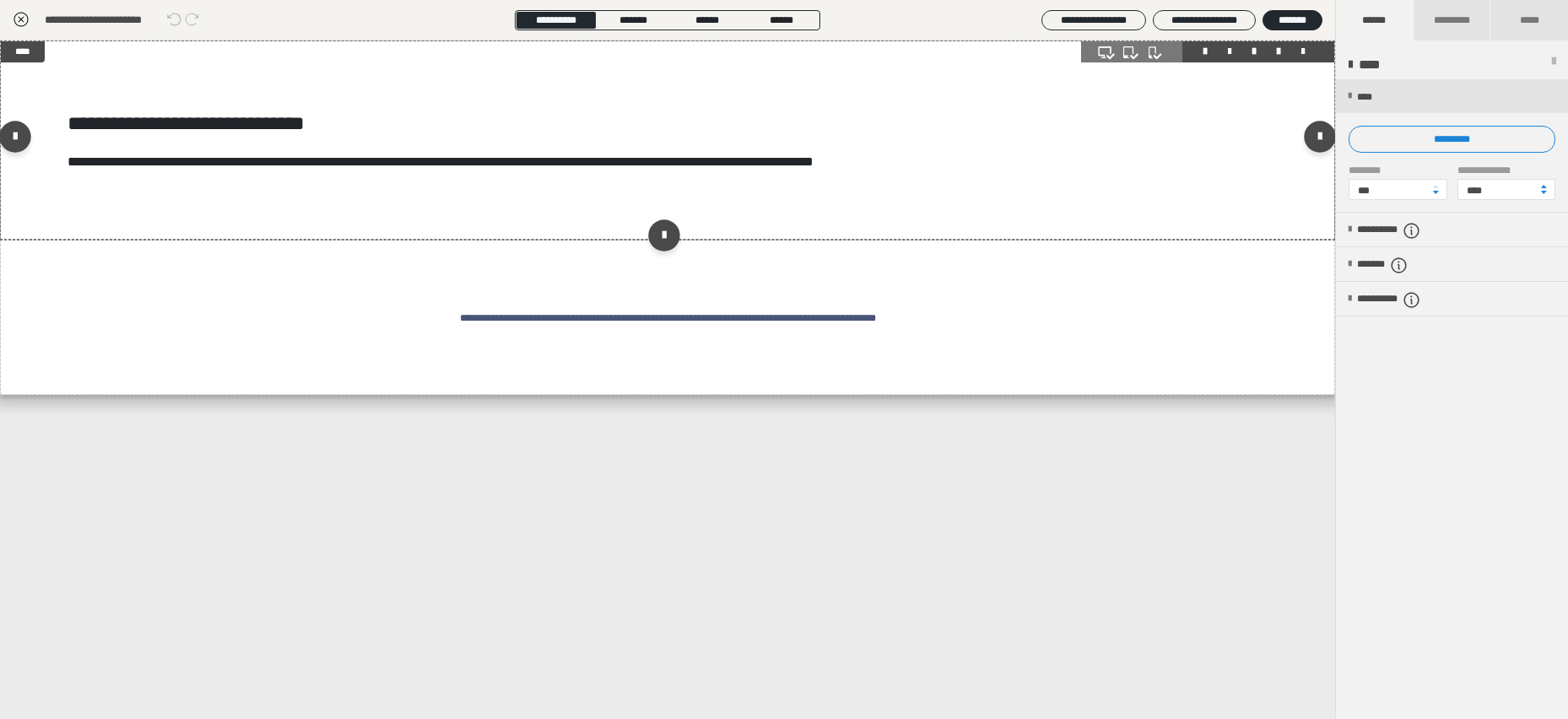 click on "**********" at bounding box center [668, 140] 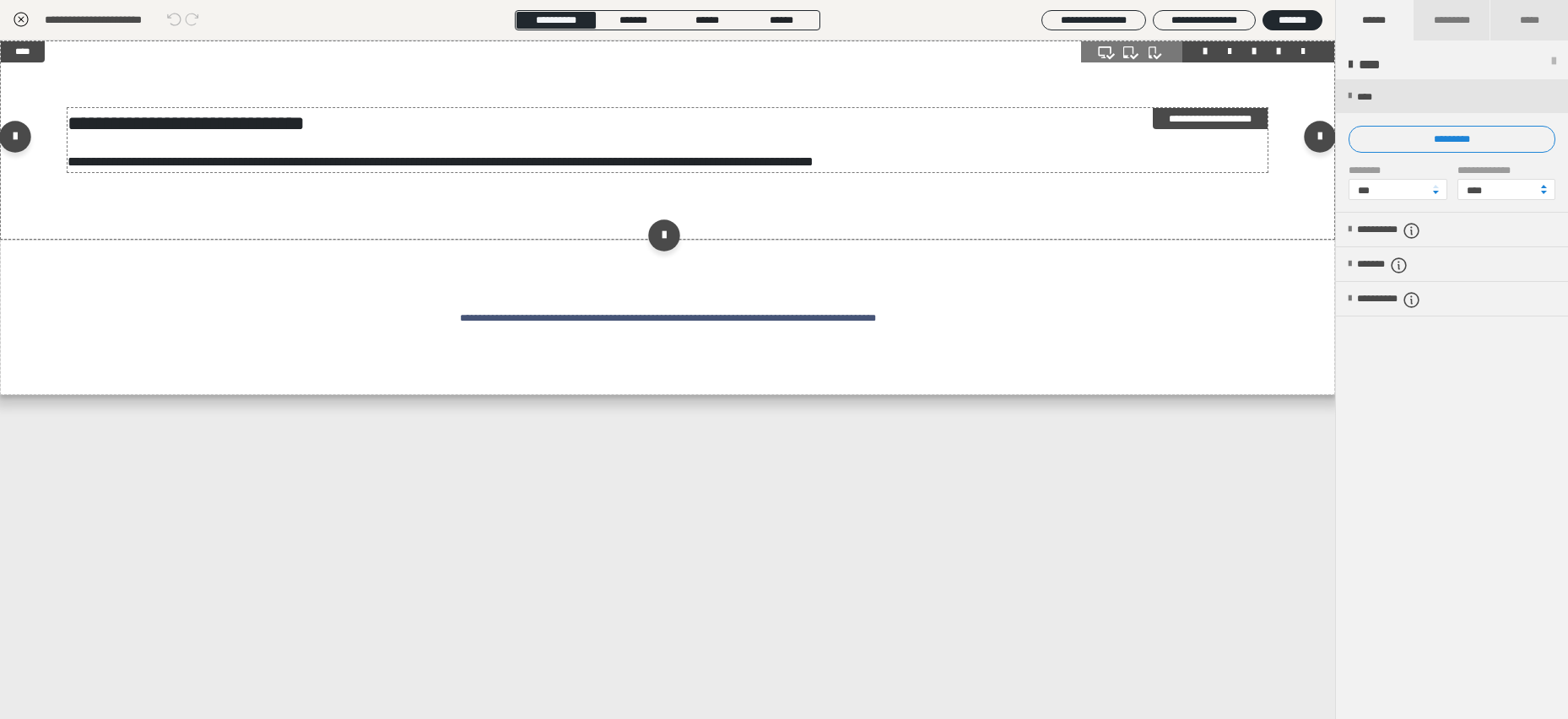 click on "**********" at bounding box center (668, 123) 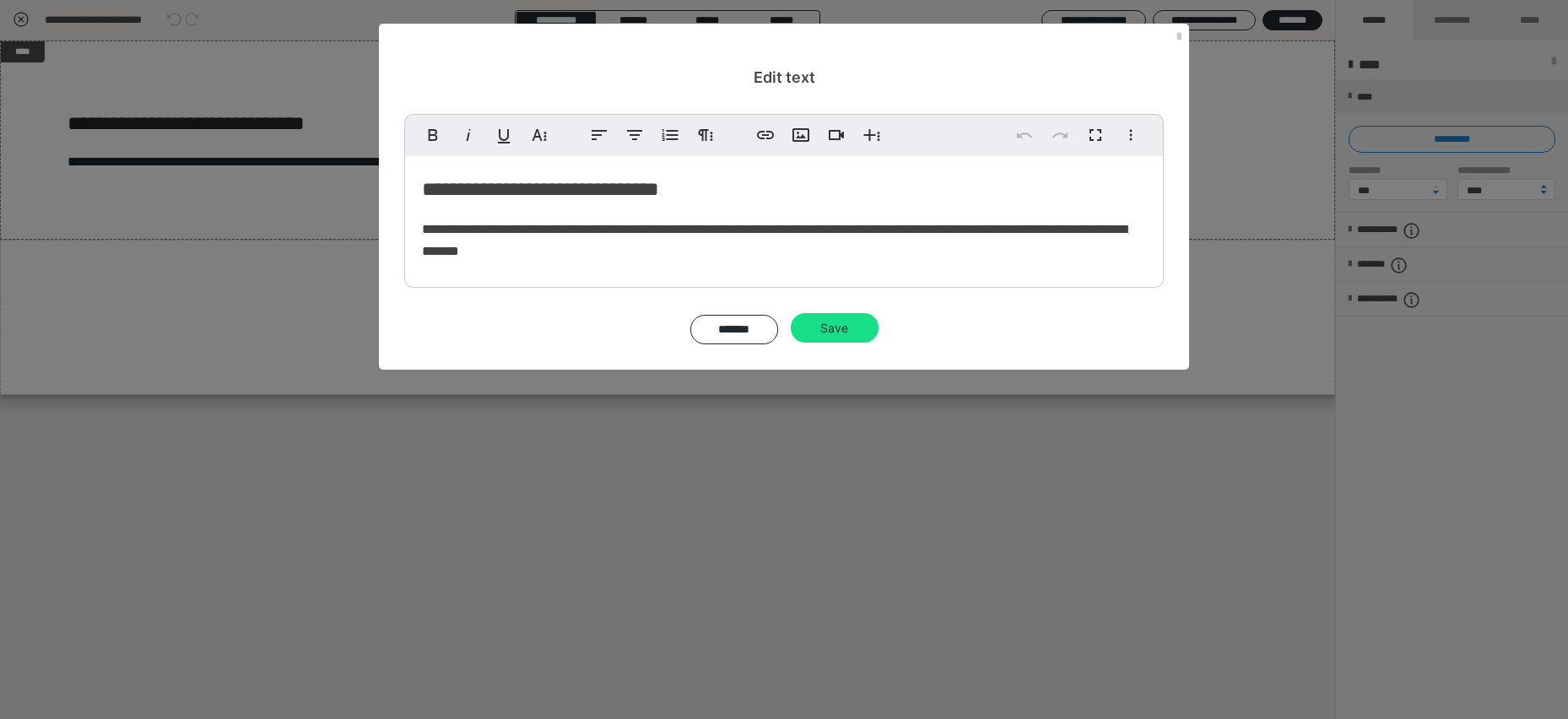 click on "**********" at bounding box center (784, 218) 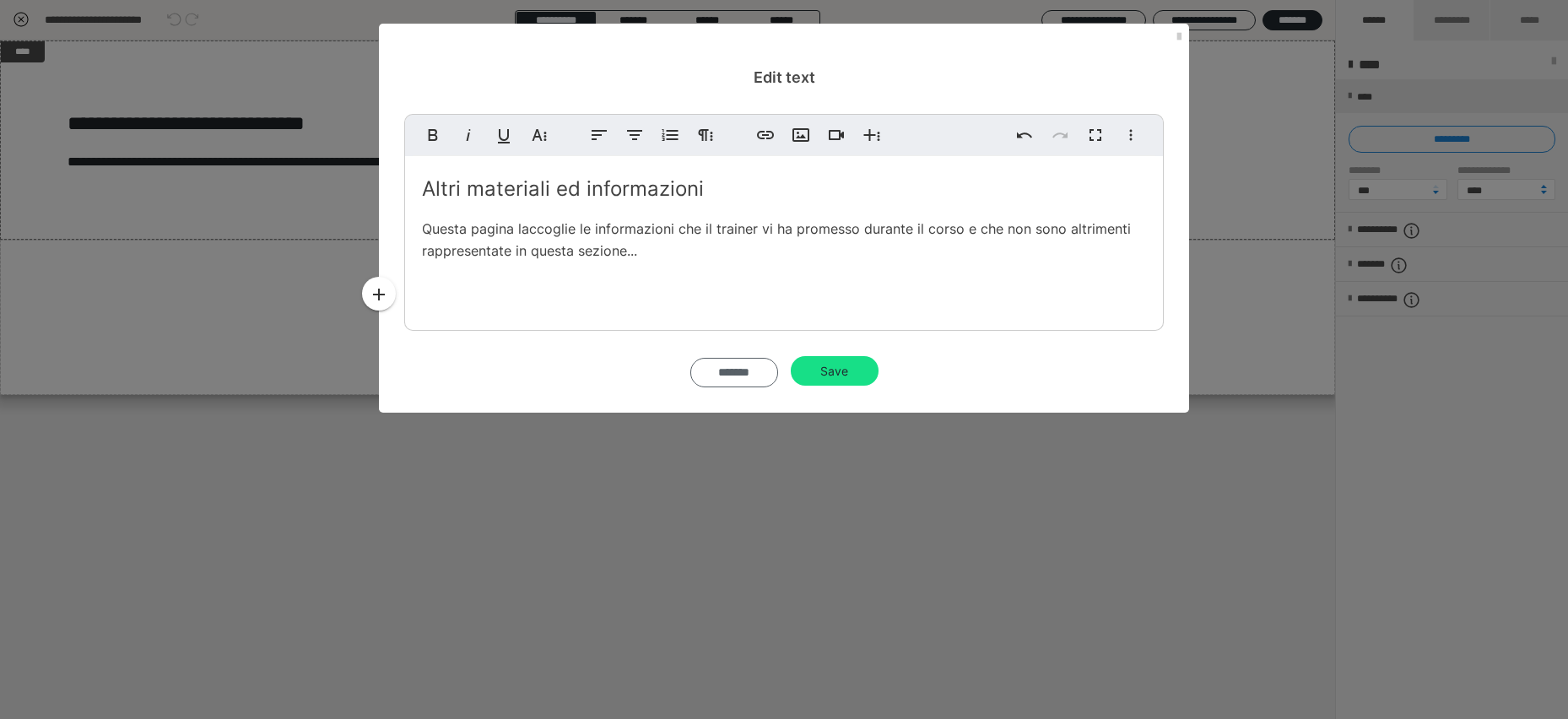 click on "*******" at bounding box center (734, 373) 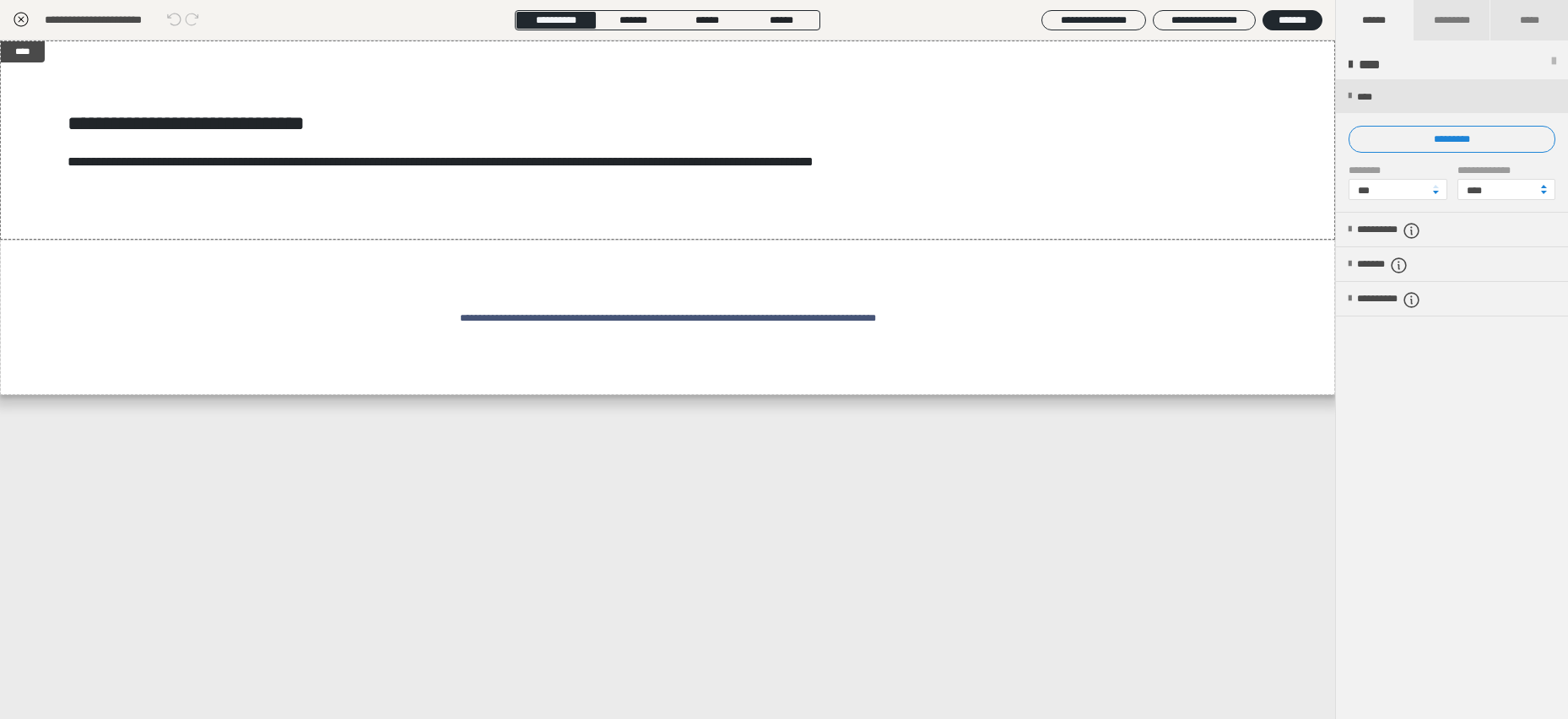 click 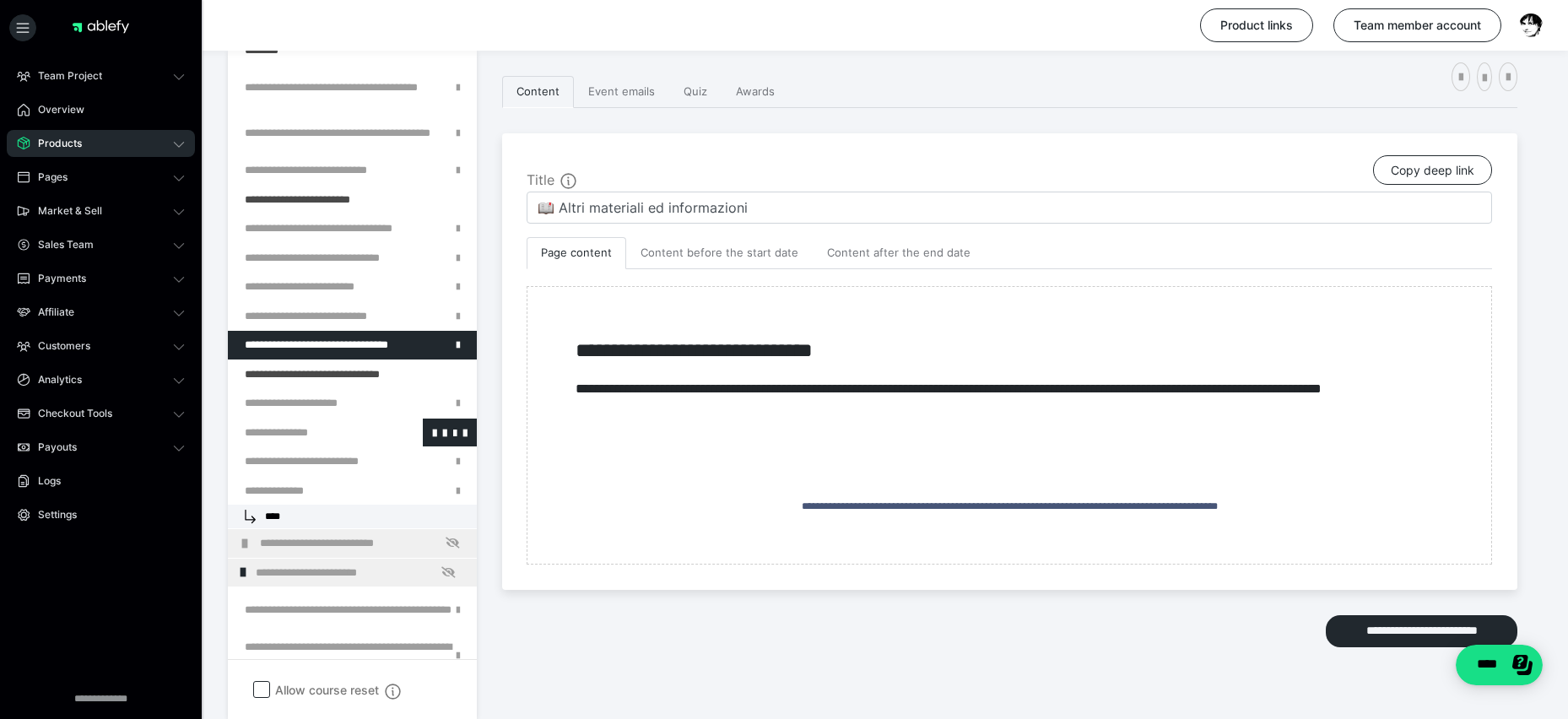 click at bounding box center (308, 433) 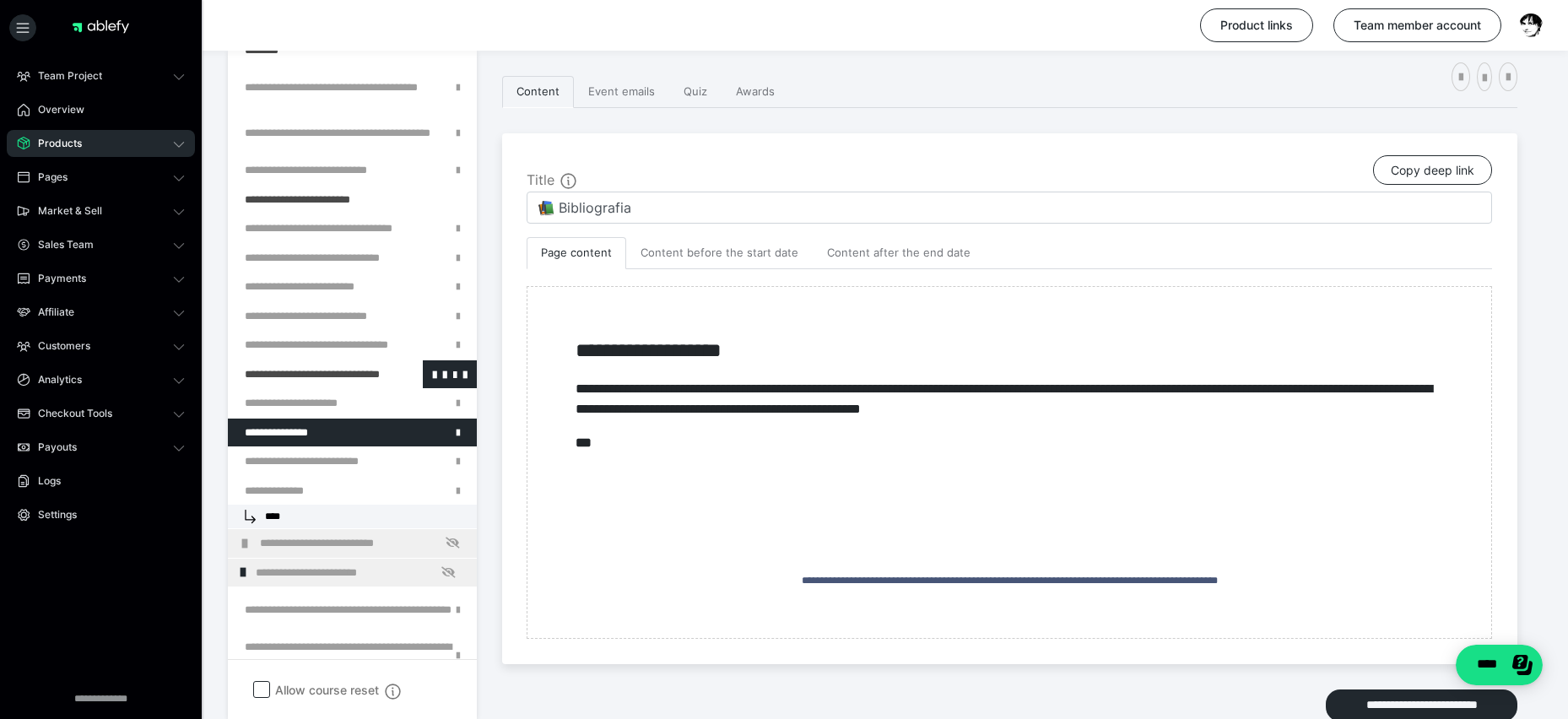 click at bounding box center [308, 375] 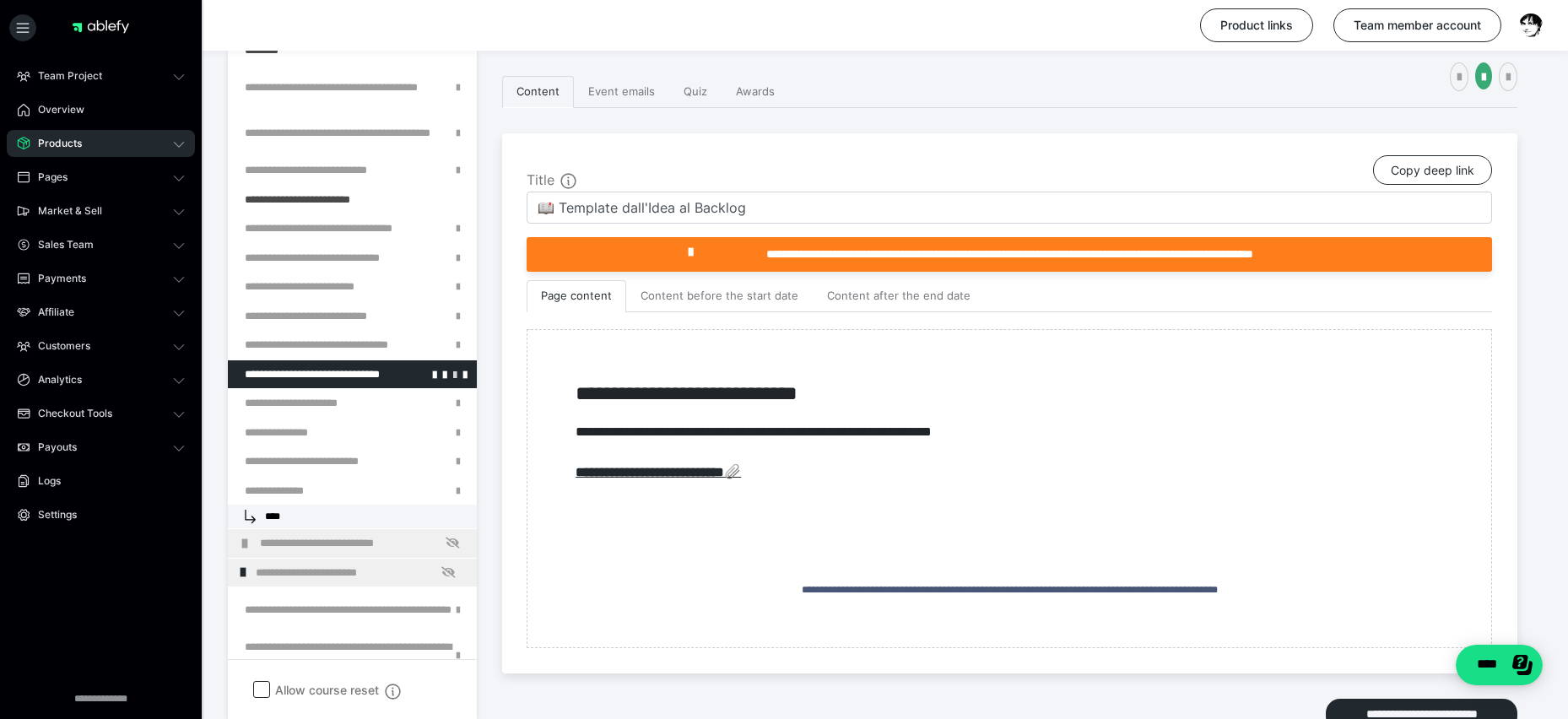 click at bounding box center [455, 374] 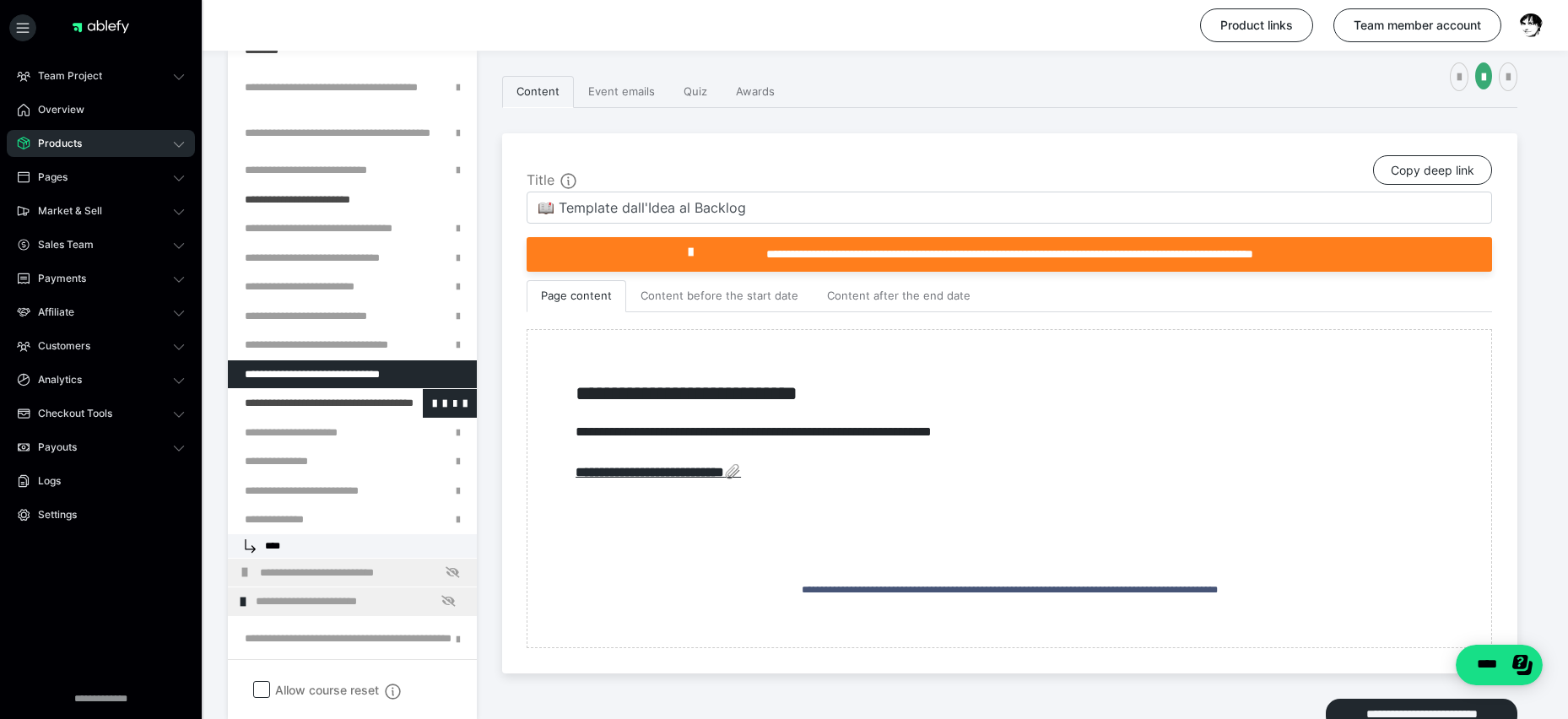 click at bounding box center (308, 403) 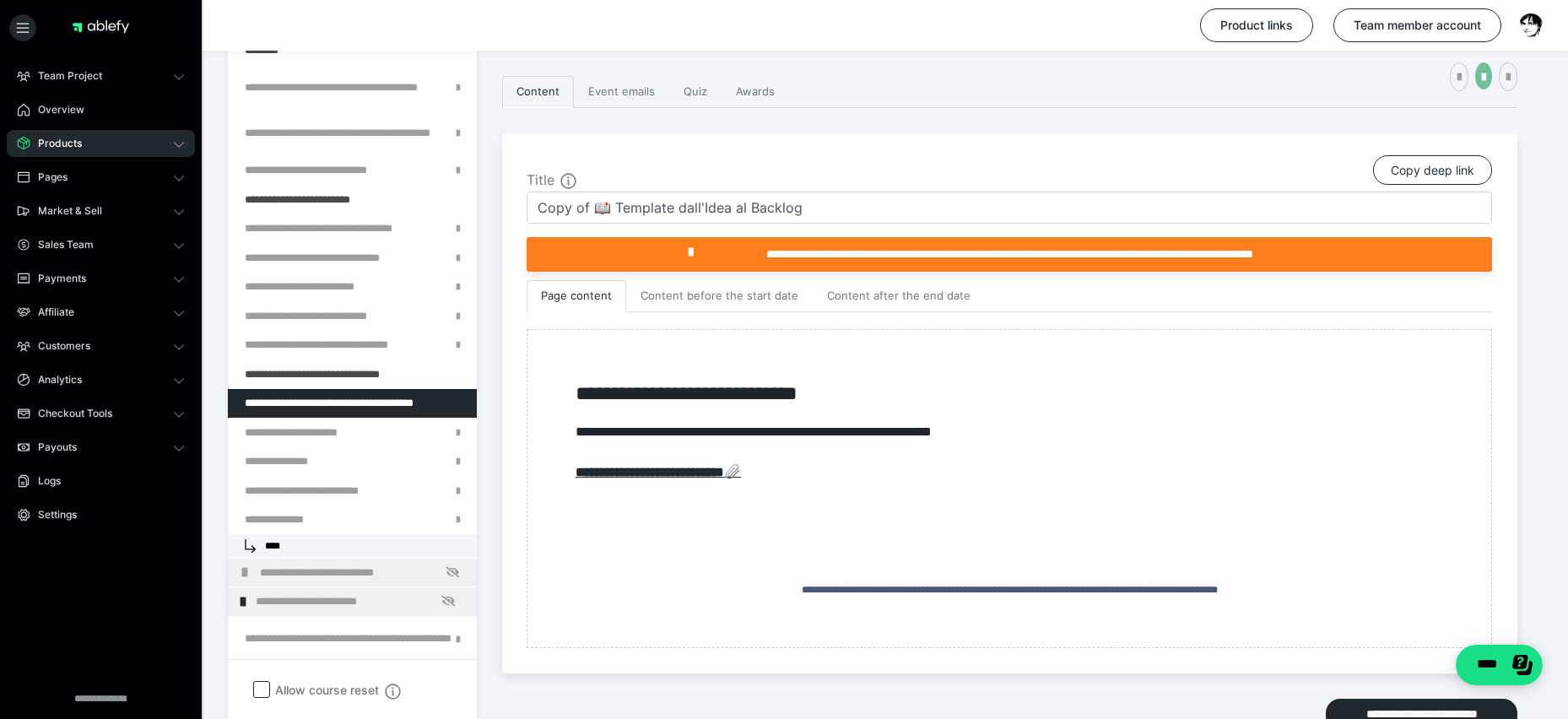 drag, startPoint x: 1478, startPoint y: 72, endPoint x: 1464, endPoint y: 72, distance: 14 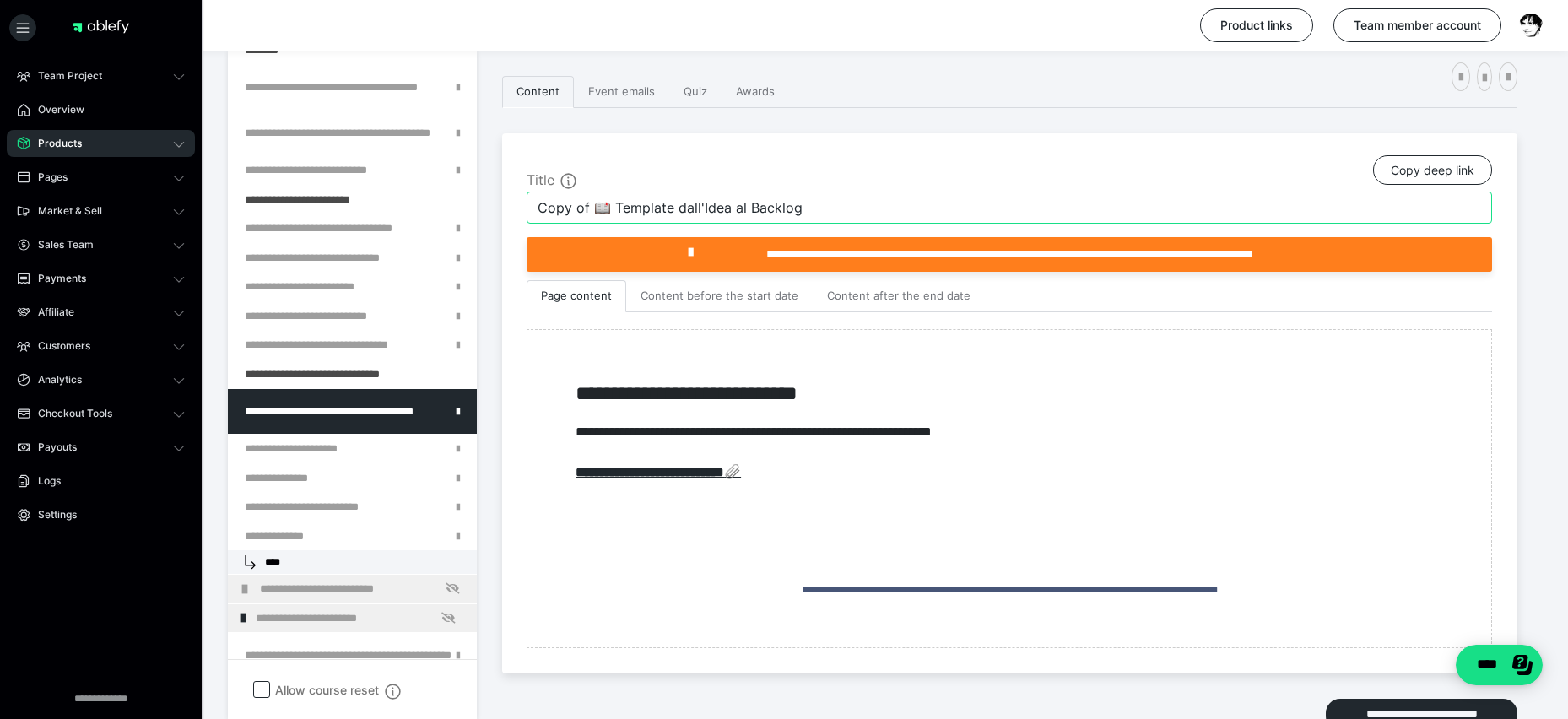 drag, startPoint x: 592, startPoint y: 206, endPoint x: 511, endPoint y: 208, distance: 81.02469 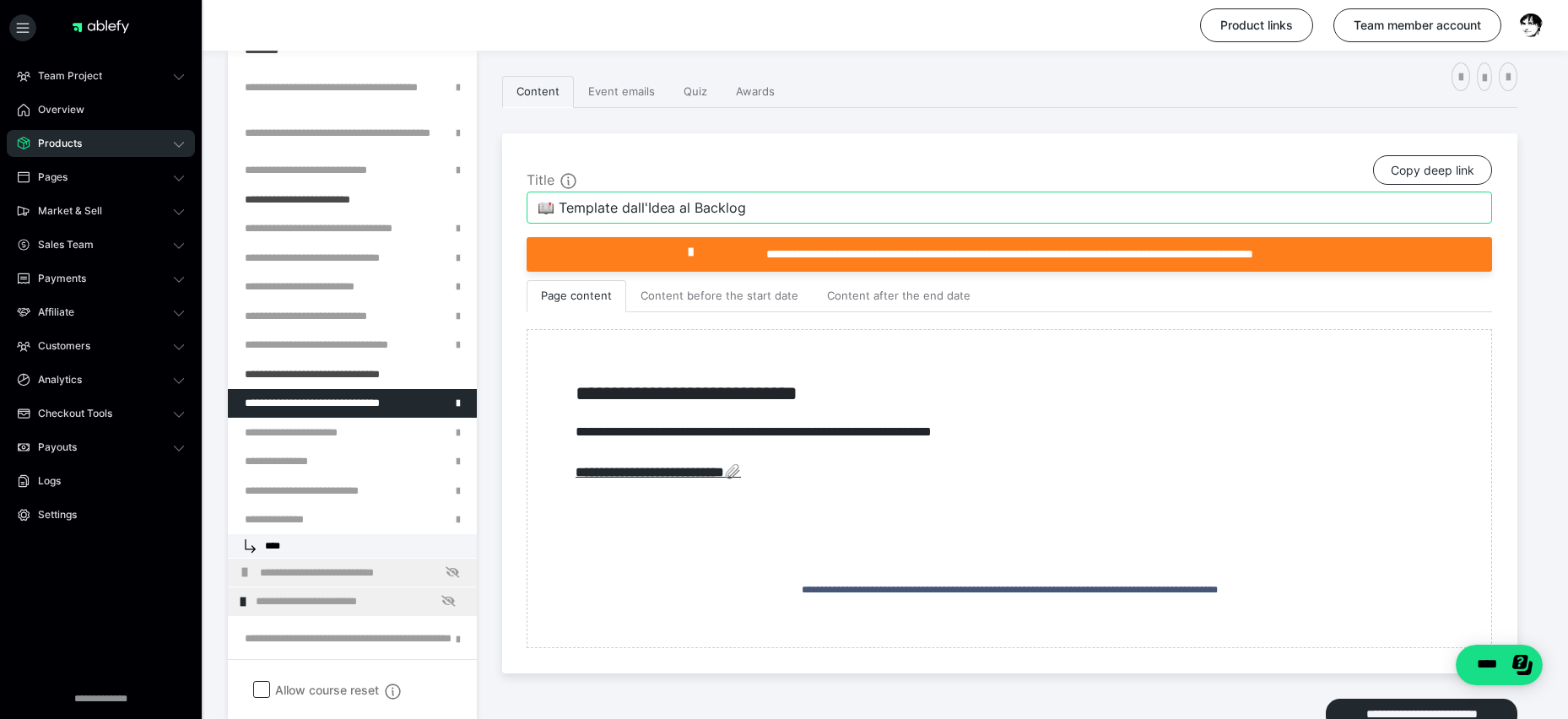 drag, startPoint x: 554, startPoint y: 208, endPoint x: 779, endPoint y: 211, distance: 225.02 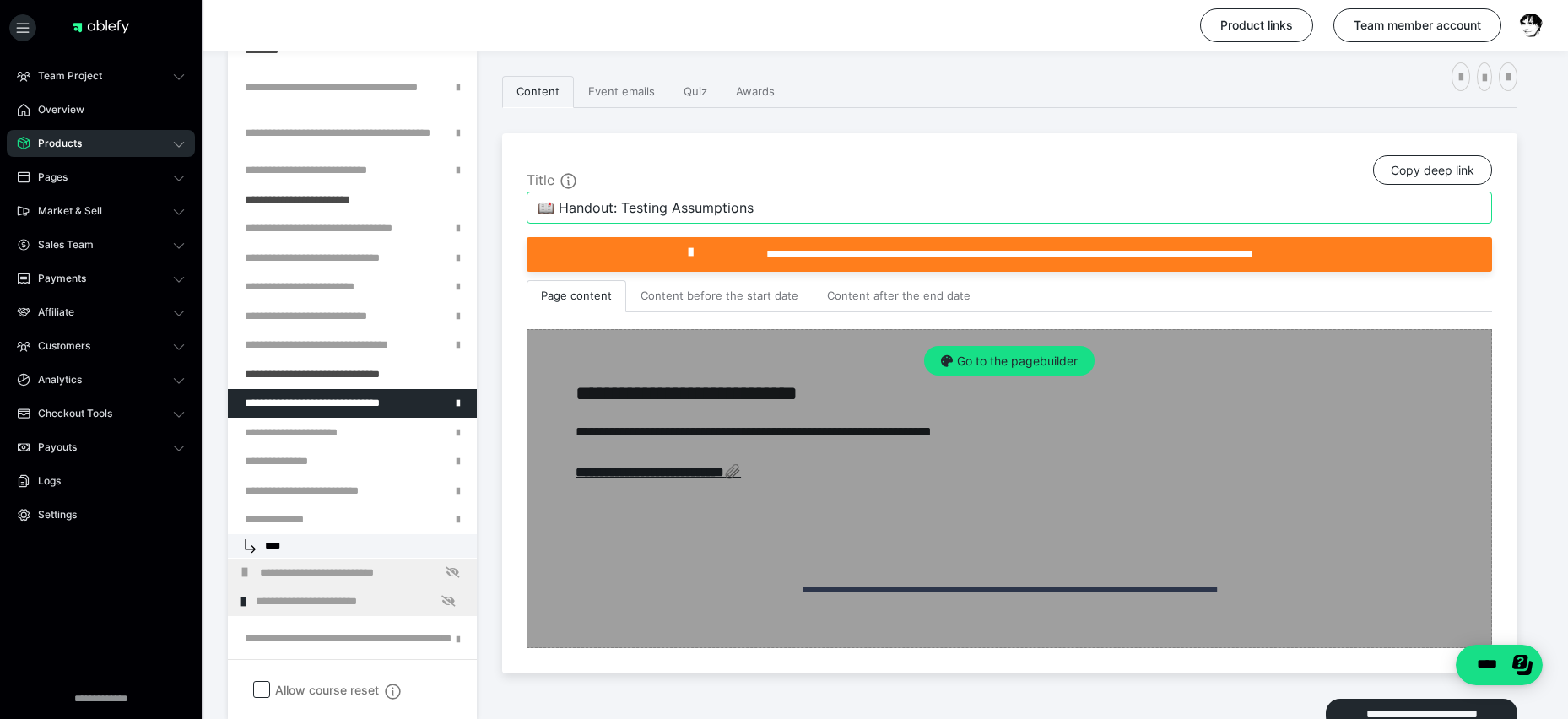 type on "📖 Handout: Testing Assumptions" 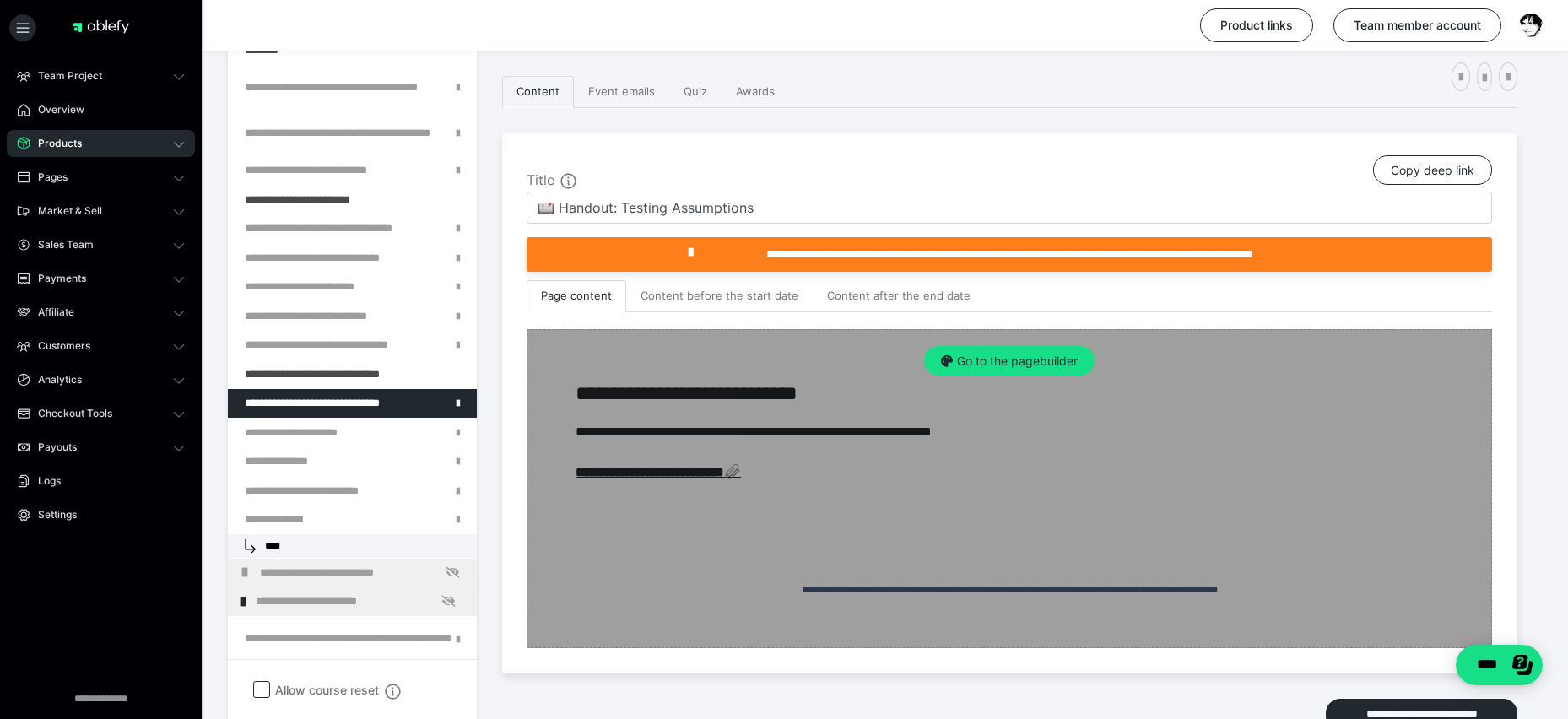click on "Go to the pagebuilder" at bounding box center [1009, 489] 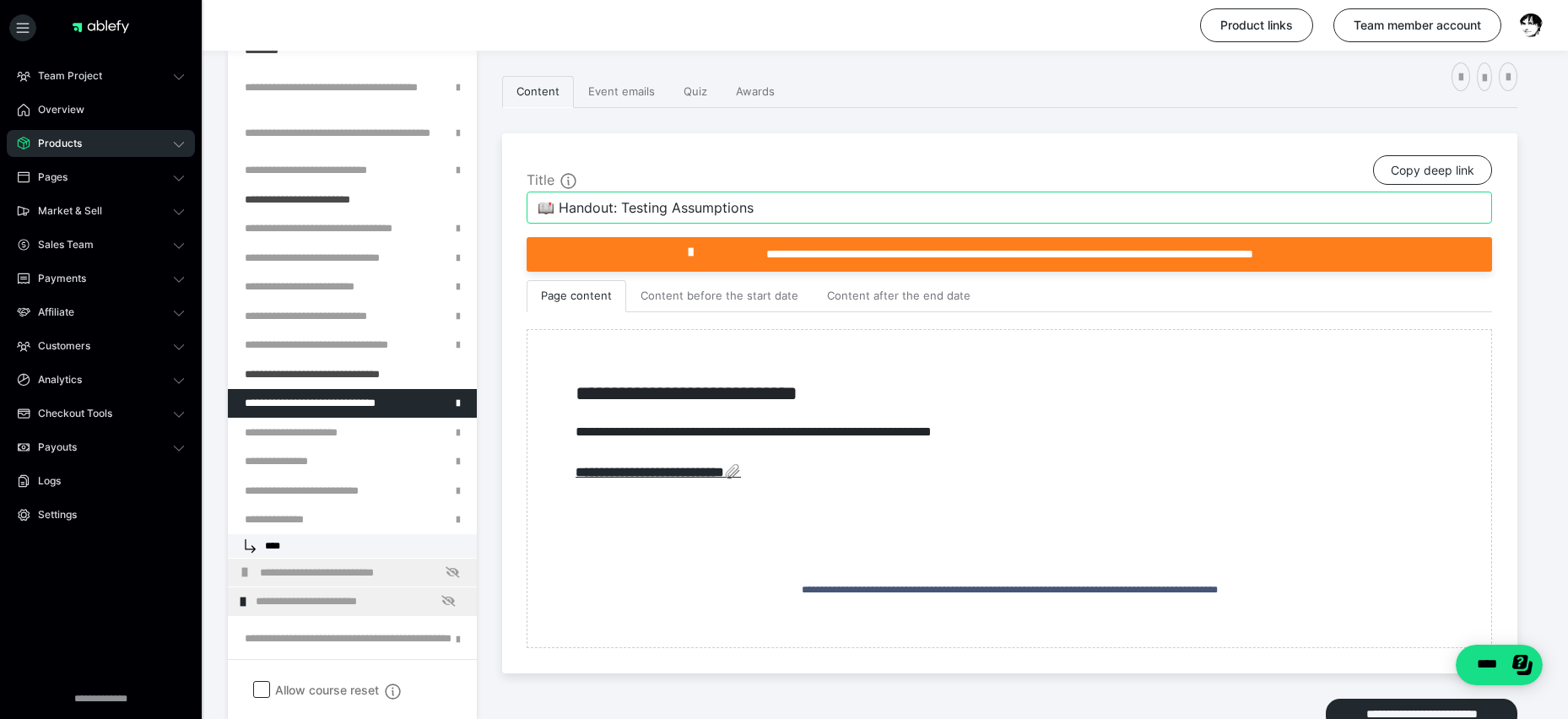 drag, startPoint x: 755, startPoint y: 208, endPoint x: 559, endPoint y: 211, distance: 196.02296 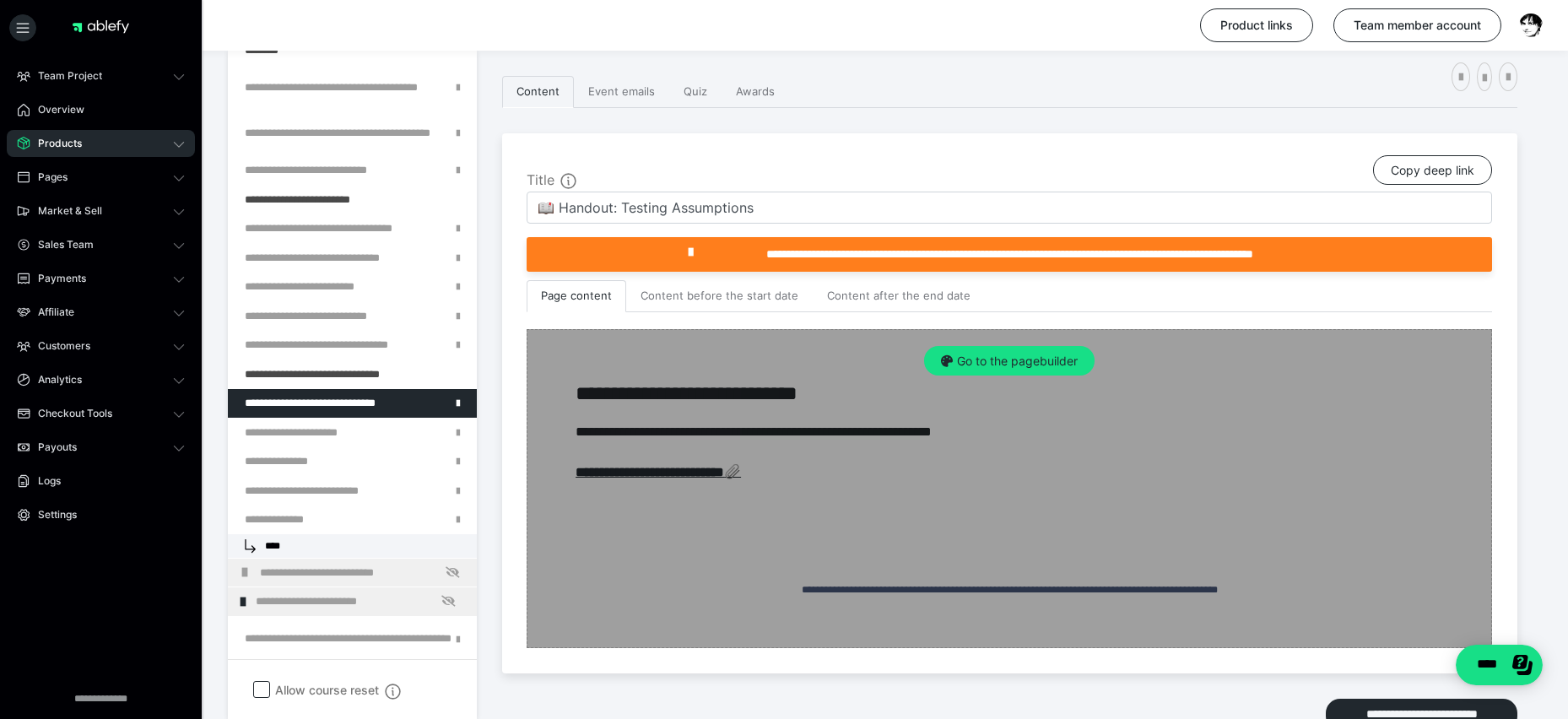 click on "Go to the pagebuilder" at bounding box center (1009, 489) 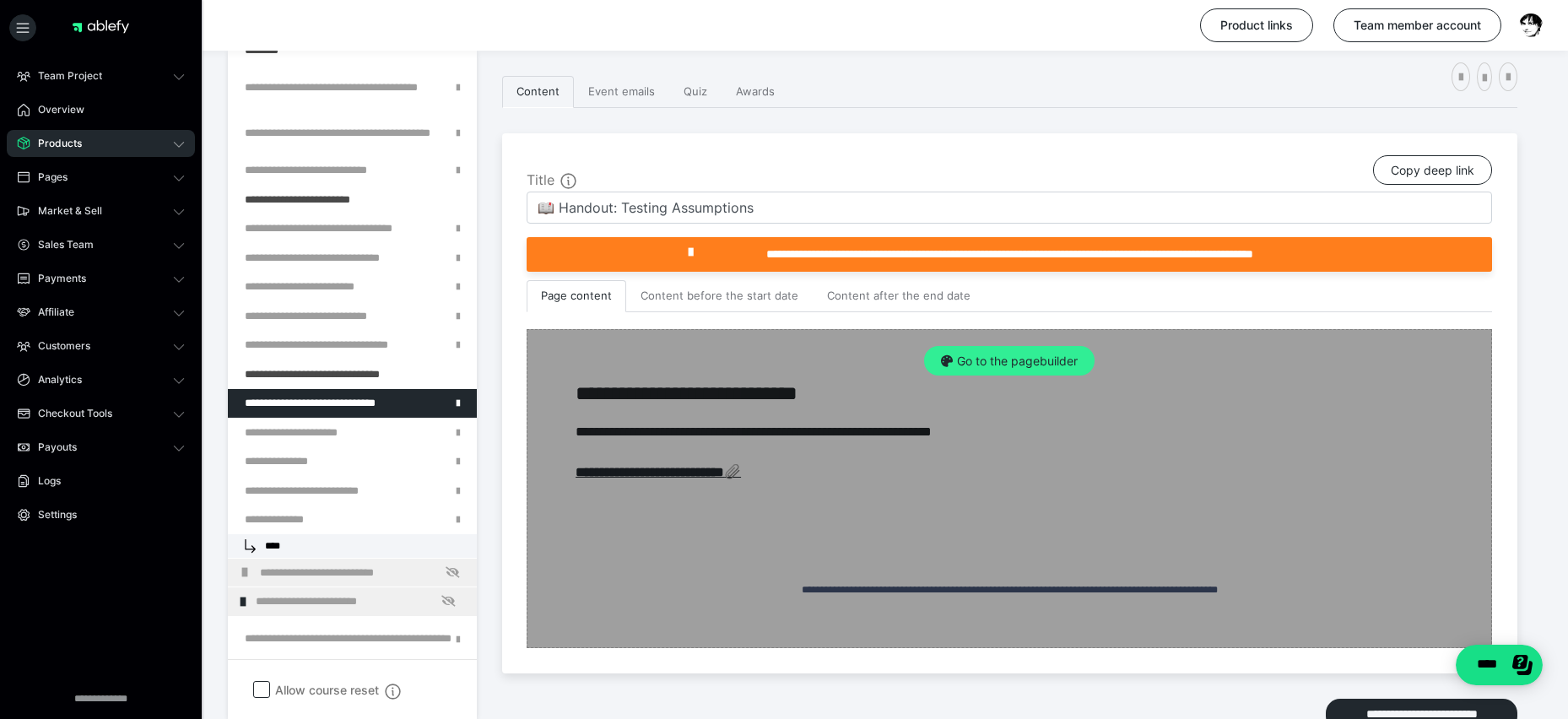 click on "Go to the pagebuilder" at bounding box center [1009, 361] 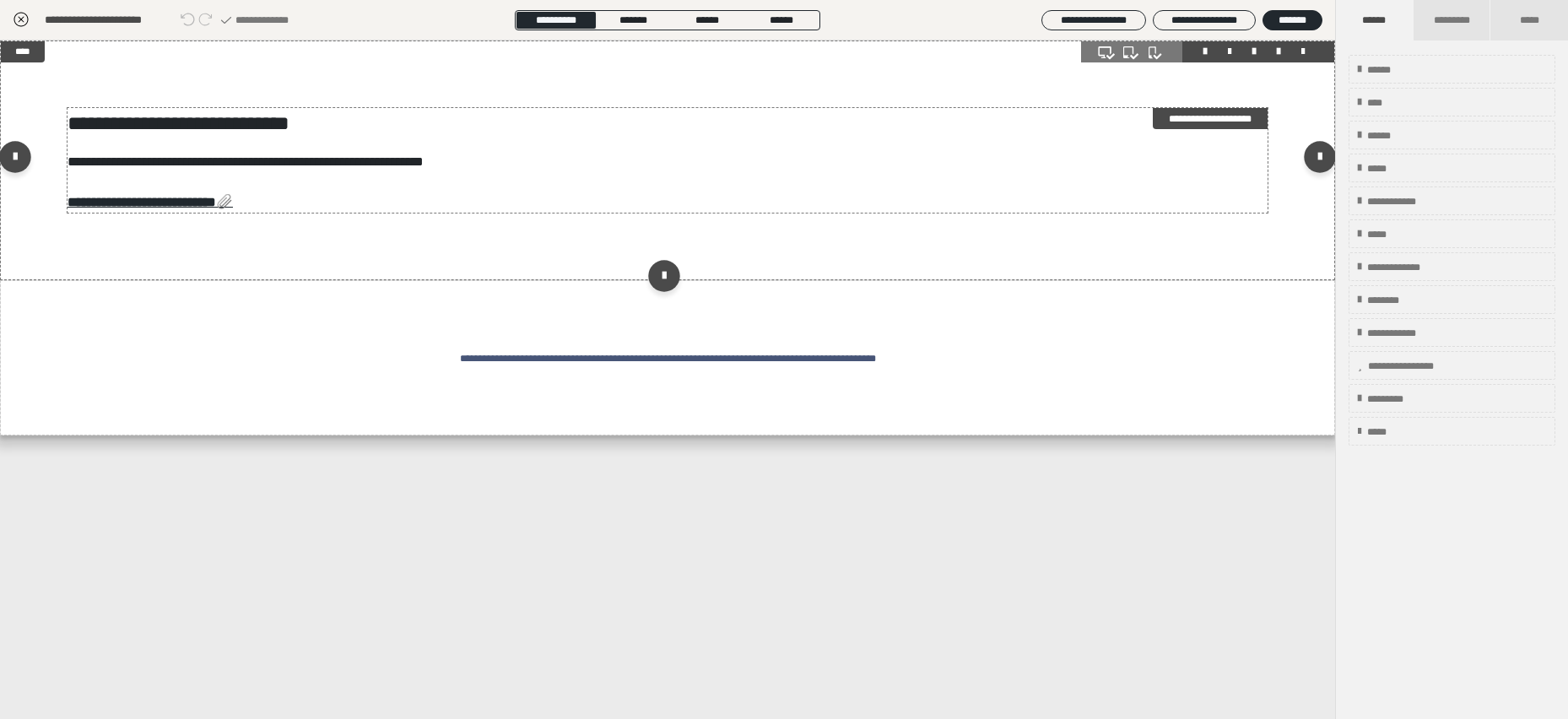 click on "**********" at bounding box center [668, 123] 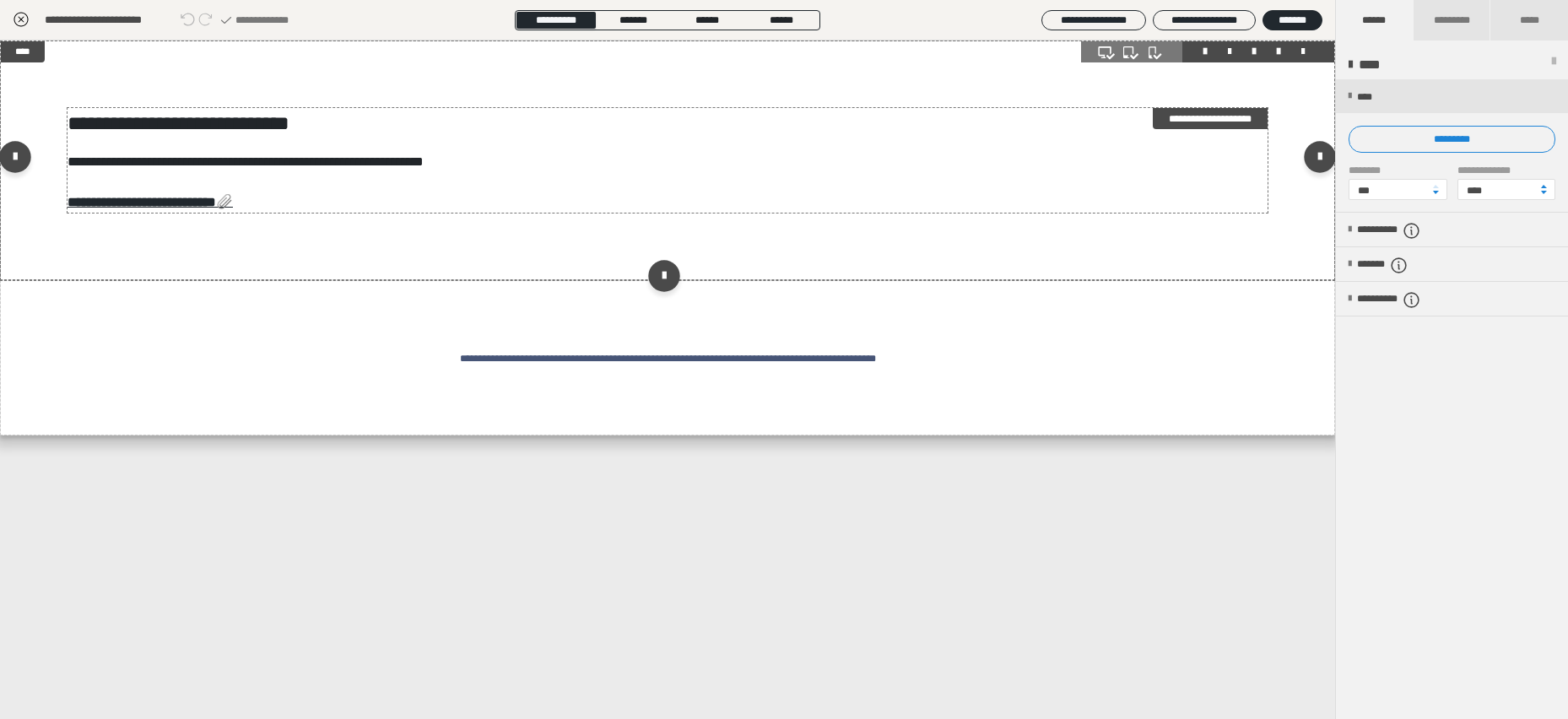 click on "**********" at bounding box center (668, 123) 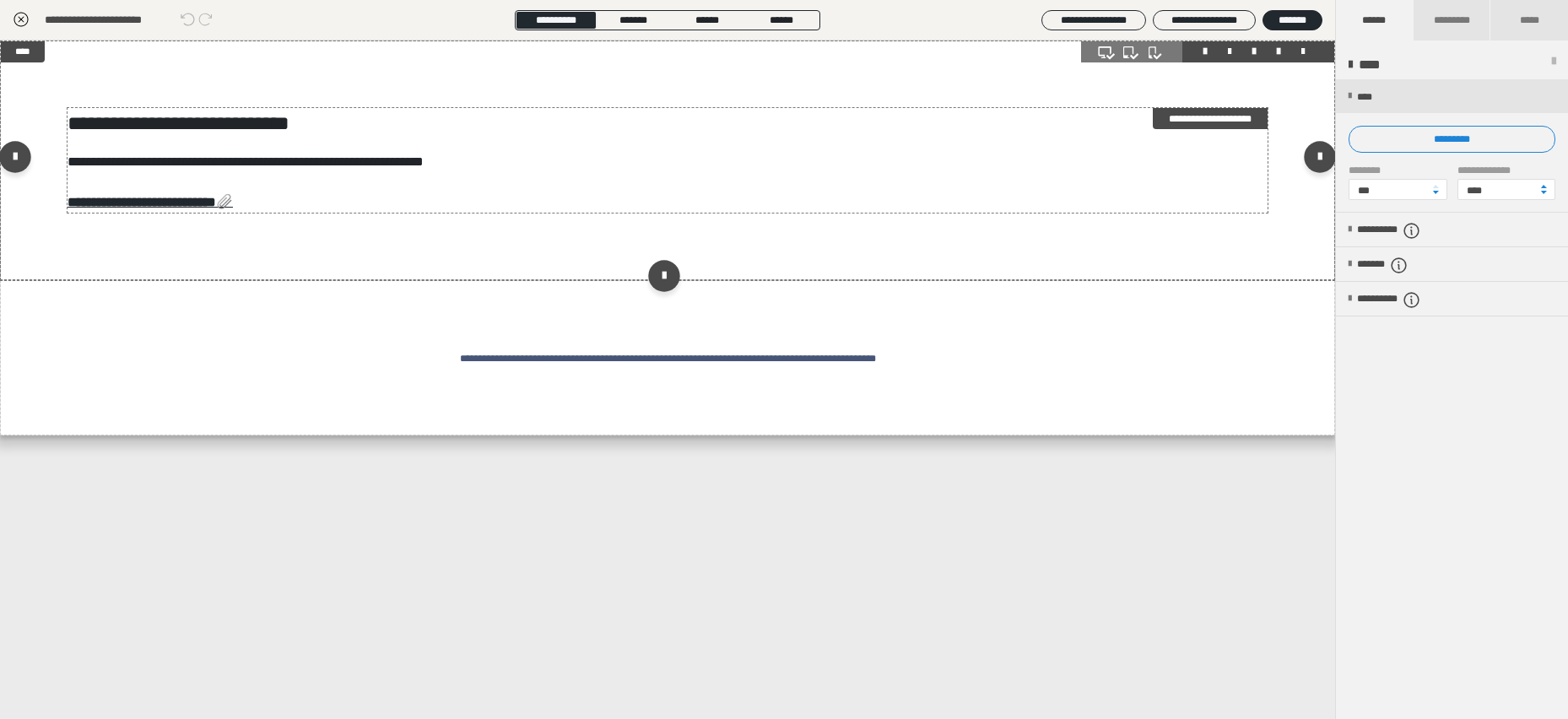 click on "**********" at bounding box center (668, 123) 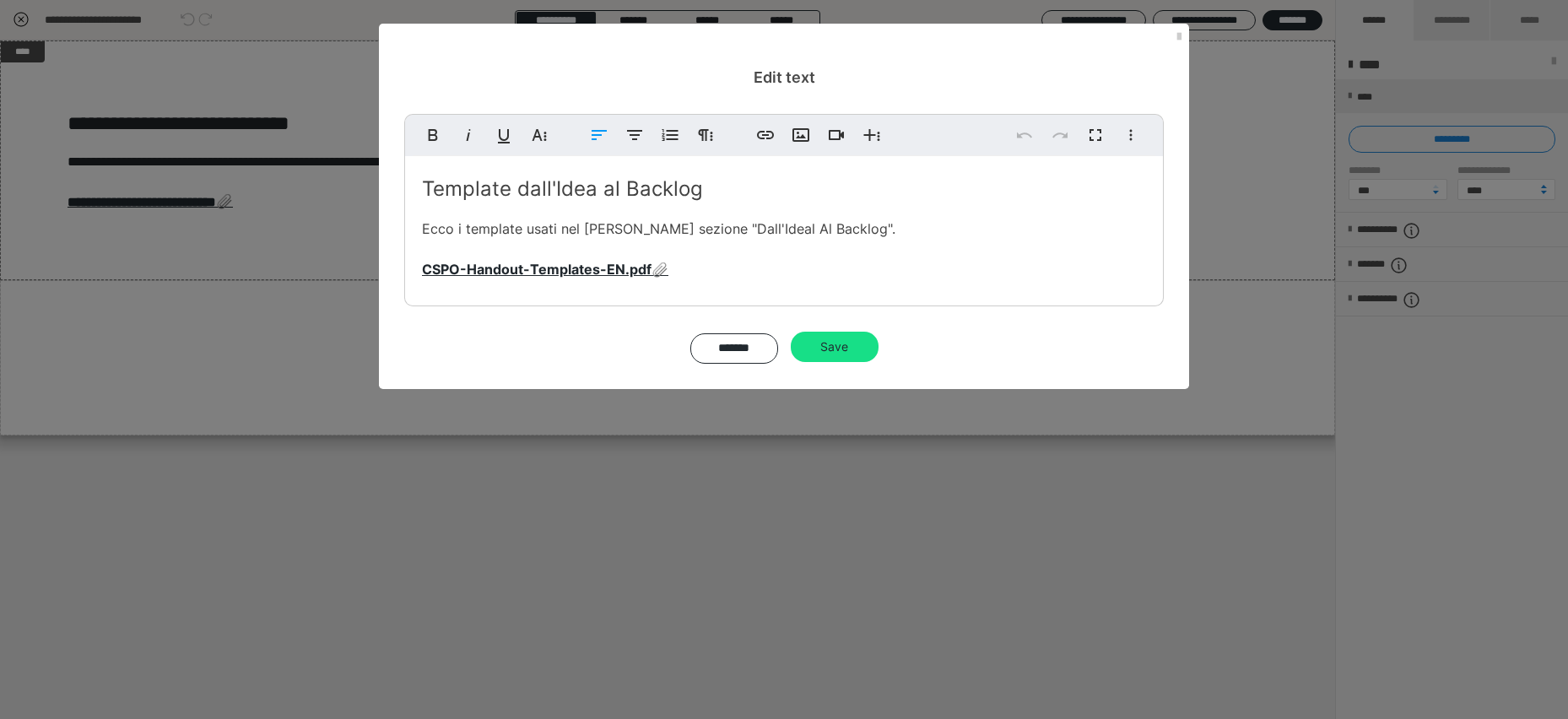 click on "Template dall'Idea al Backlog" at bounding box center (562, 188) 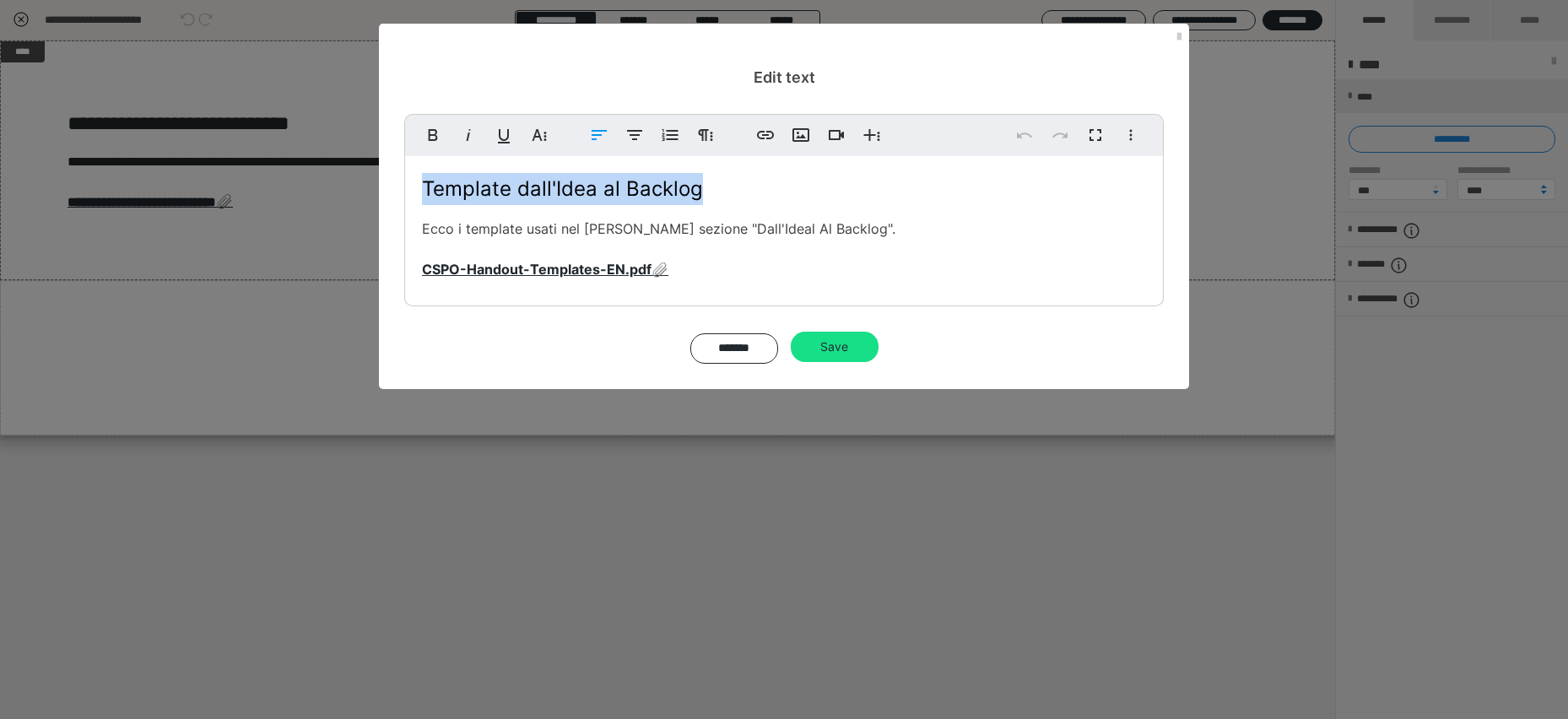 drag, startPoint x: 698, startPoint y: 188, endPoint x: 427, endPoint y: 186, distance: 271.007 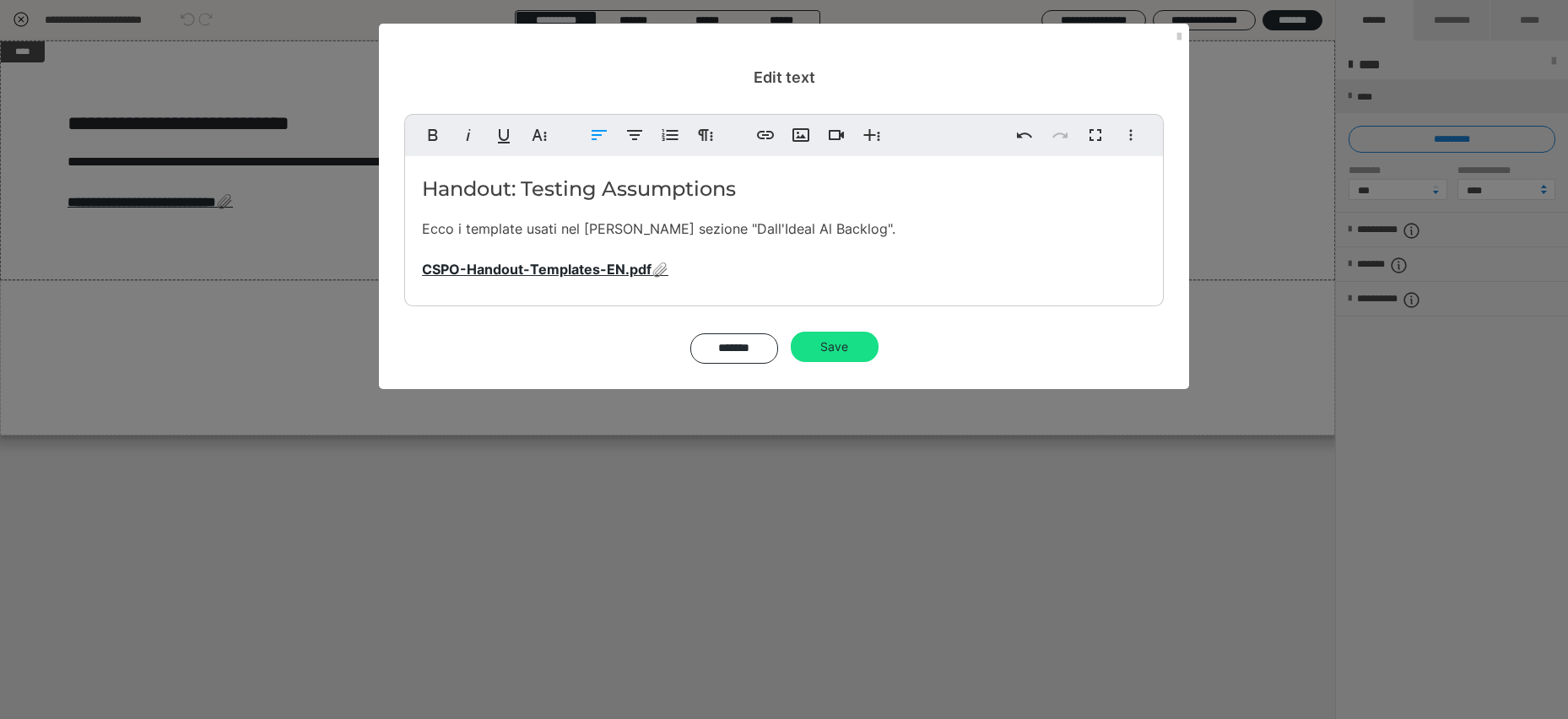 scroll, scrollTop: 0, scrollLeft: 6, axis: horizontal 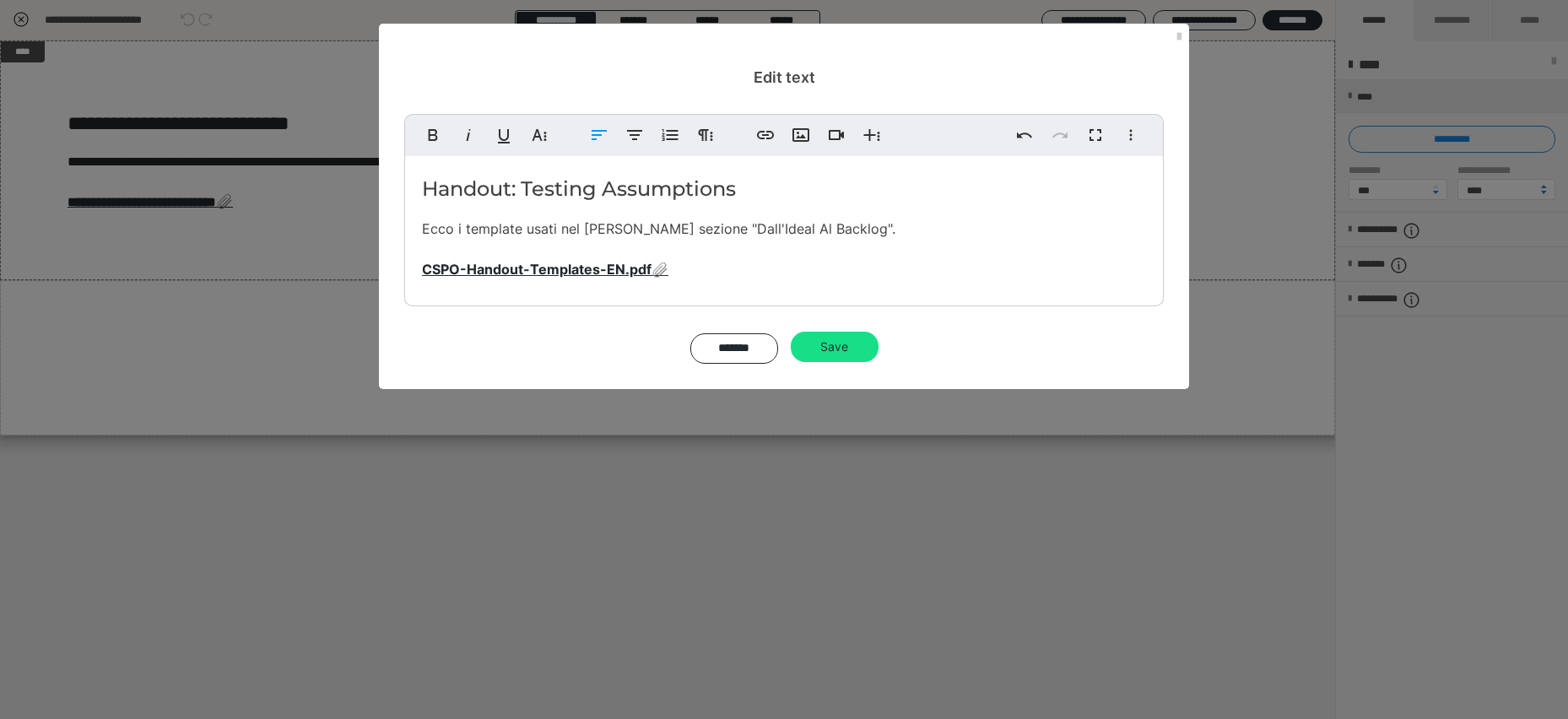 click on "Handout: Testing Assumptions" at bounding box center (784, 189) 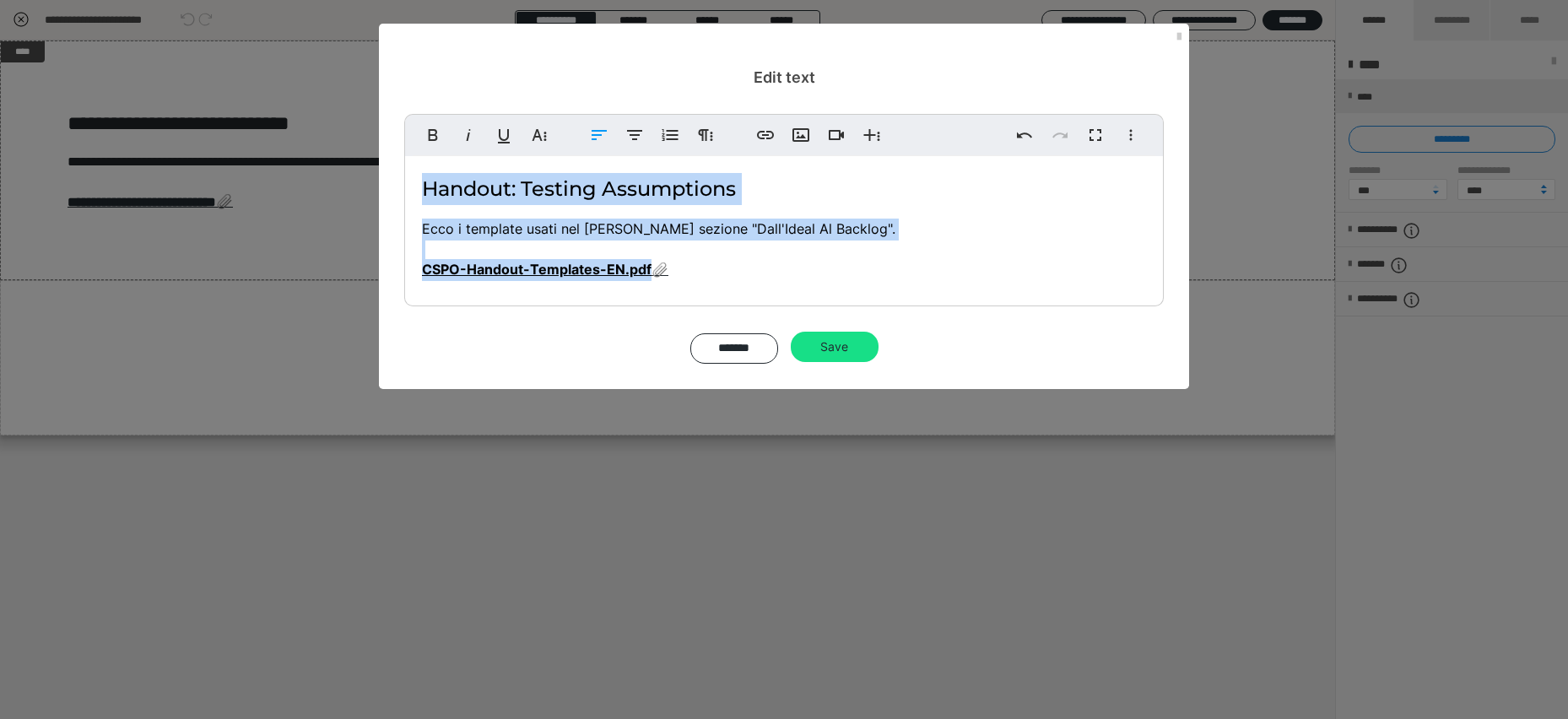 drag, startPoint x: 681, startPoint y: 291, endPoint x: 424, endPoint y: 156, distance: 290.29984 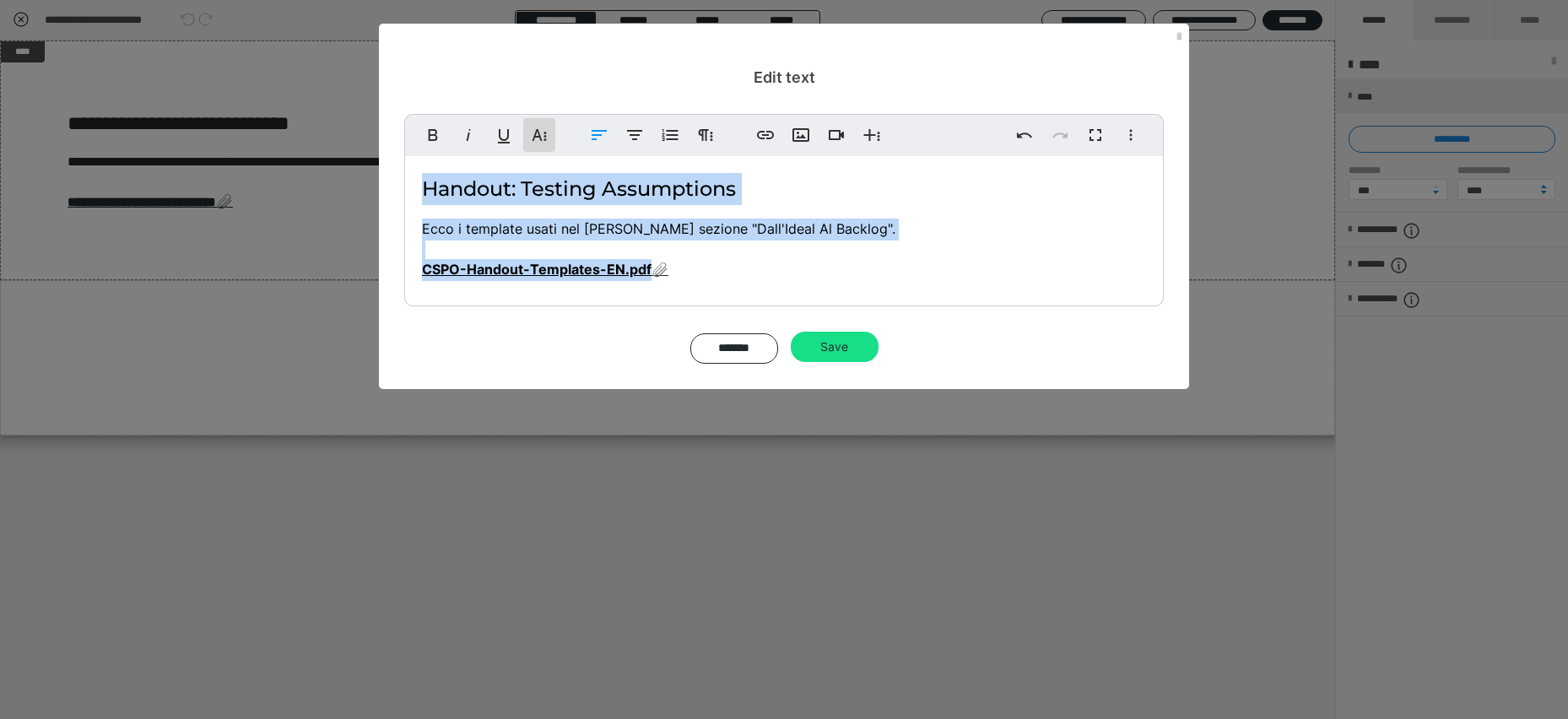 click 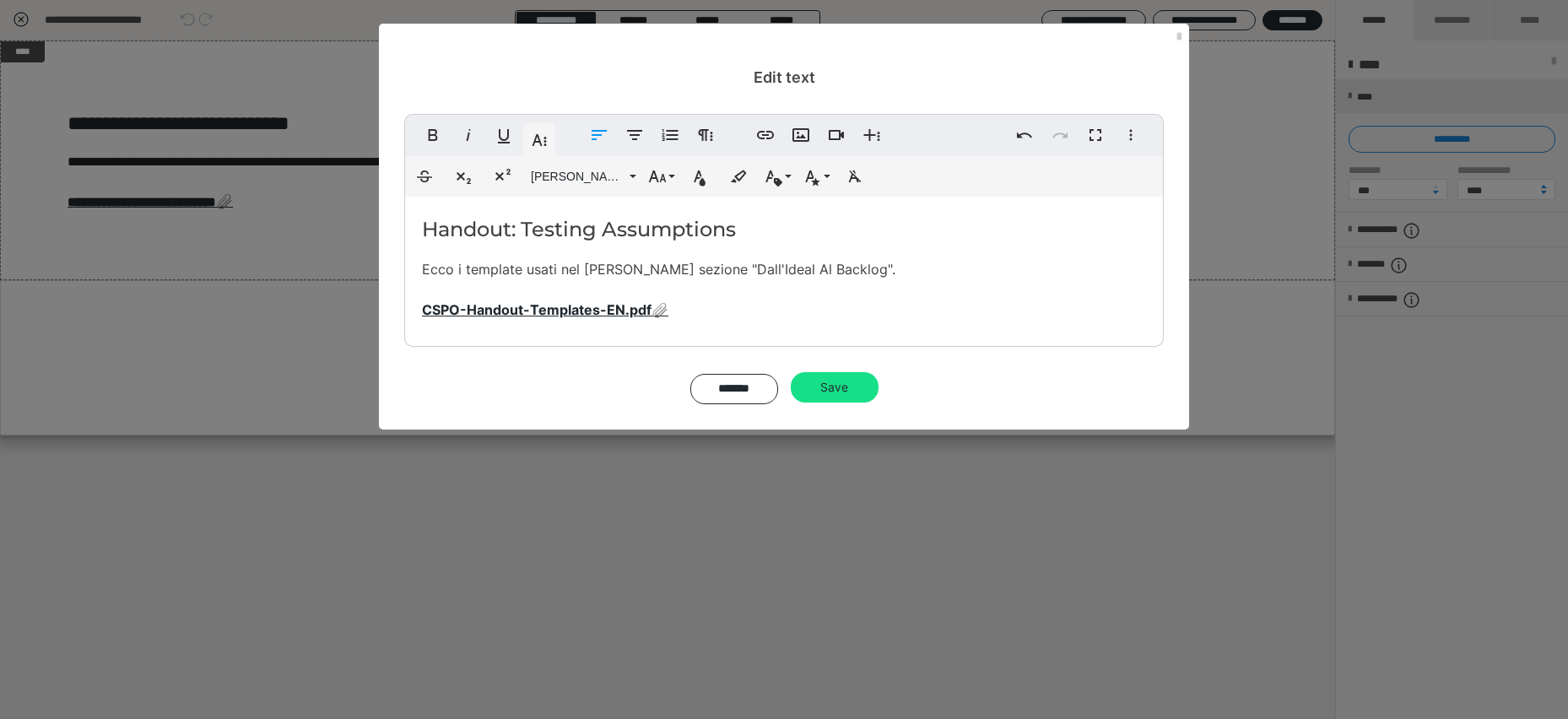 scroll, scrollTop: 0, scrollLeft: 6, axis: horizontal 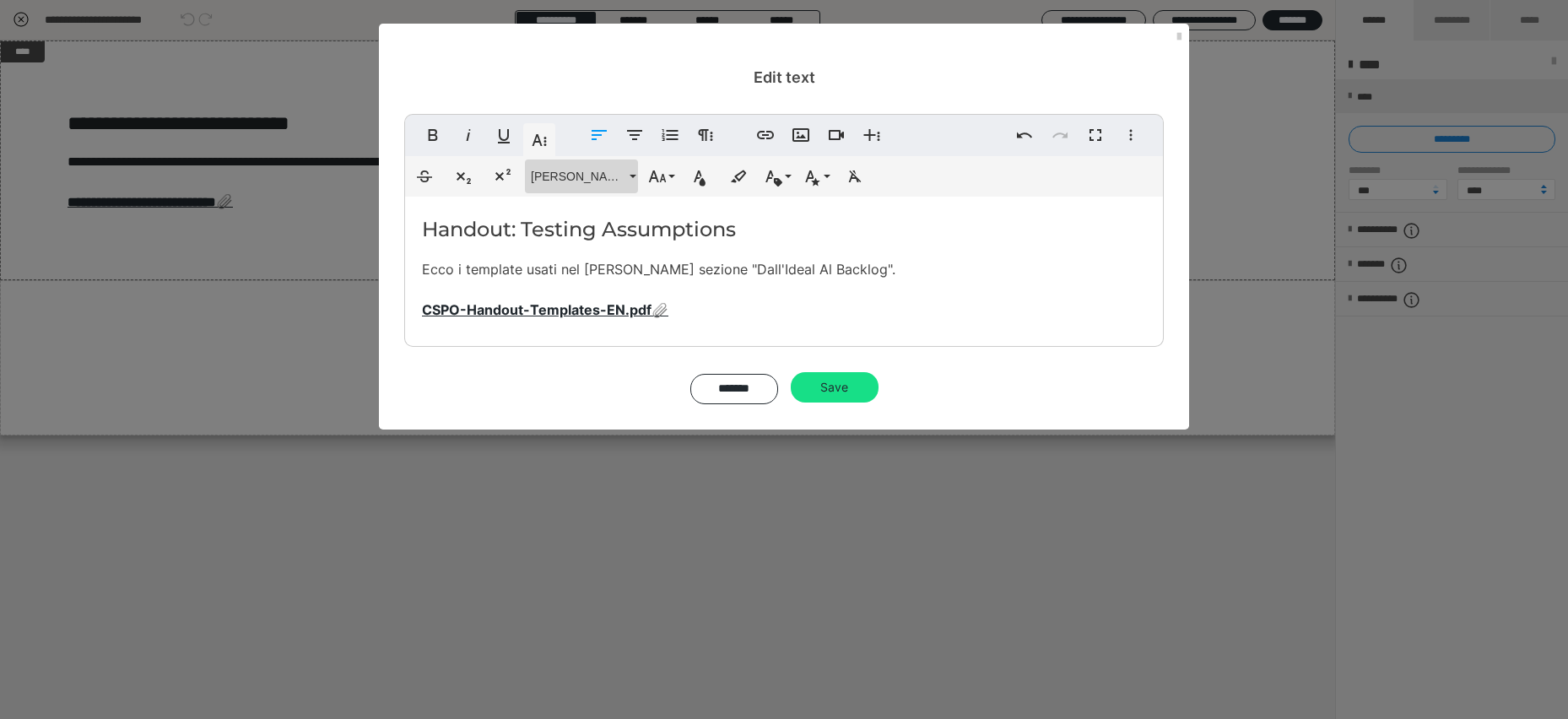 click on "Montserrat Med" at bounding box center (581, 176) 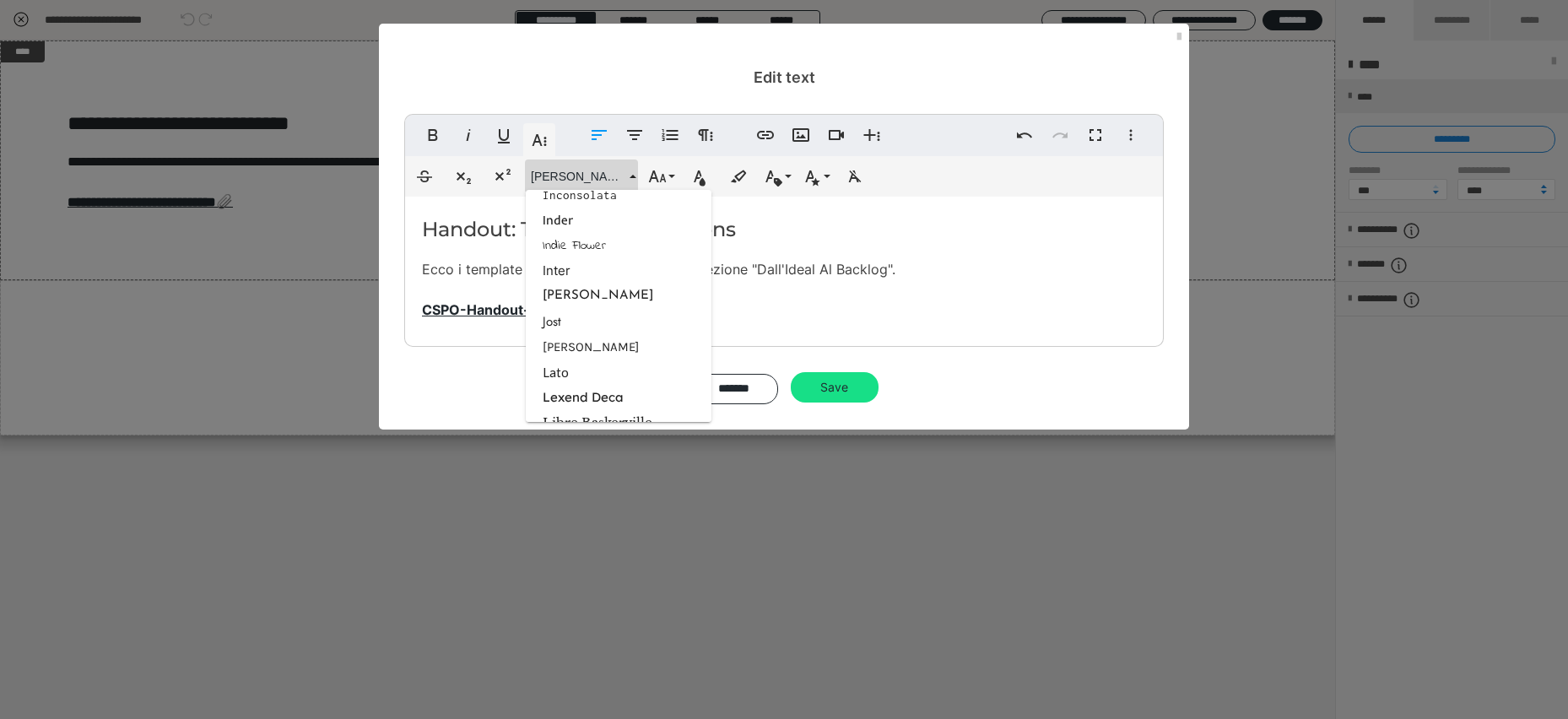 scroll, scrollTop: 1175, scrollLeft: 0, axis: vertical 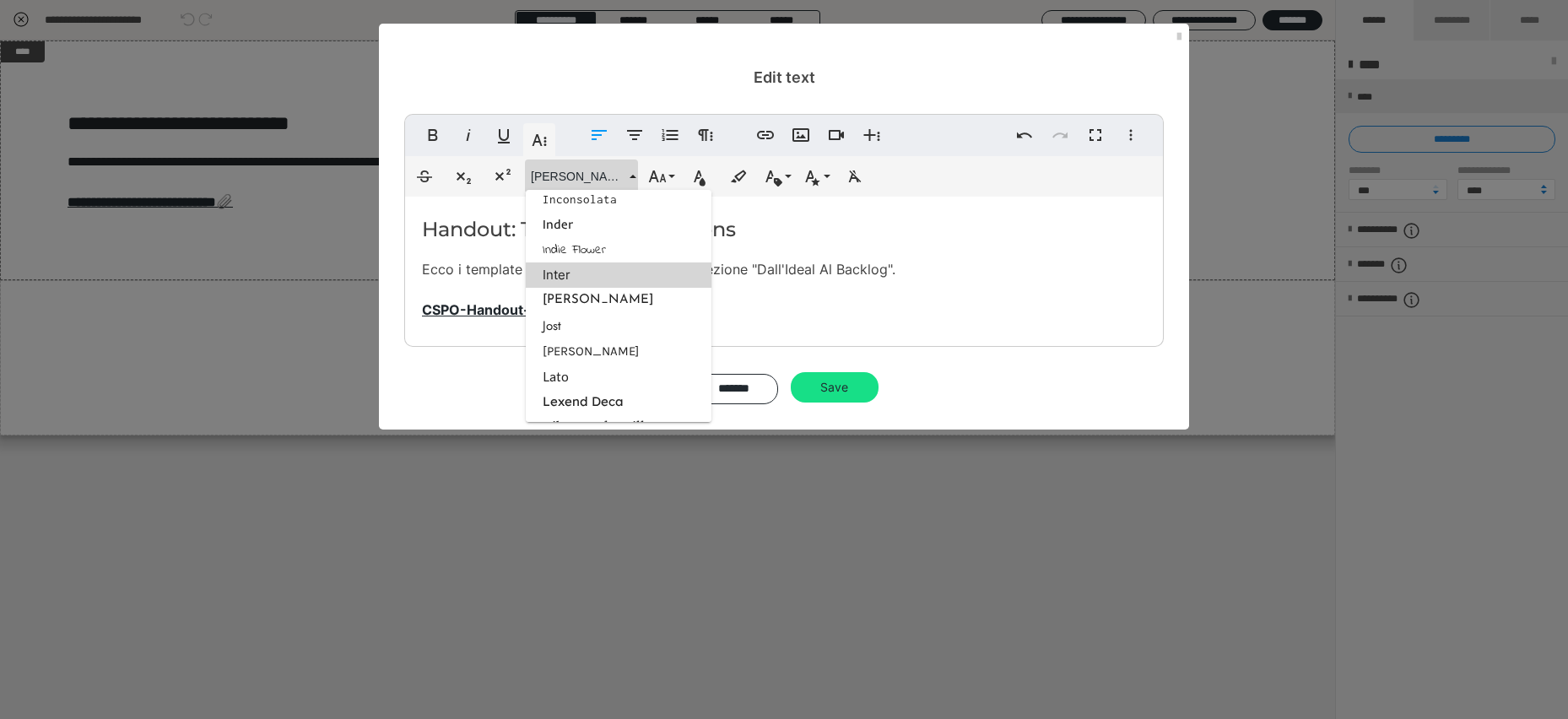 click on "Inter" at bounding box center (619, 275) 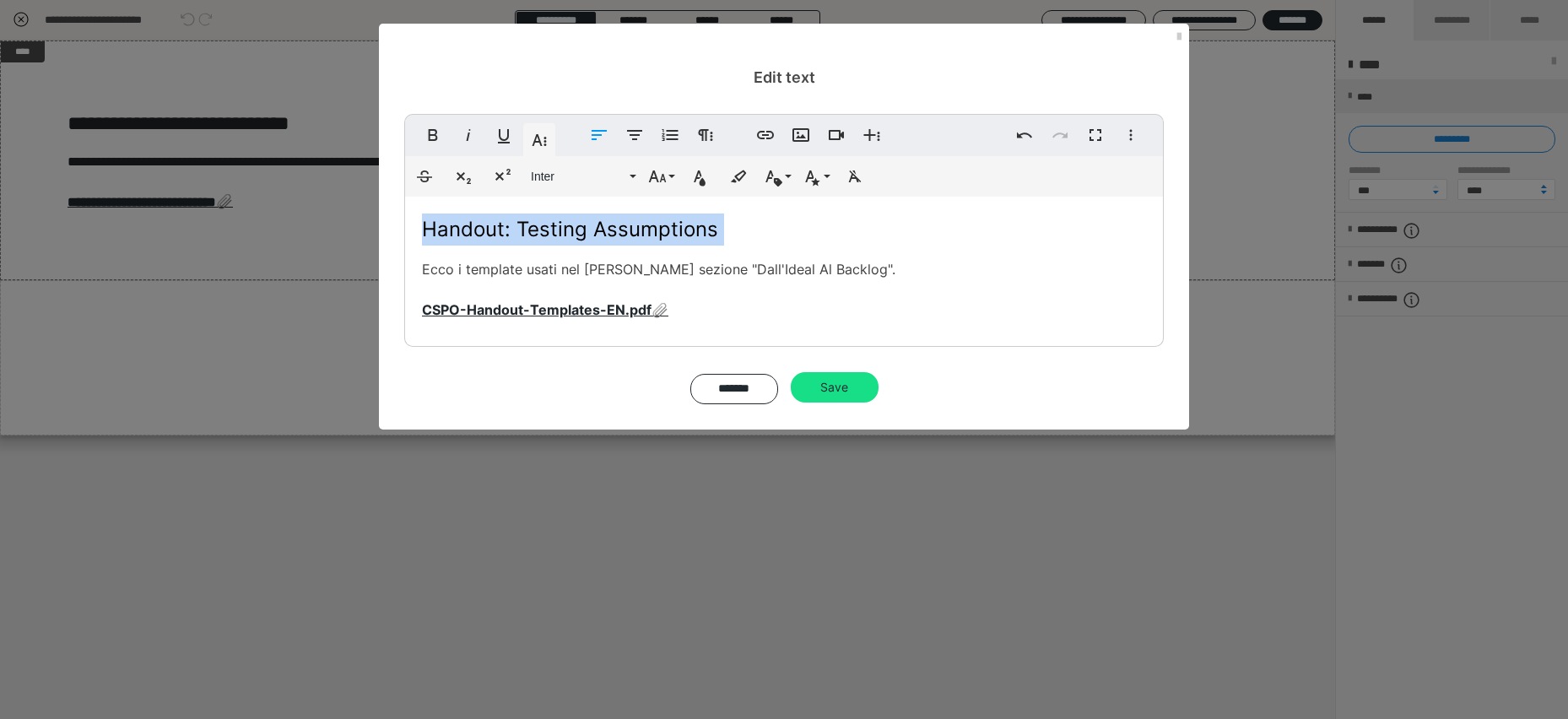 click on "Handout: Testing Assumptions" at bounding box center (784, 230) 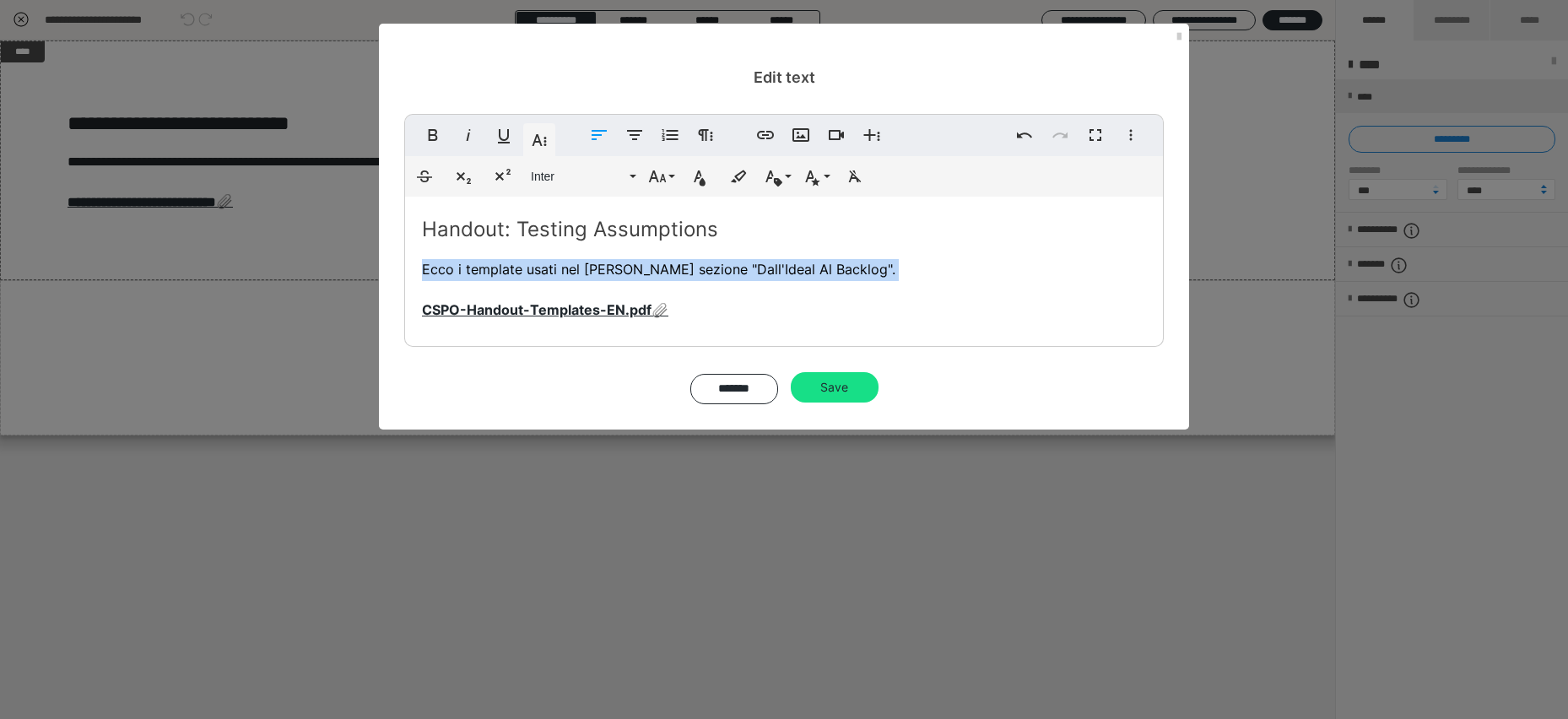 drag, startPoint x: 861, startPoint y: 271, endPoint x: 416, endPoint y: 272, distance: 445.001 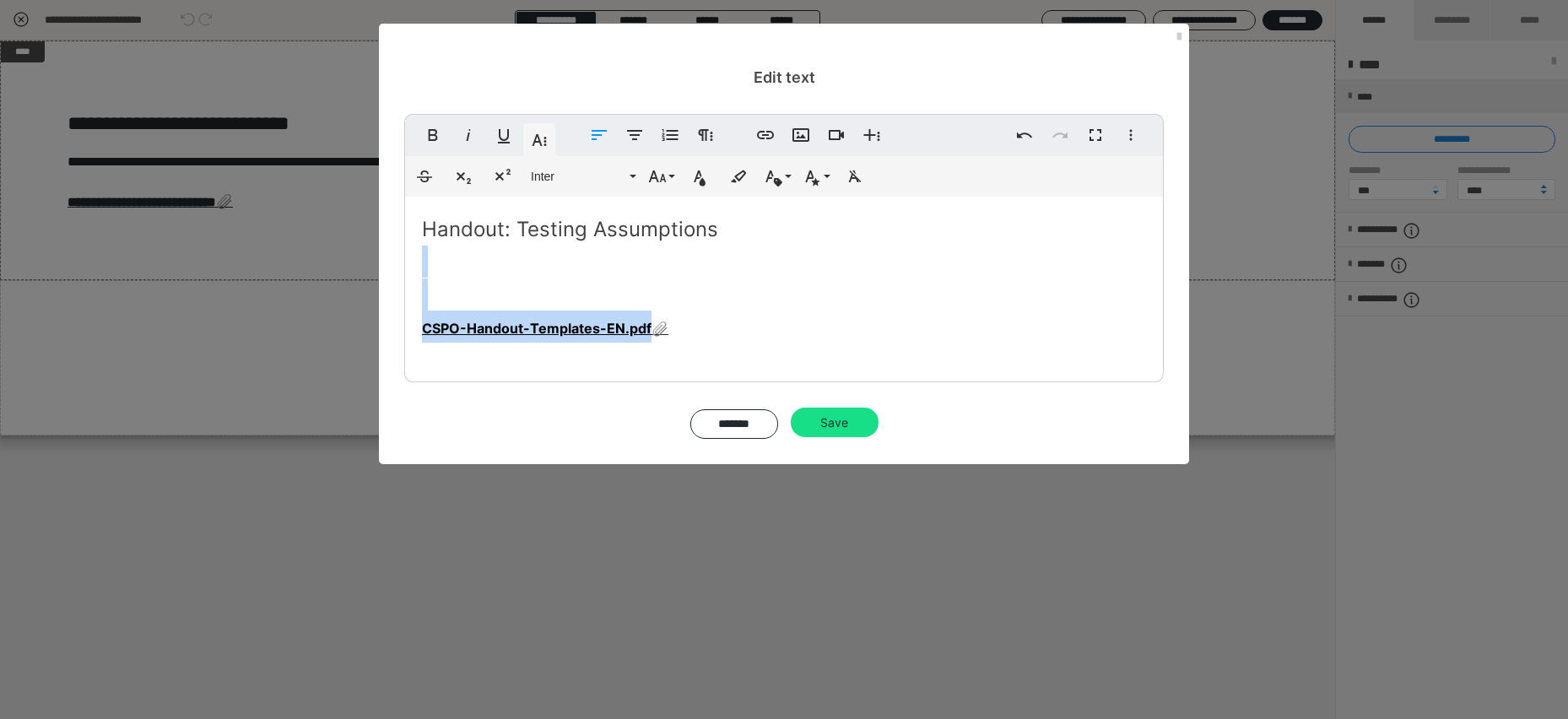 drag, startPoint x: 680, startPoint y: 336, endPoint x: 413, endPoint y: 275, distance: 273.87954 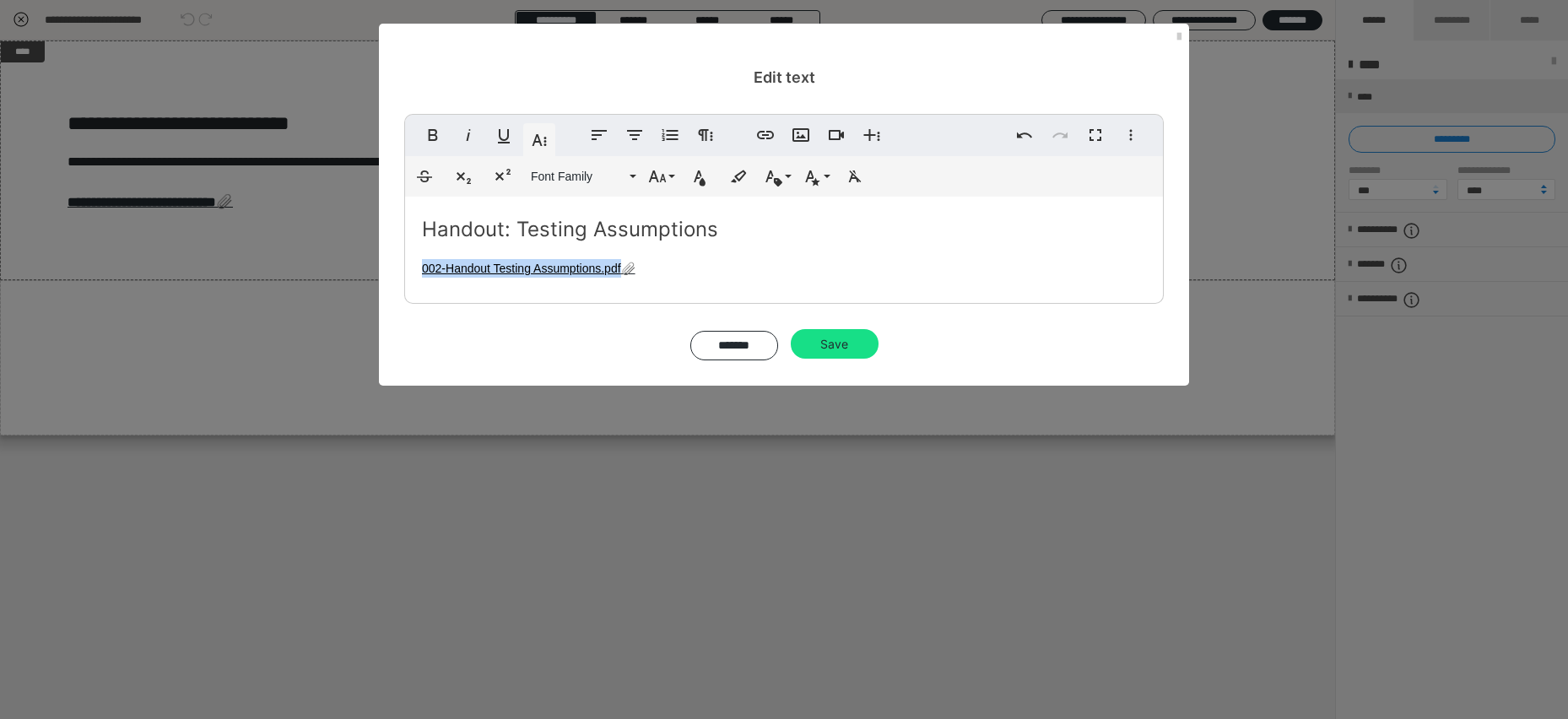 drag, startPoint x: 686, startPoint y: 278, endPoint x: 386, endPoint y: 269, distance: 300.135 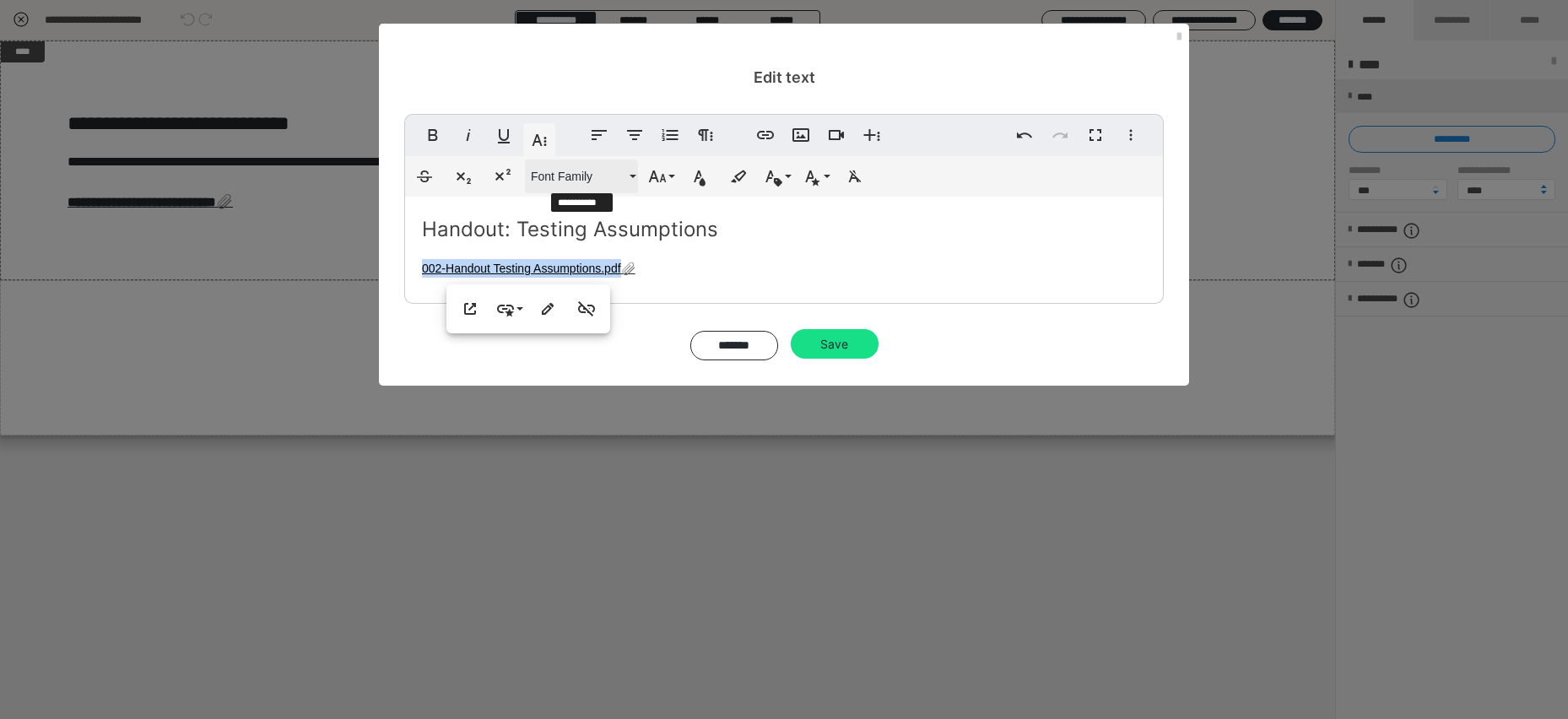 click on "Font Family" at bounding box center (578, 176) 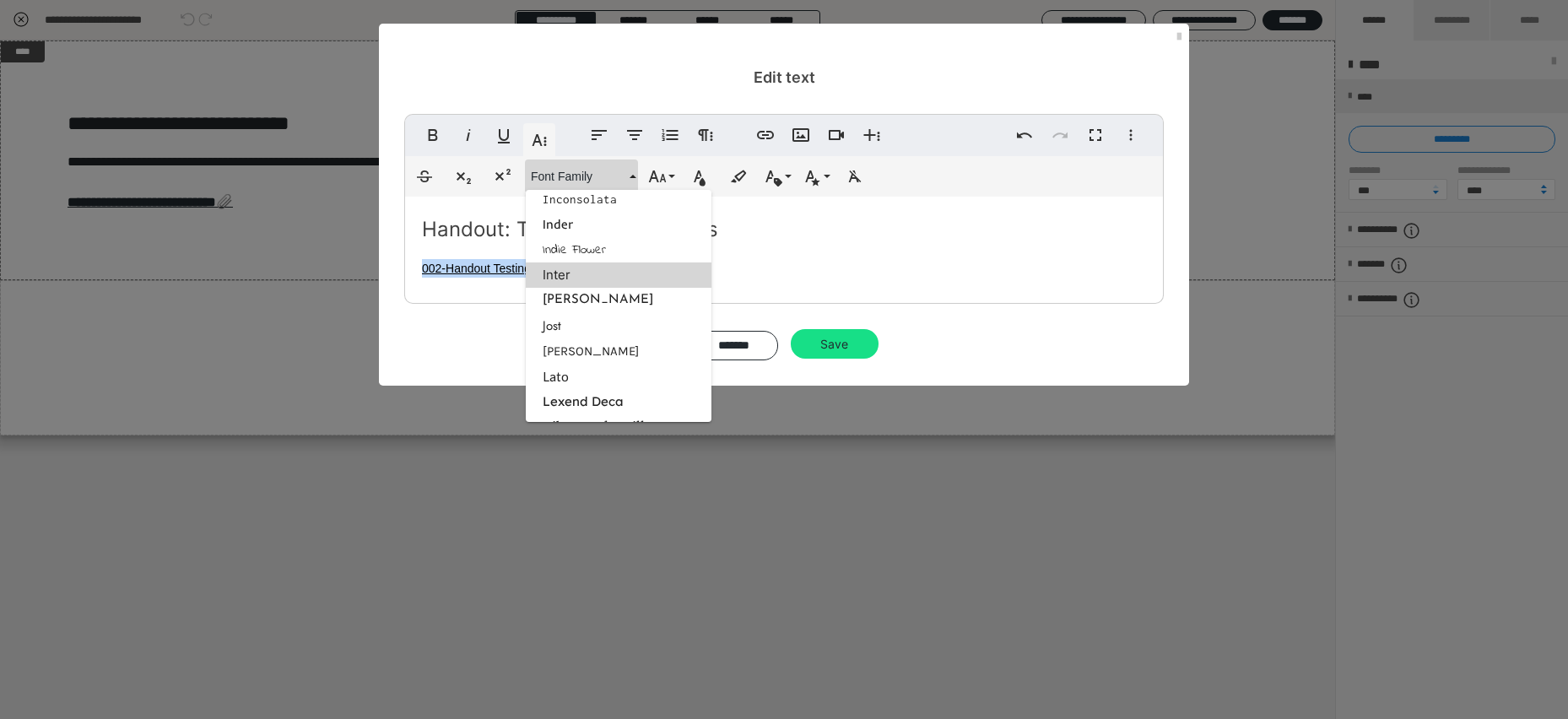 click on "Inter" at bounding box center (619, 275) 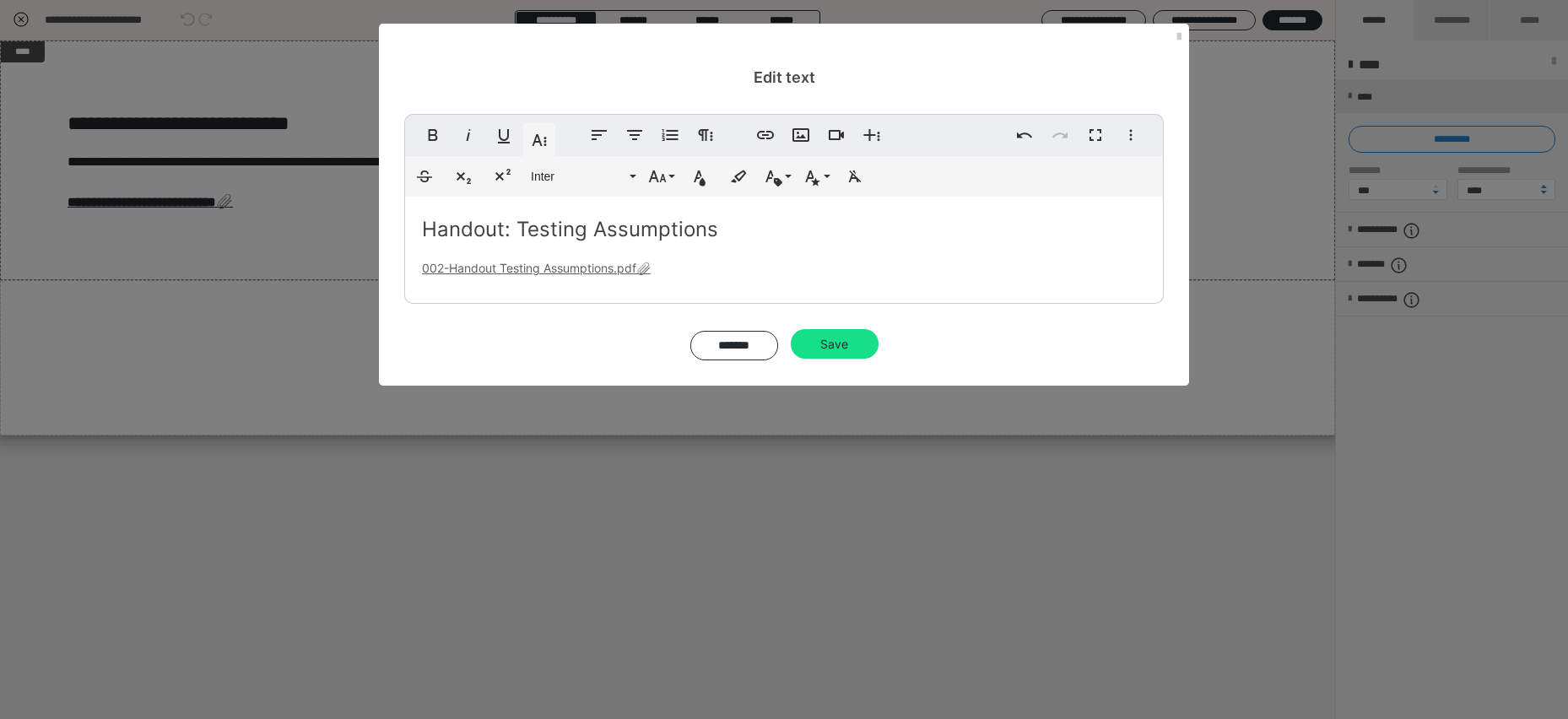click on "002-Handout Testing Assumptions.pdf" at bounding box center (529, 268) 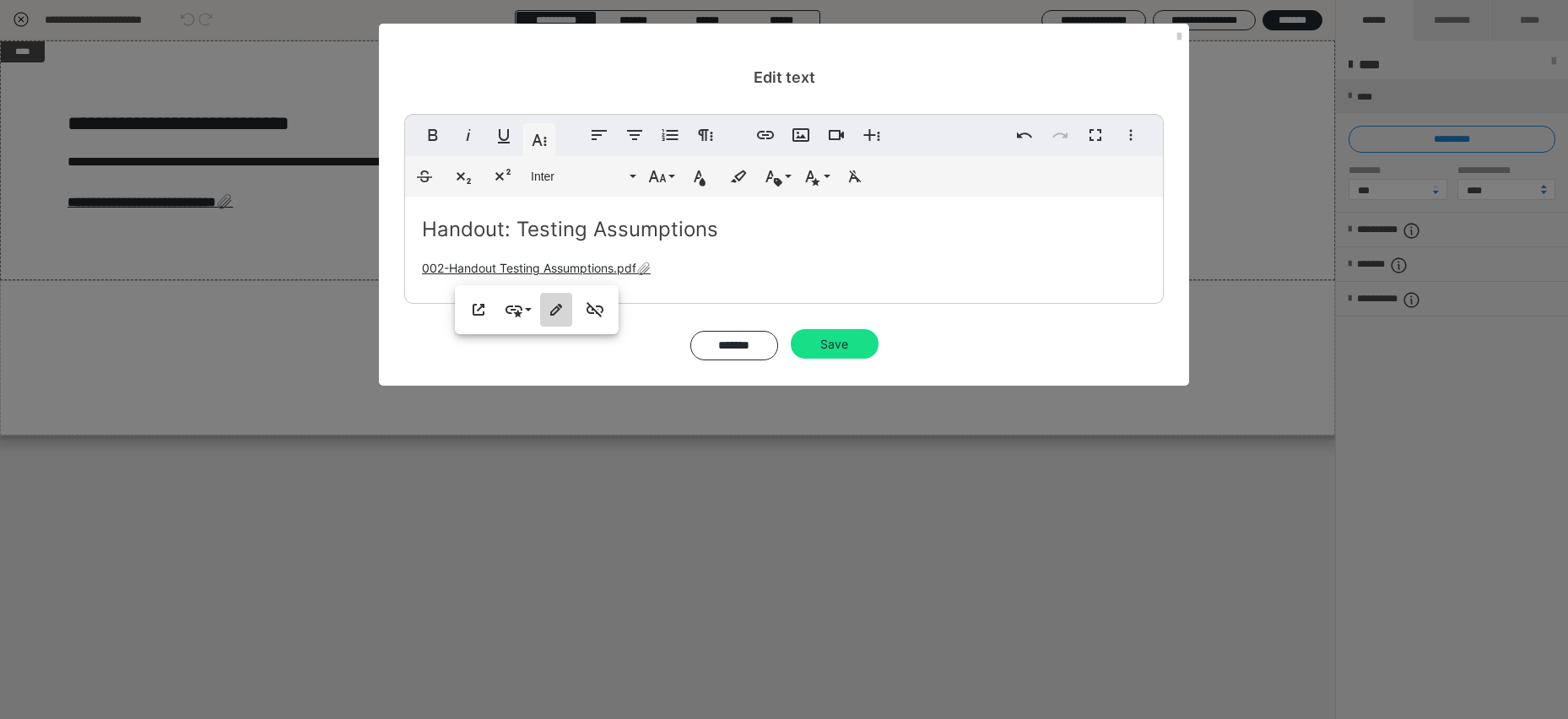 click 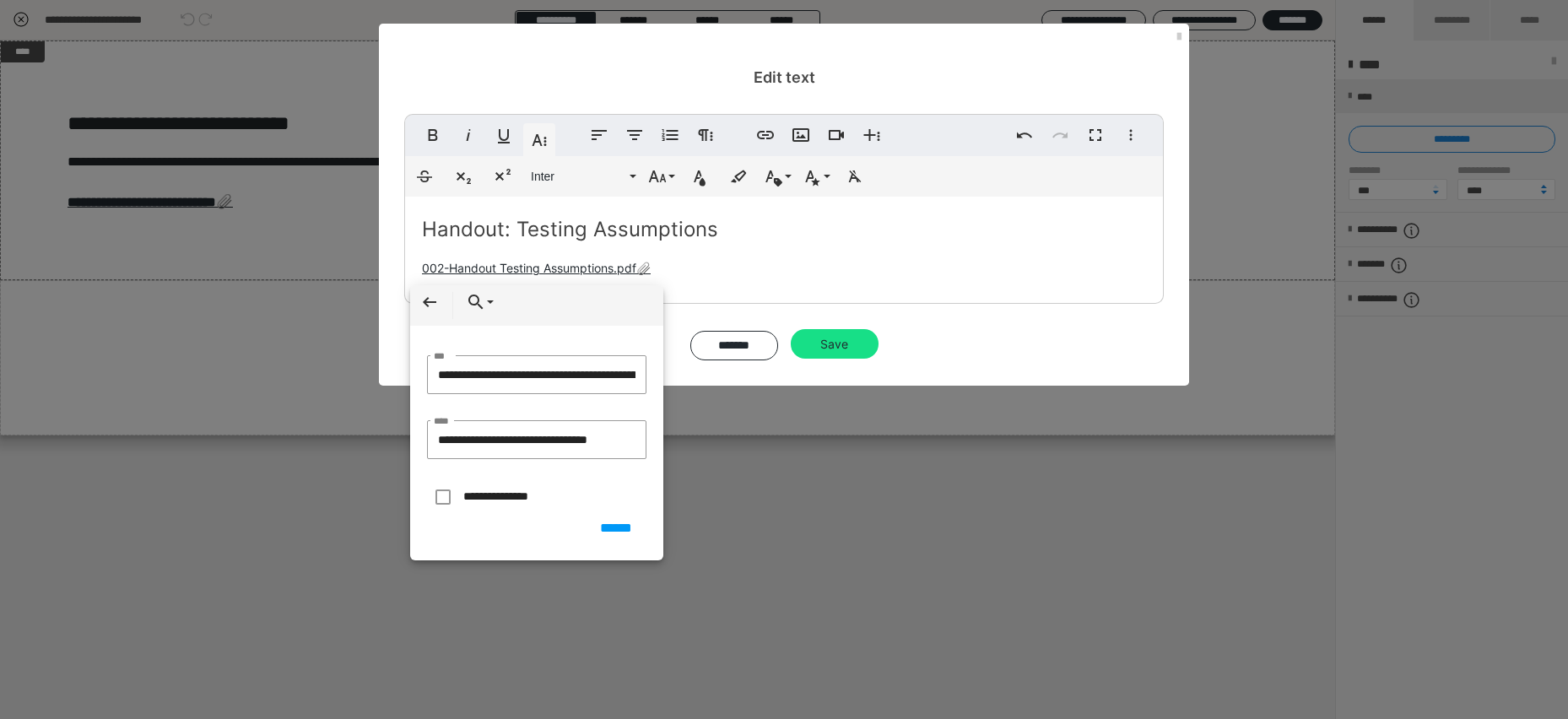 scroll, scrollTop: 0, scrollLeft: 221, axis: horizontal 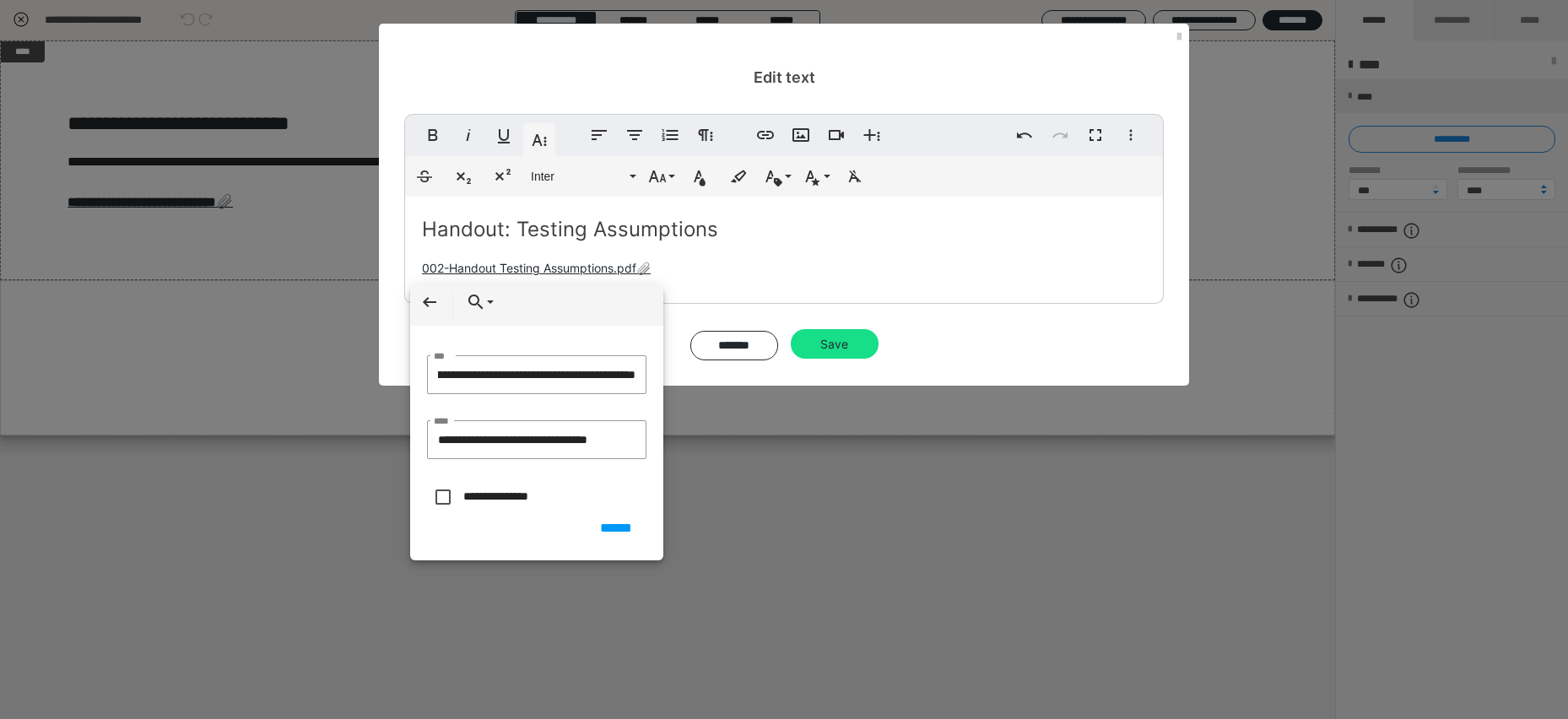click at bounding box center [441, 495] 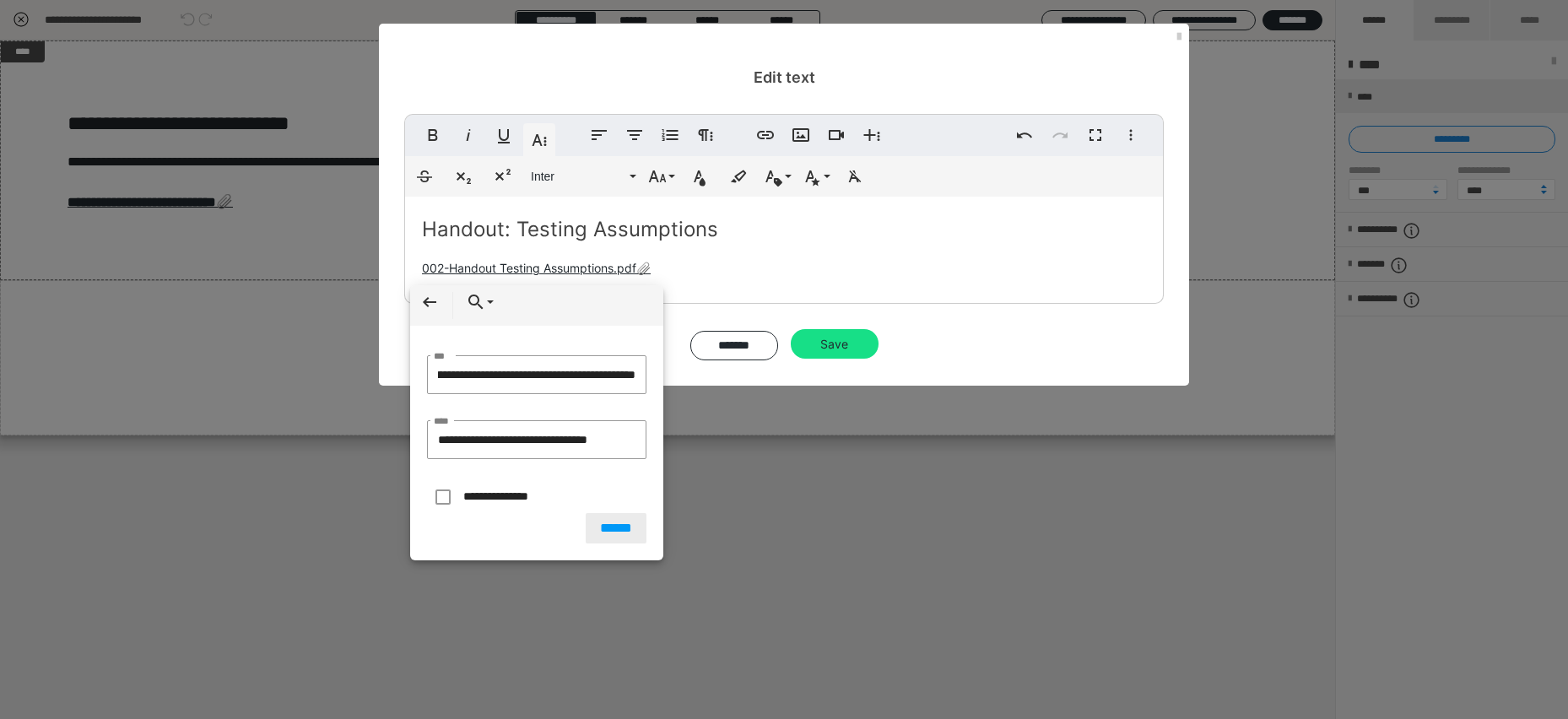 click on "******" at bounding box center [616, 528] 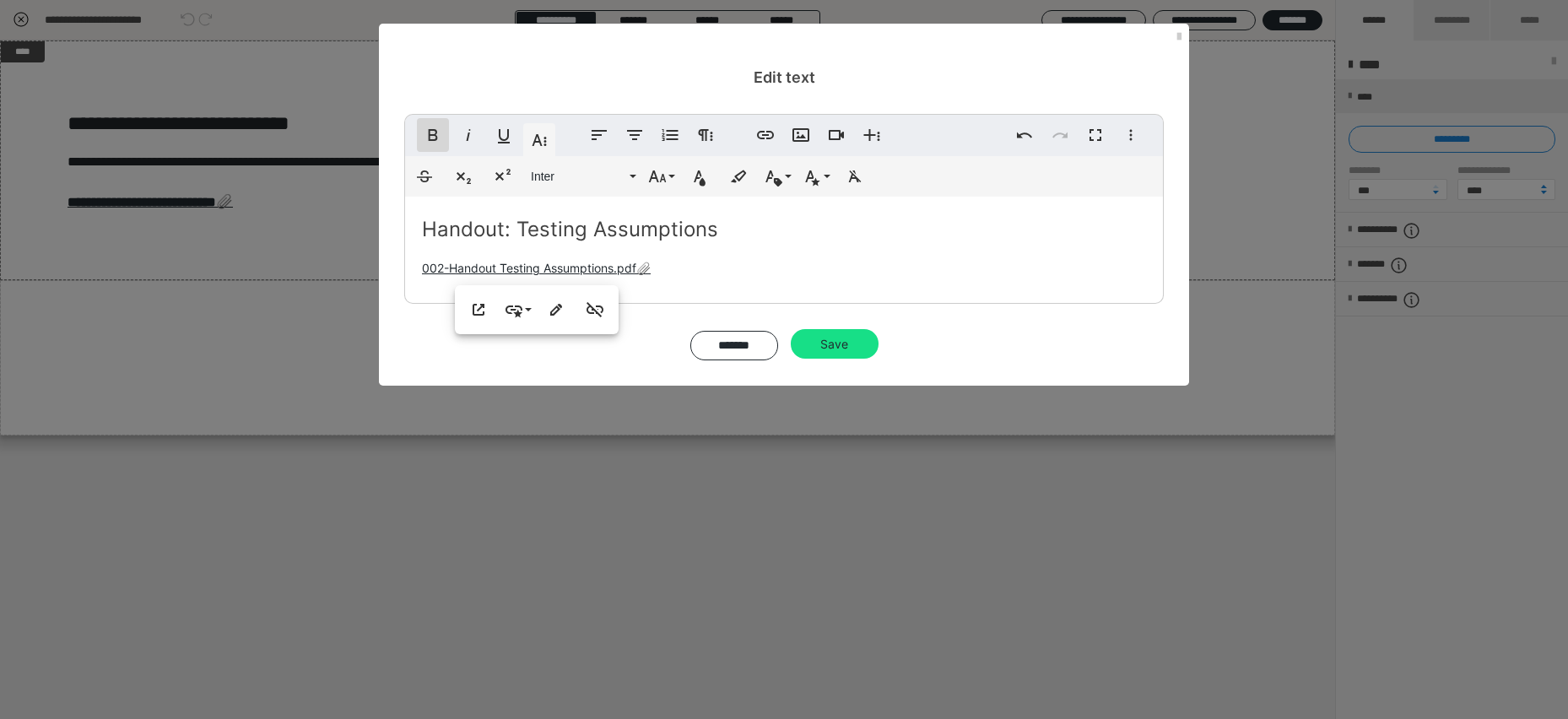 click 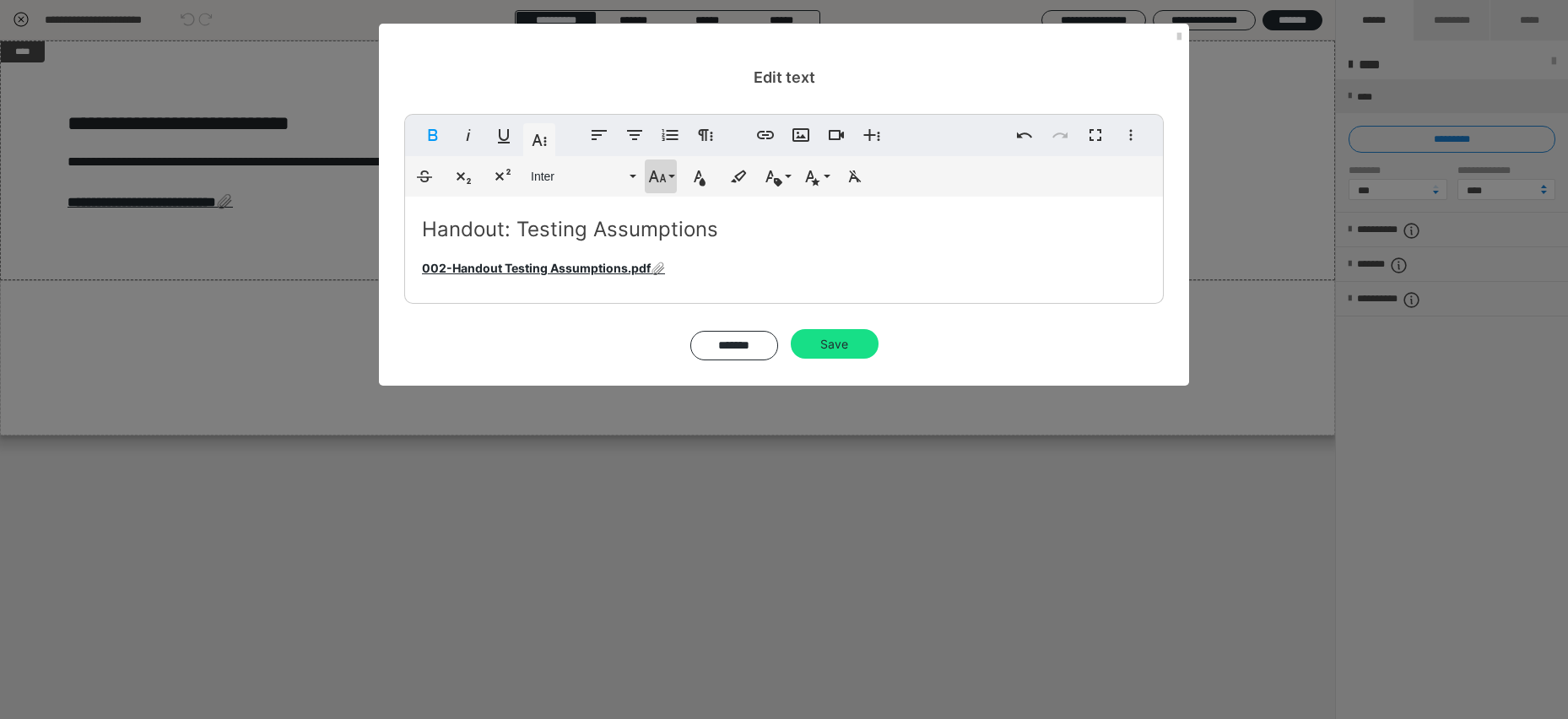 click on "Font Size" at bounding box center (661, 176) 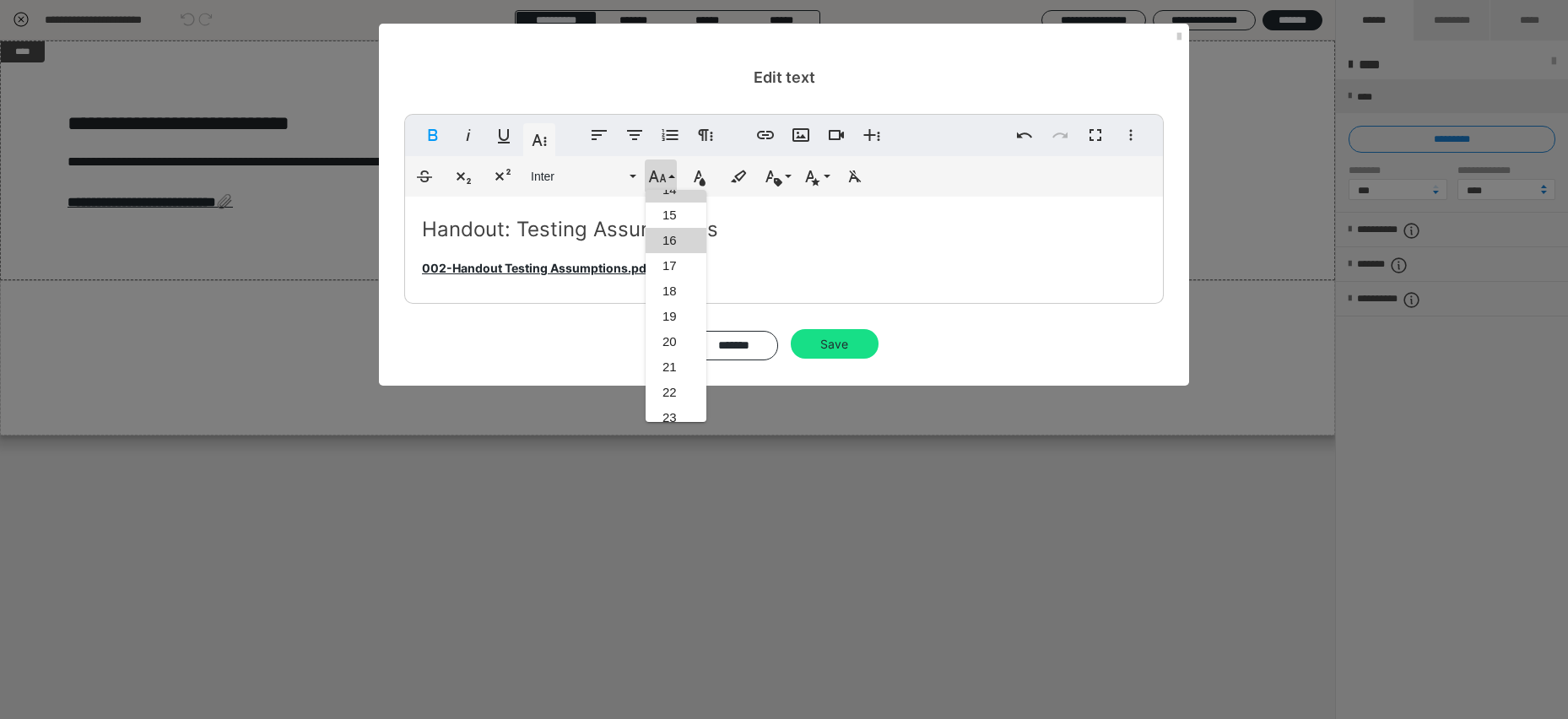 click on "16" at bounding box center (676, 241) 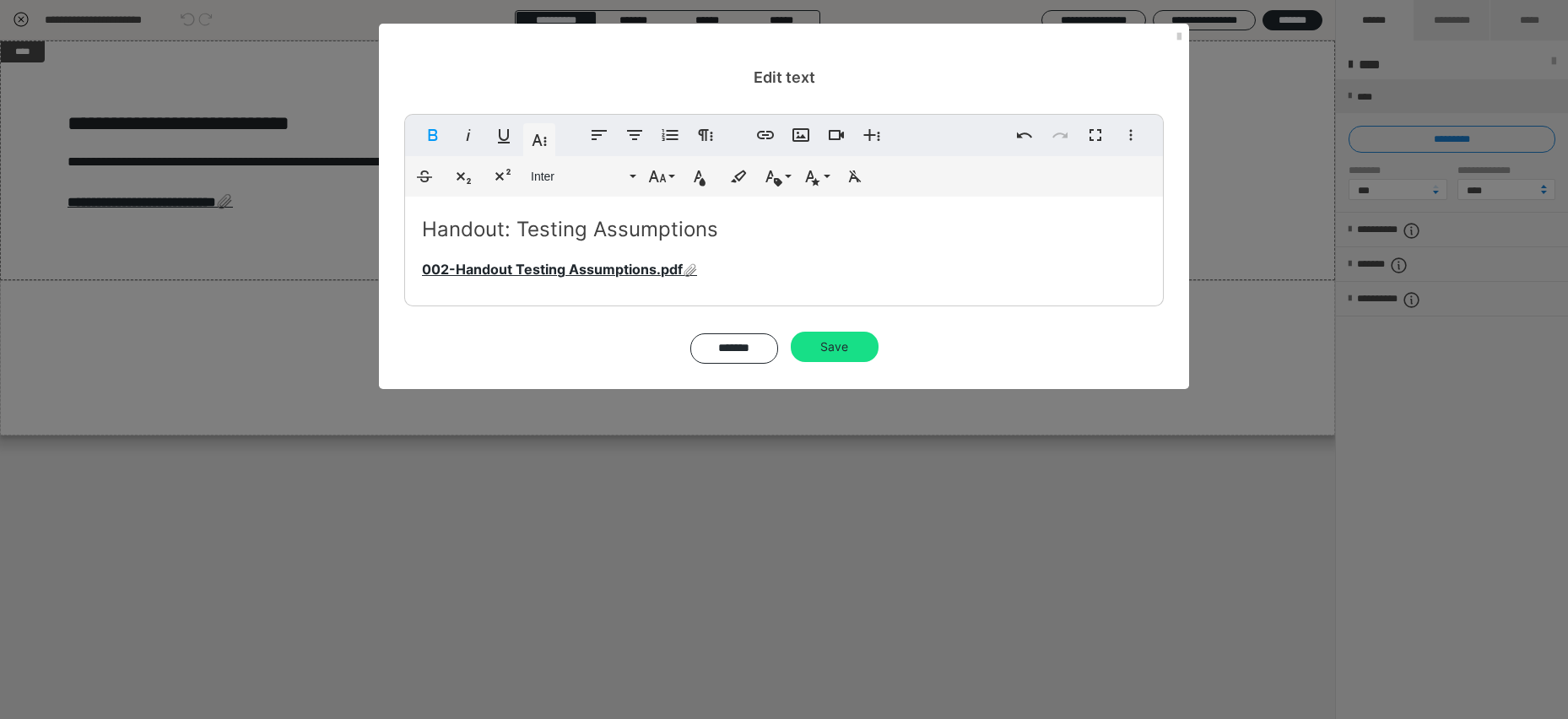 click on "Handout: Testing Assumptions 002-Handout Testing Assumptions.pdf" at bounding box center [784, 247] 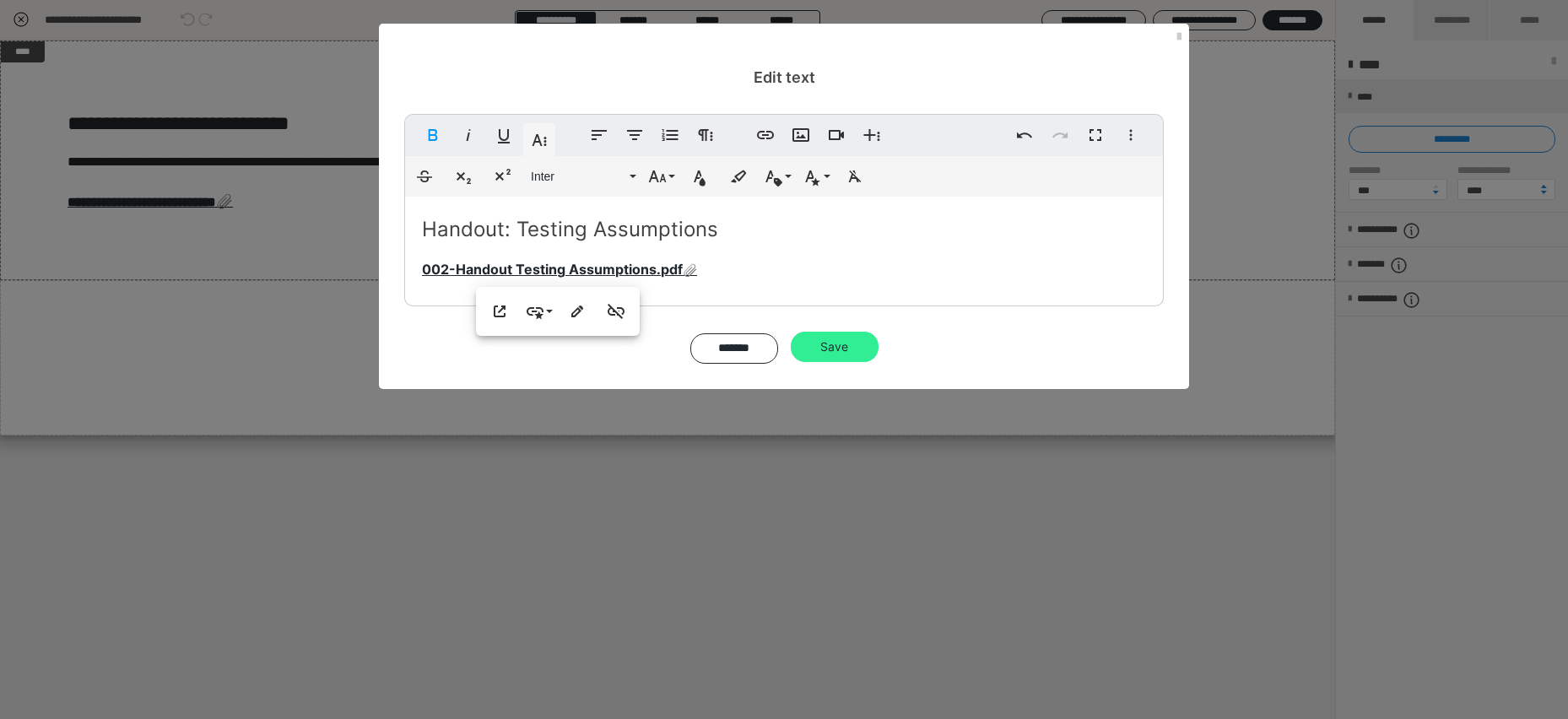 click on "Save" at bounding box center (835, 347) 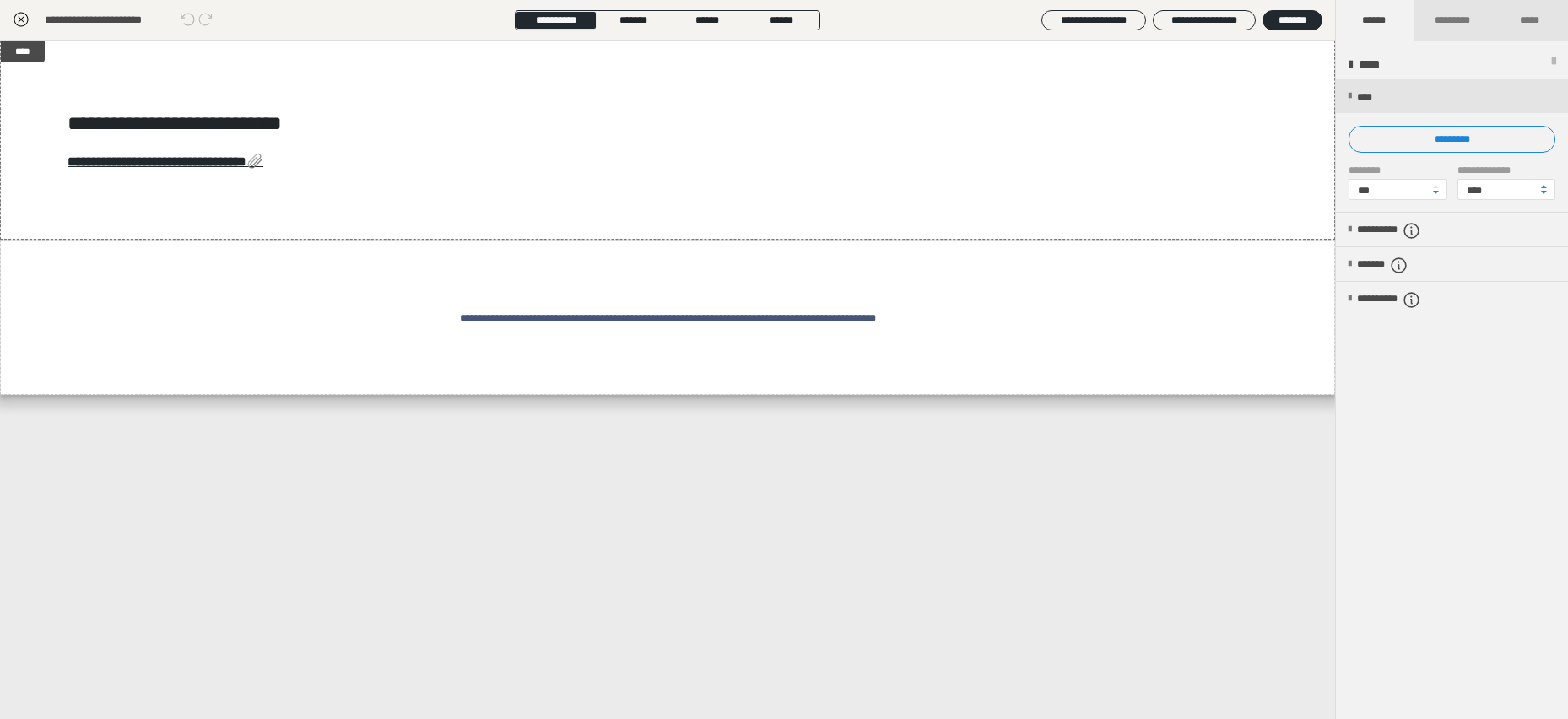 click 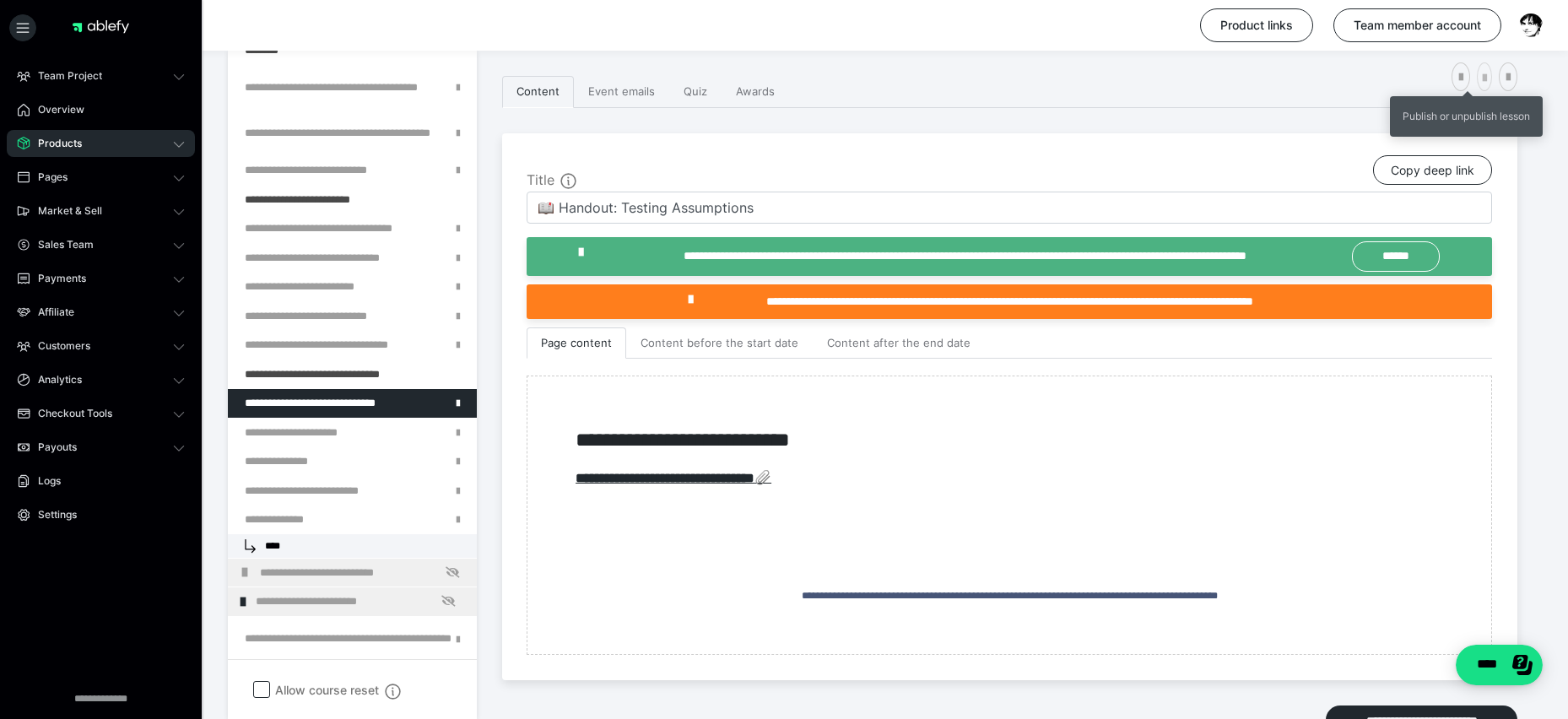 click at bounding box center (1484, 78) 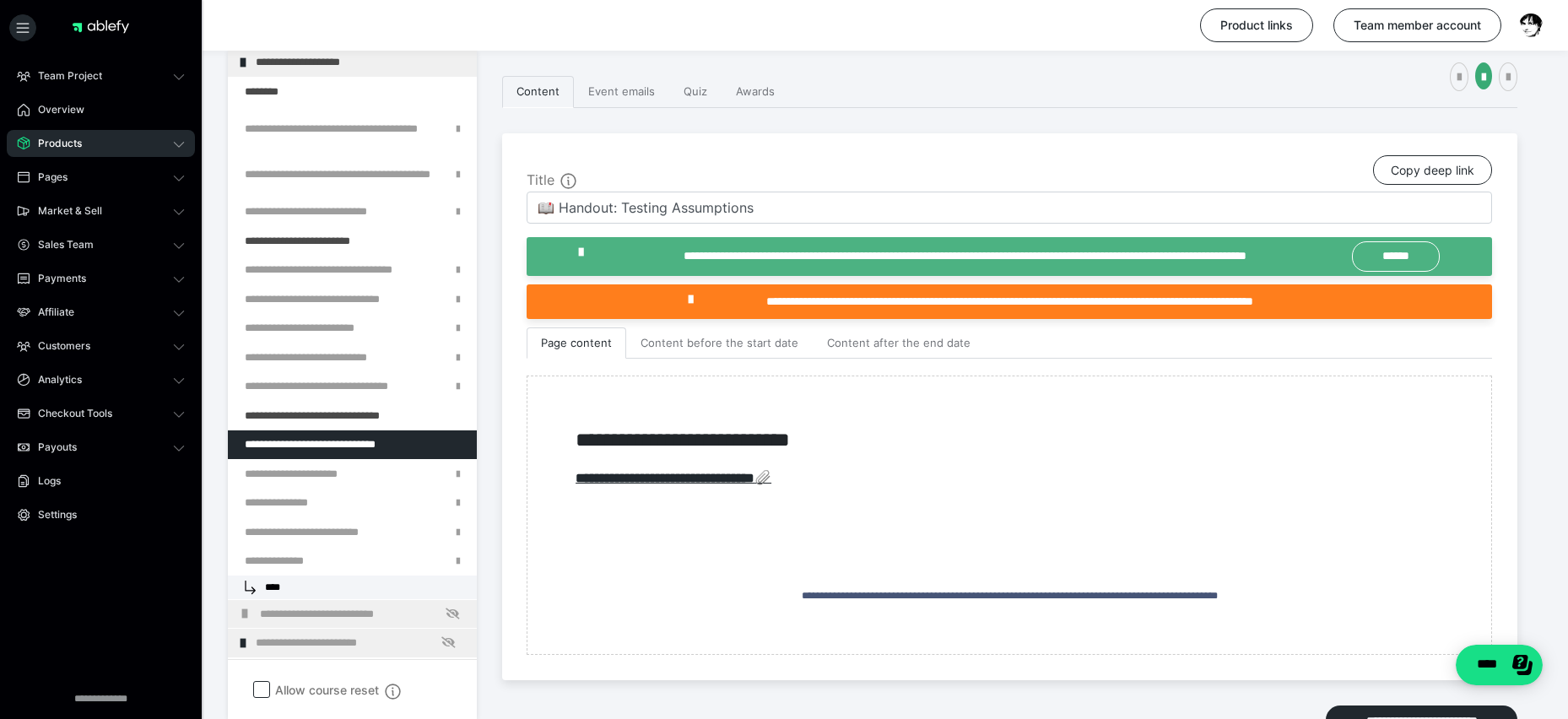 scroll, scrollTop: 668, scrollLeft: 0, axis: vertical 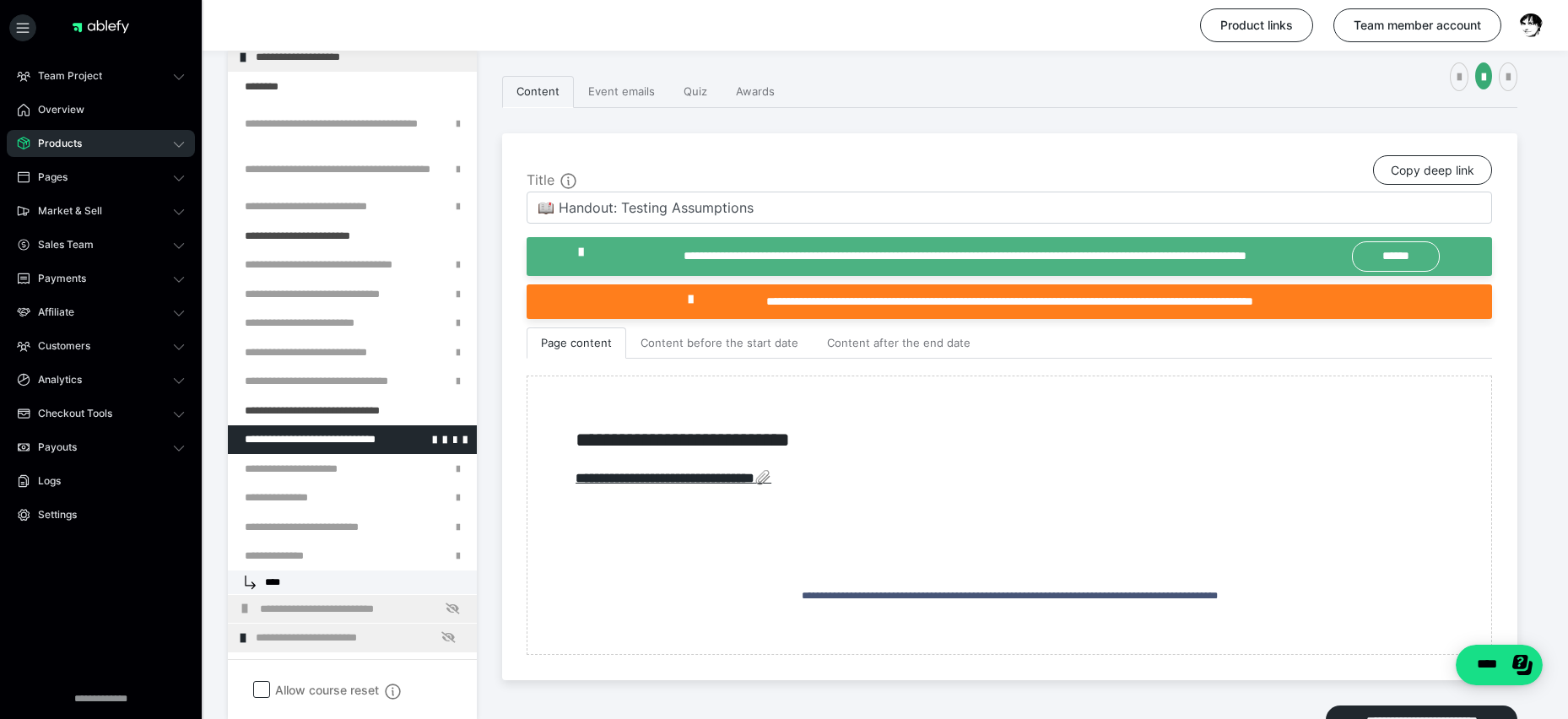 drag, startPoint x: 1532, startPoint y: 419, endPoint x: 305, endPoint y: 438, distance: 1227.1471 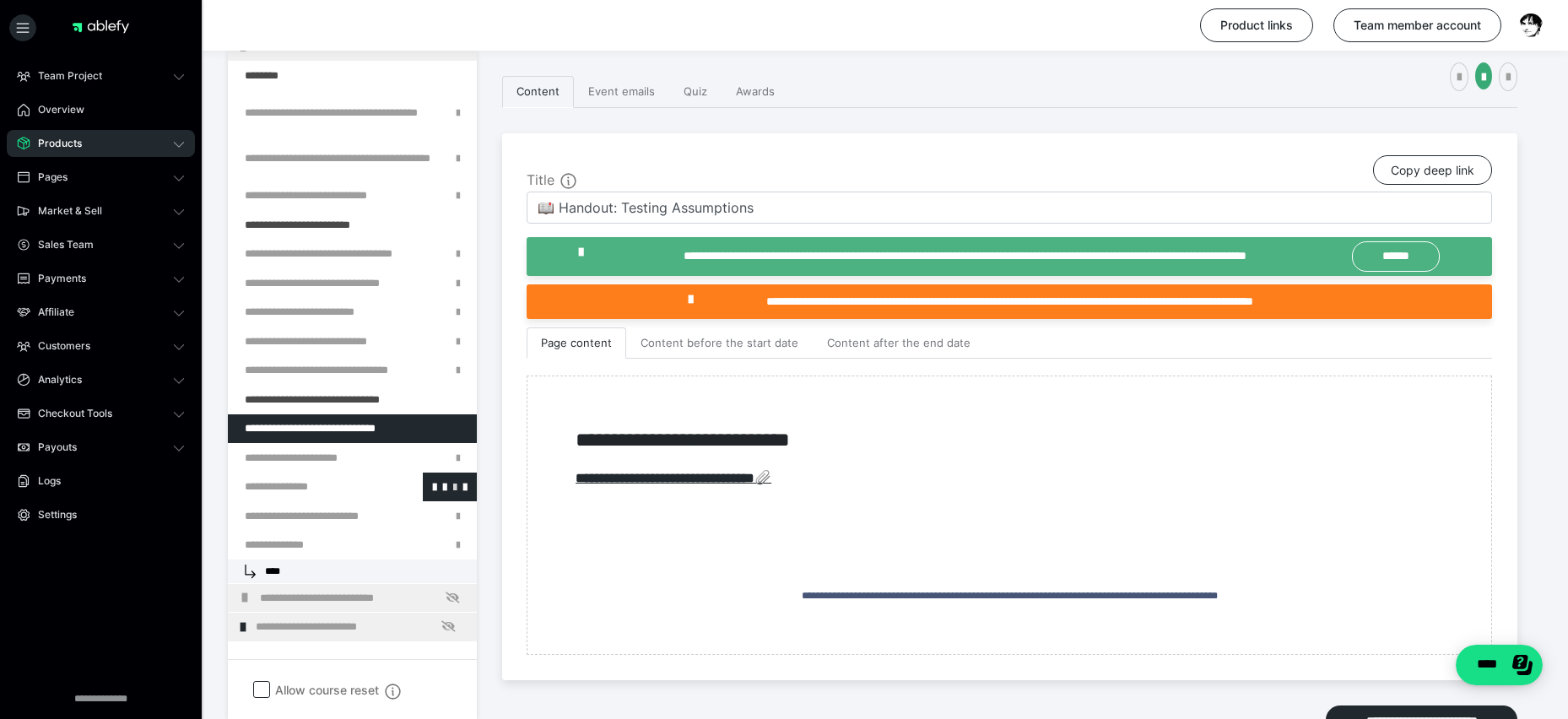 scroll, scrollTop: 501, scrollLeft: 0, axis: vertical 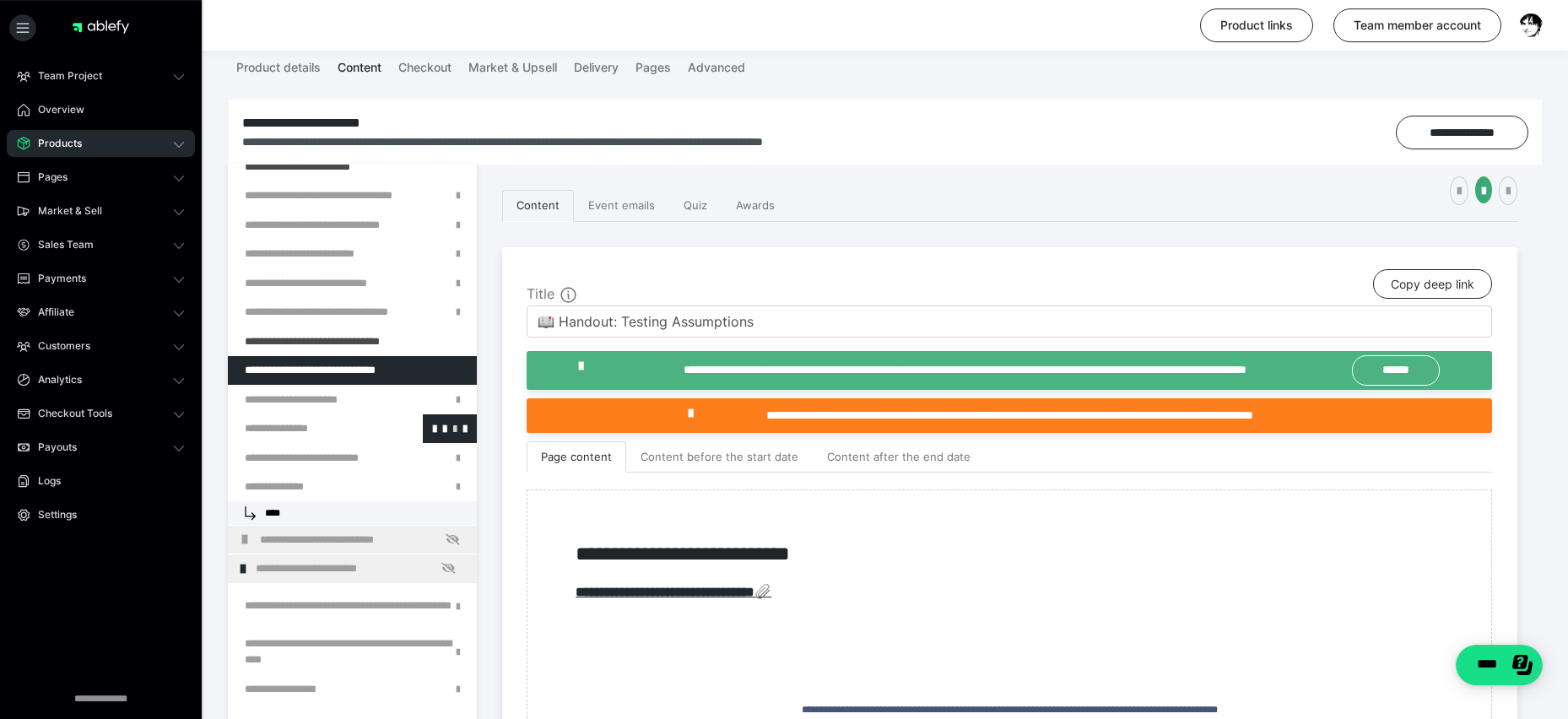 click at bounding box center (308, 429) 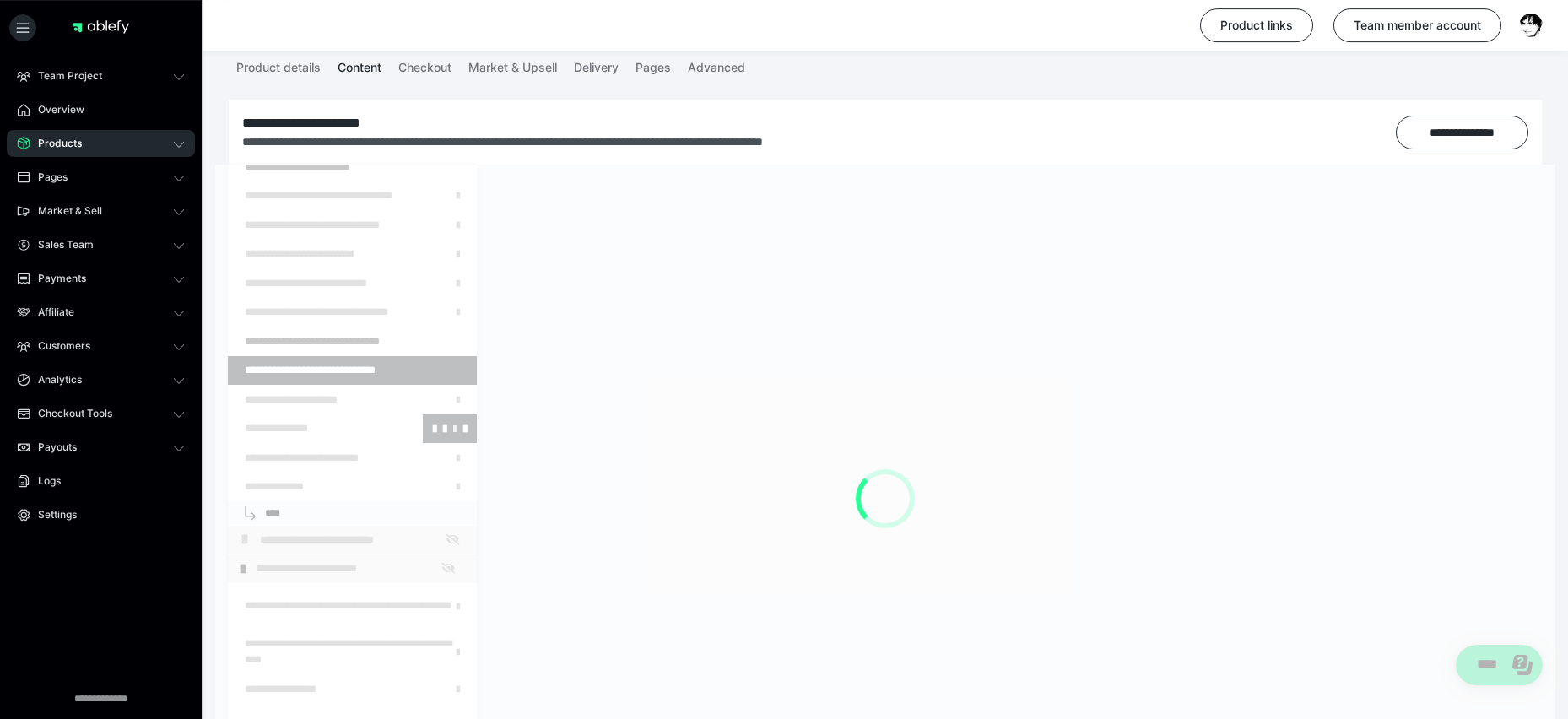 click at bounding box center (885, 499) 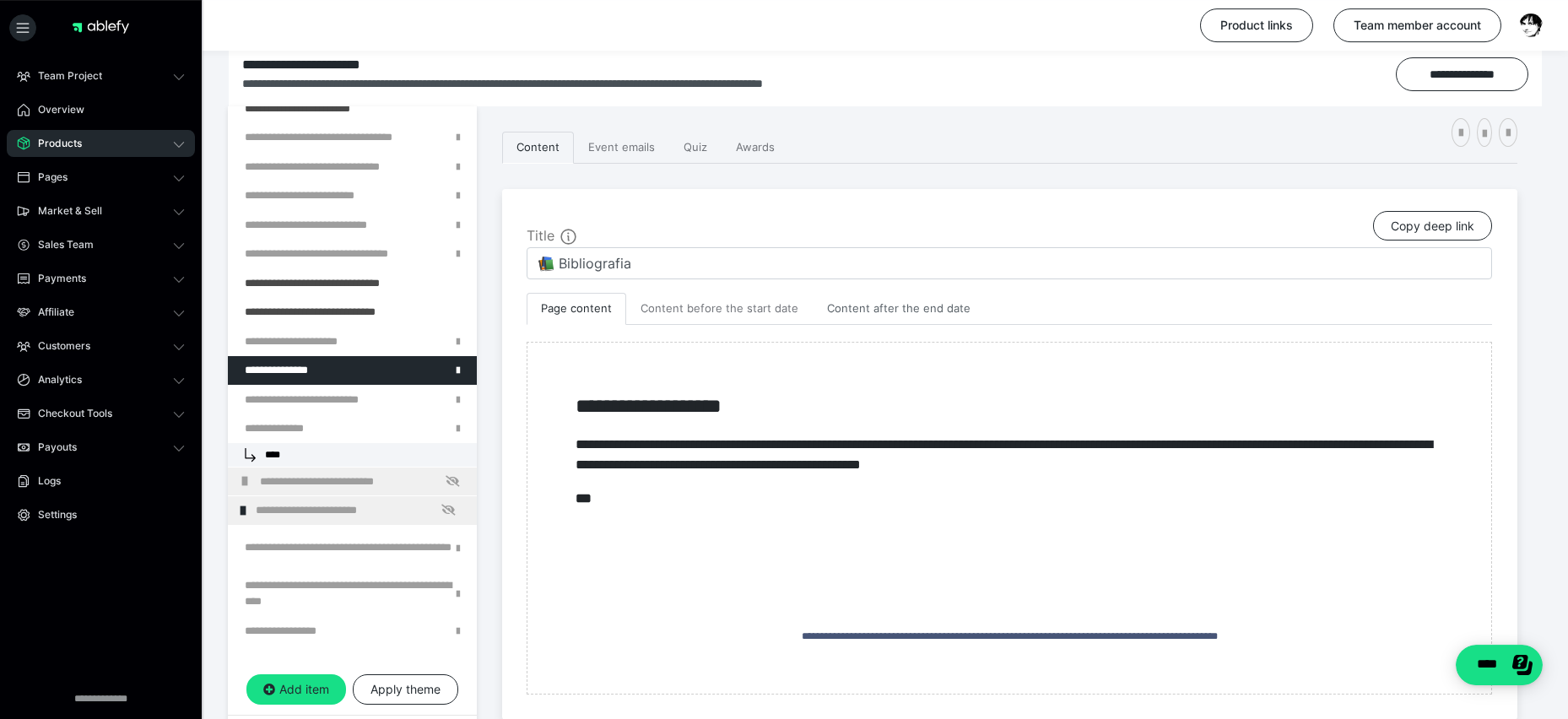 scroll, scrollTop: 224, scrollLeft: 0, axis: vertical 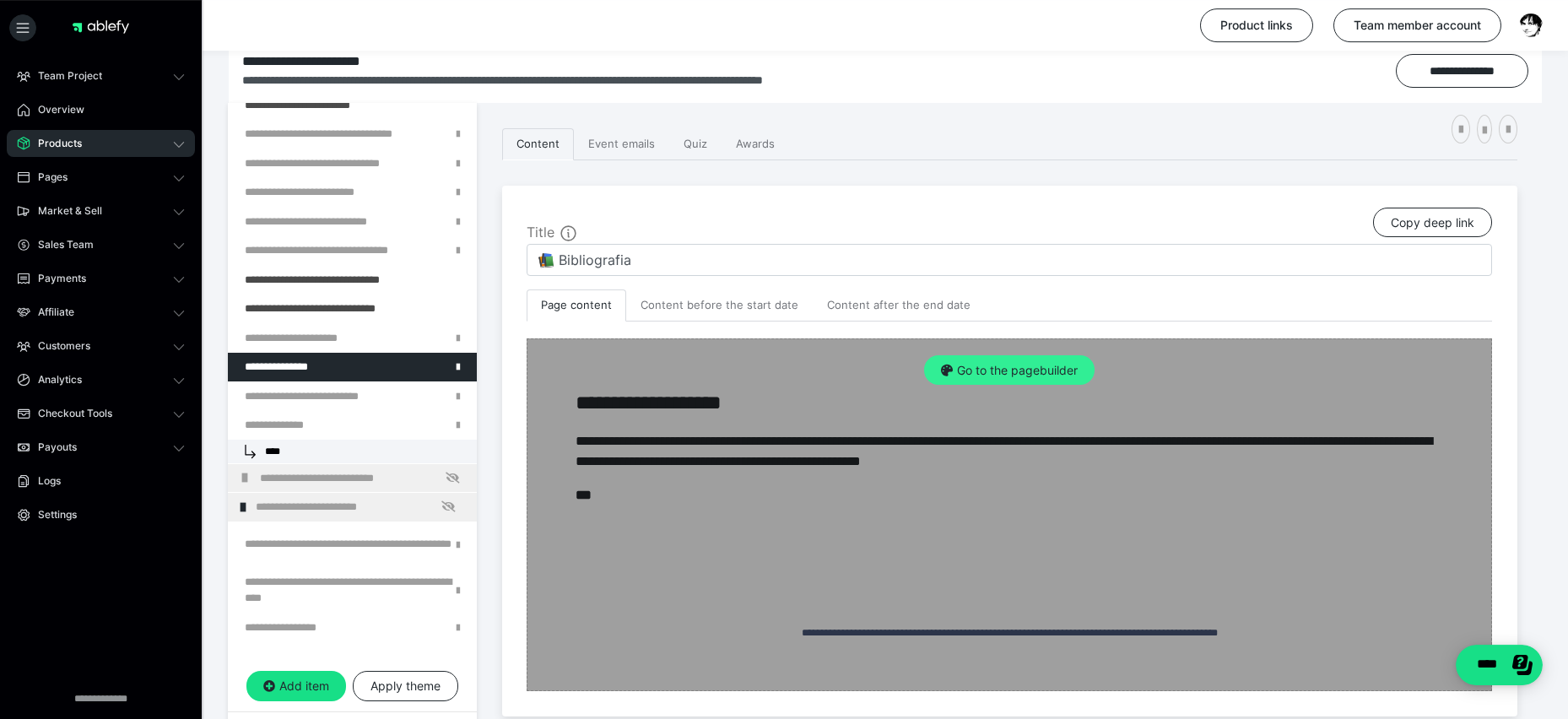 click on "Go to the pagebuilder" at bounding box center (1009, 370) 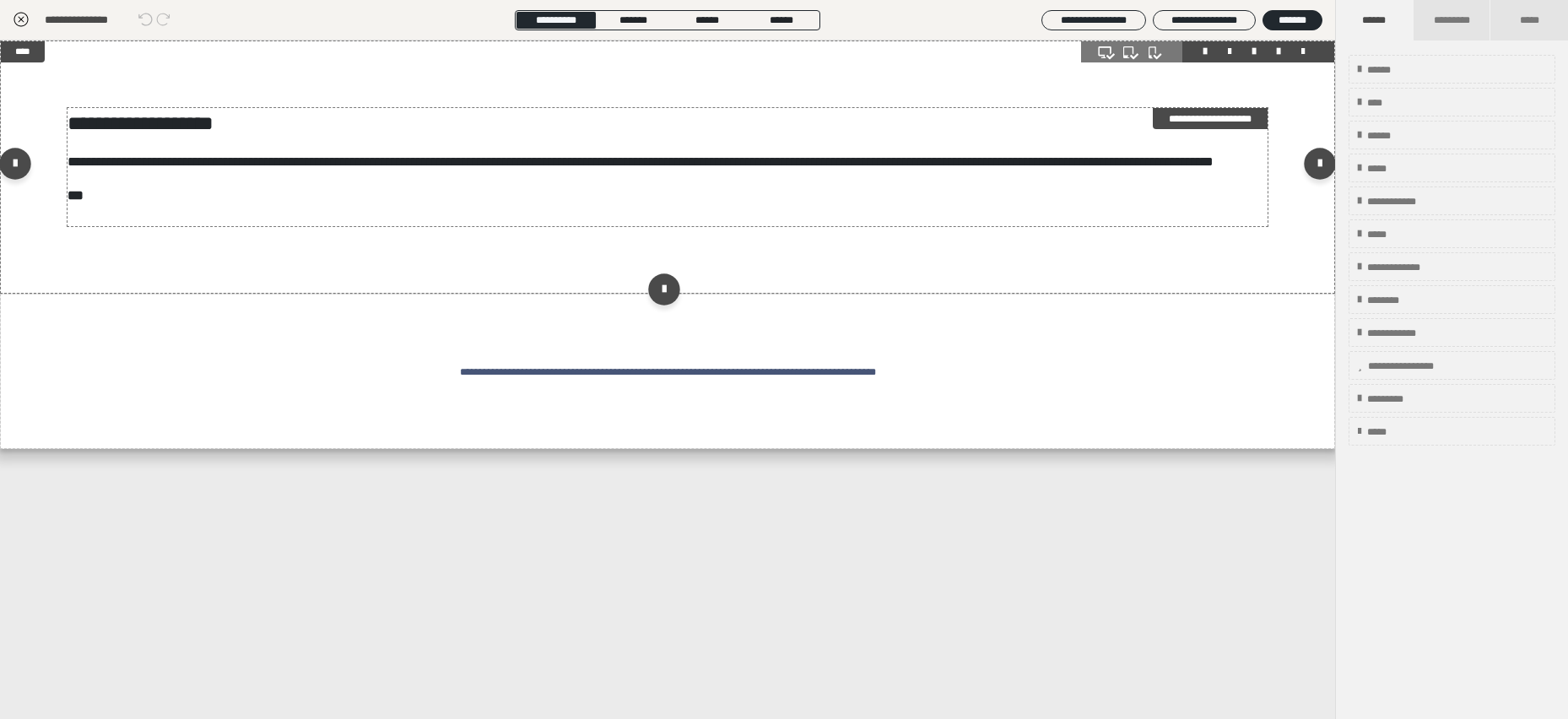 click on "**********" at bounding box center (668, 167) 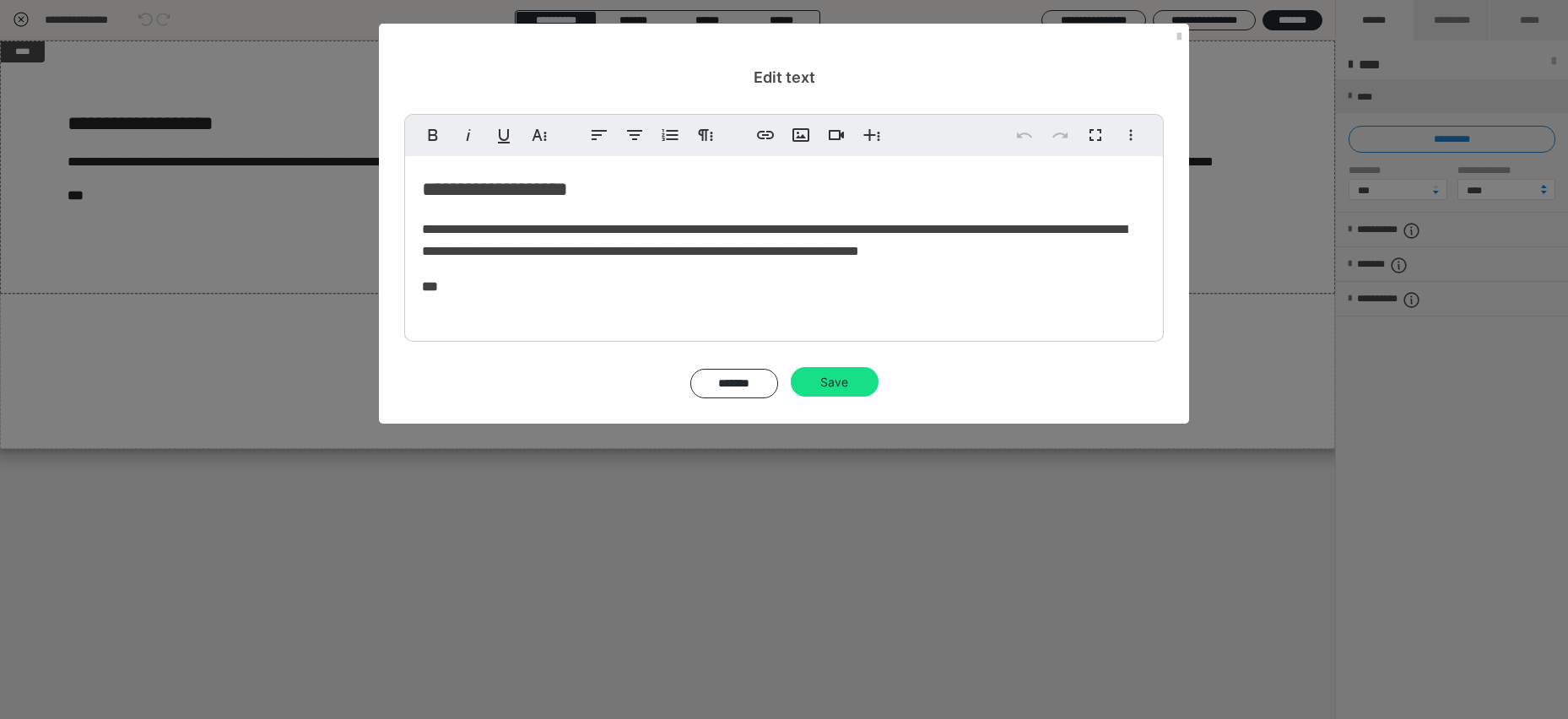 click on "**********" at bounding box center [784, 245] 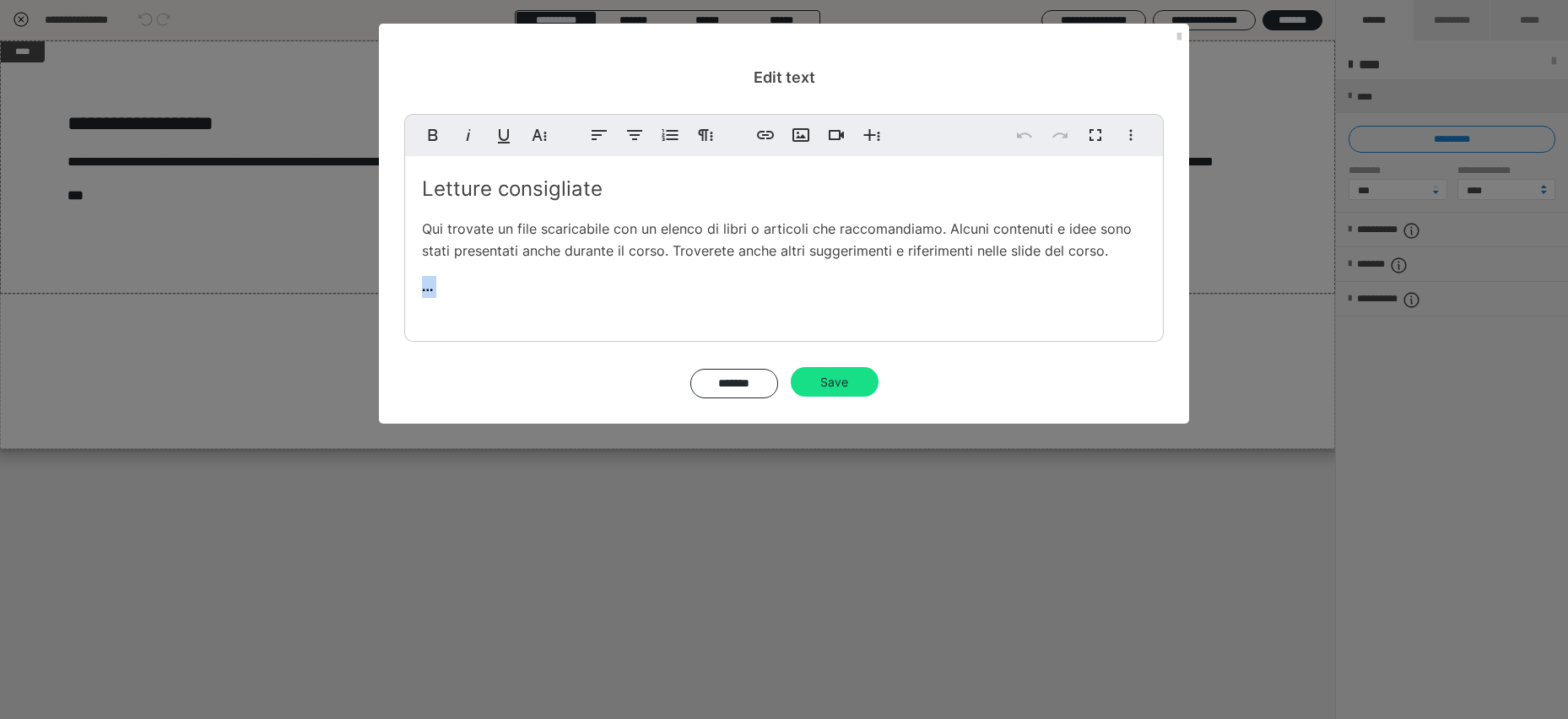 drag, startPoint x: 534, startPoint y: 295, endPoint x: 408, endPoint y: 294, distance: 126.00397 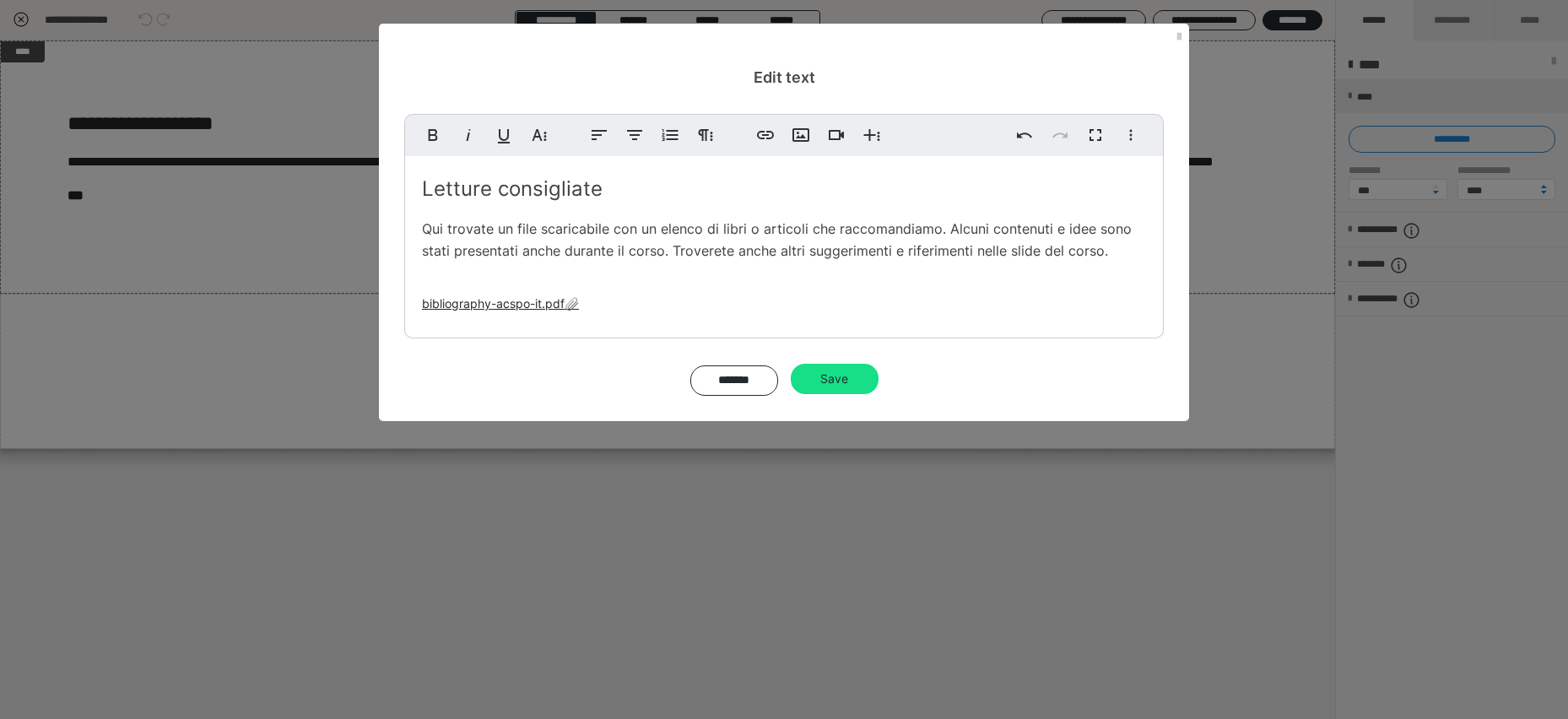 click on "Letture consigliate Qui trovate un file scaricabile con un elenco di libri o articoli che raccomandiamo. Alcuni contenuti e idee sono stati presentati anche durante il corso. Troverete anche altri suggerimenti e riferimenti nelle slide del corso. bibliography-acspo-it.pdf" at bounding box center [784, 243] 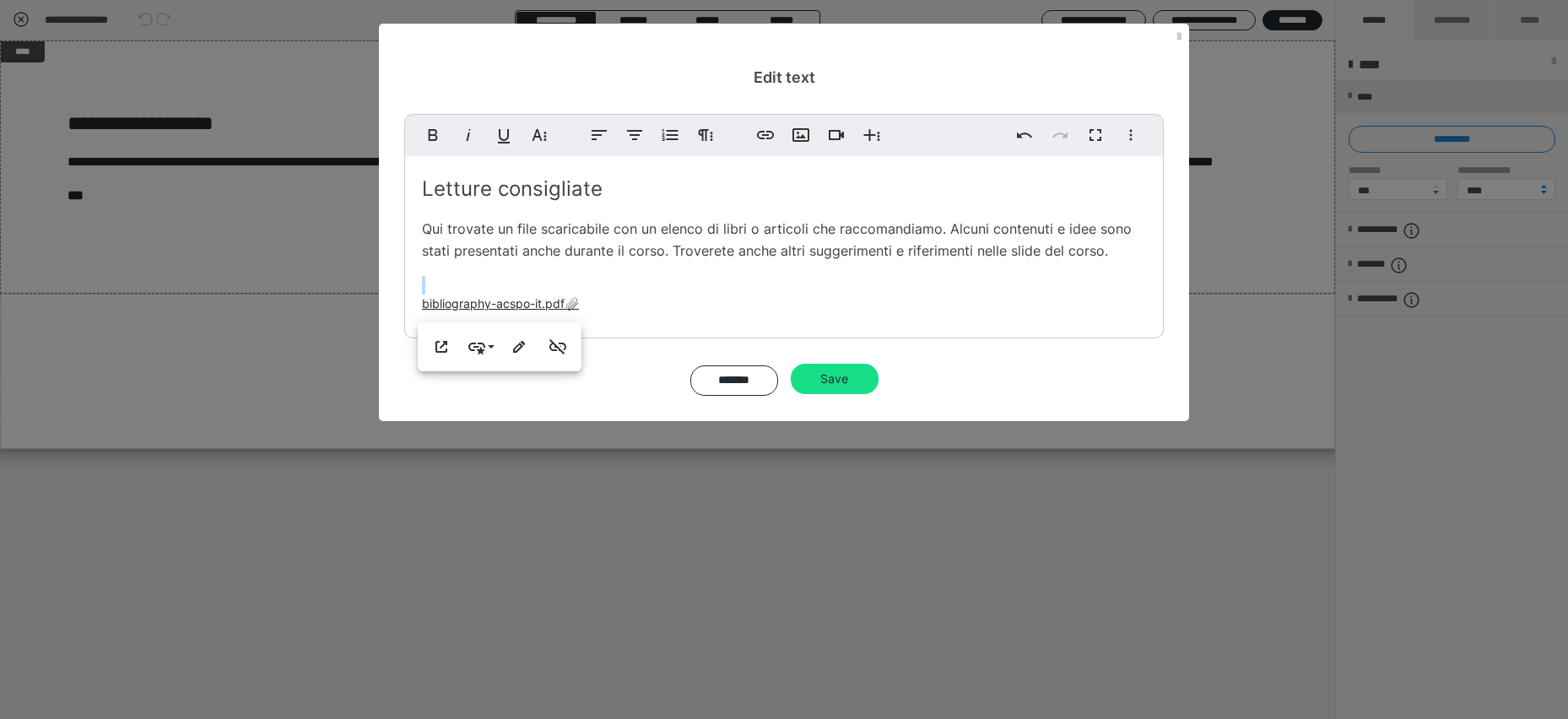 drag, startPoint x: 684, startPoint y: 314, endPoint x: 442, endPoint y: 272, distance: 245.61759 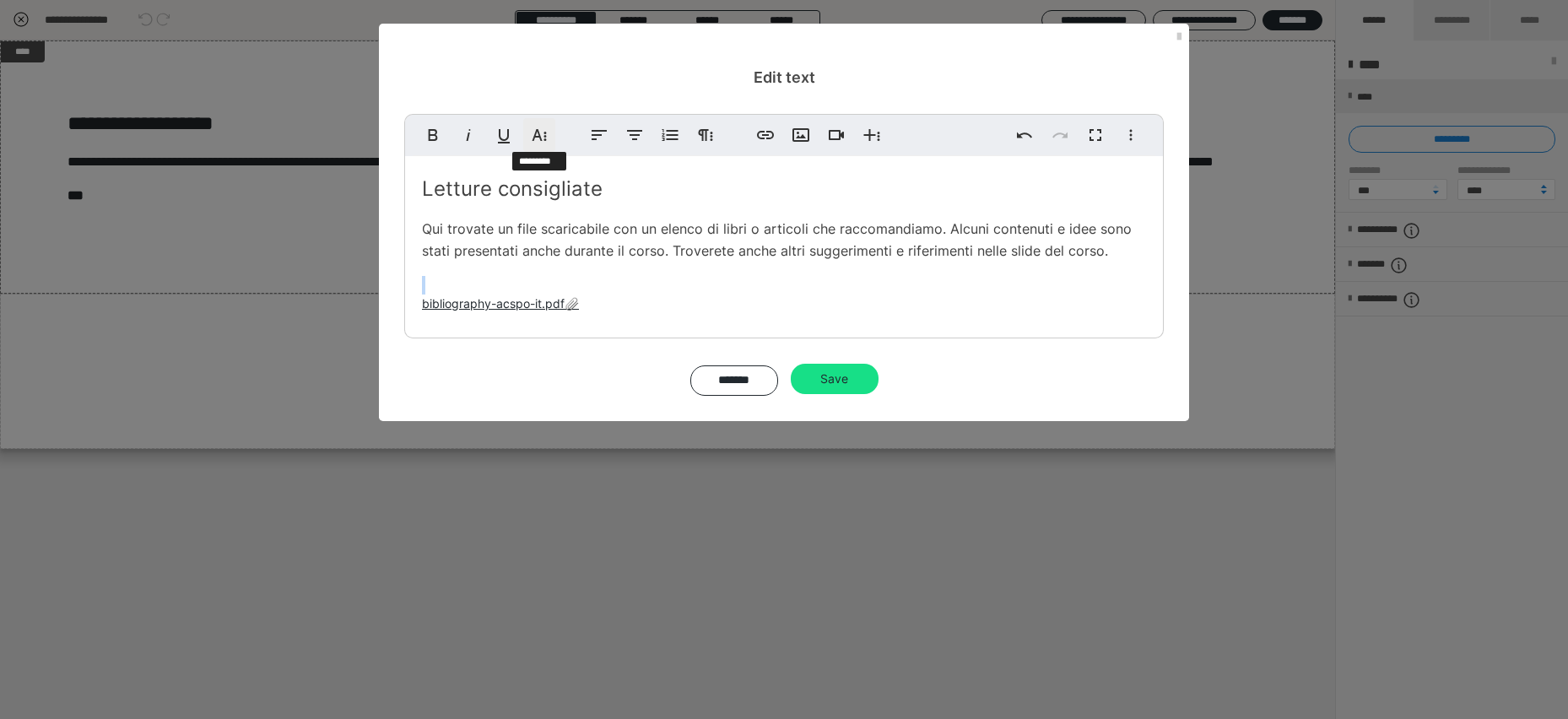 click 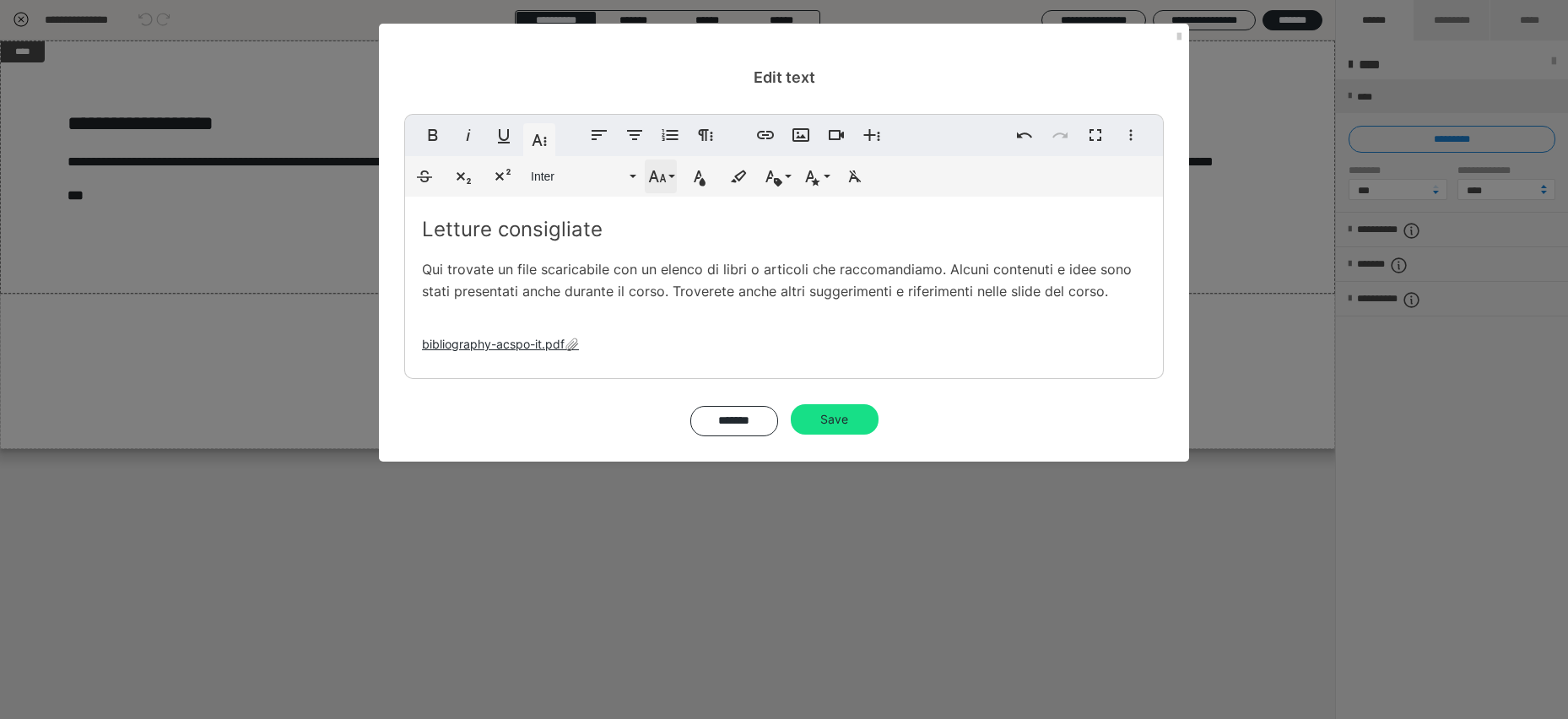 click on "Font Size" at bounding box center (661, 176) 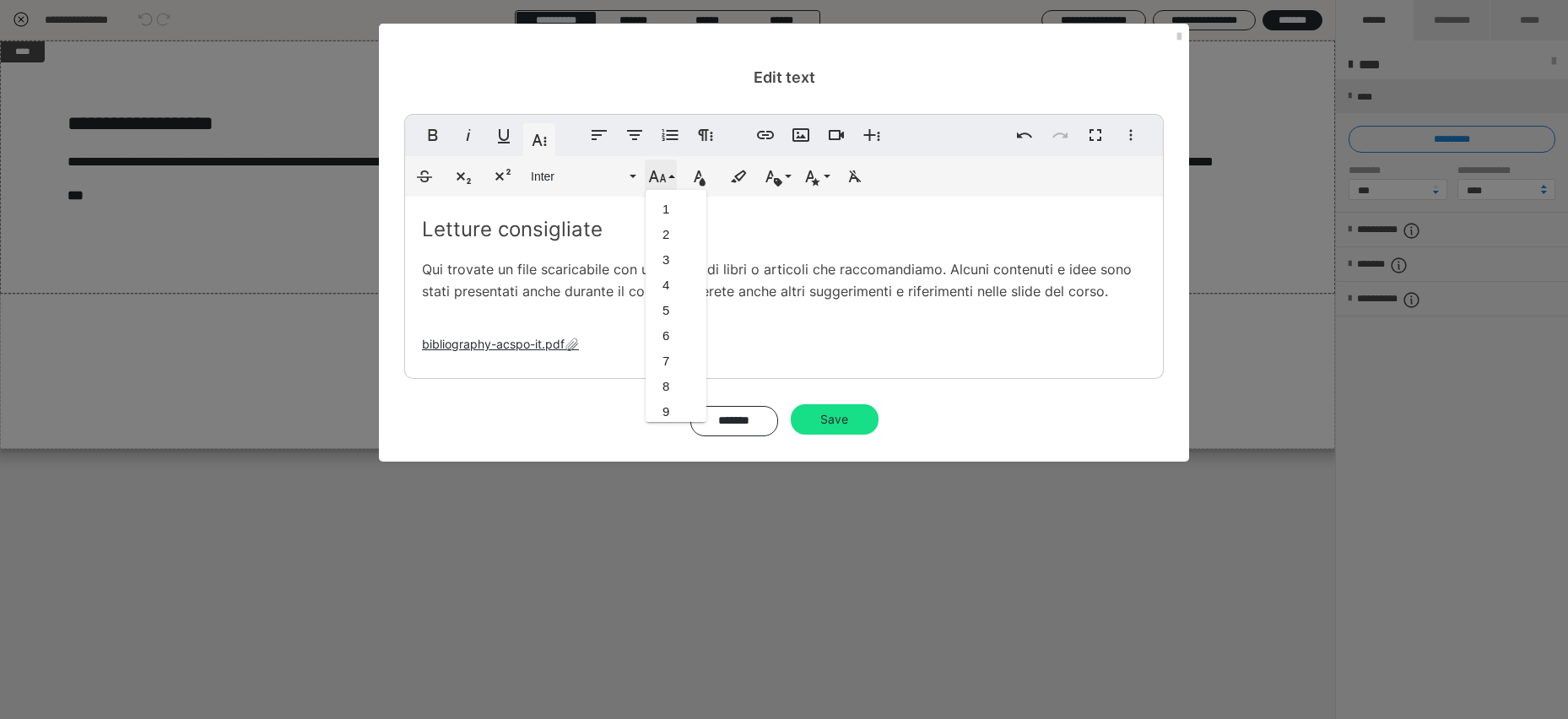 scroll, scrollTop: 349, scrollLeft: 0, axis: vertical 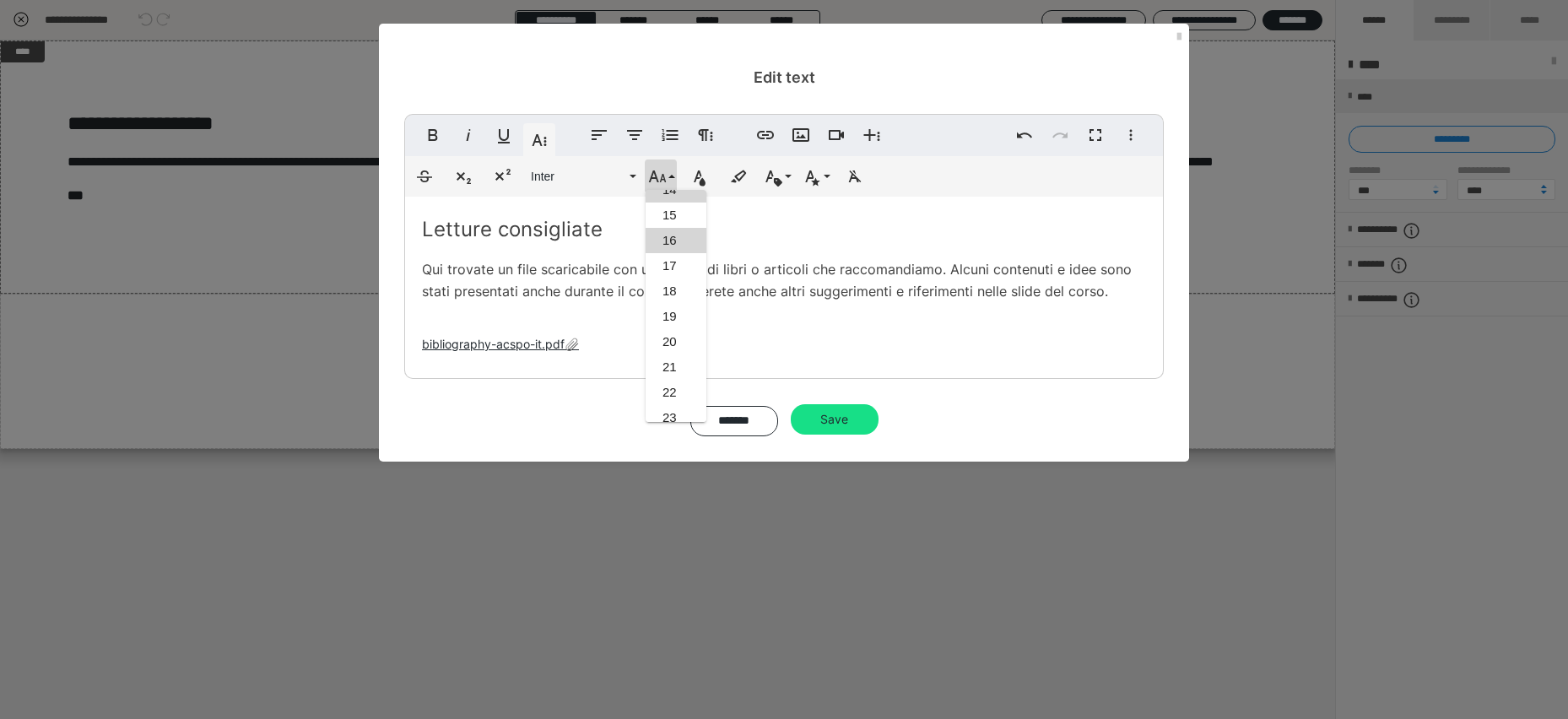 click on "16" at bounding box center (676, 241) 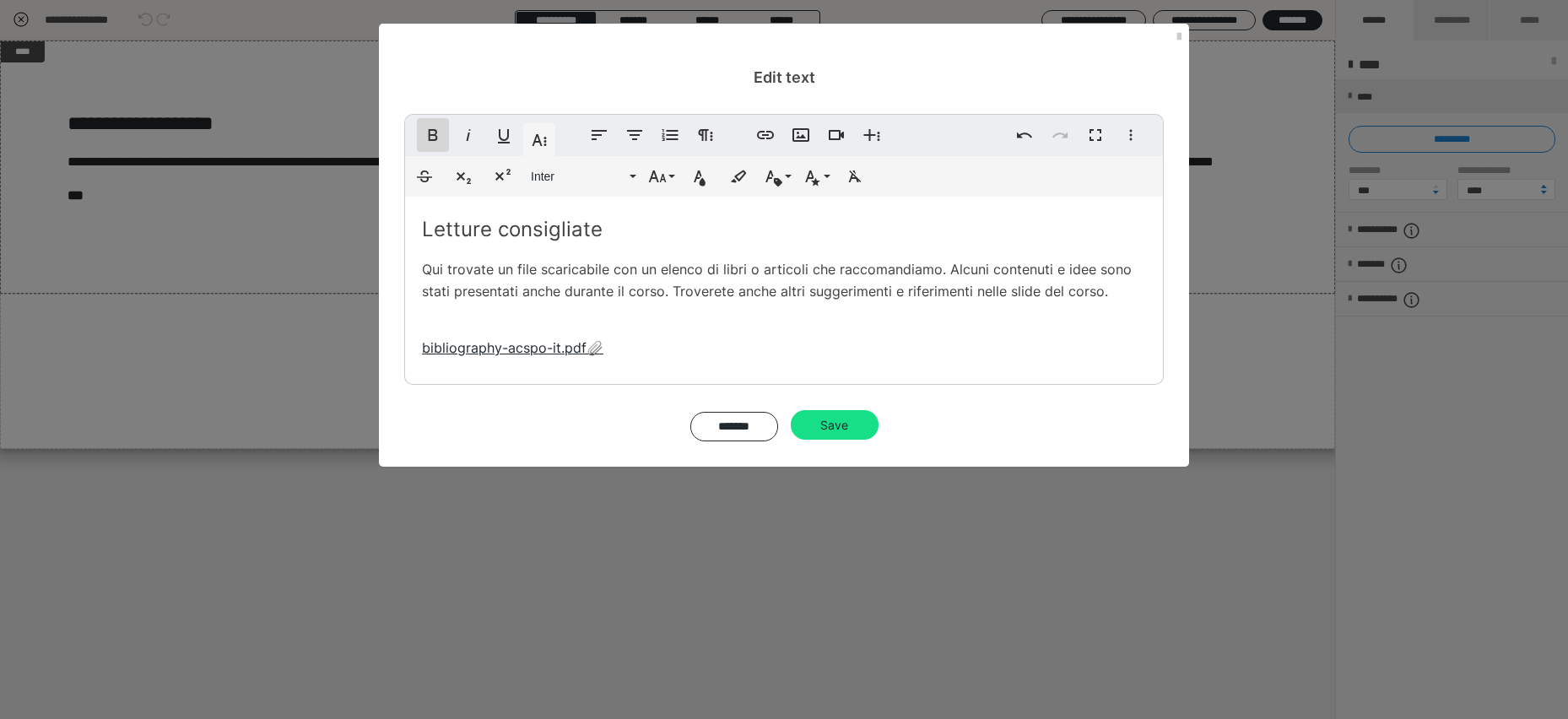 click 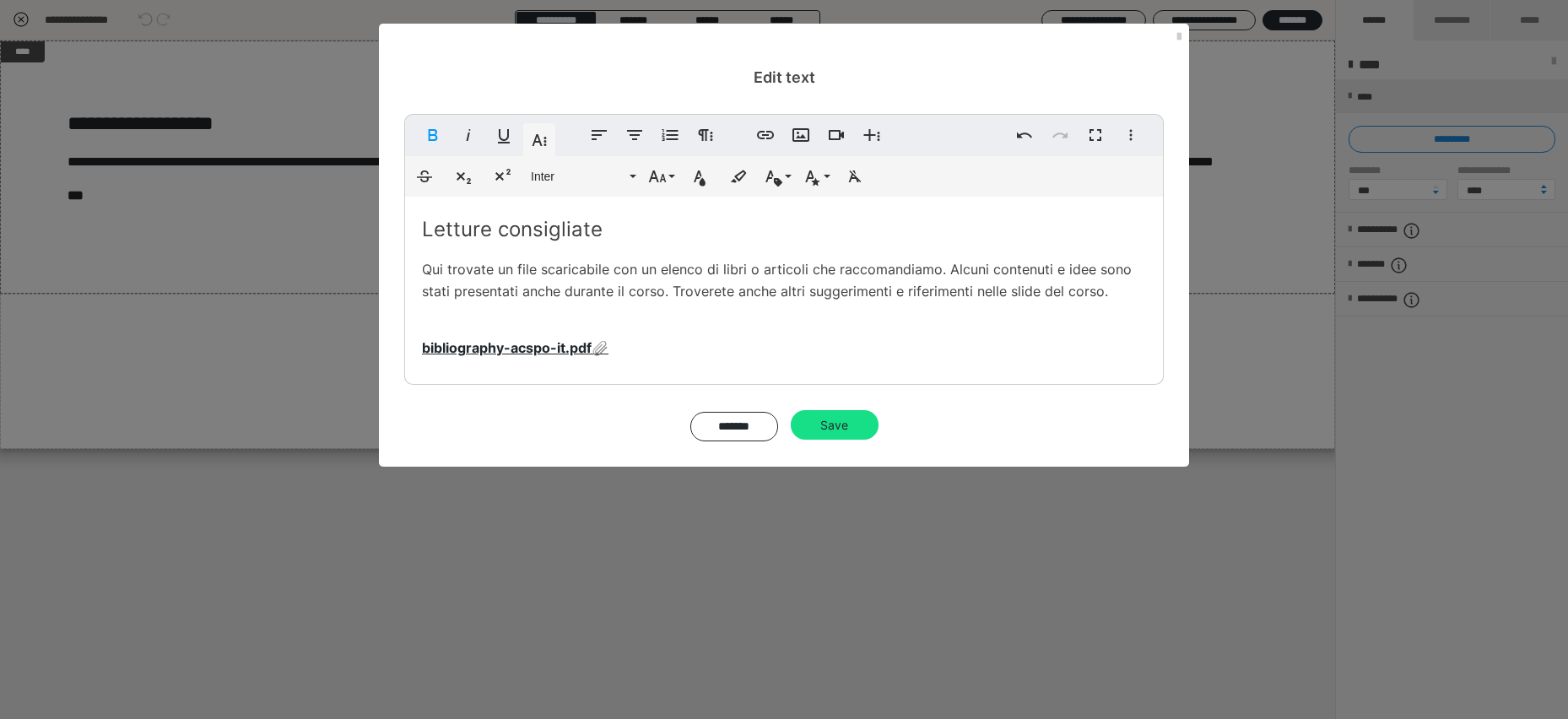 click on "Qui trovate un file scaricabile con un elenco di libri o articoli che raccomandiamo. Alcuni contenuti e idee sono stati presentati anche durante il corso. Troverete anche altri suggerimenti e riferimenti nelle slide del corso." at bounding box center [784, 280] 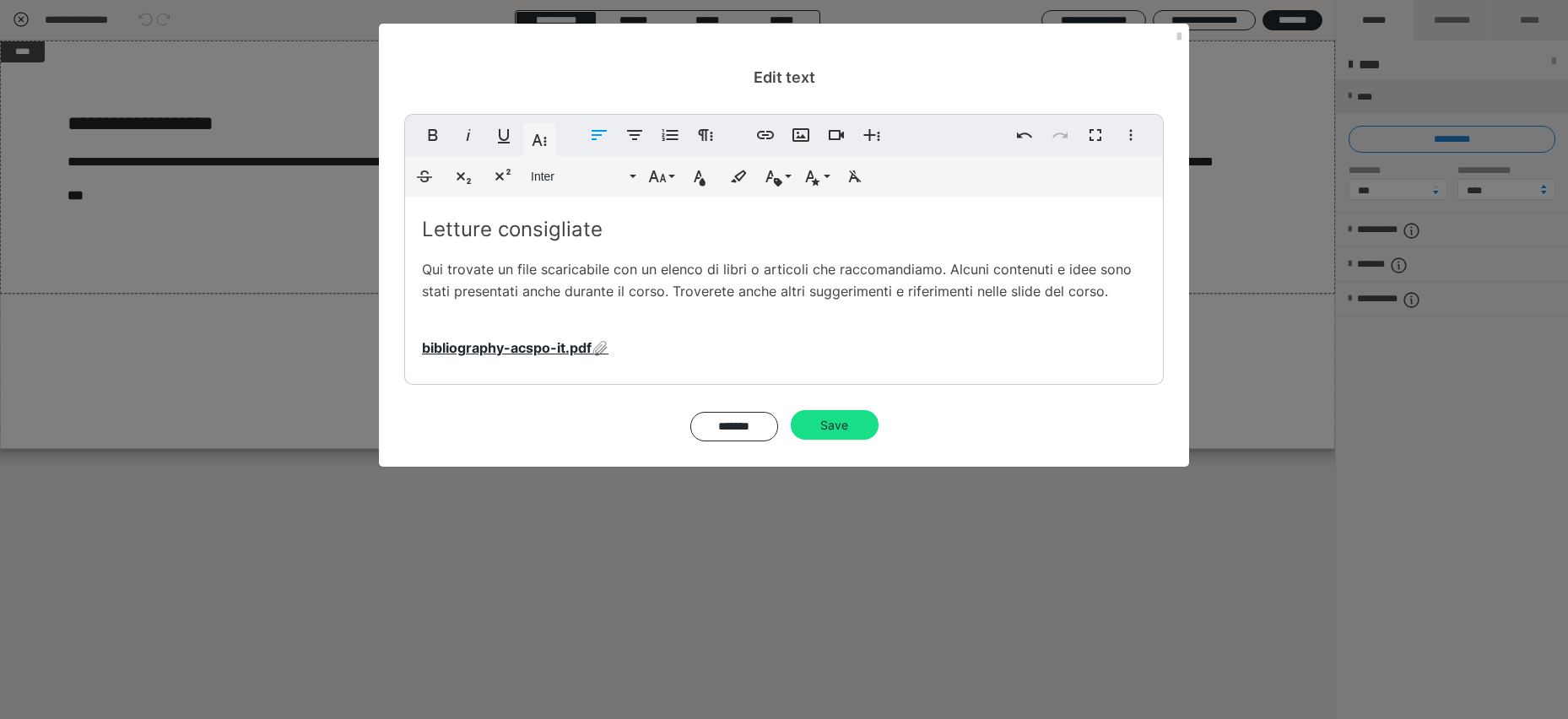 click on "Letture consigliate Qui trovate un file scaricabile con un elenco di libri o articoli che raccomandiamo. Alcuni contenuti e idee sono stati presentati anche durante il corso. Troverete anche altri suggerimenti e riferimenti nelle slide del corso. bibliography-acspo-it.pdf" at bounding box center [784, 286] 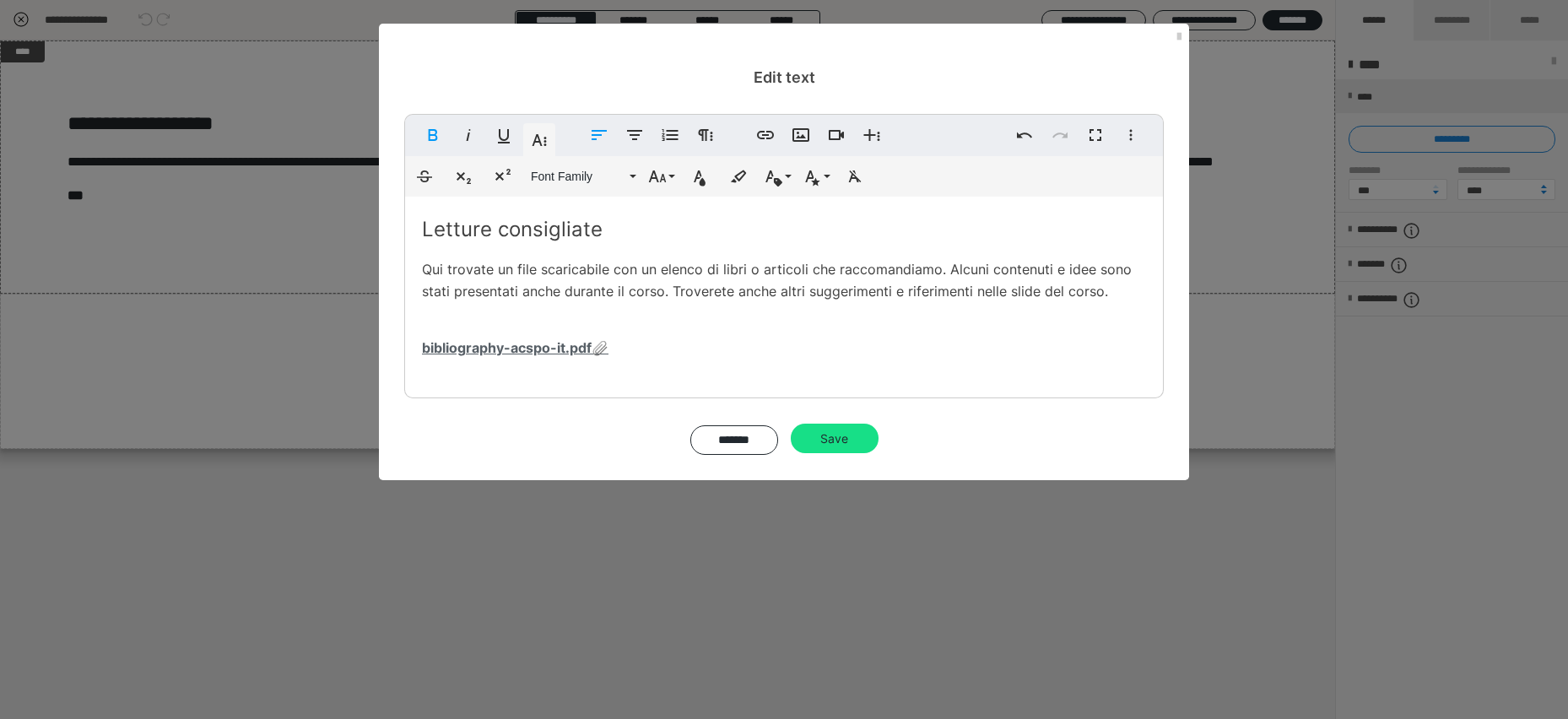 click on "bibliography-acspo-it.pdf" at bounding box center [515, 348] 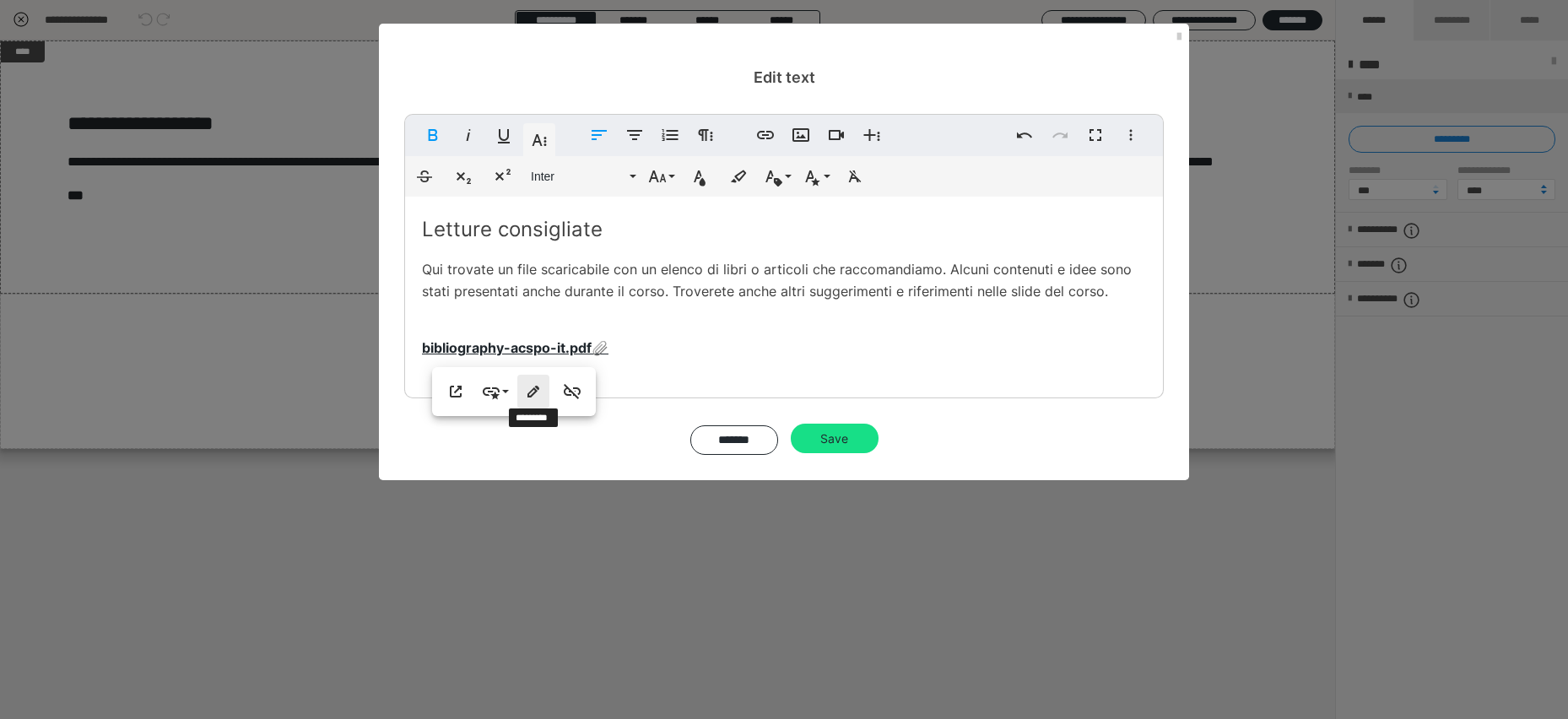 click 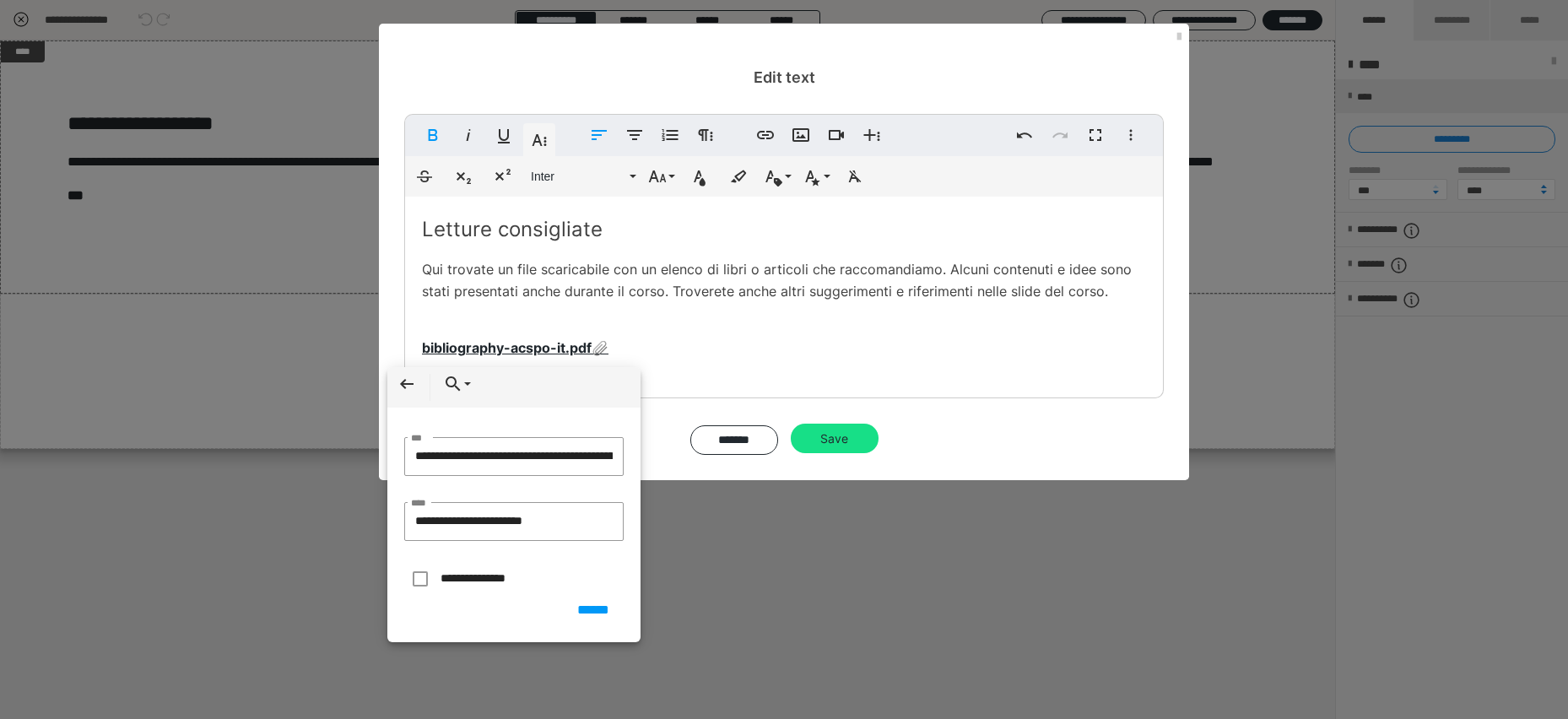 scroll, scrollTop: 0, scrollLeft: 1583, axis: horizontal 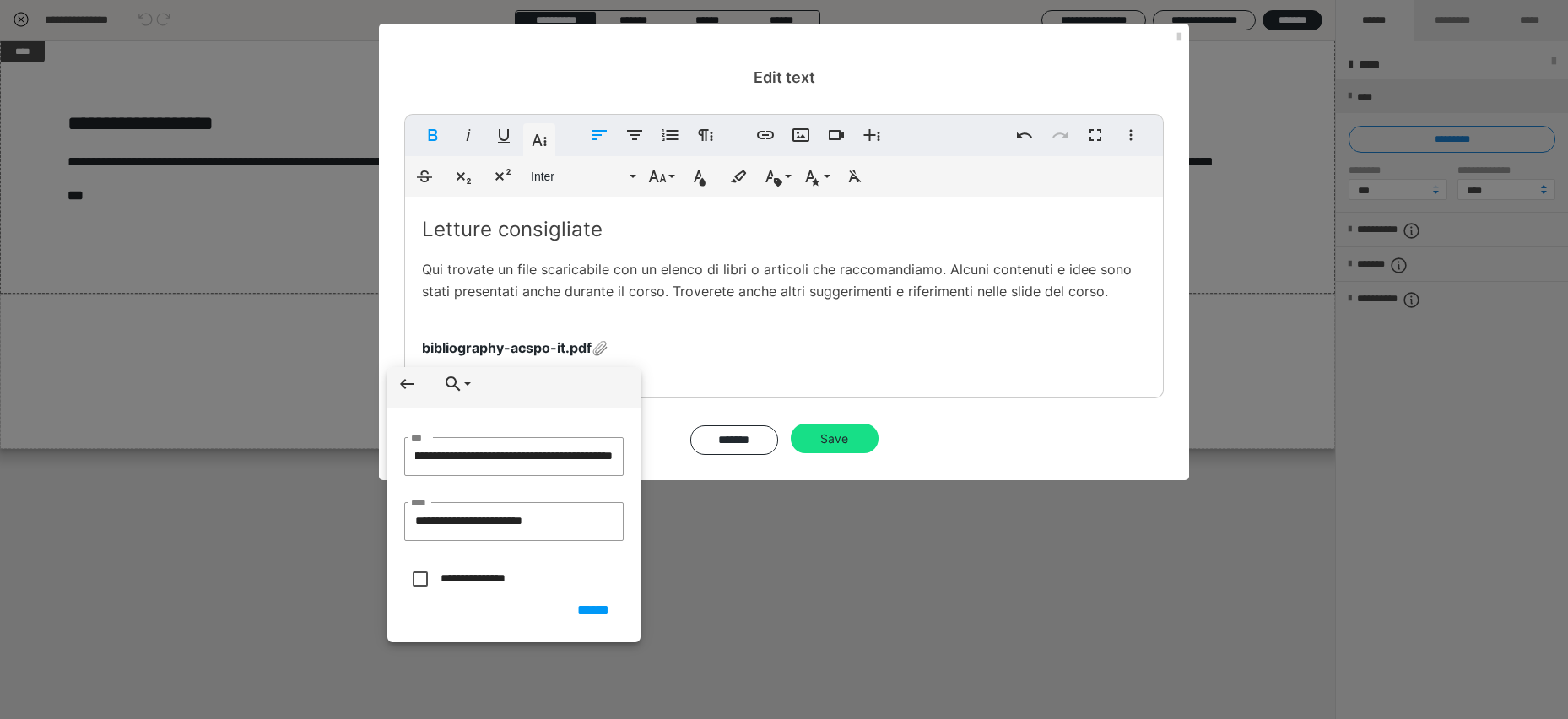 click at bounding box center [418, 576] 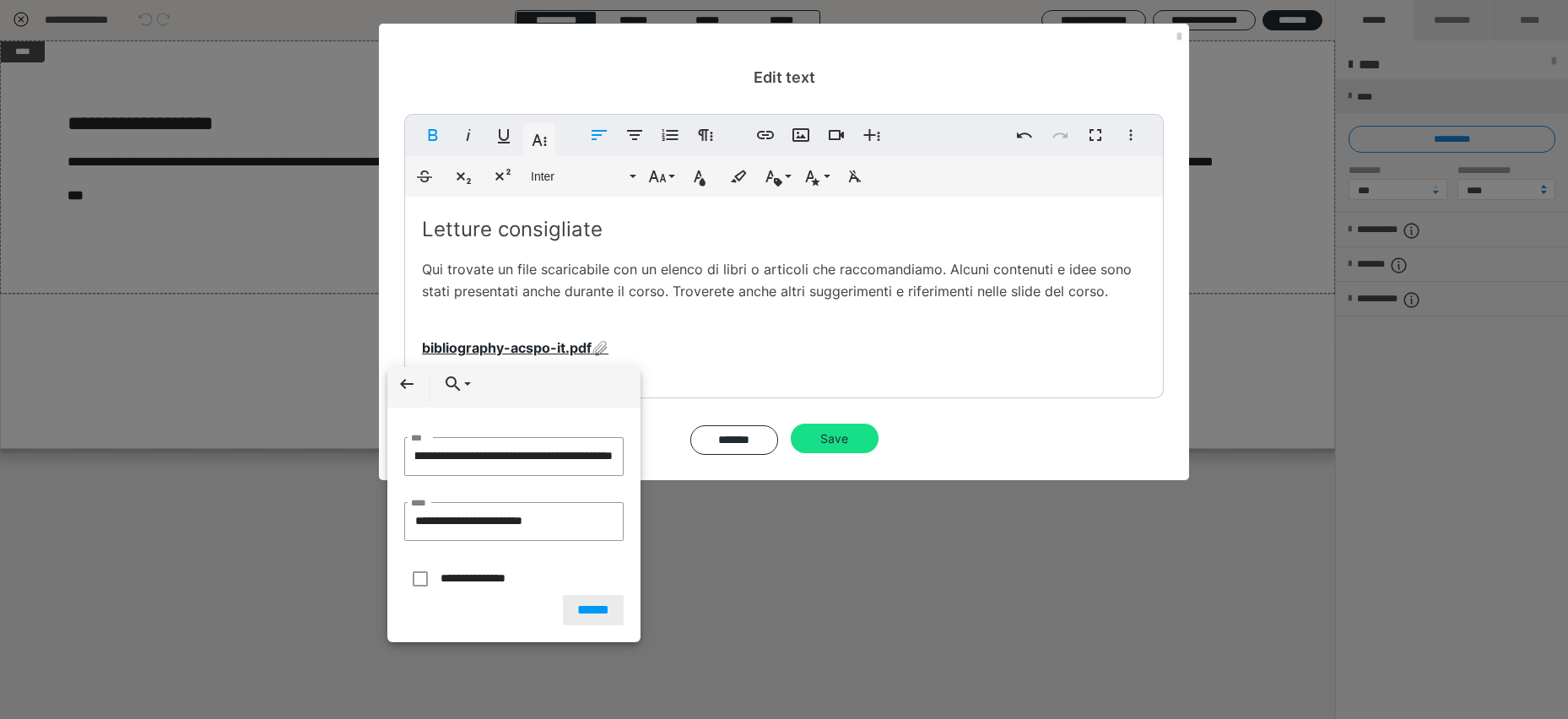 click on "******" at bounding box center (593, 610) 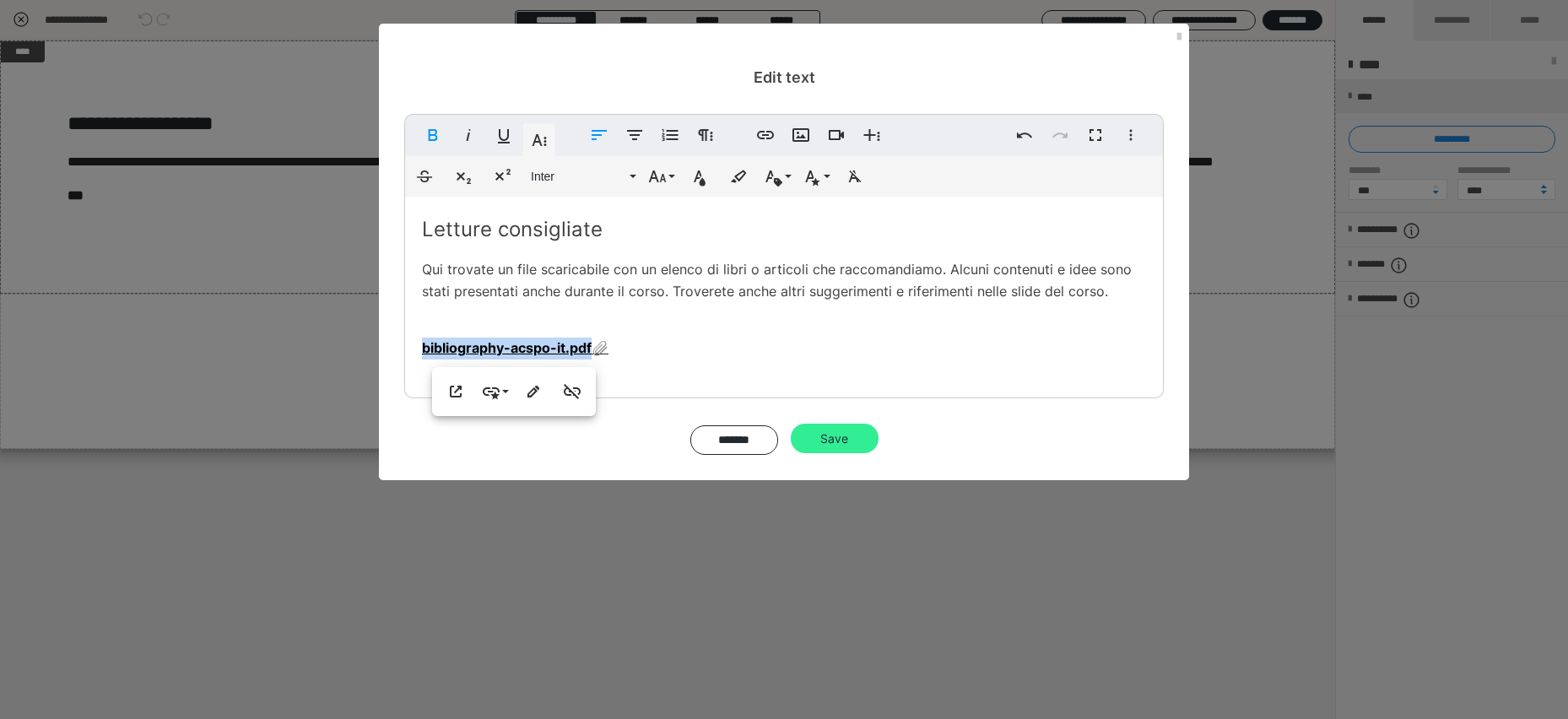 click on "Save" at bounding box center [835, 439] 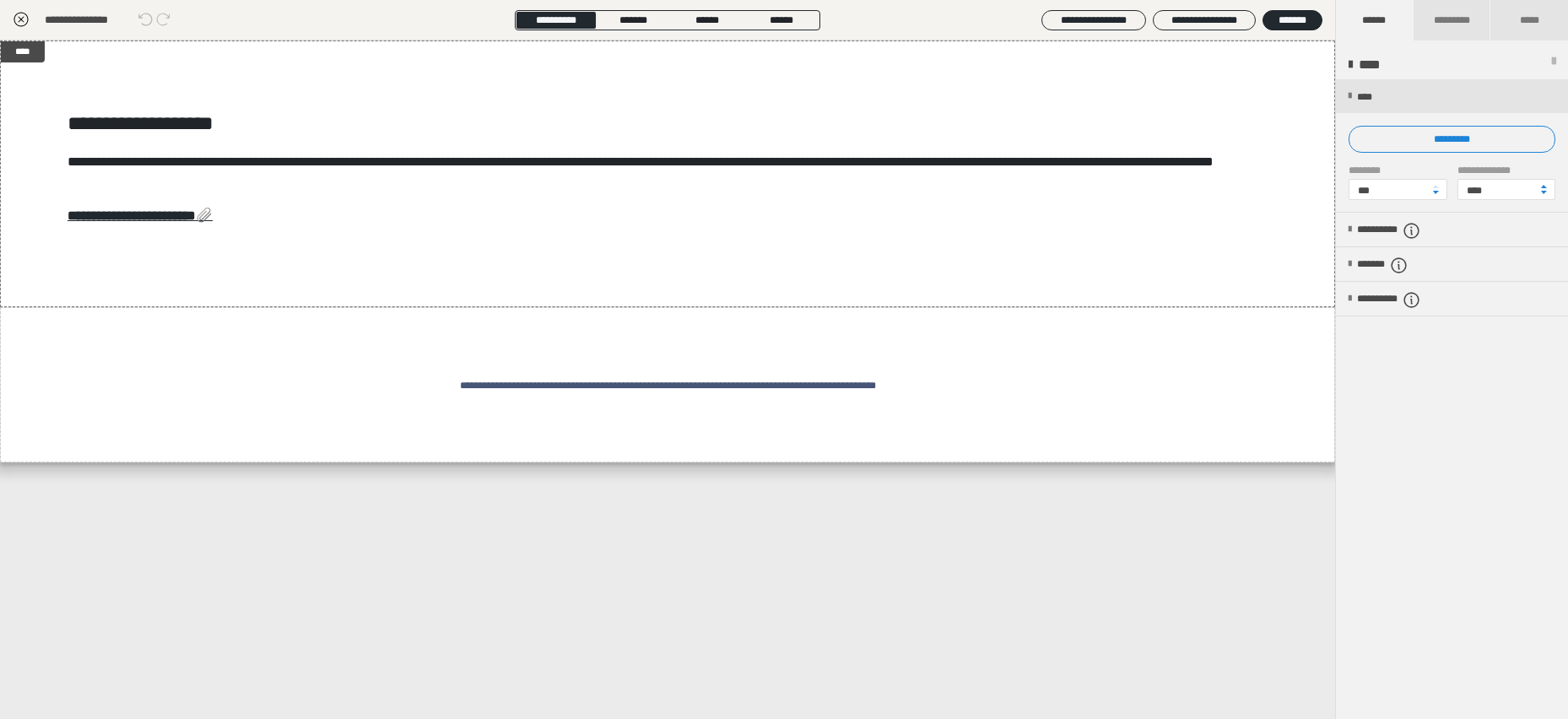 click 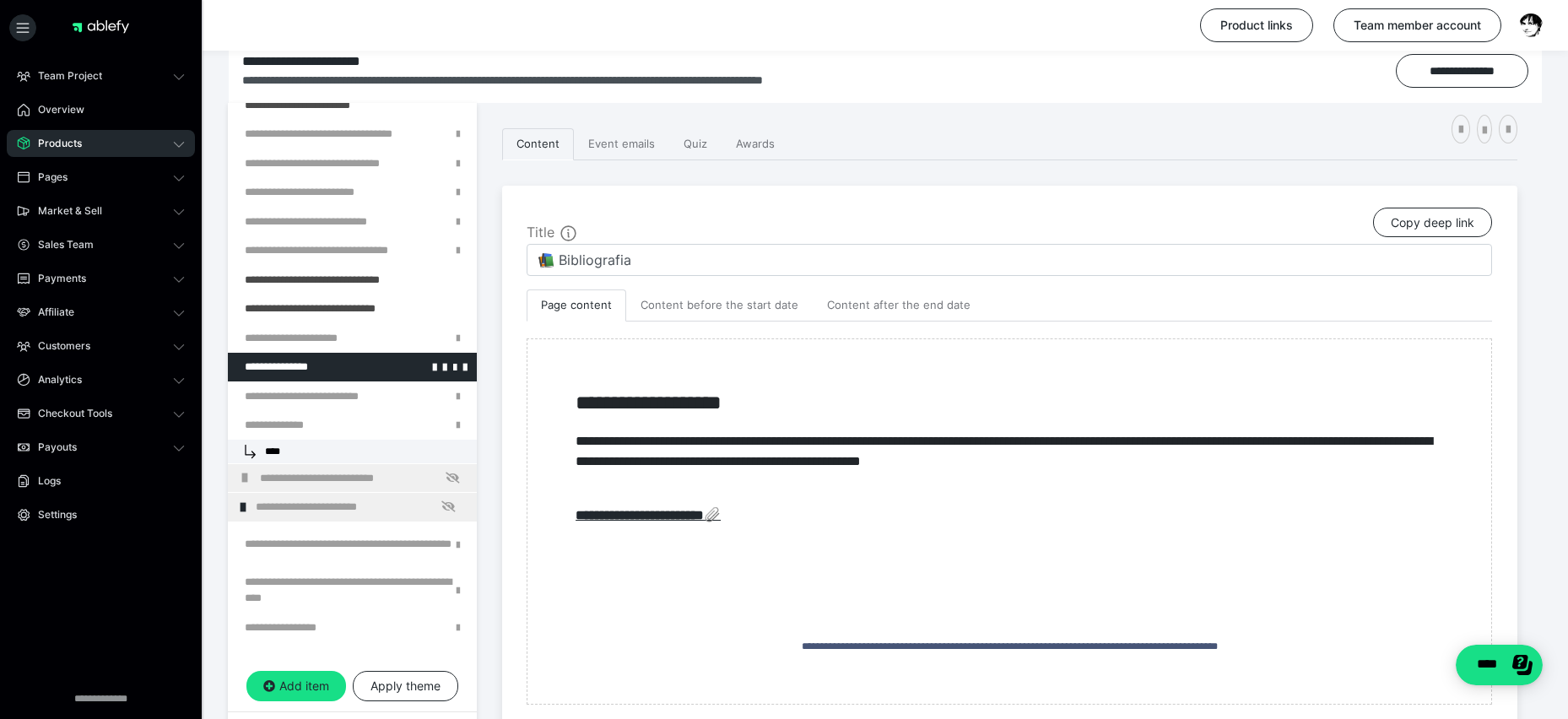 click at bounding box center [308, 367] 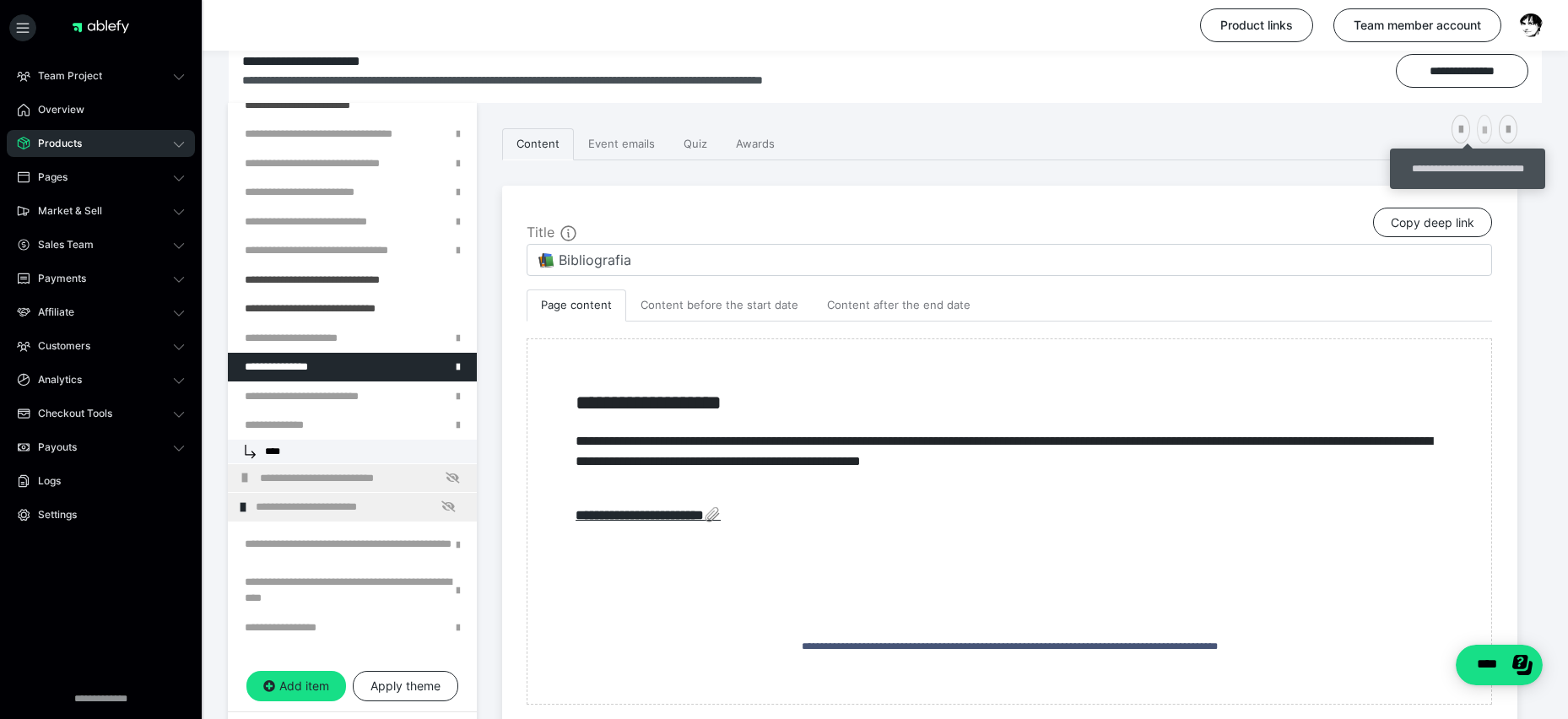 click at bounding box center [1484, 131] 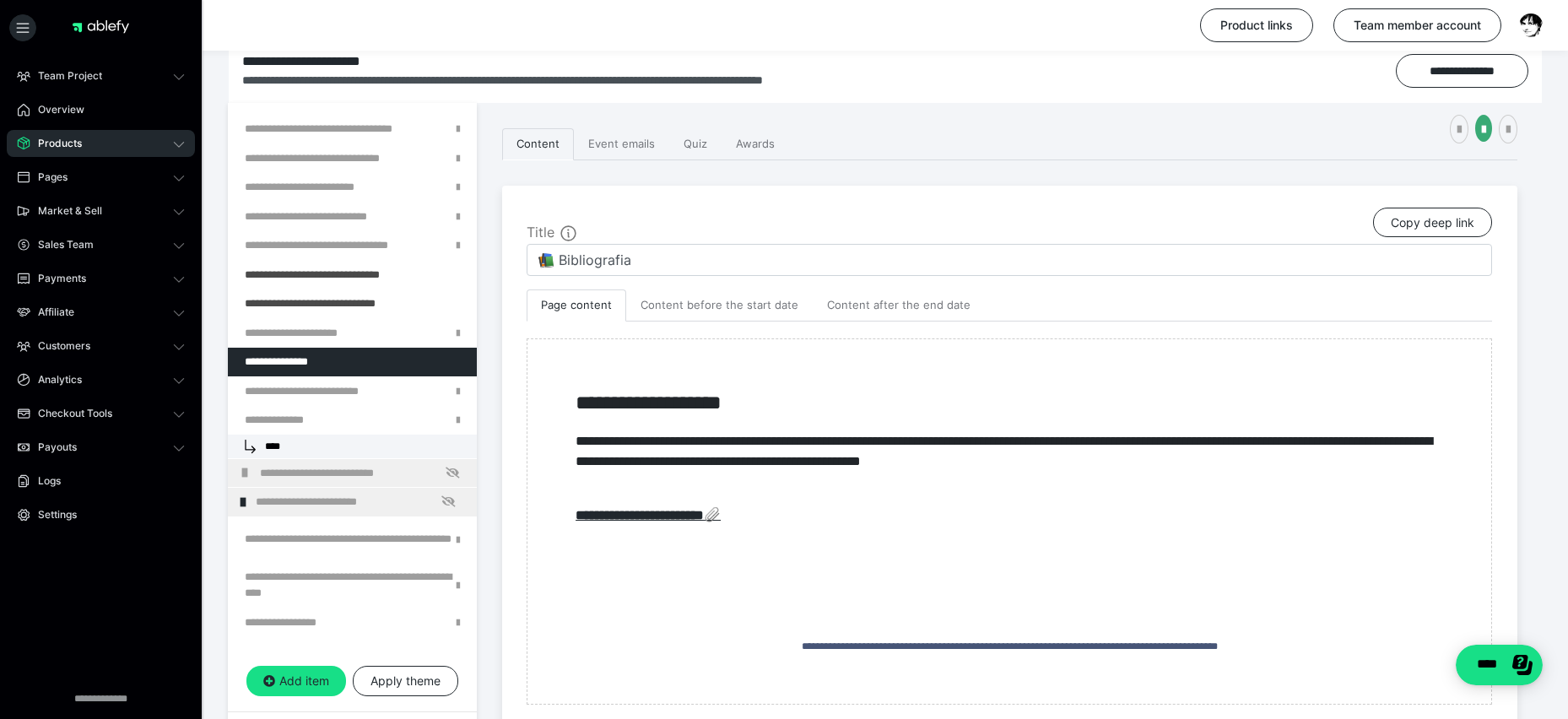 scroll, scrollTop: 843, scrollLeft: 0, axis: vertical 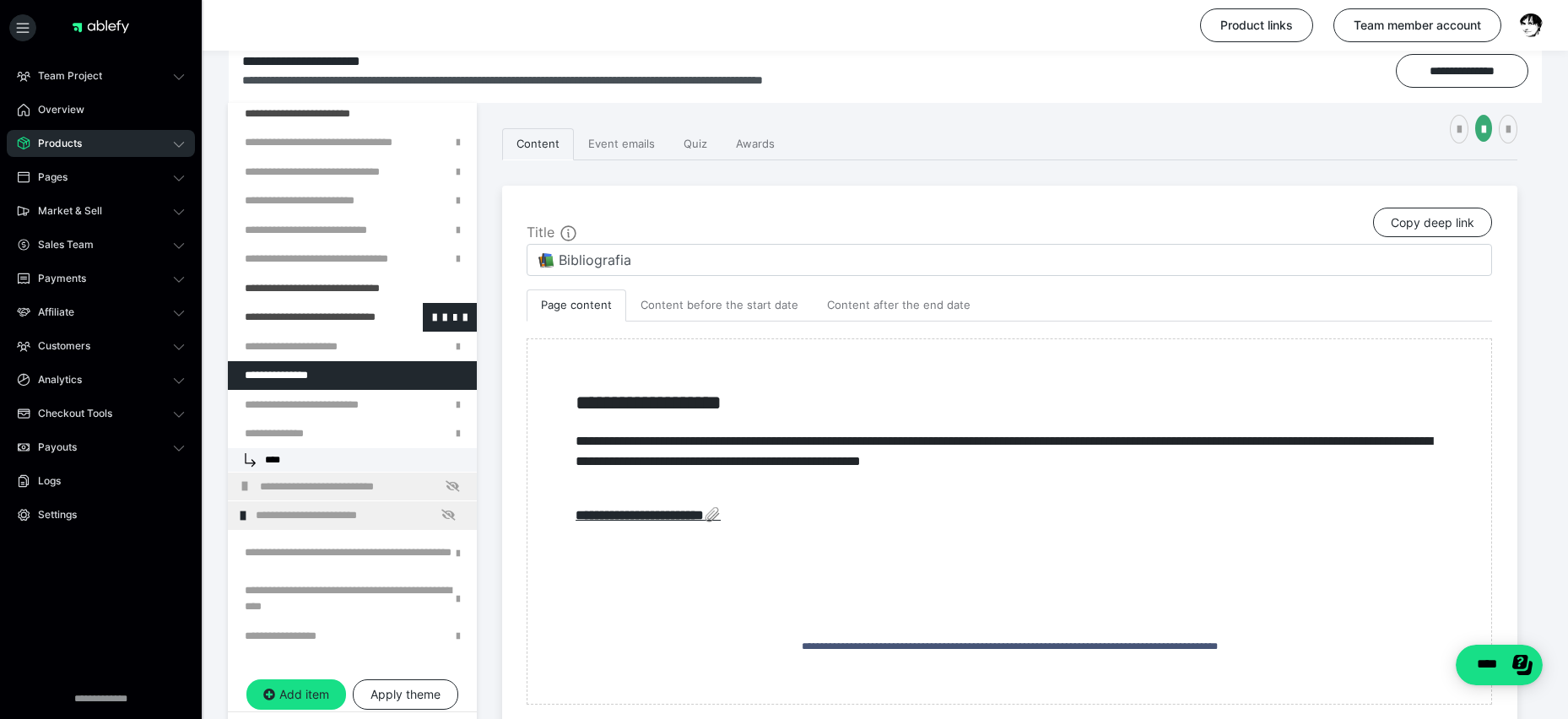 click at bounding box center [308, 317] 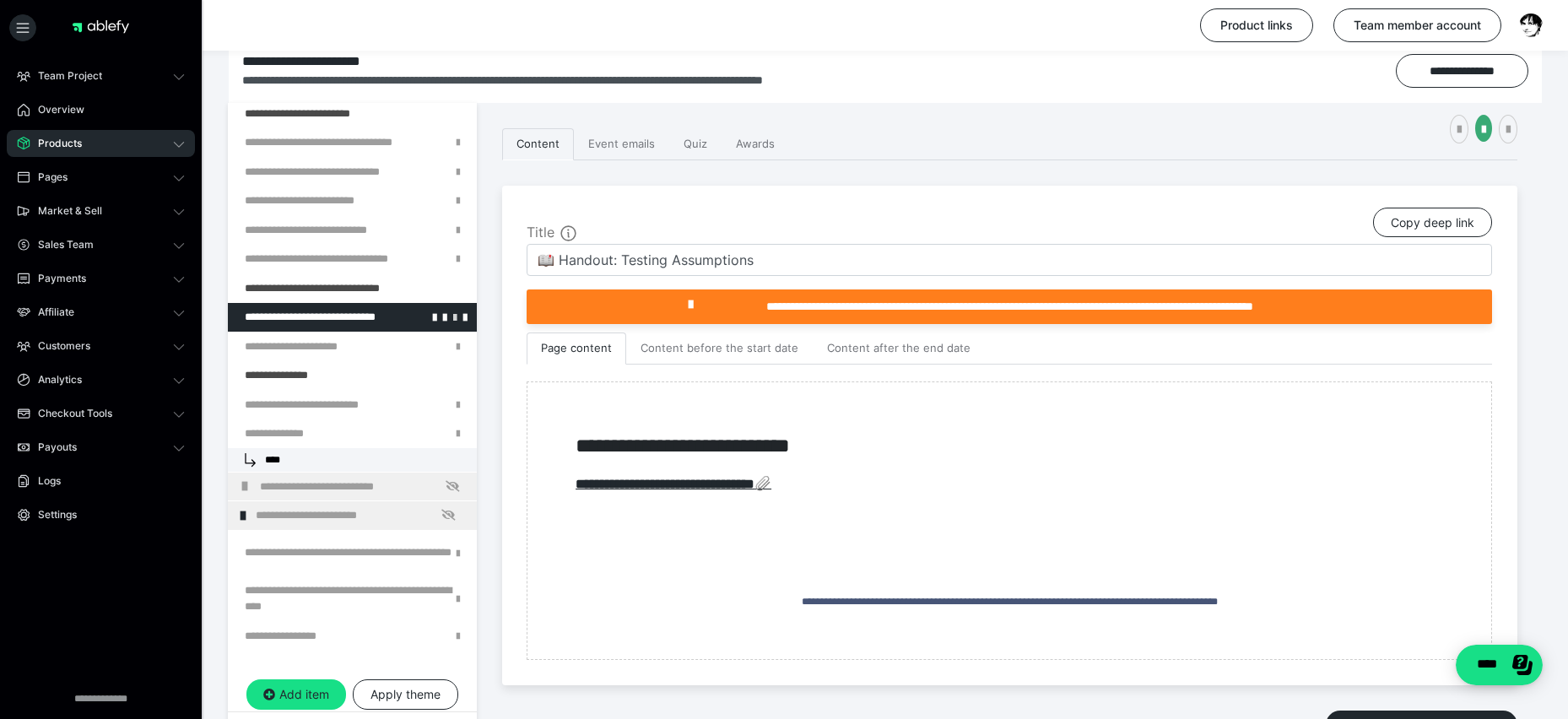 click at bounding box center [455, 316] 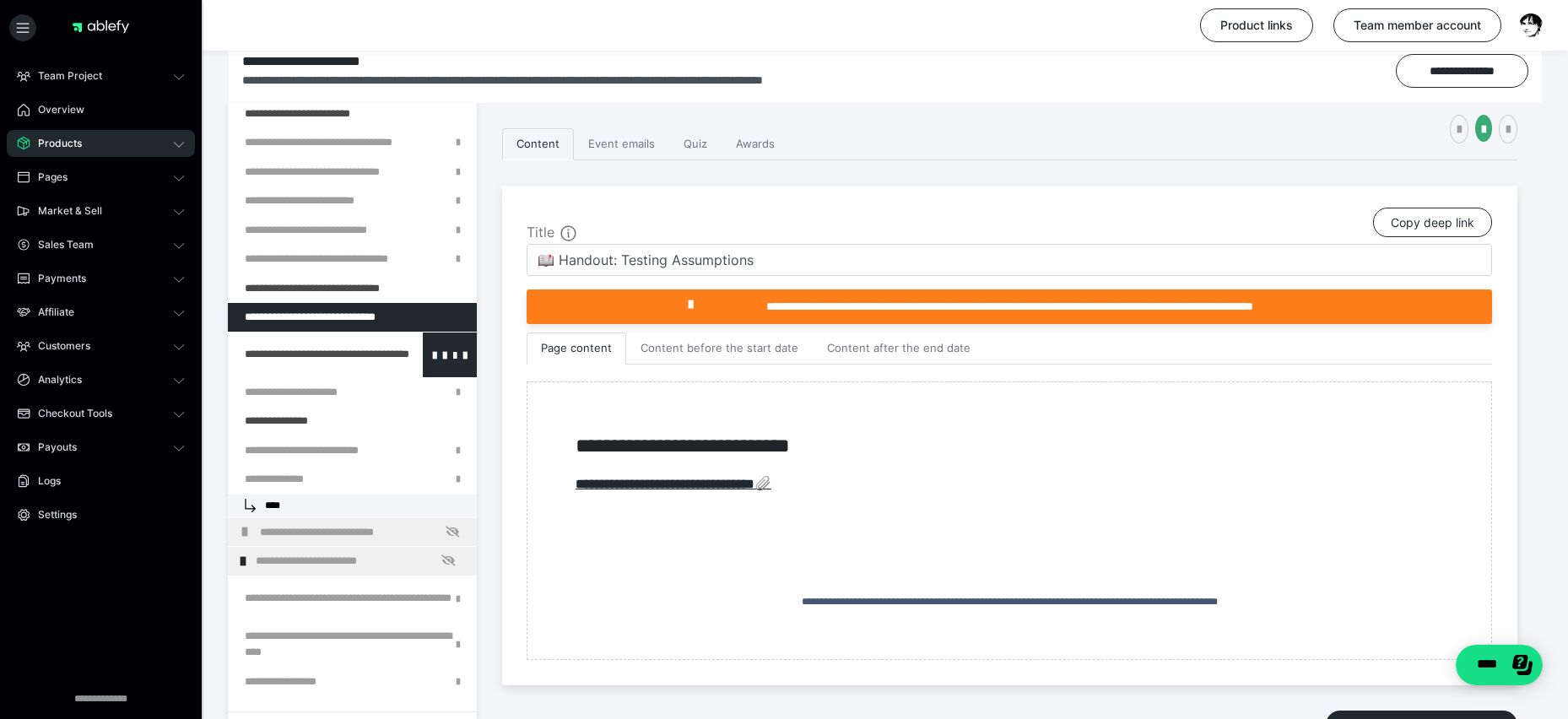 click at bounding box center [308, 354] 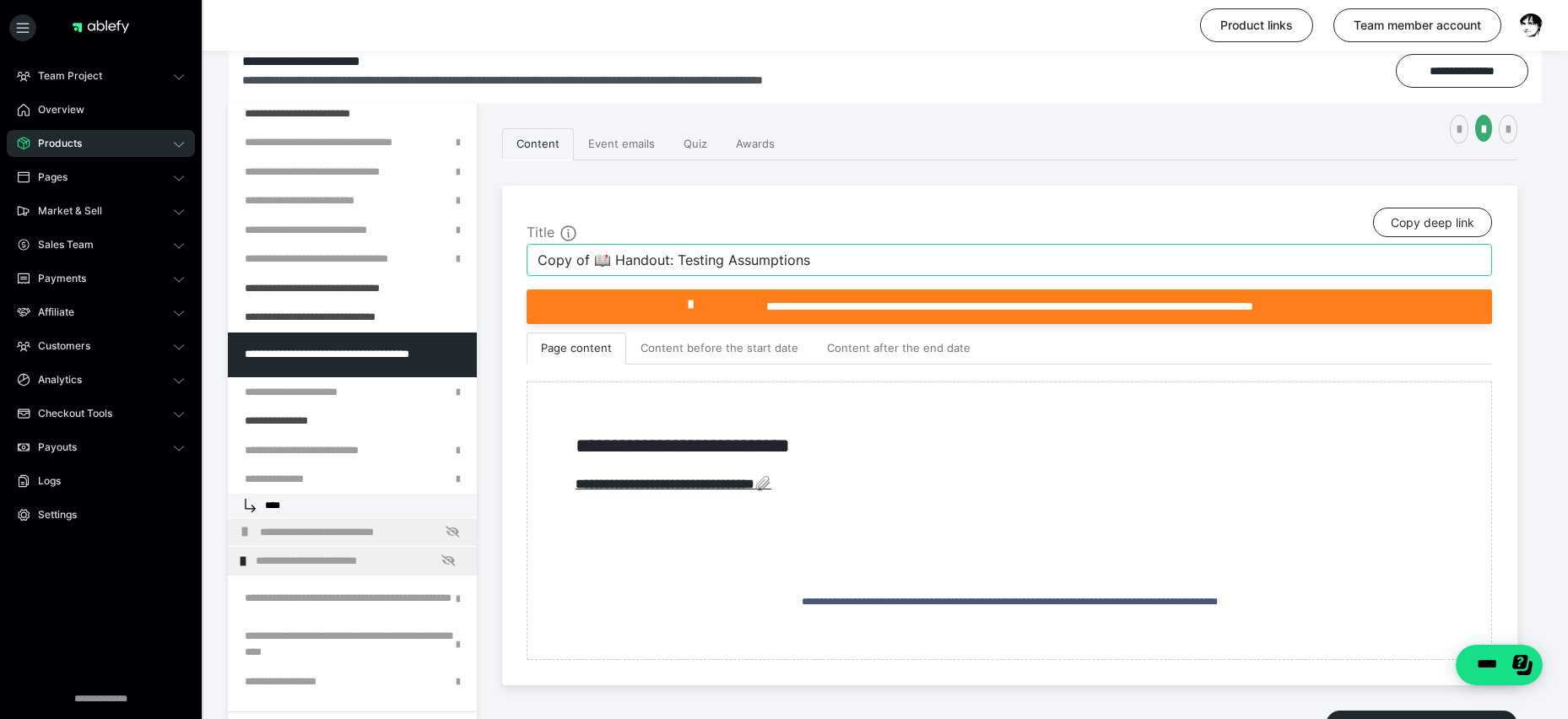 drag, startPoint x: 591, startPoint y: 257, endPoint x: 531, endPoint y: 257, distance: 60 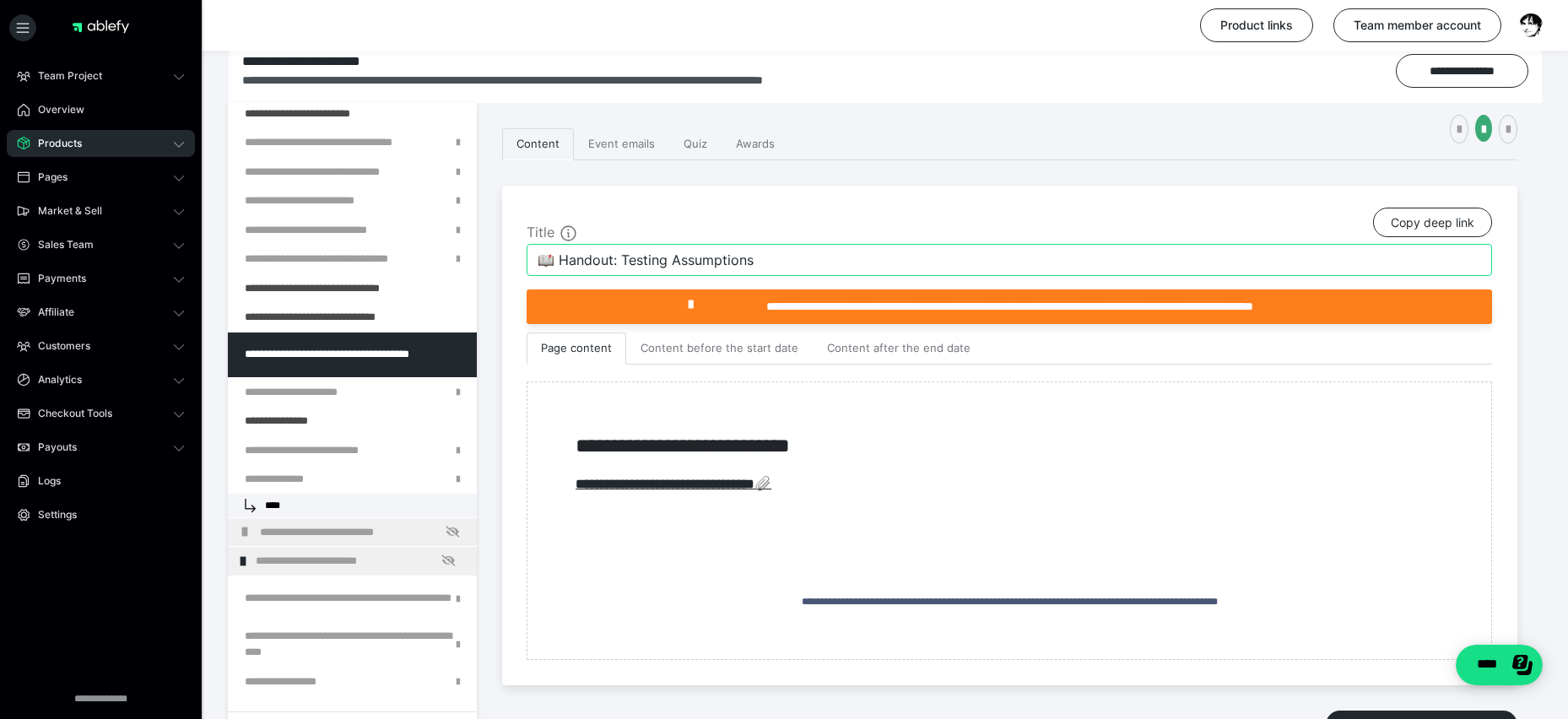 drag, startPoint x: 557, startPoint y: 260, endPoint x: 770, endPoint y: 264, distance: 213.03756 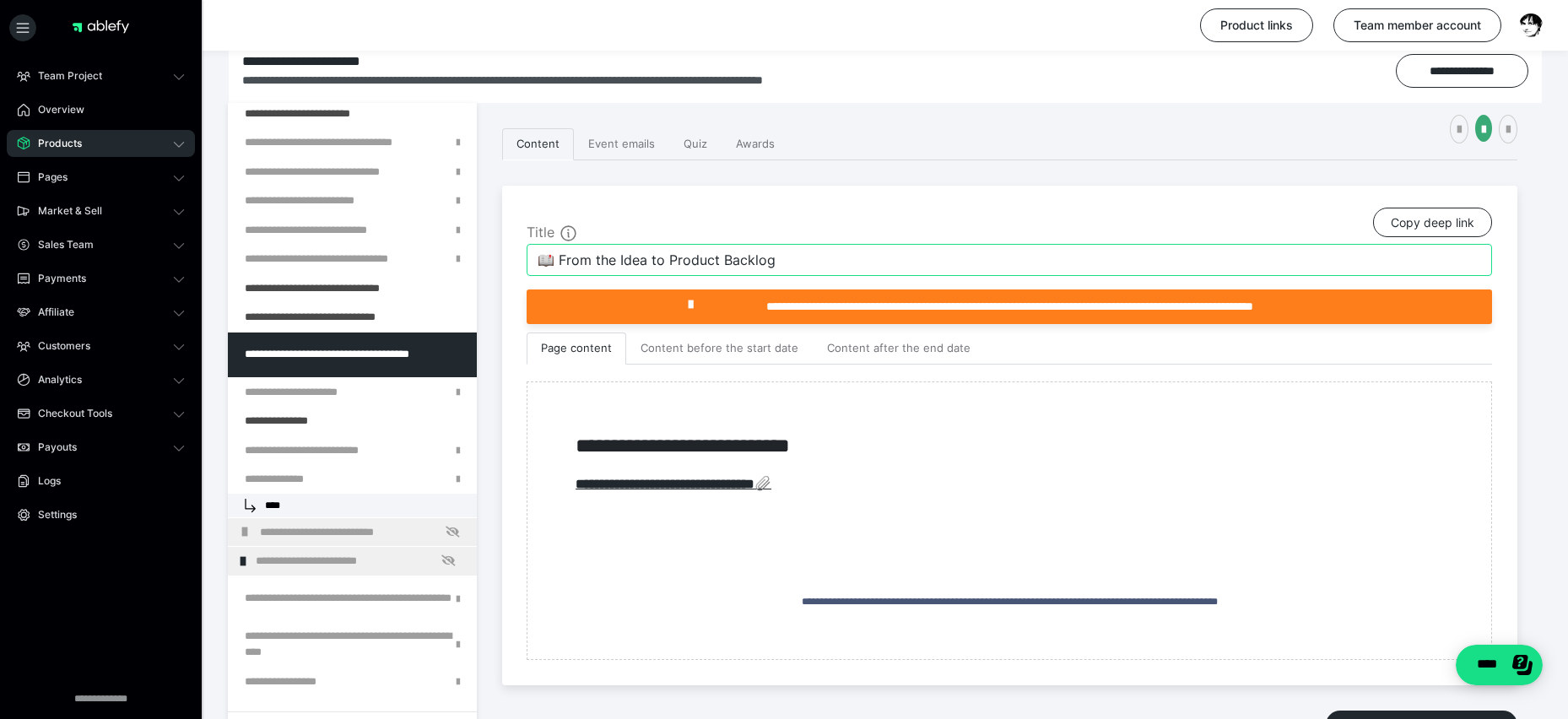 click on "📖 From the Idea to Product Backlog" at bounding box center [1009, 260] 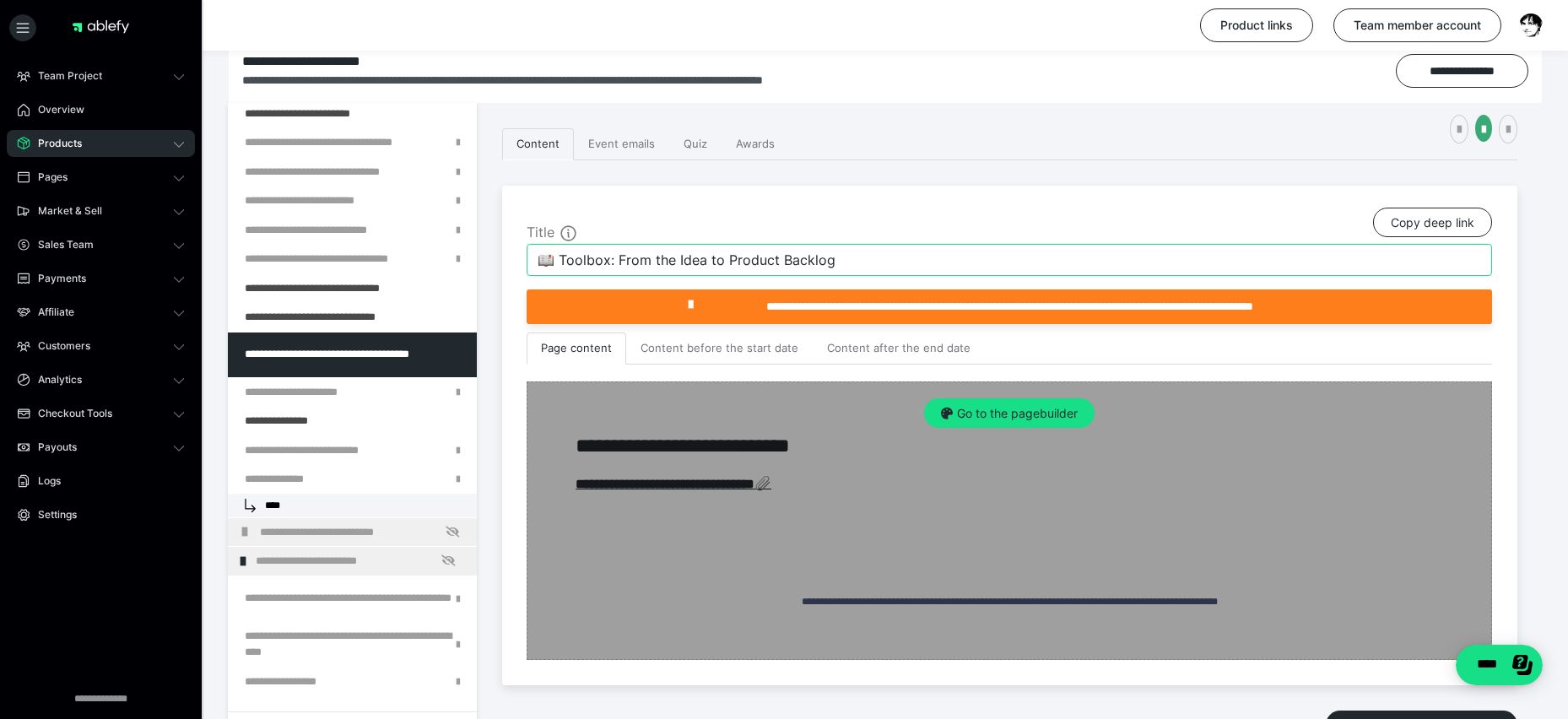 type on "📖 Toolbox: From the Idea to Product Backlog" 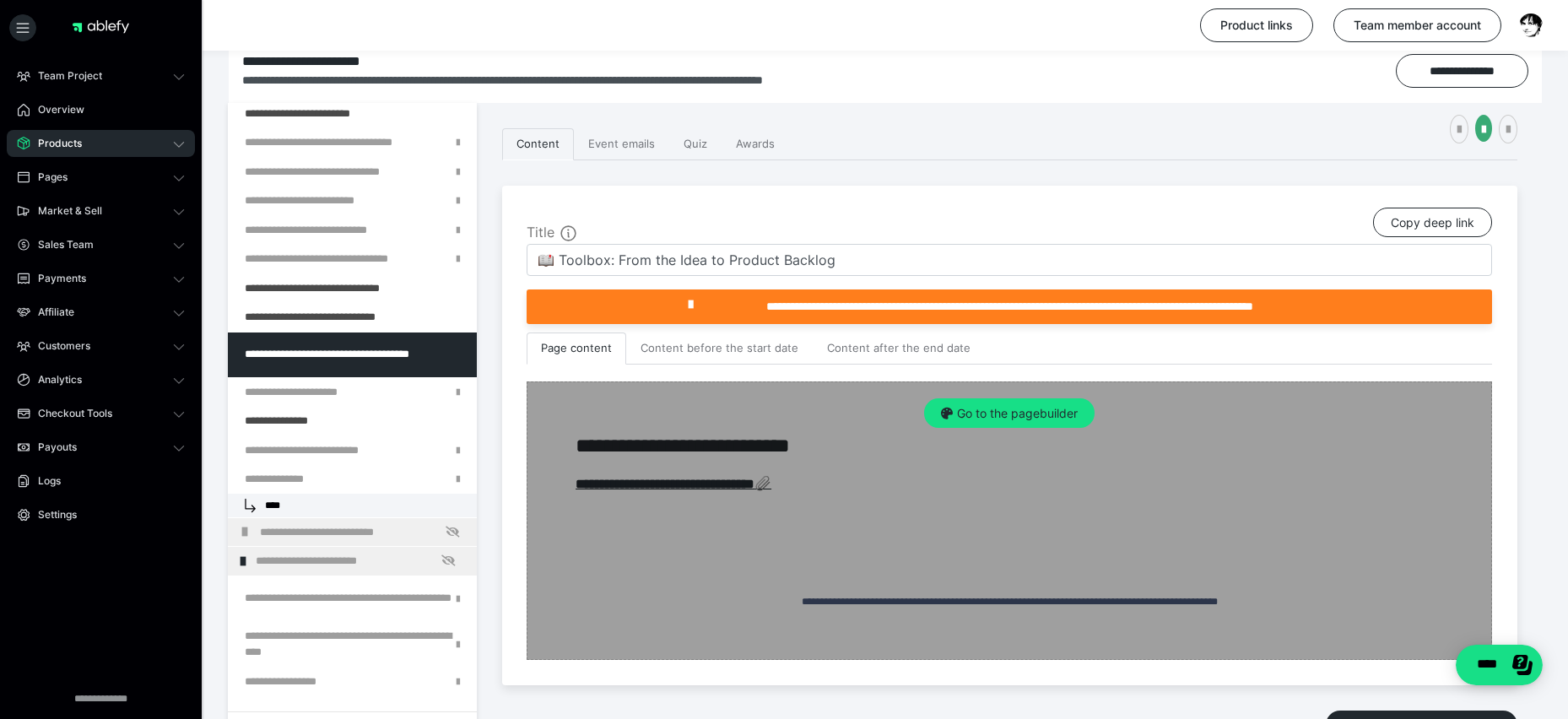 click on "Go to the pagebuilder" at bounding box center [1009, 521] 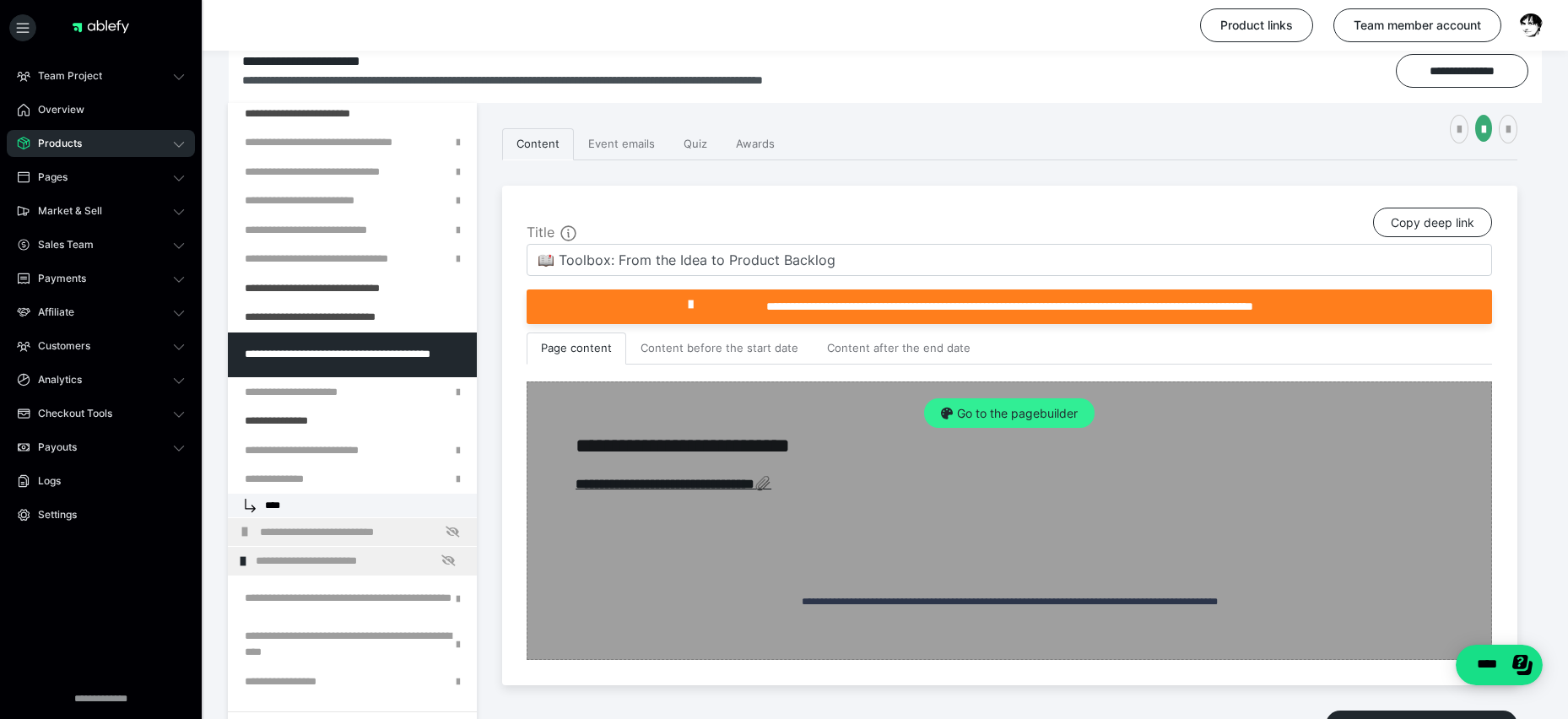 click on "Go to the pagebuilder" at bounding box center (1009, 414) 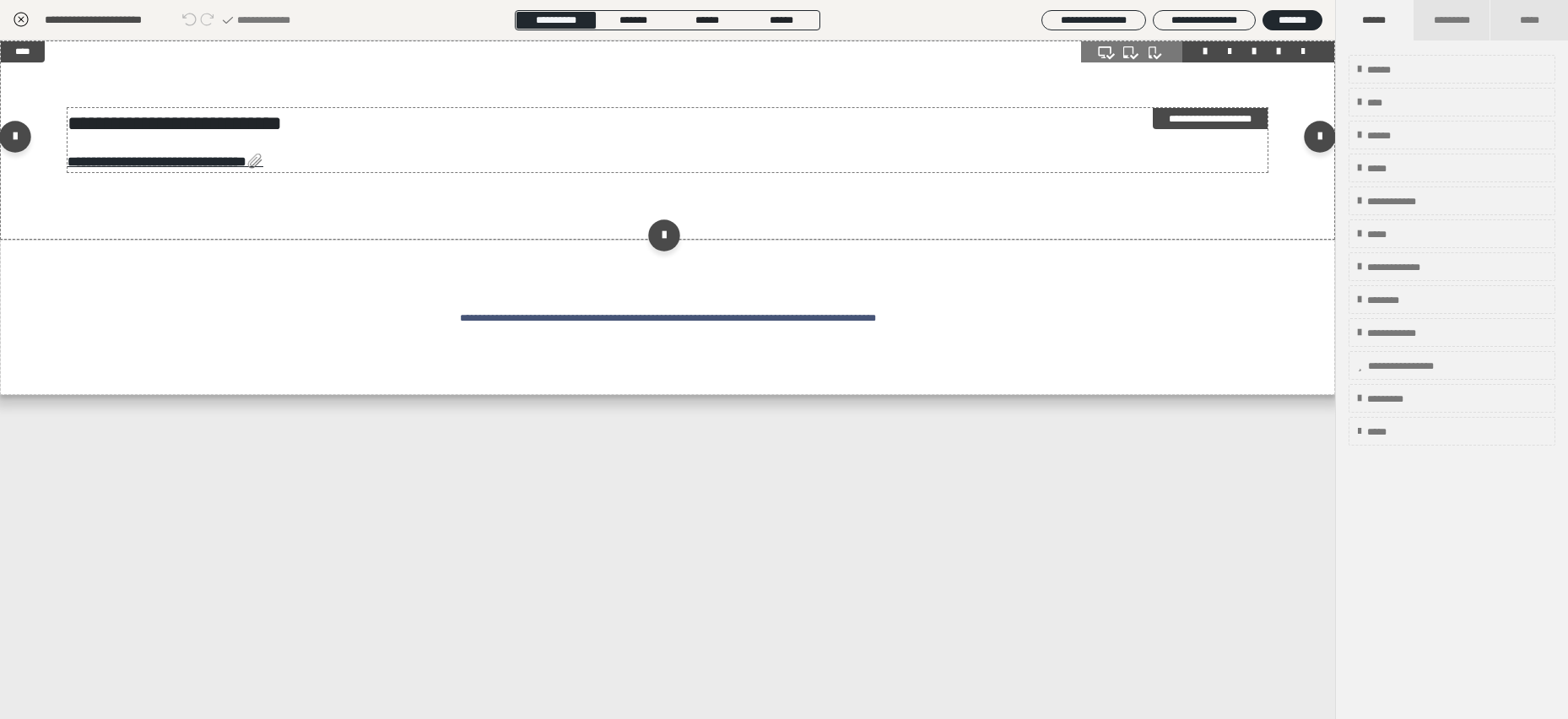 click on "**********" at bounding box center (175, 123) 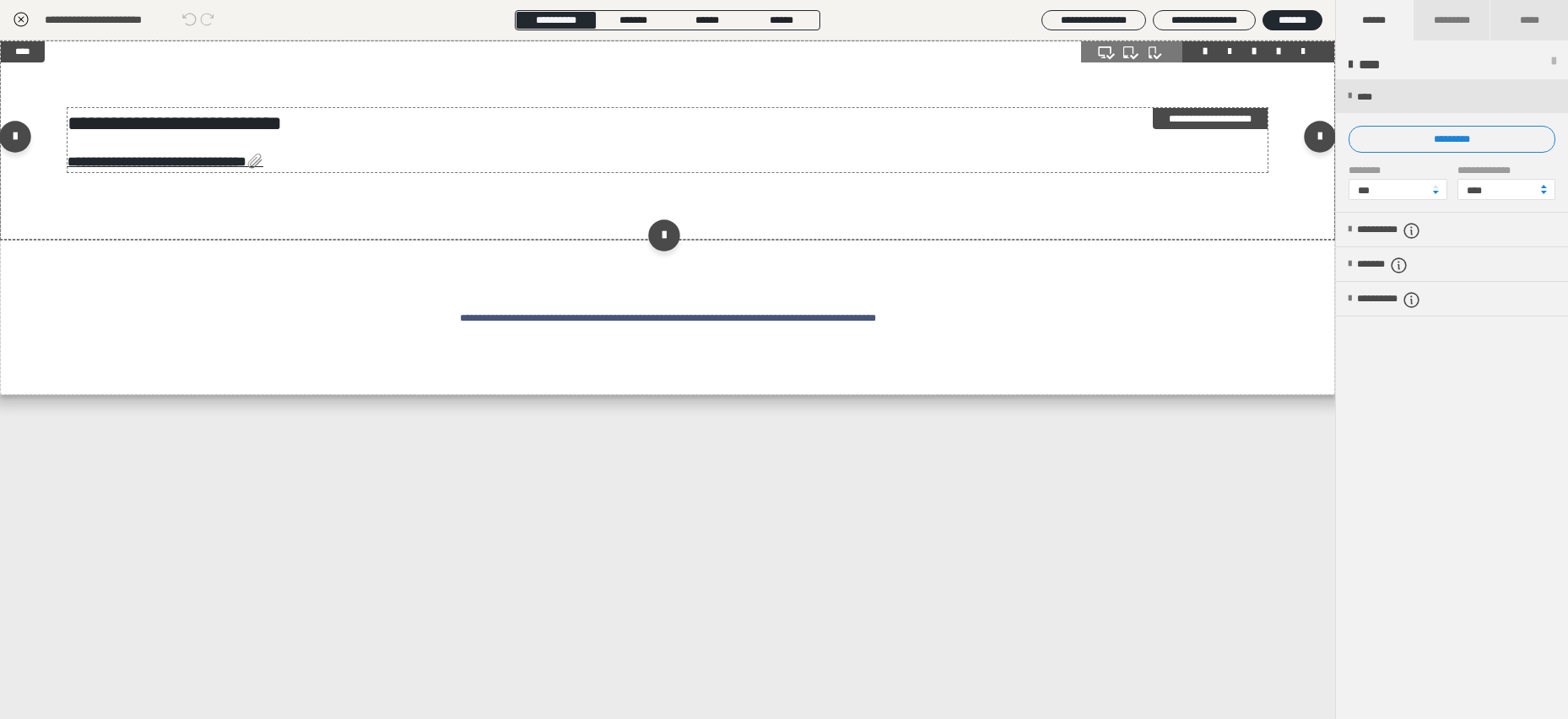 click on "**********" at bounding box center [668, 123] 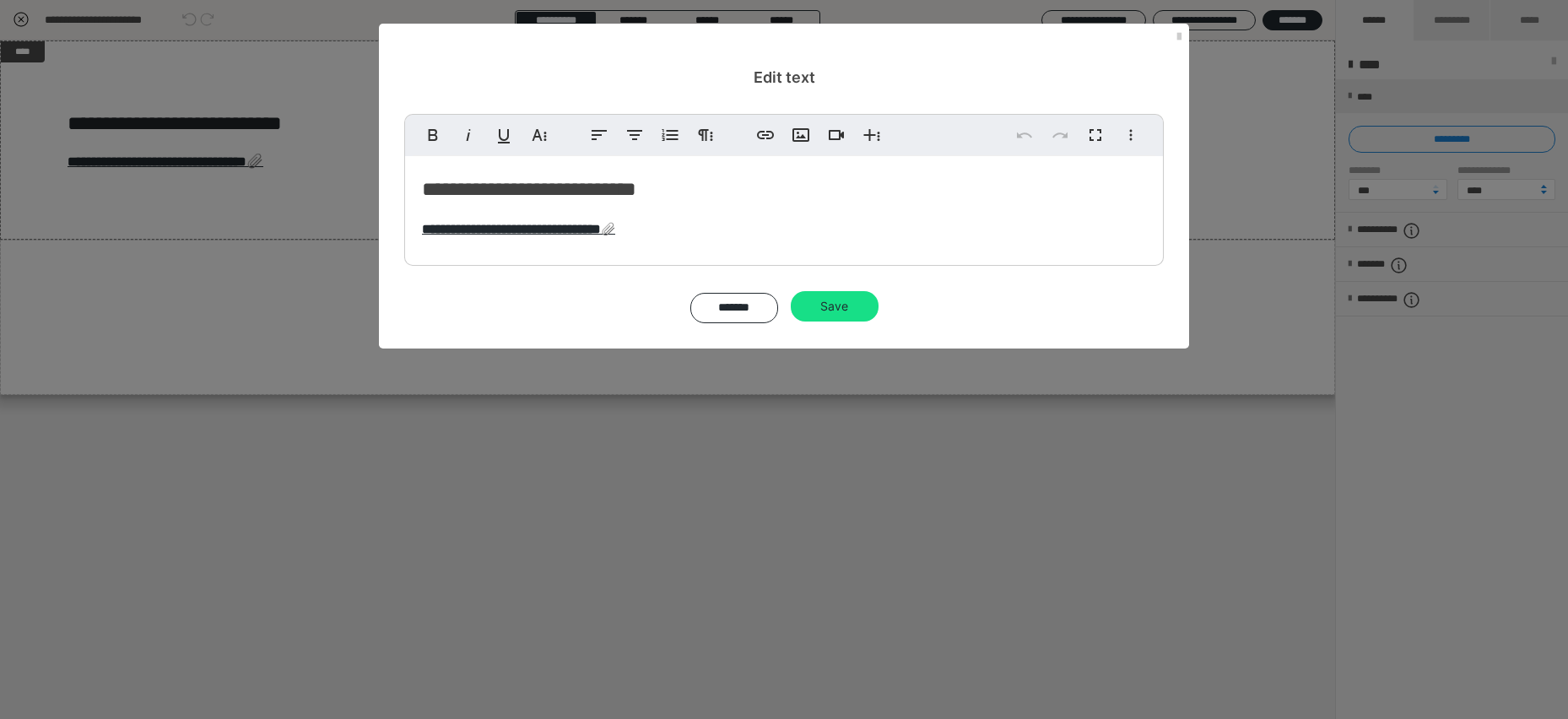 click on "**********" at bounding box center [529, 189] 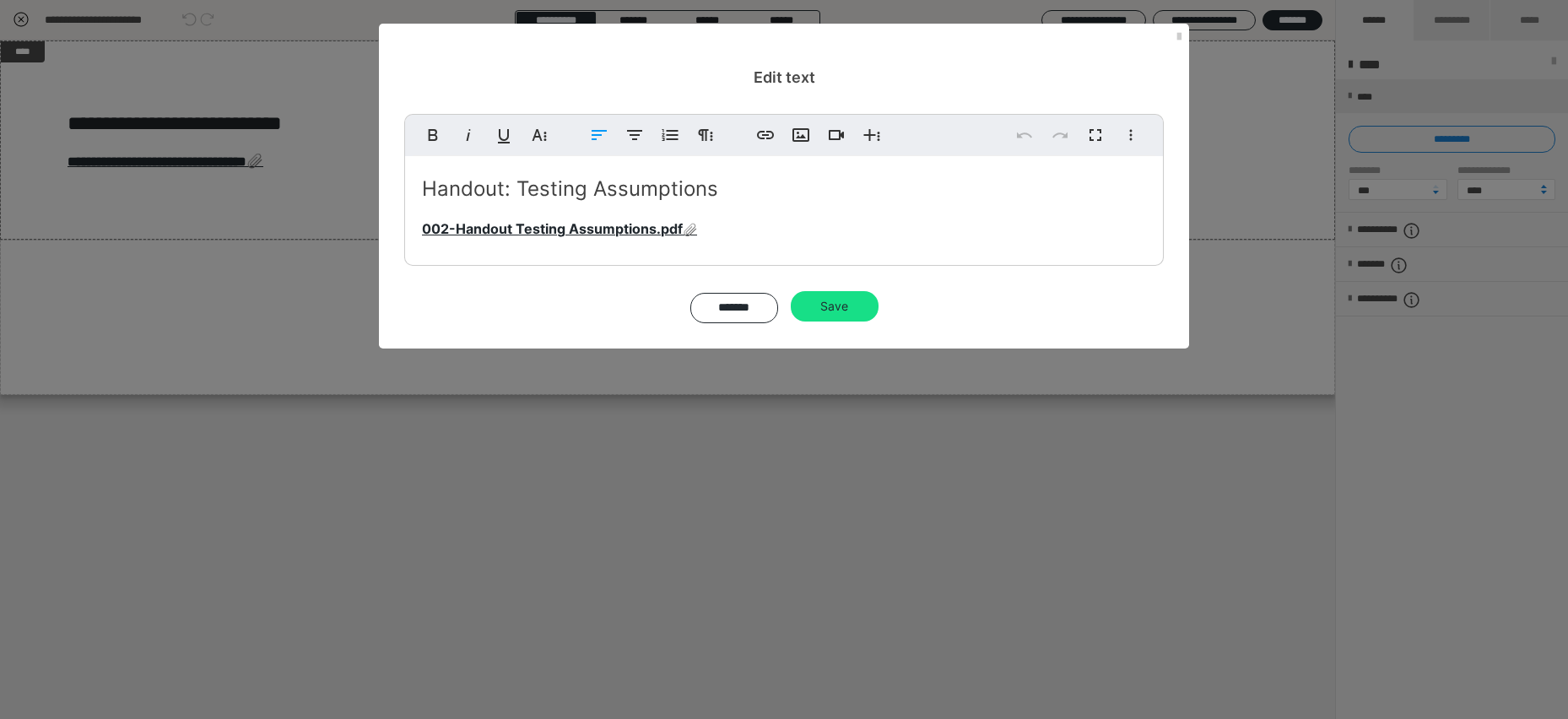 click on "Handout: Testing Assumptions" at bounding box center [570, 188] 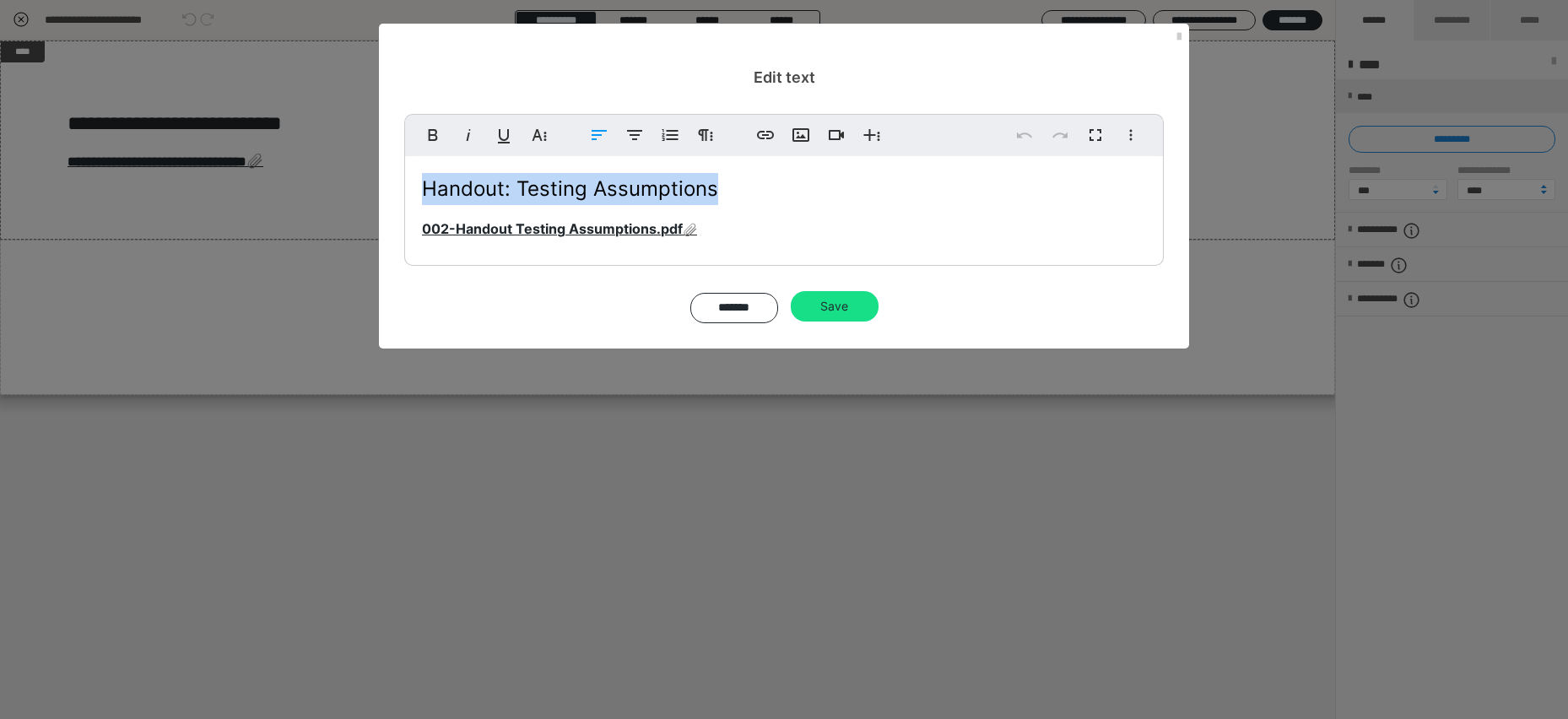 drag, startPoint x: 428, startPoint y: 189, endPoint x: 711, endPoint y: 191, distance: 283.00707 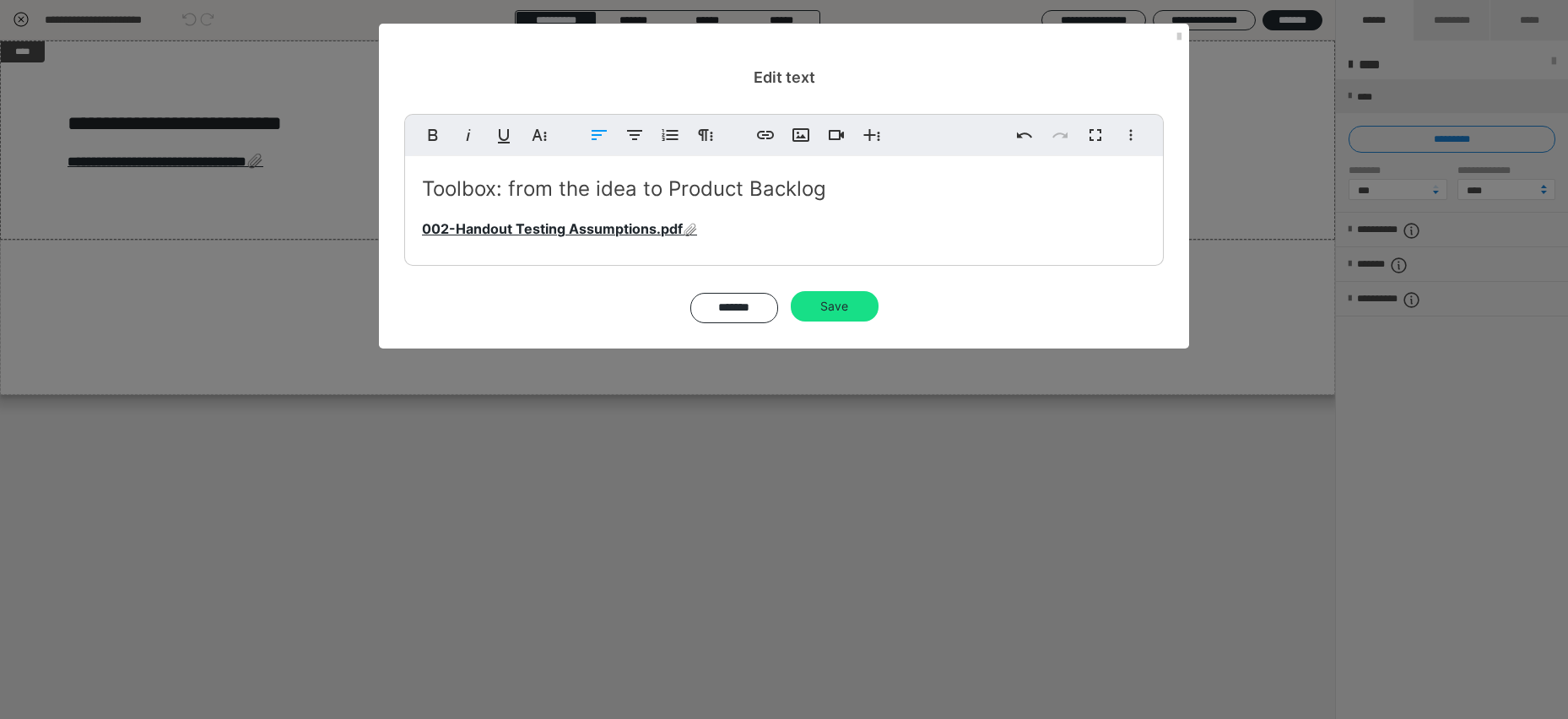 click on "Toolbox: from the idea to Product Backlog 002-Handout Testing Assumptions.pdf" at bounding box center (784, 207) 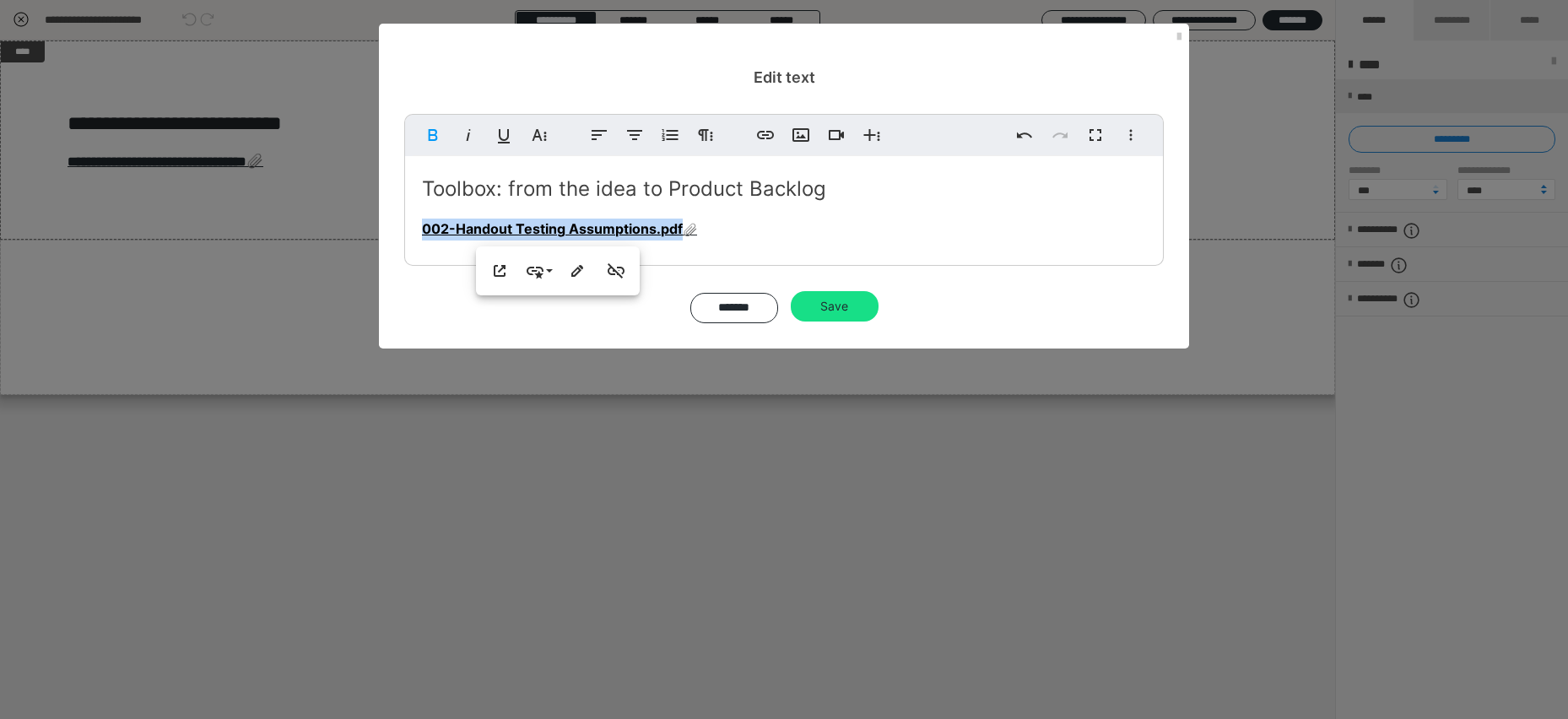 drag, startPoint x: 721, startPoint y: 230, endPoint x: 406, endPoint y: 230, distance: 315 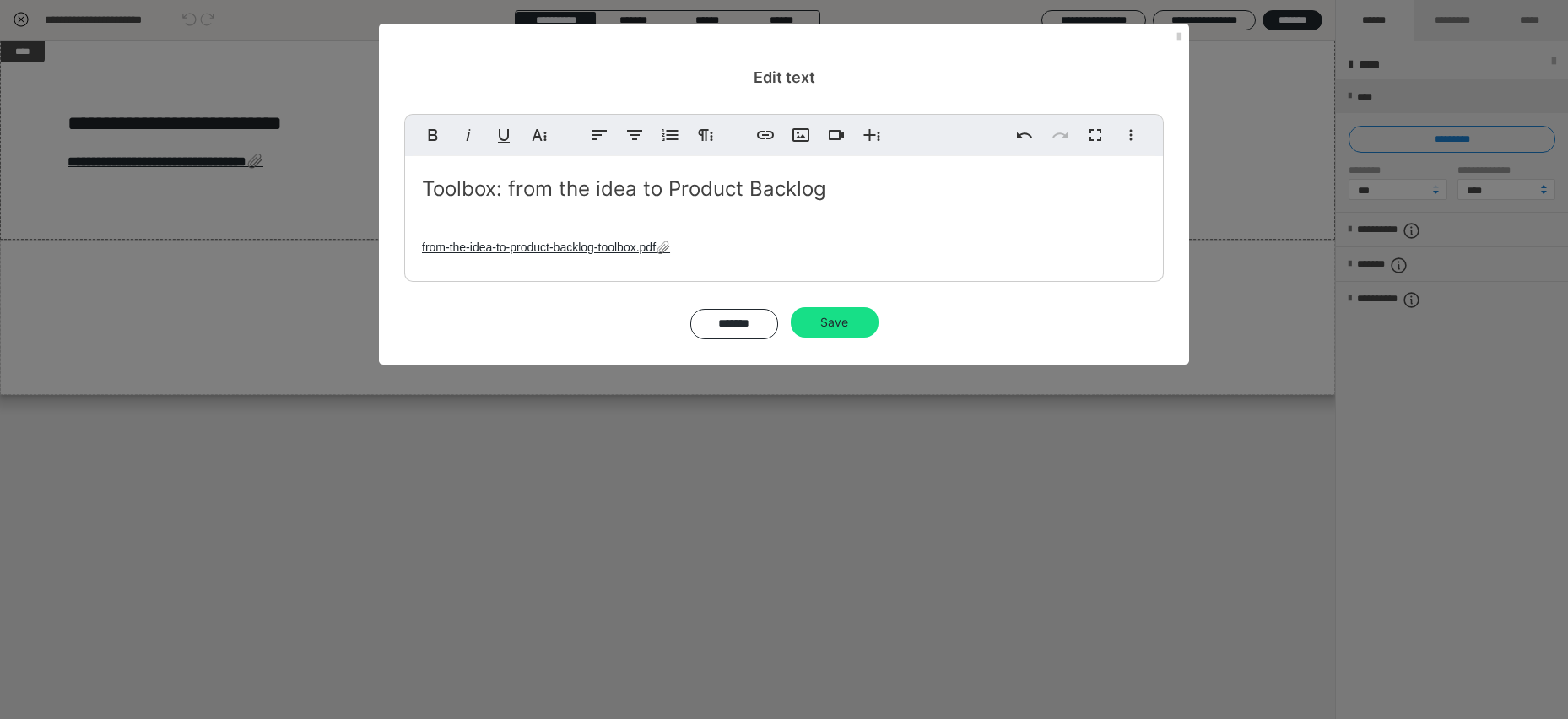 click on "Toolbox: from the idea to Product Backlog from-the-idea-to-product-backlog-toolbox.pdf" at bounding box center (784, 214) 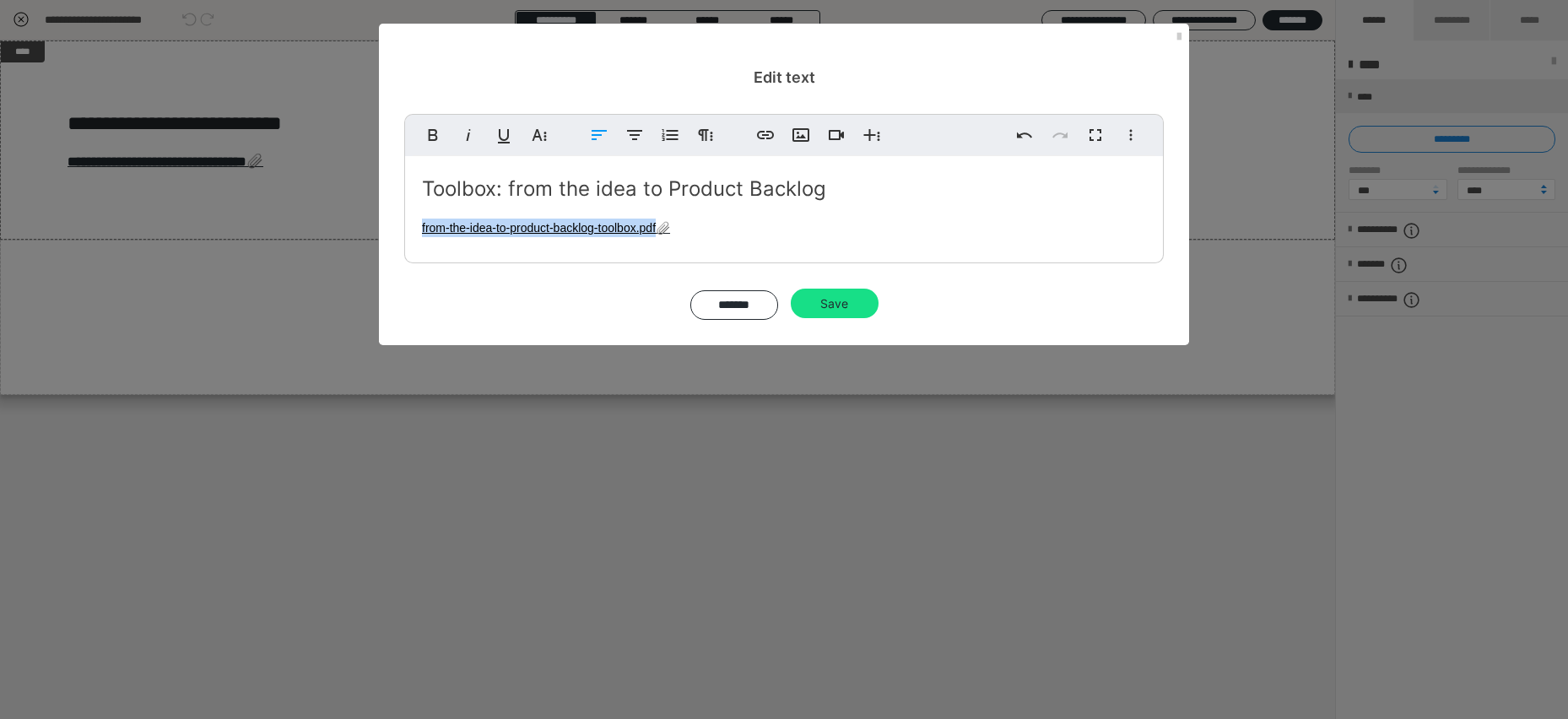 drag, startPoint x: 709, startPoint y: 234, endPoint x: 405, endPoint y: 233, distance: 304.0016 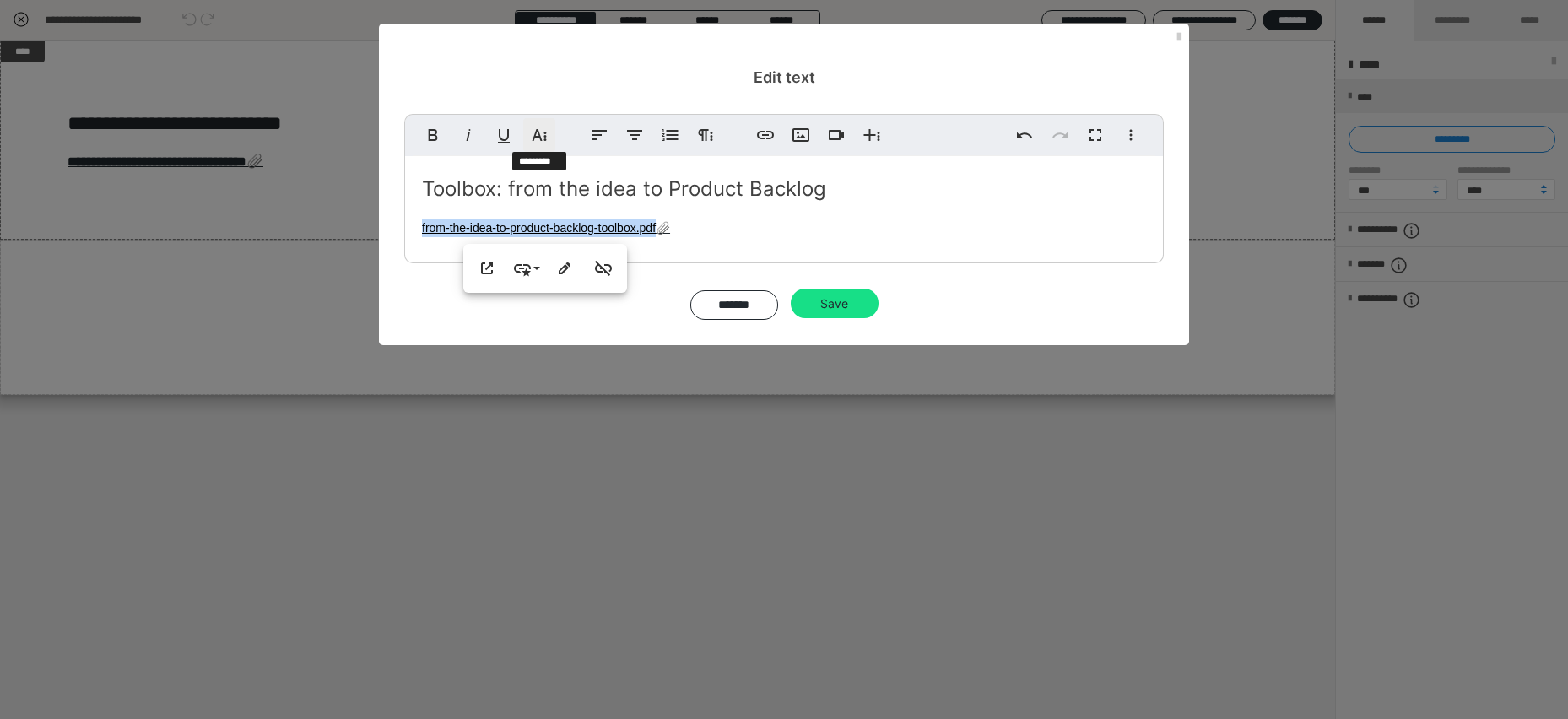 click 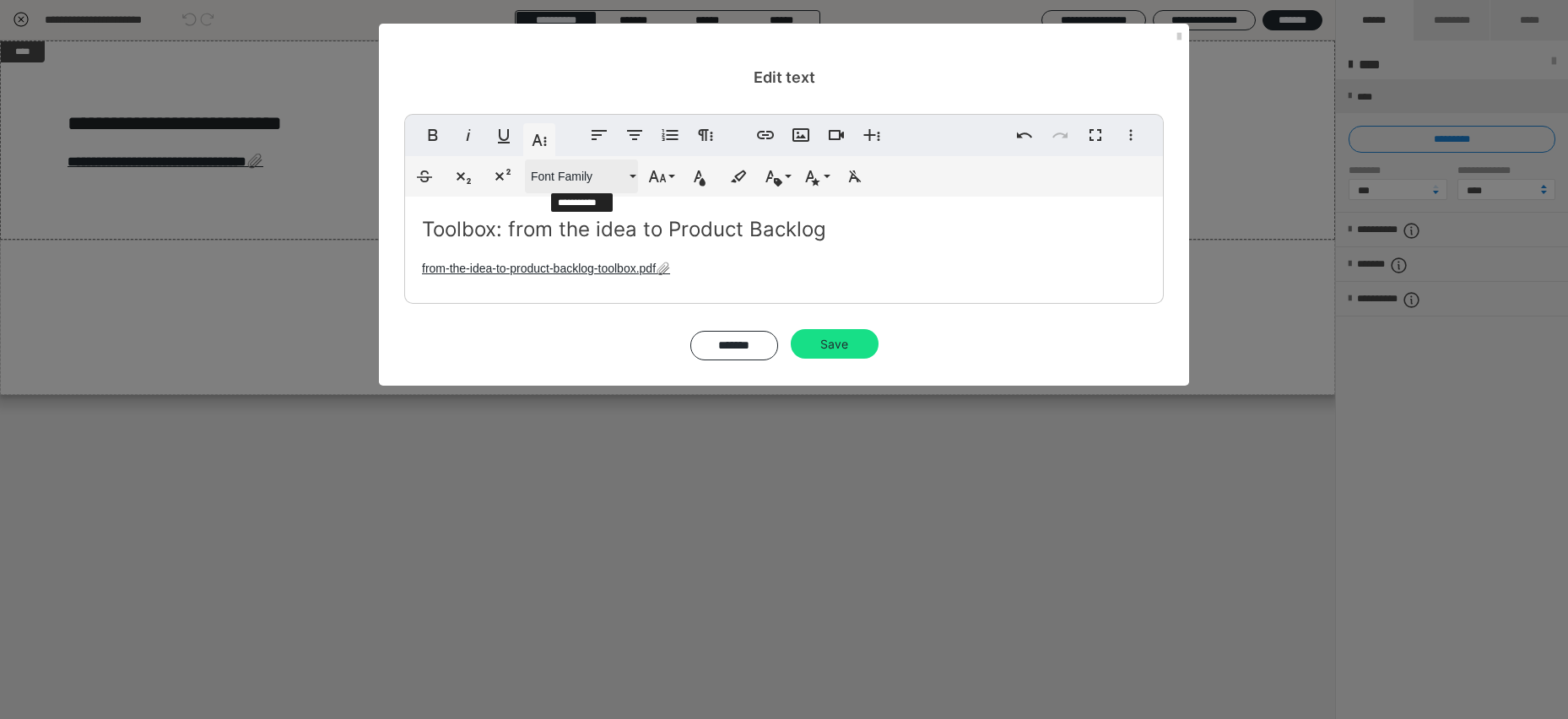 click on "Font Family" at bounding box center [578, 176] 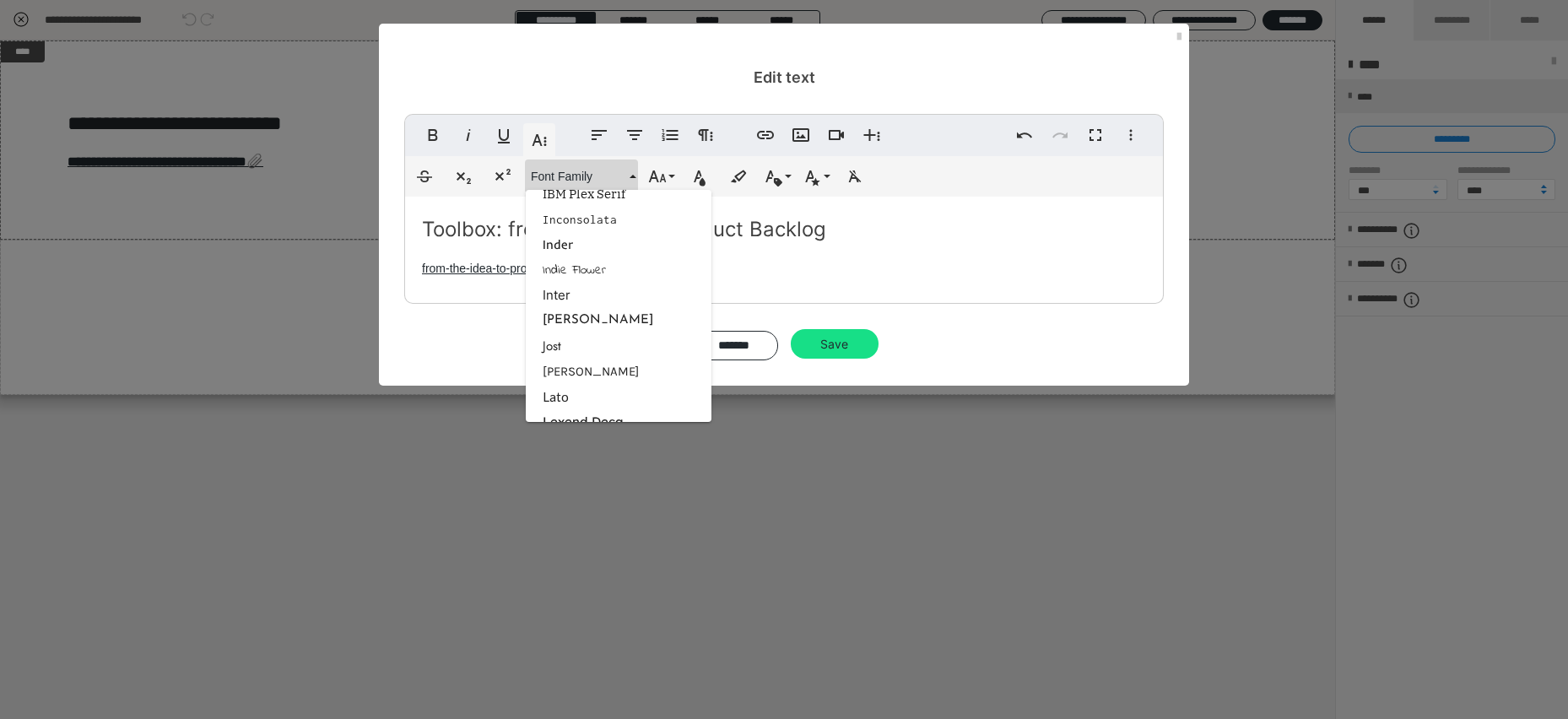 scroll, scrollTop: 1224, scrollLeft: 0, axis: vertical 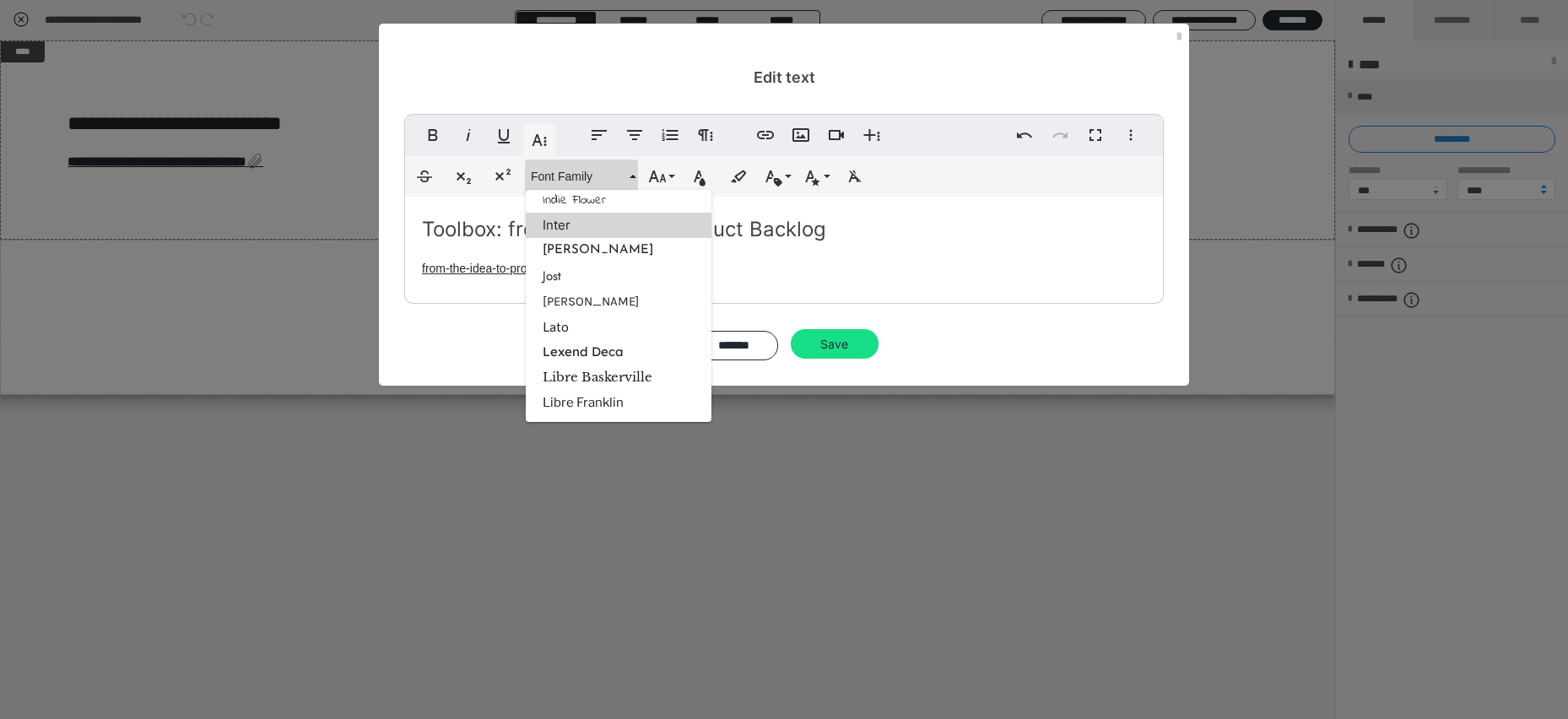 click on "Inter" at bounding box center [619, 225] 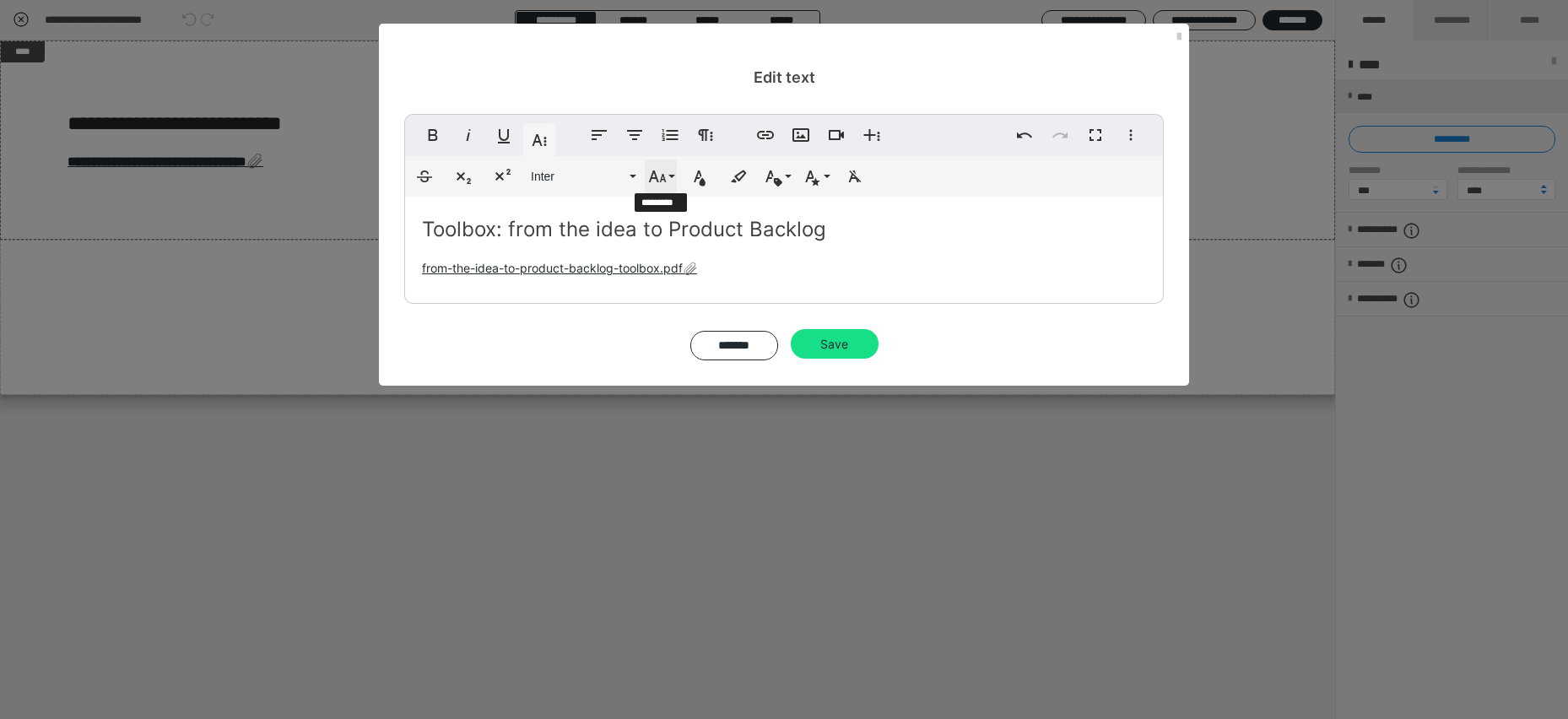 click on "Font Size" at bounding box center [661, 176] 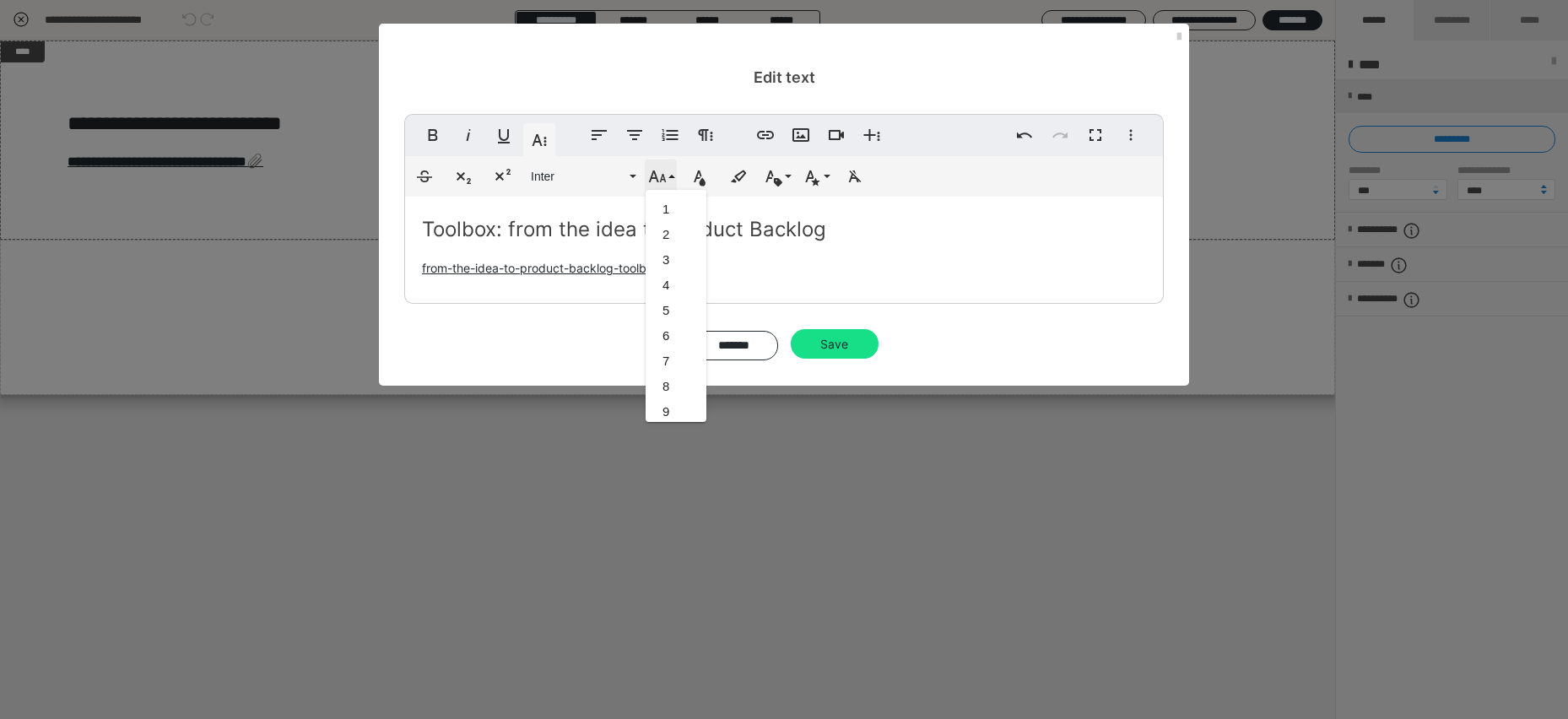 scroll, scrollTop: 349, scrollLeft: 0, axis: vertical 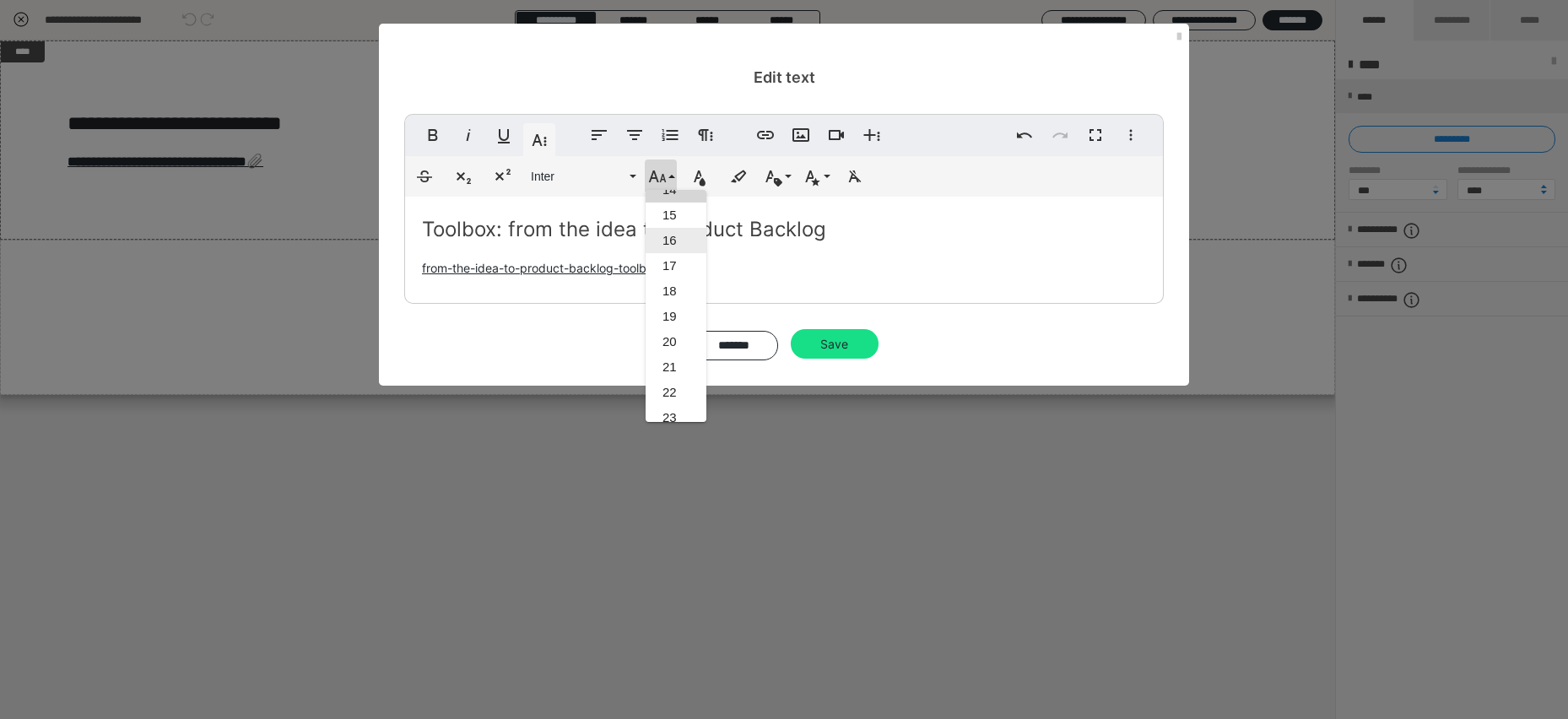 click on "16" at bounding box center (676, 241) 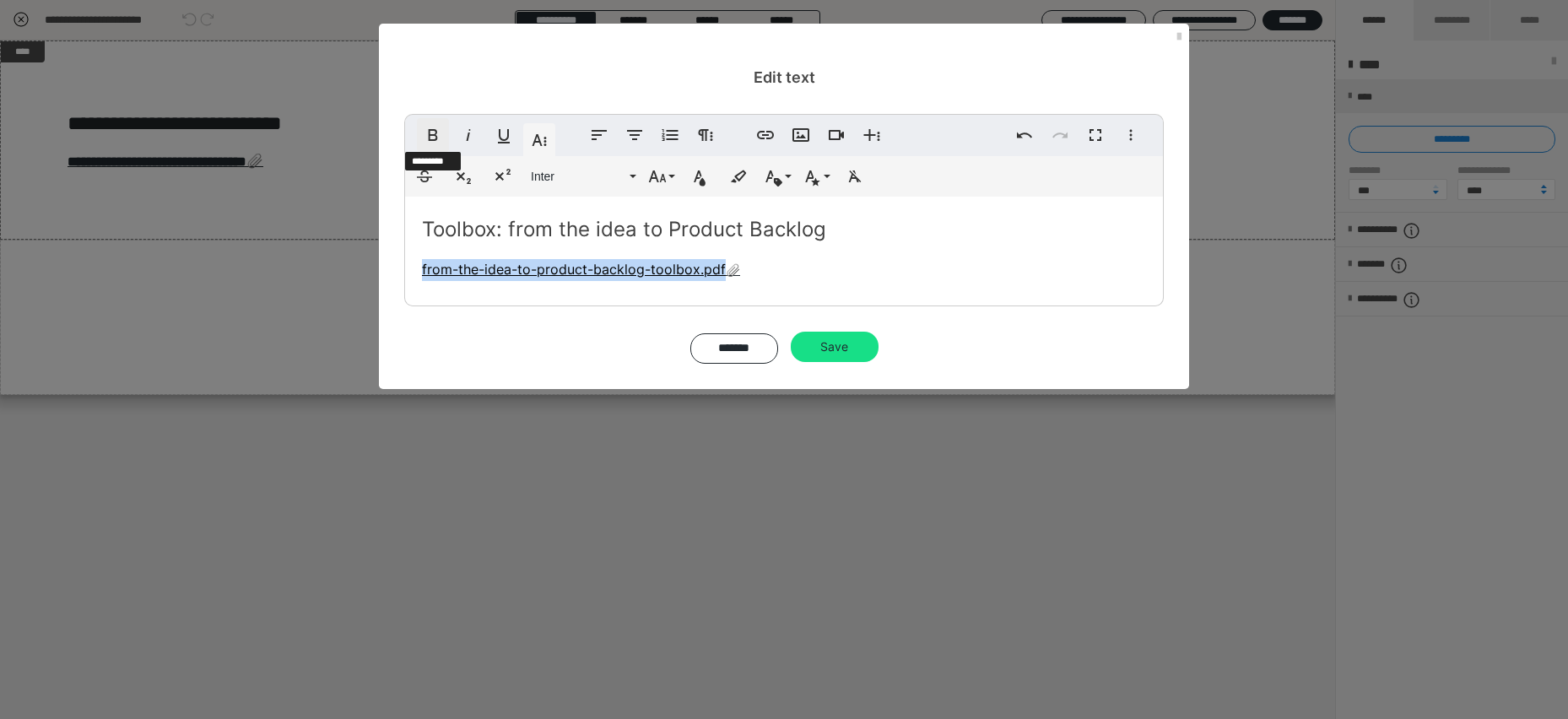 click 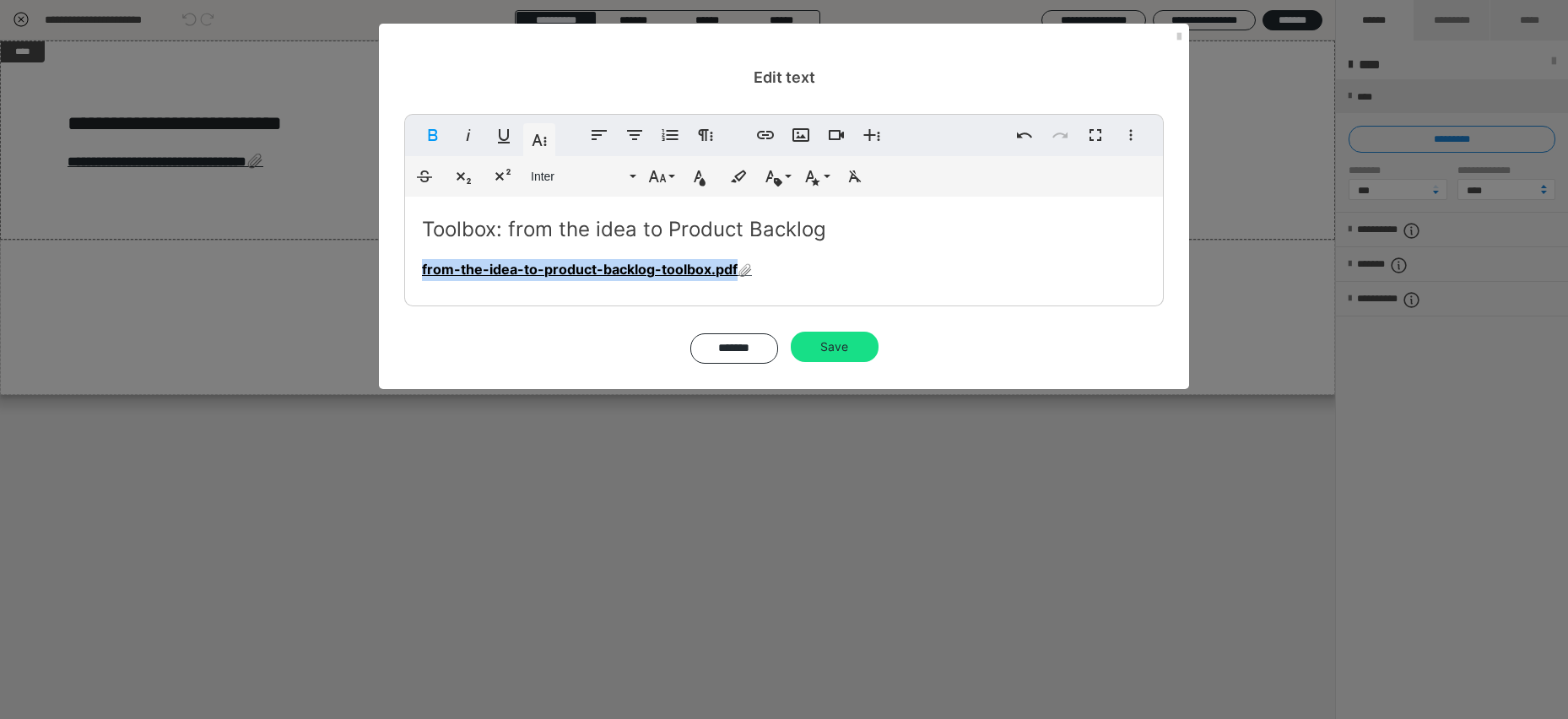 click on "from-the-idea-to-product-backlog-toolbox.pdf" at bounding box center (580, 269) 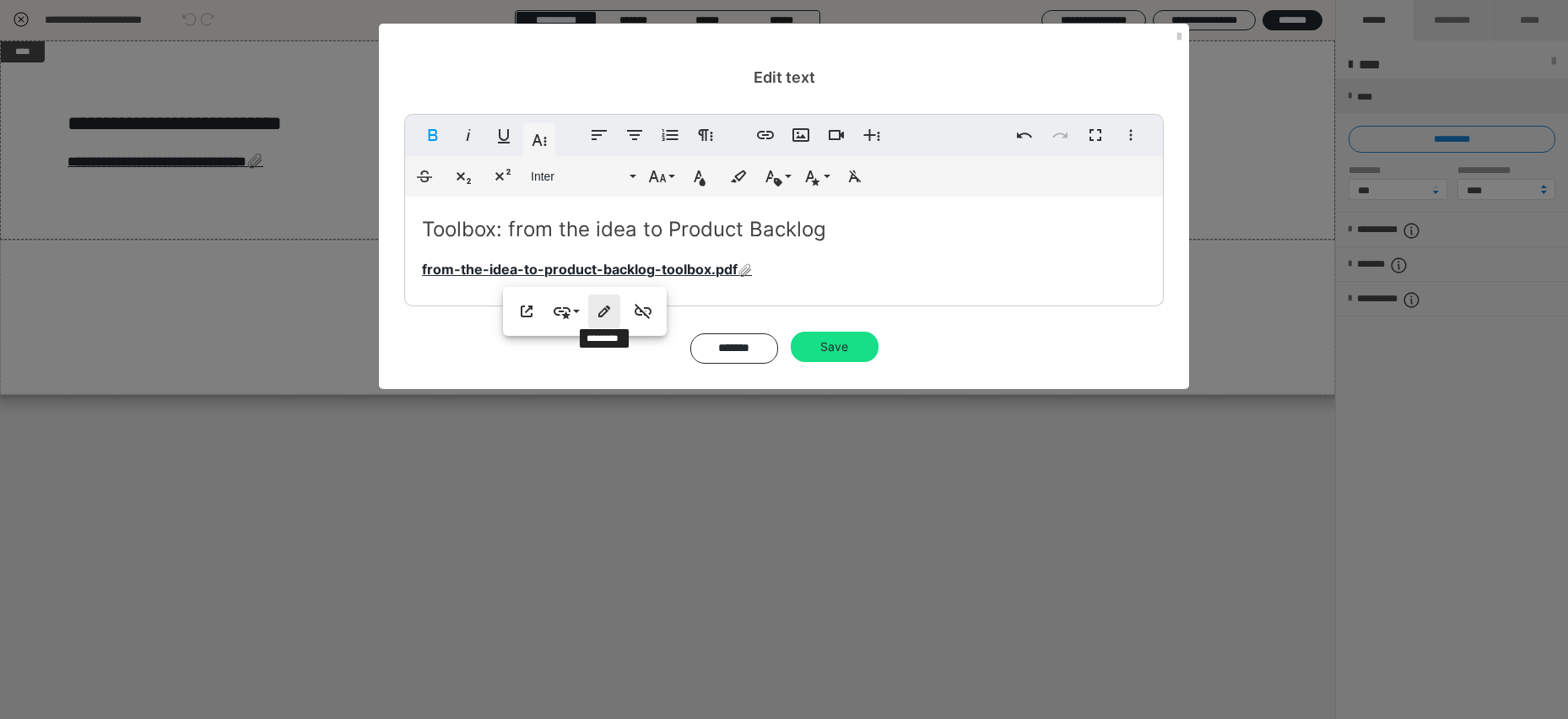 click 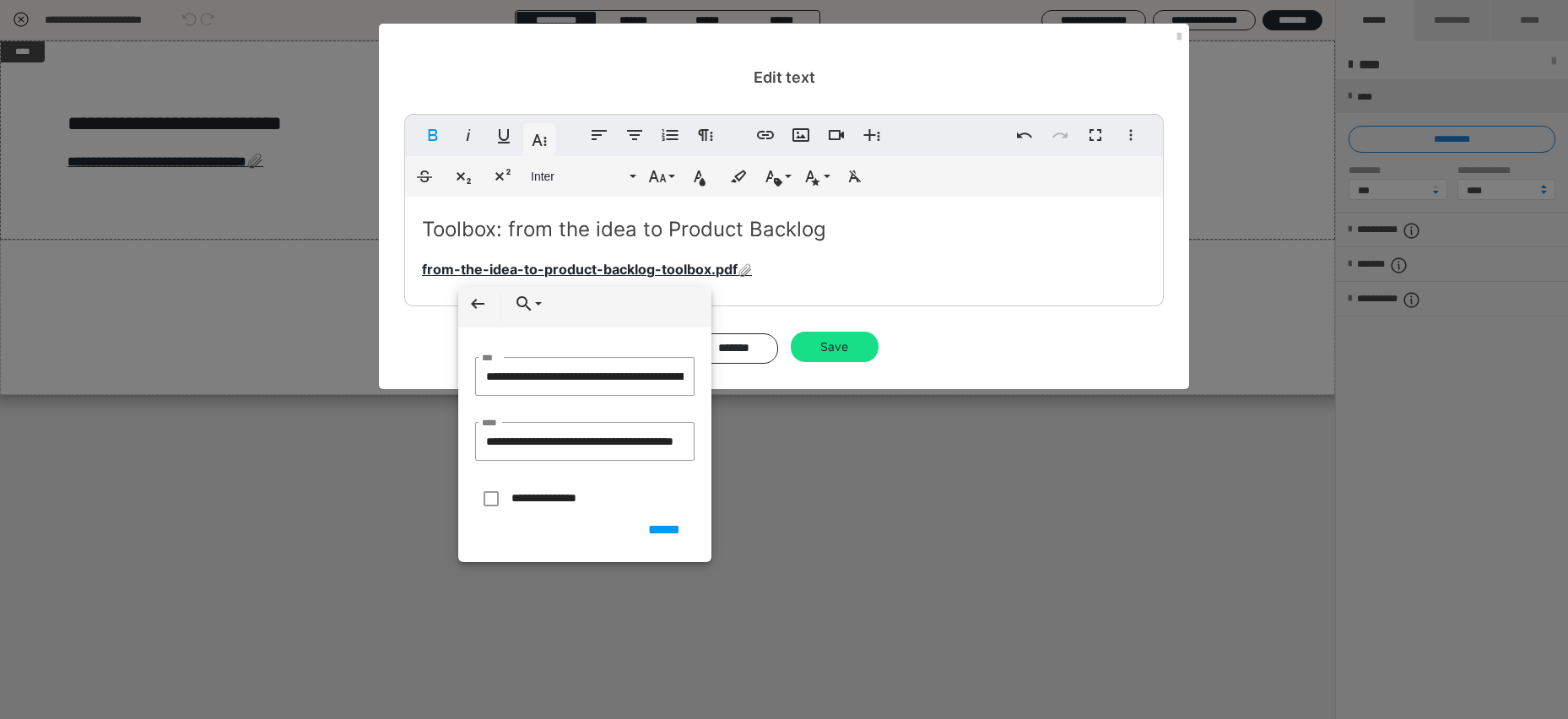 scroll, scrollTop: 0, scrollLeft: 234, axis: horizontal 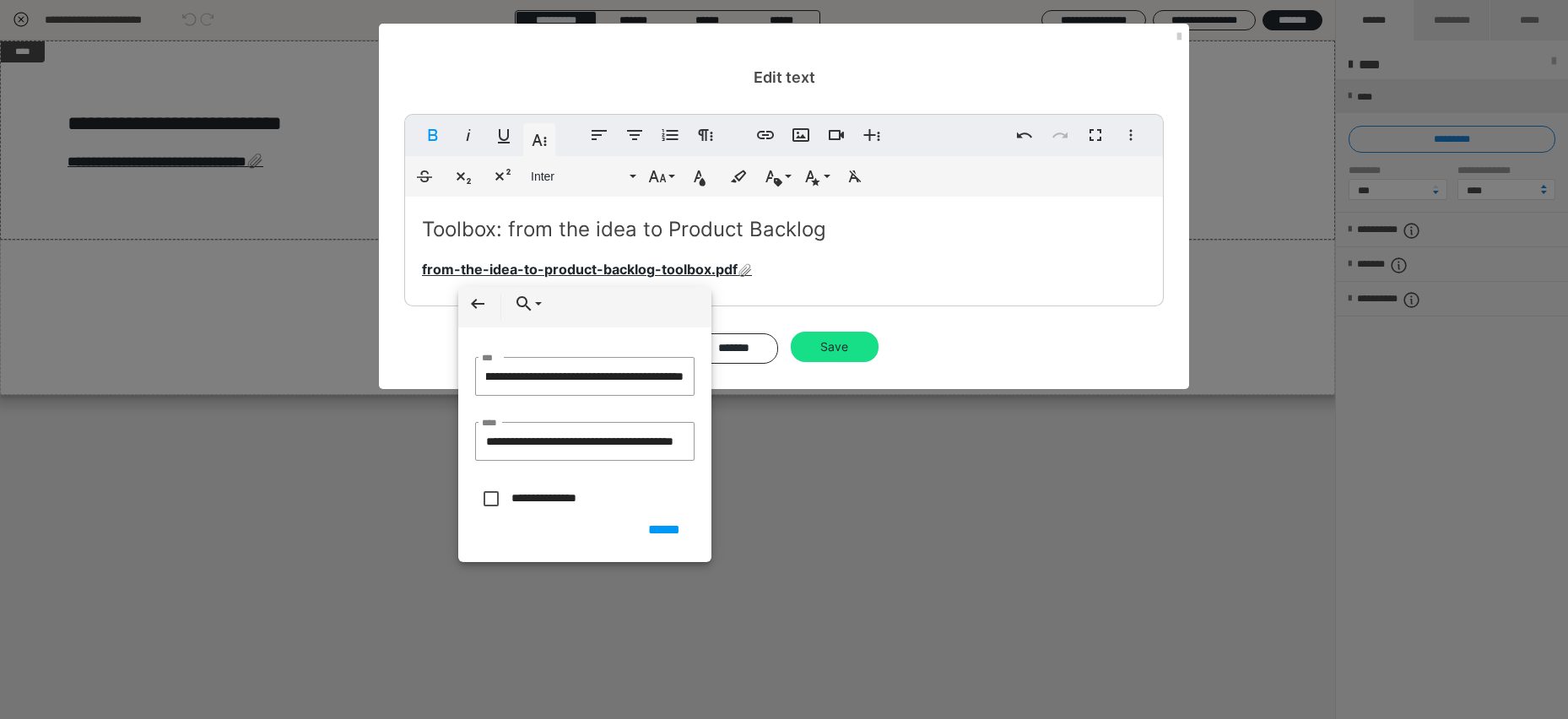 click at bounding box center [489, 496] 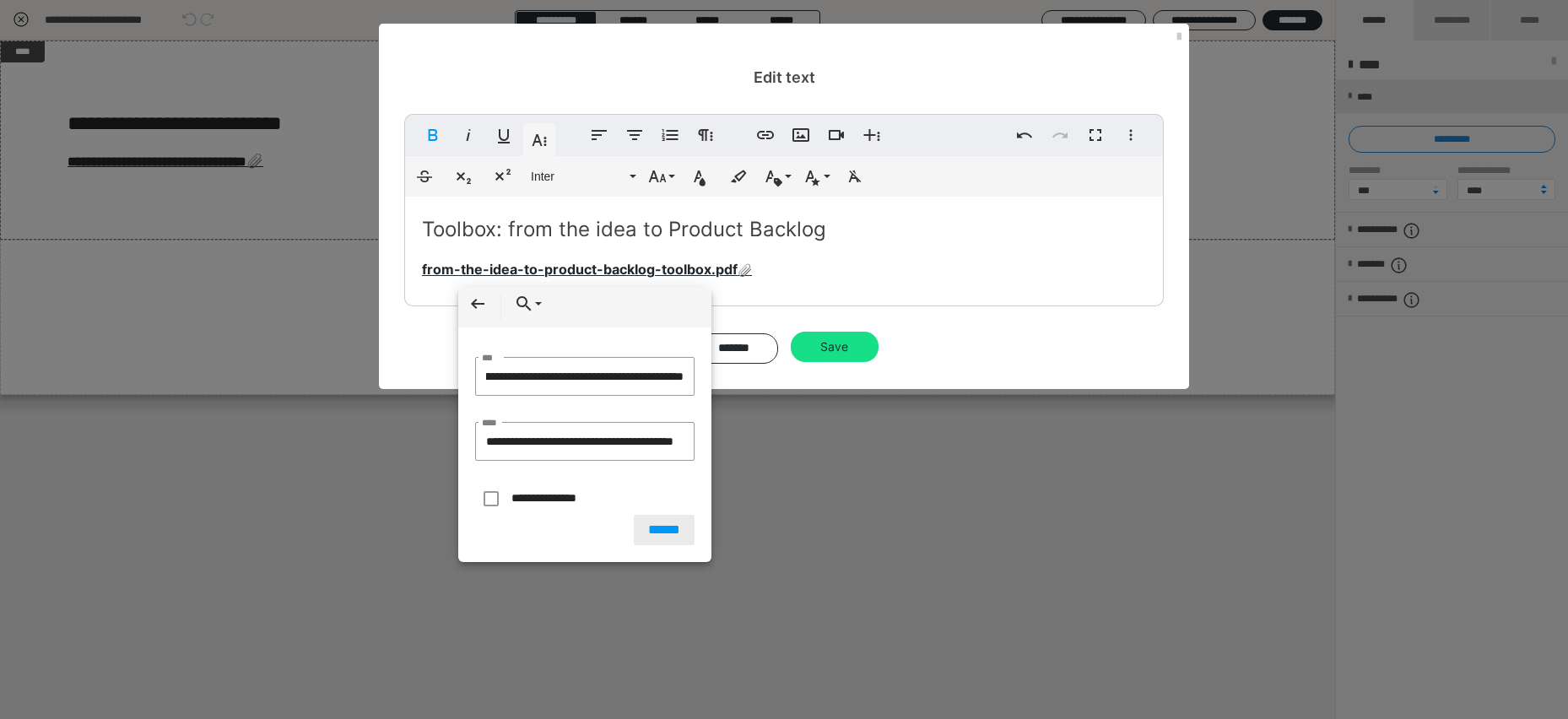 click on "******" at bounding box center (664, 530) 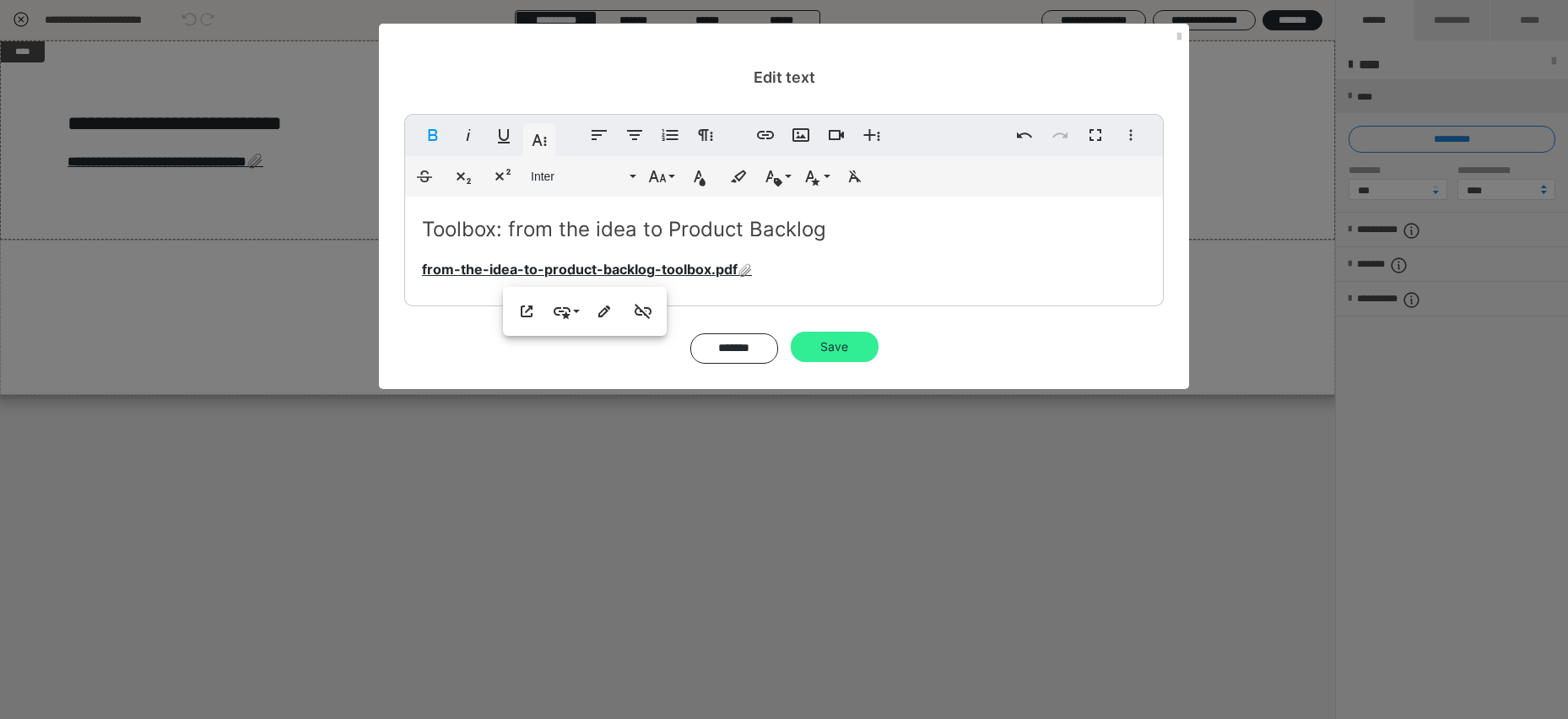 click on "Save" at bounding box center [835, 347] 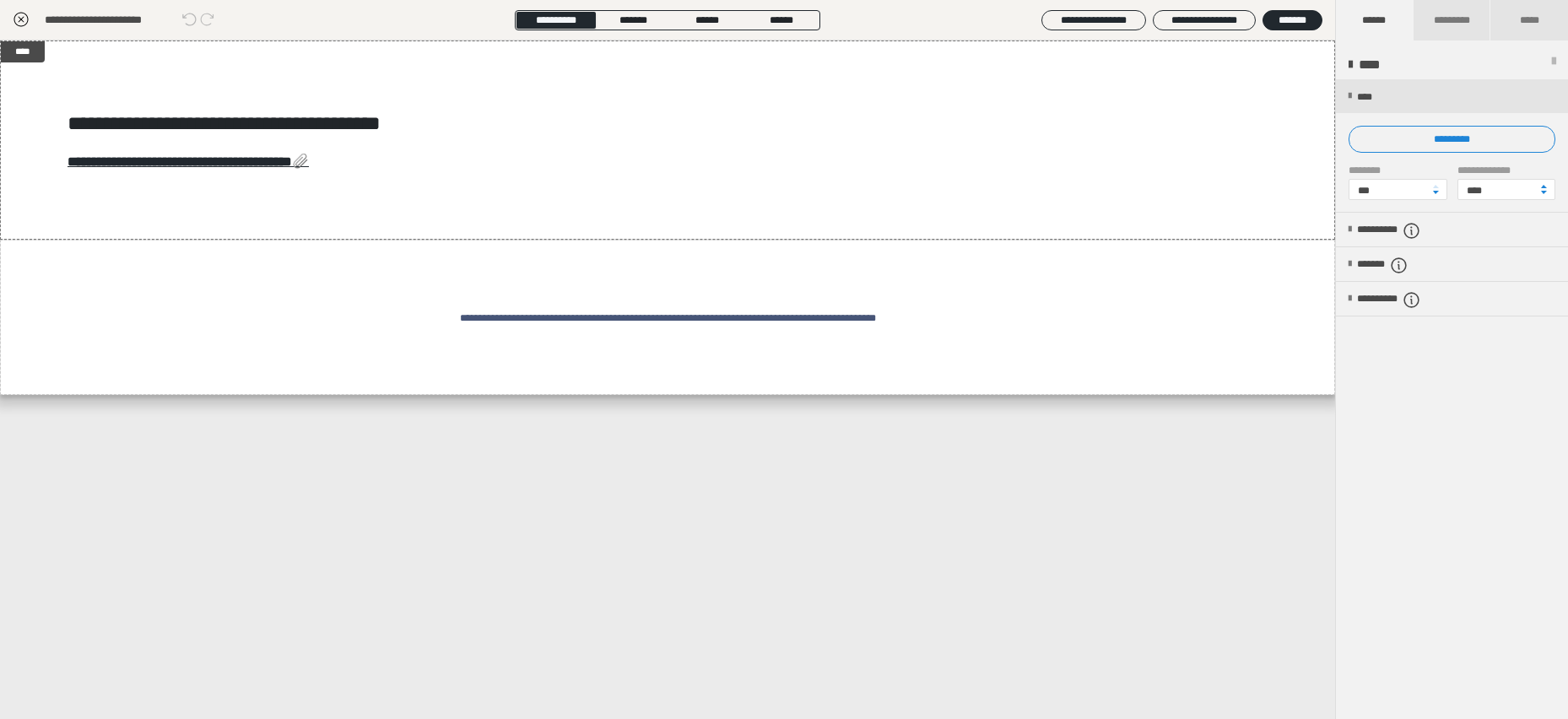 click 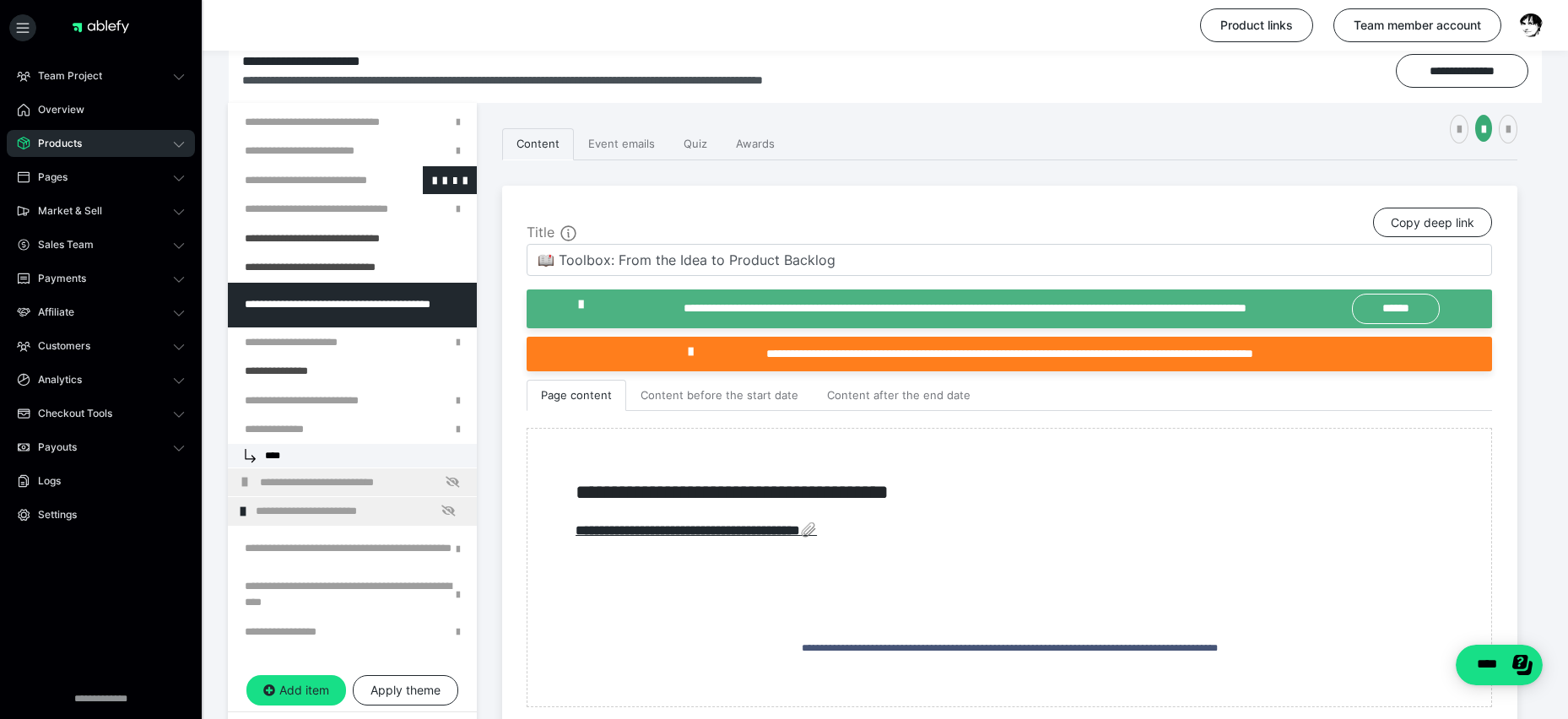 scroll, scrollTop: 916, scrollLeft: 0, axis: vertical 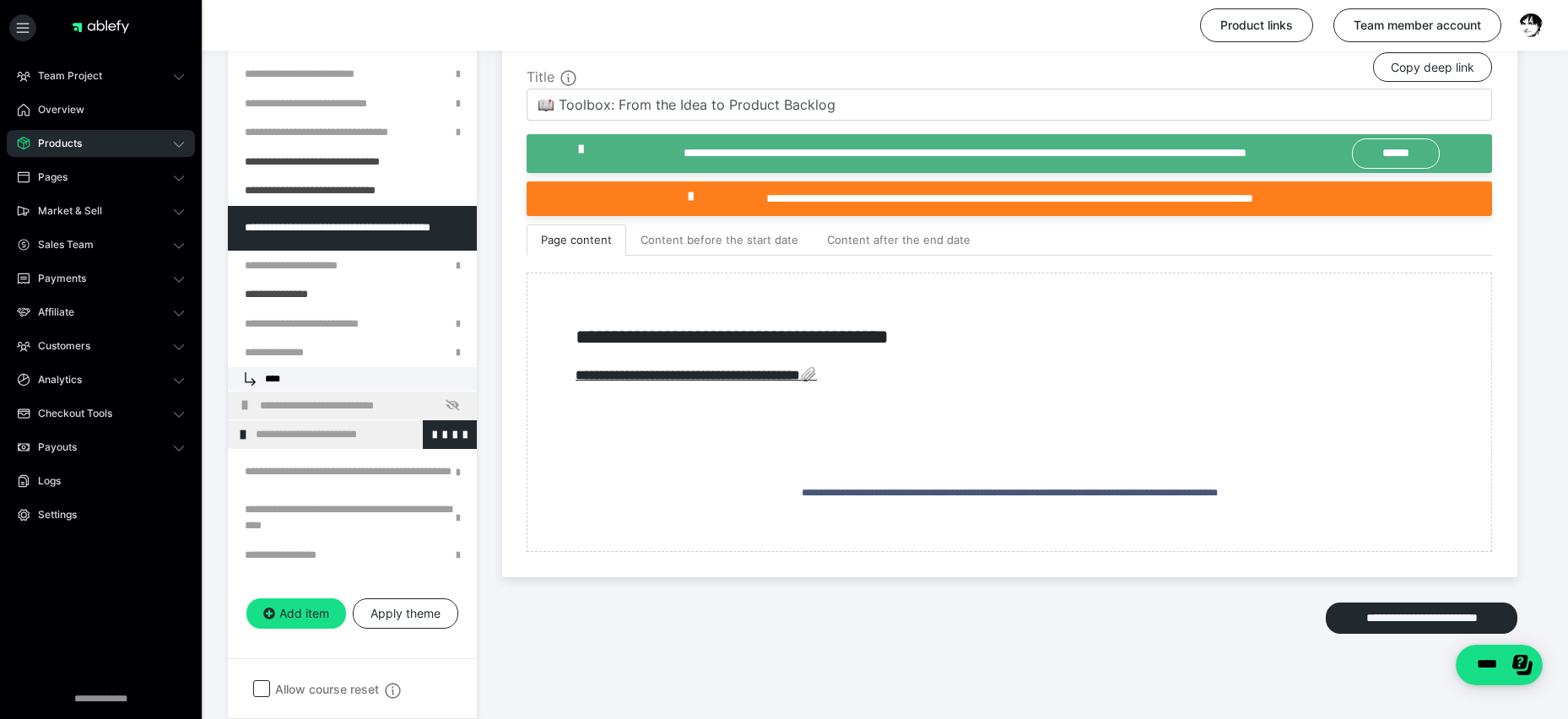 click on "**********" at bounding box center [360, 435] 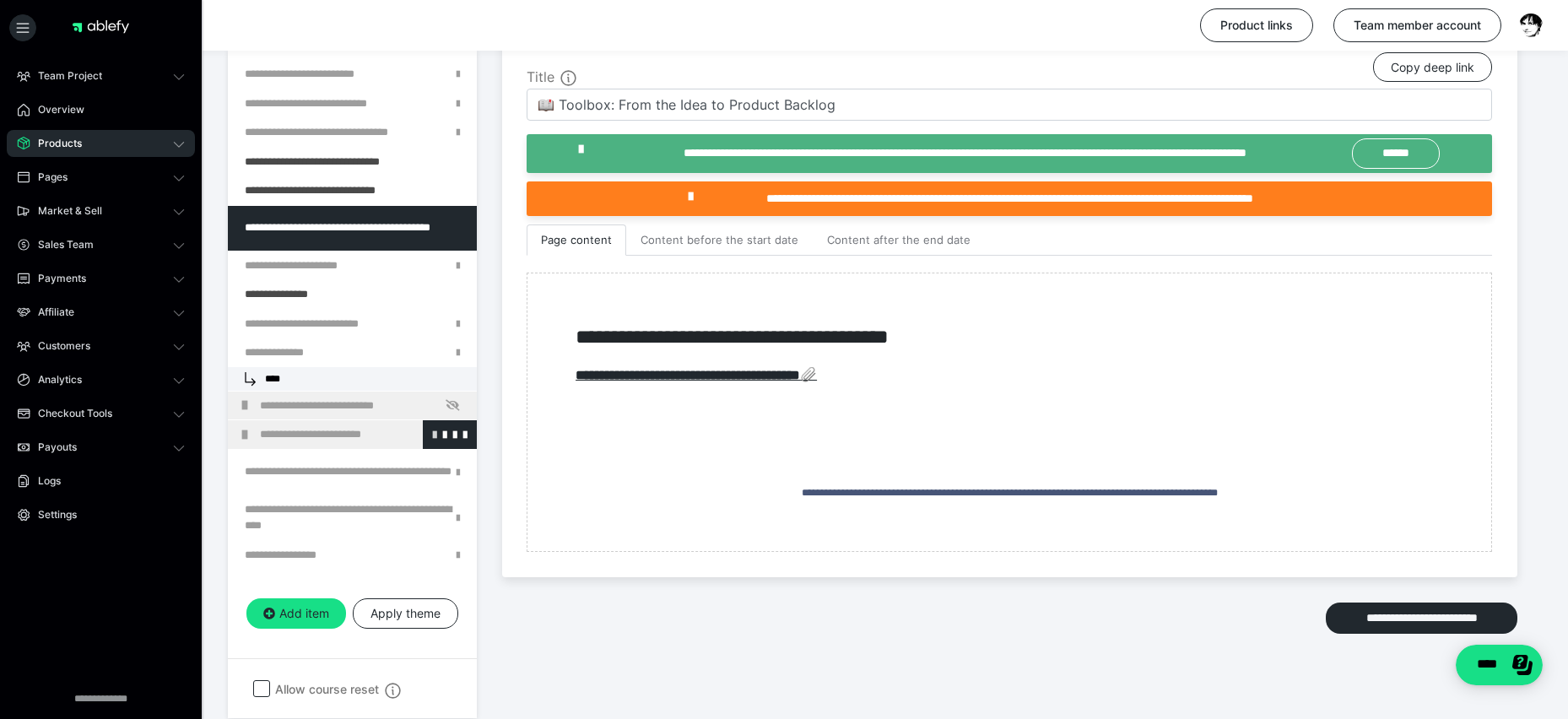 click at bounding box center (435, 434) 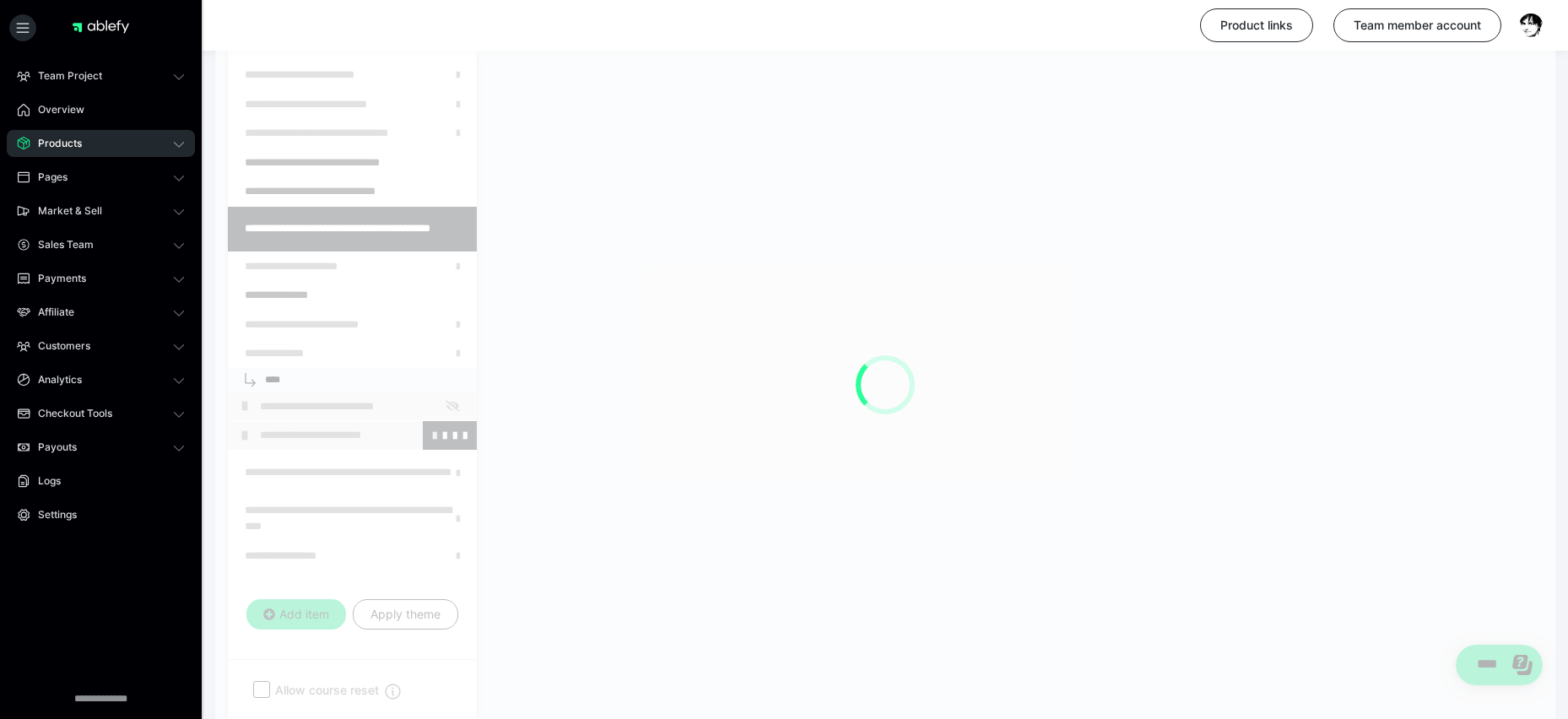 scroll, scrollTop: 277, scrollLeft: 0, axis: vertical 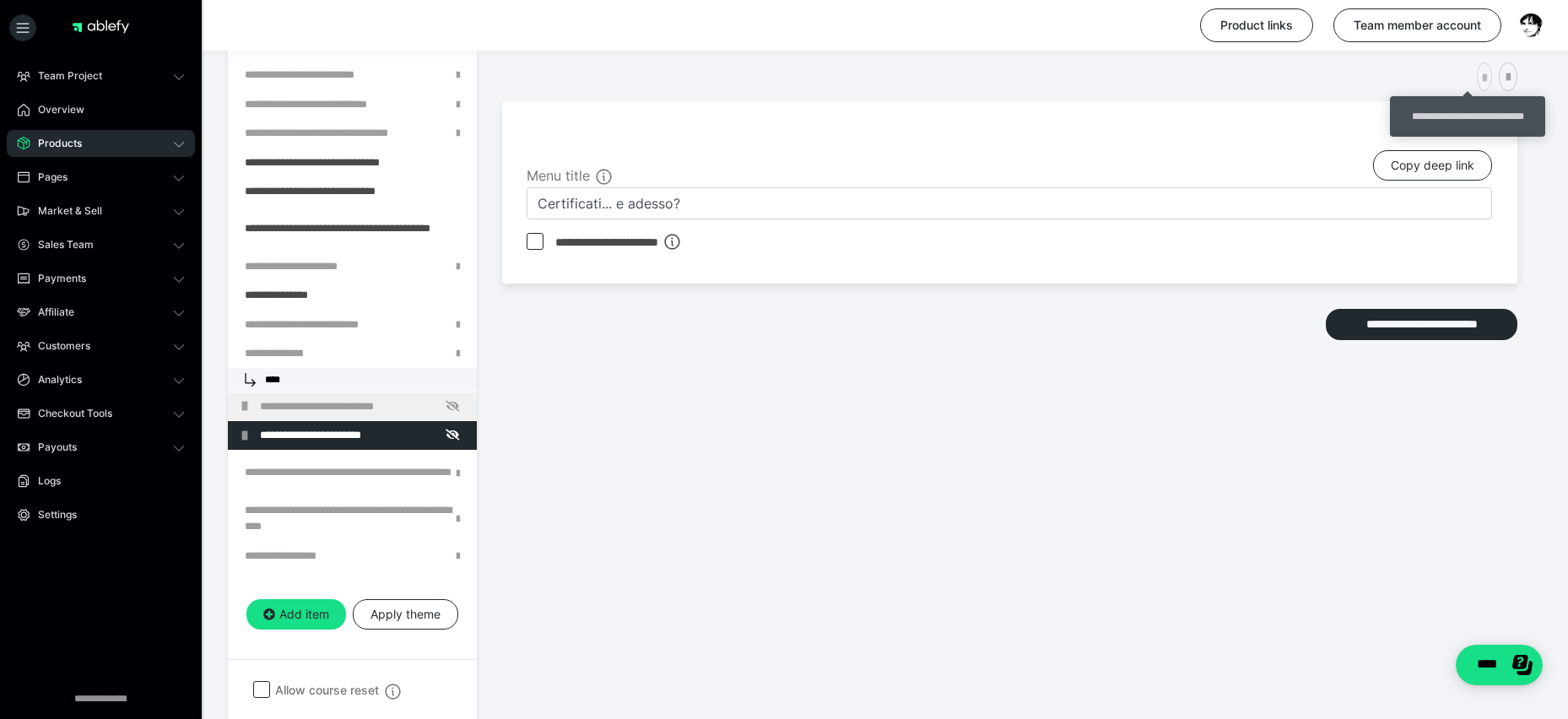 click at bounding box center [1484, 78] 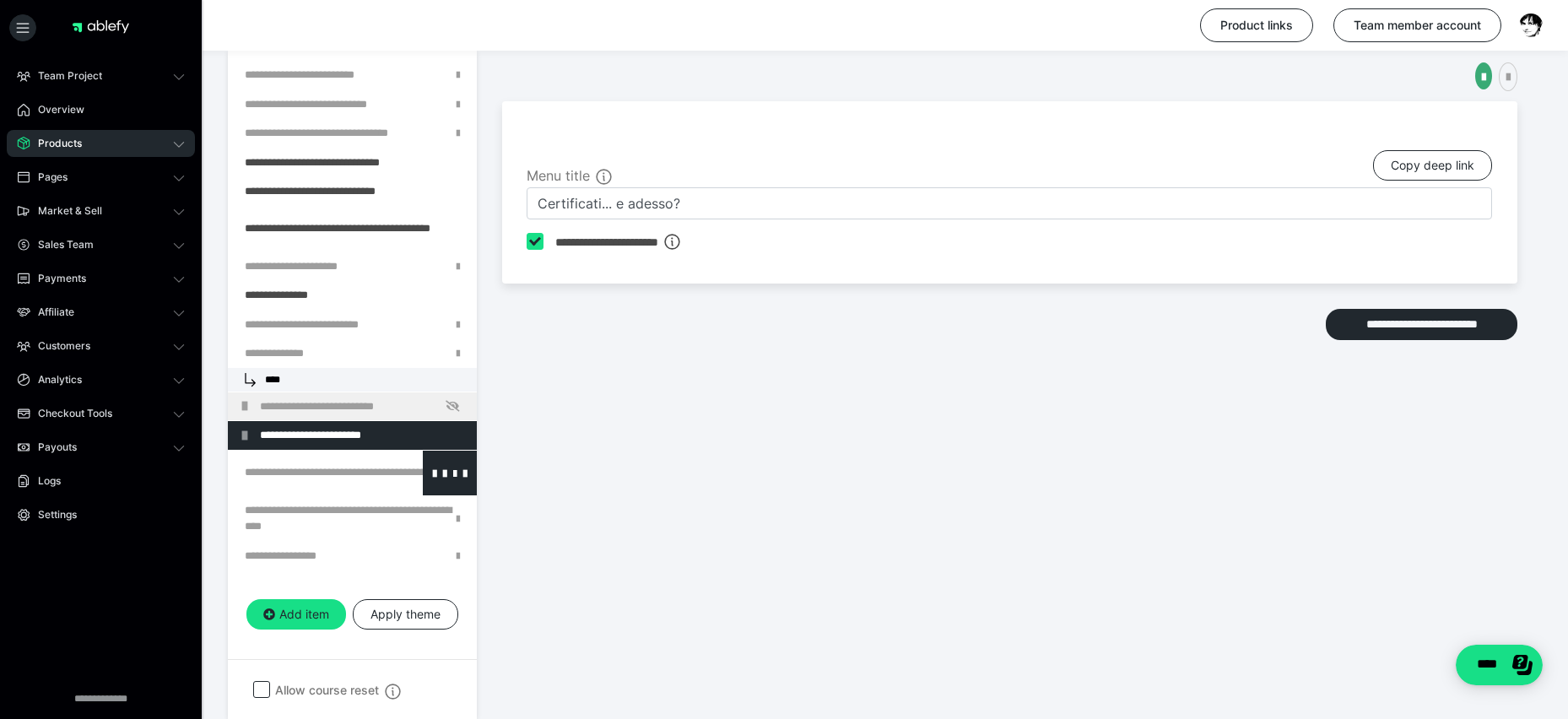 click at bounding box center [308, 473] 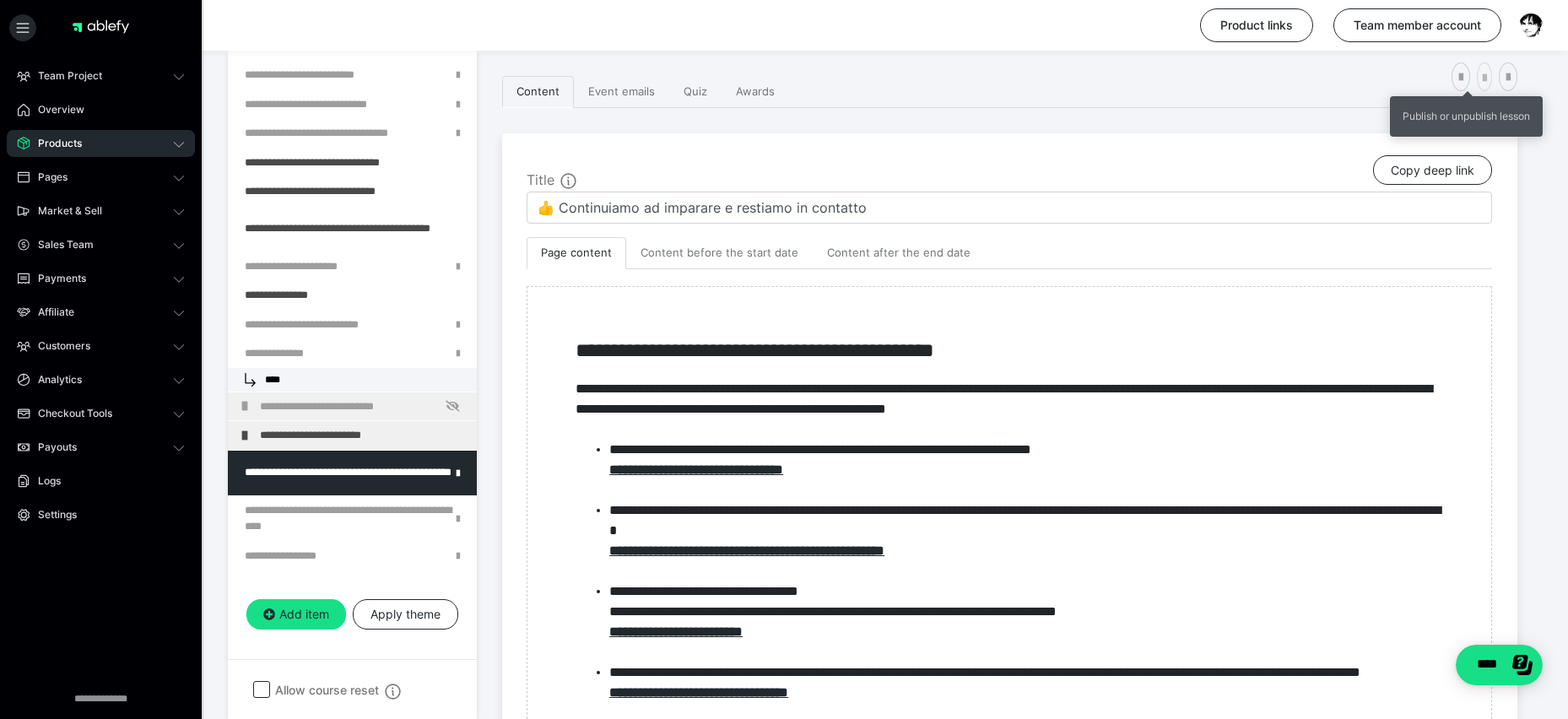 click at bounding box center [1484, 78] 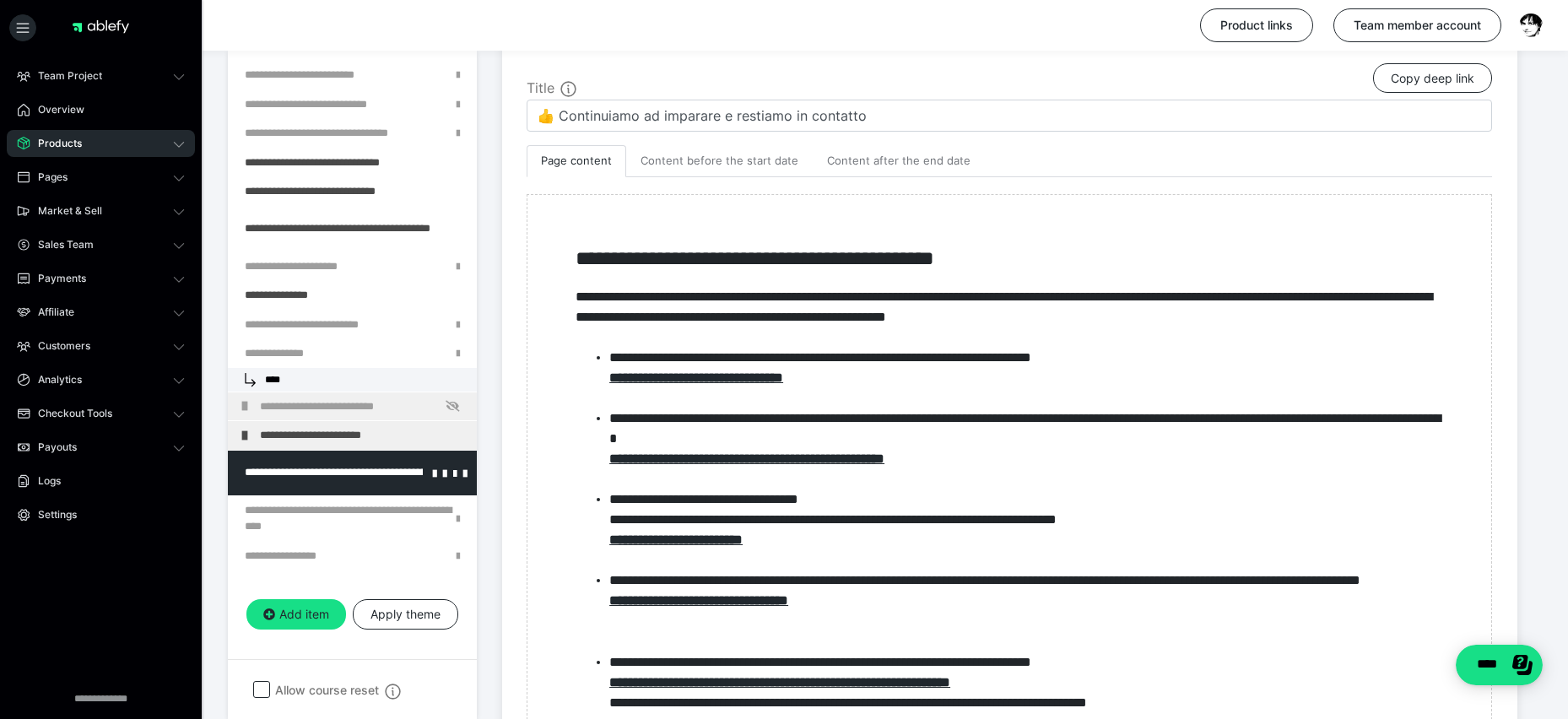 scroll, scrollTop: 395, scrollLeft: 0, axis: vertical 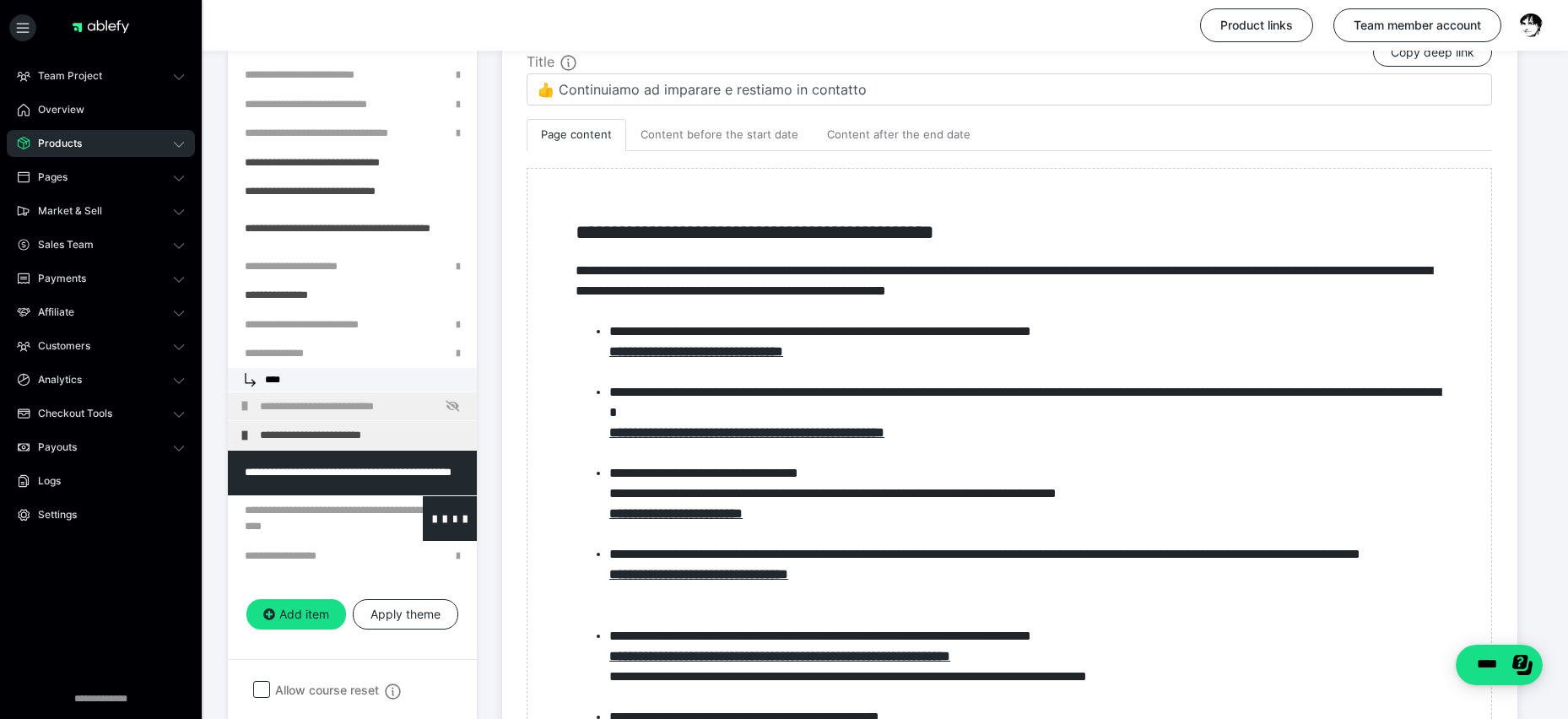 click at bounding box center (308, 518) 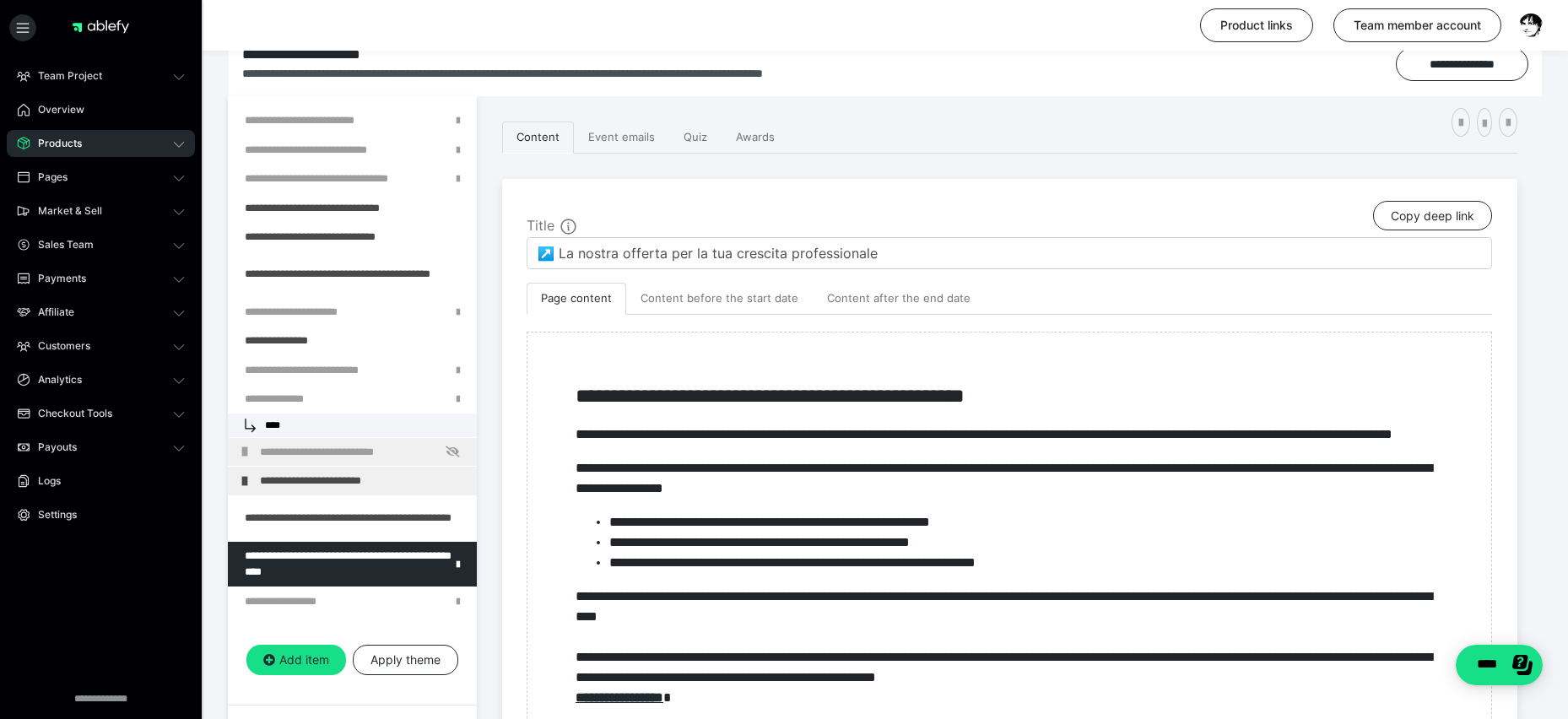 scroll, scrollTop: 138, scrollLeft: 0, axis: vertical 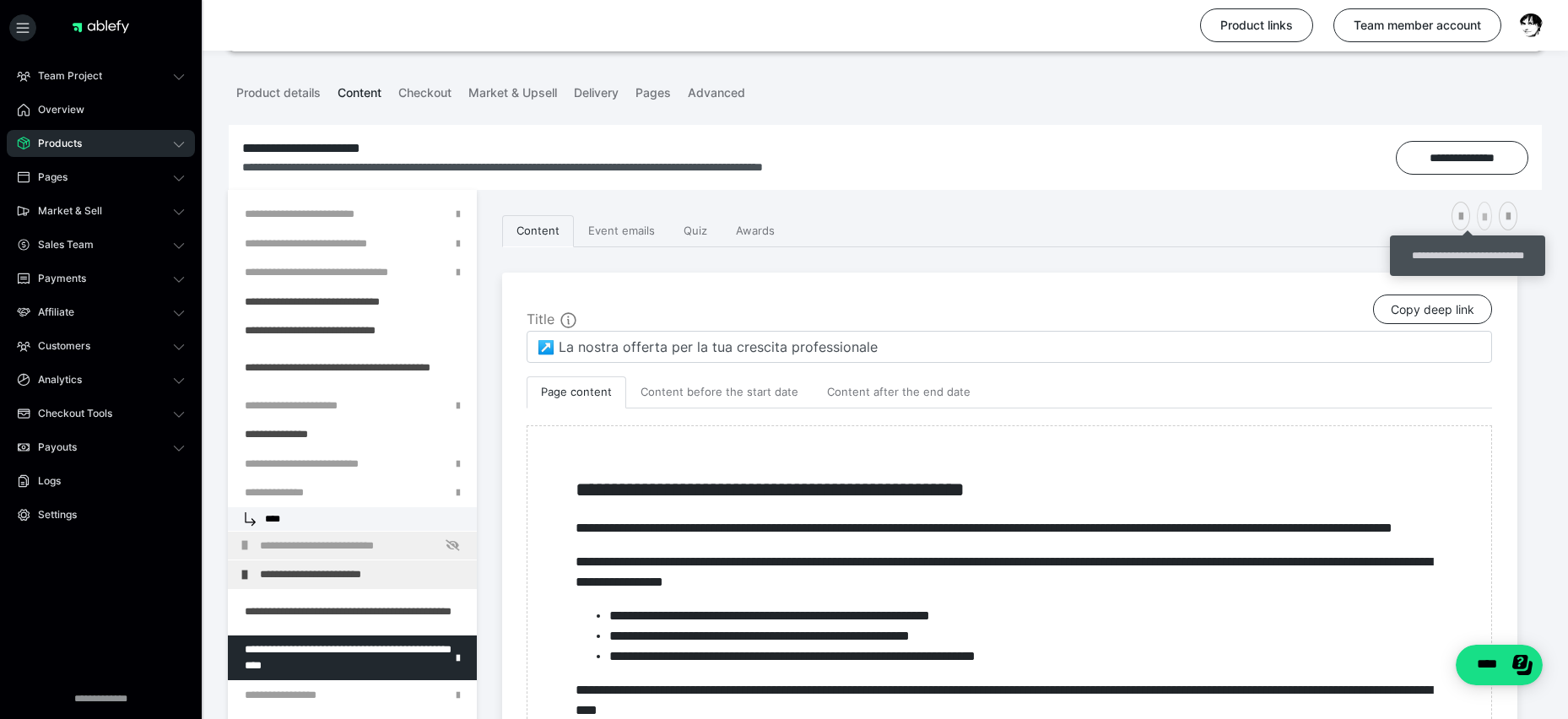 click at bounding box center (1484, 218) 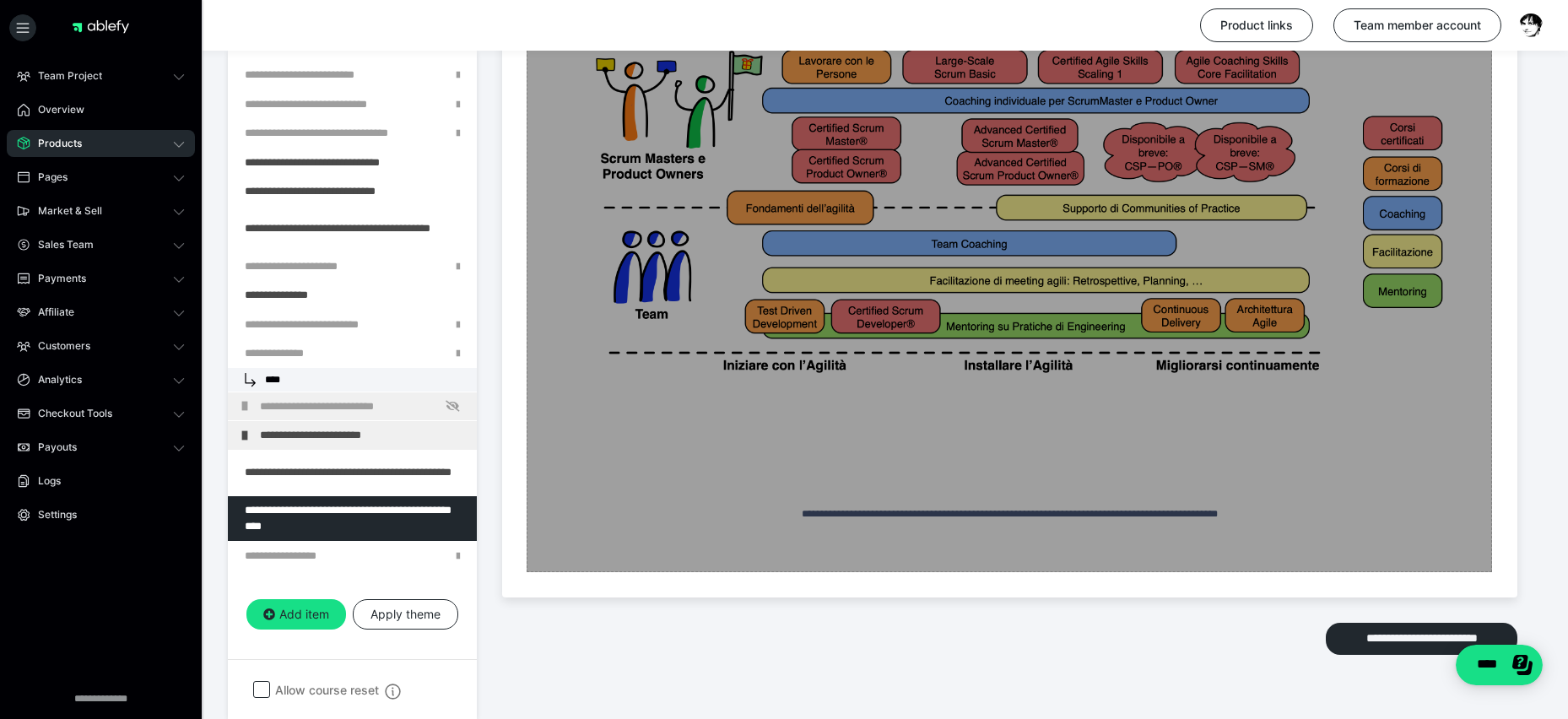 scroll, scrollTop: 1129, scrollLeft: 0, axis: vertical 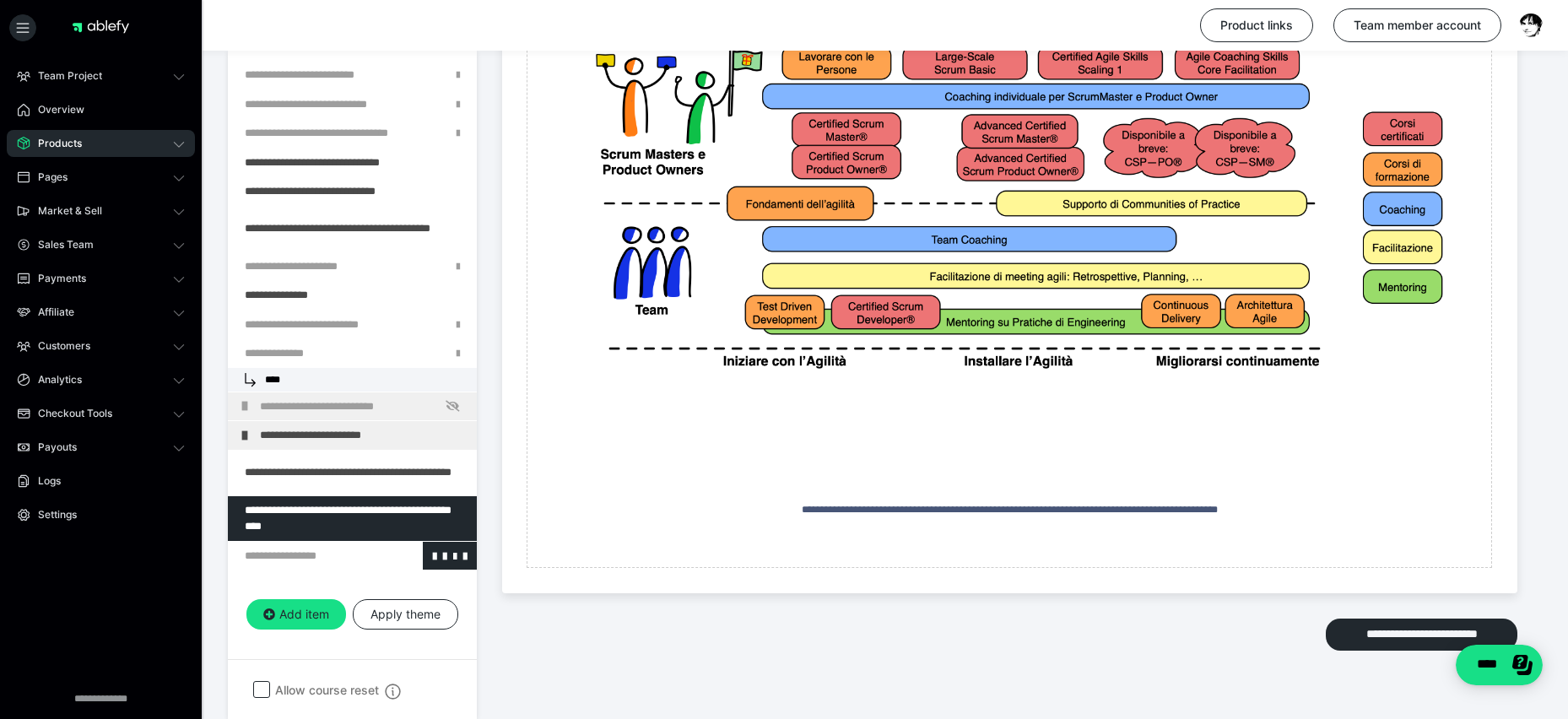 click at bounding box center (308, 556) 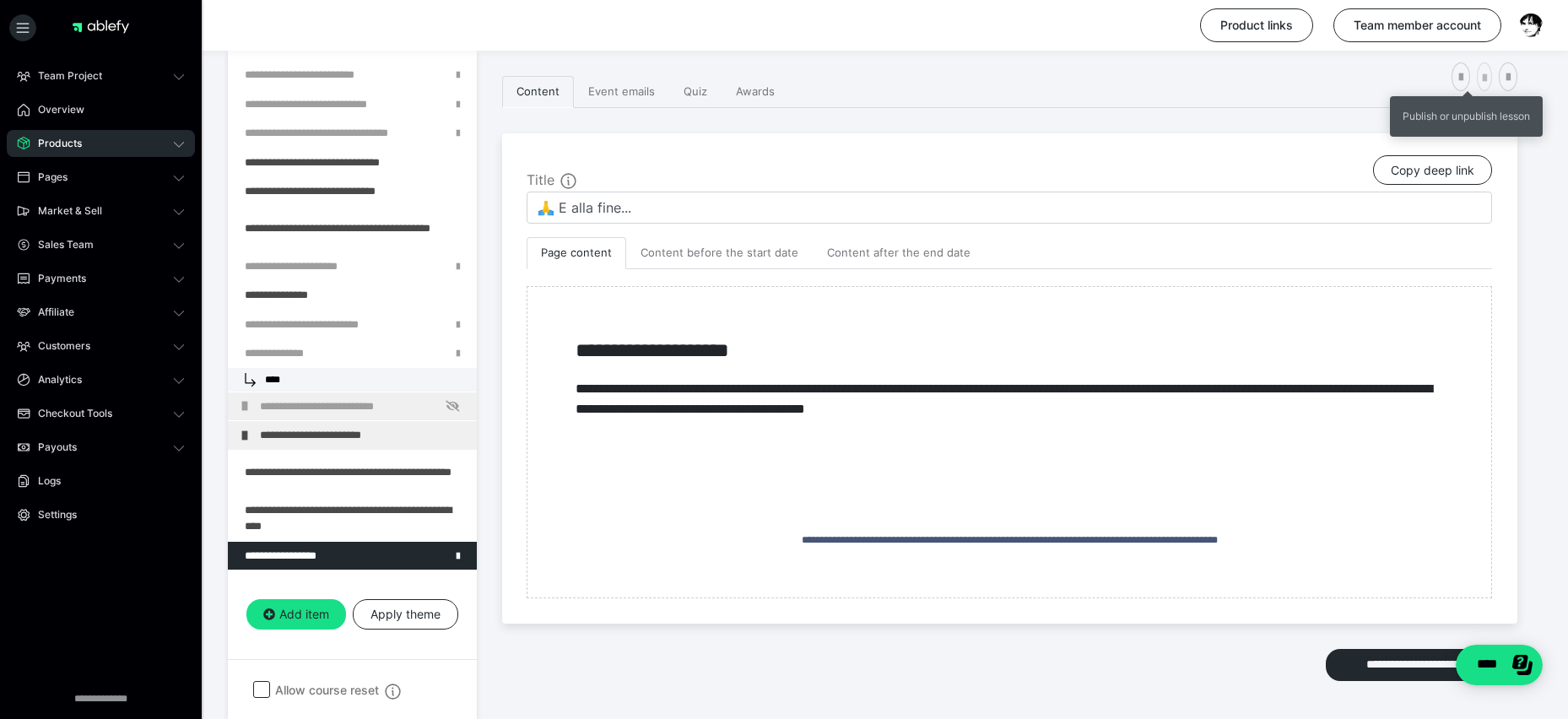 click at bounding box center [1484, 78] 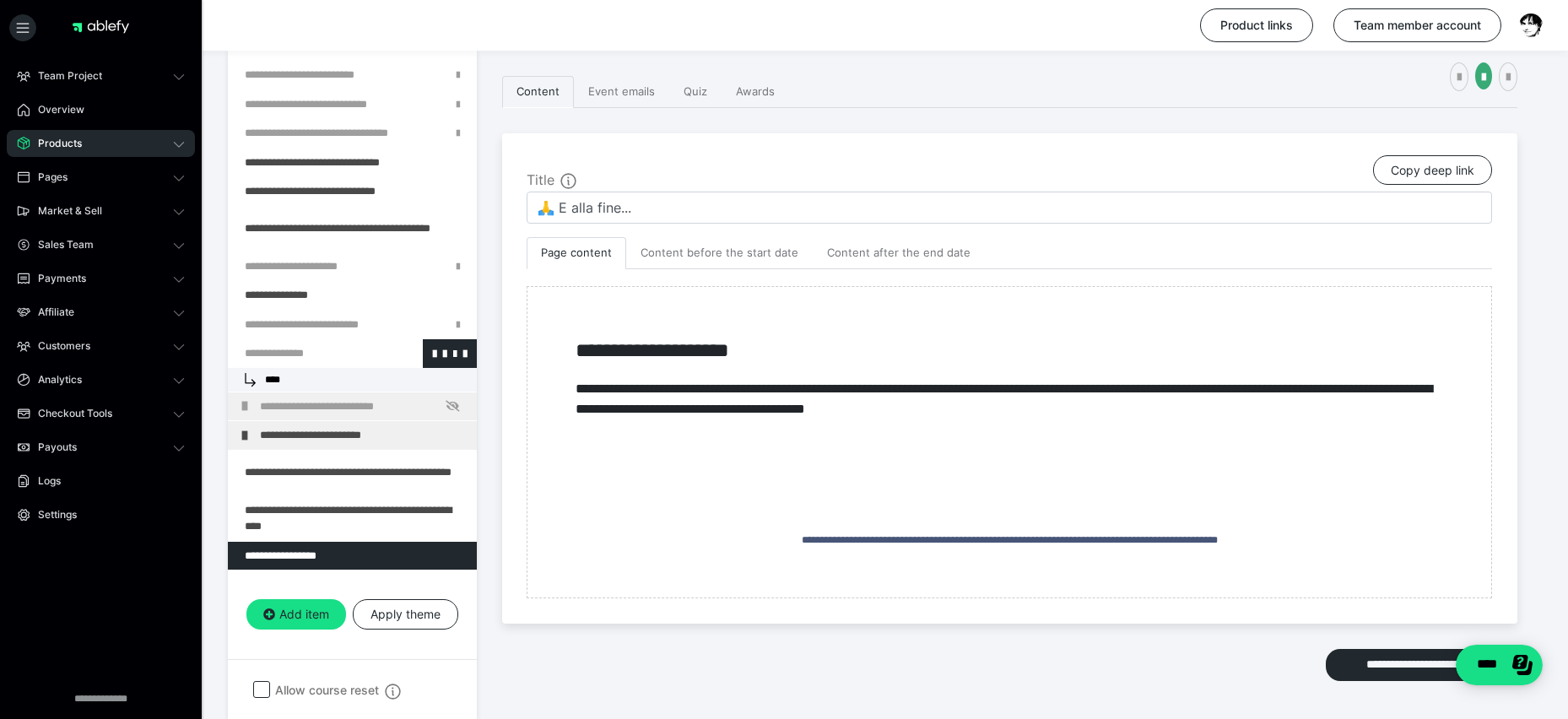click at bounding box center (308, 354) 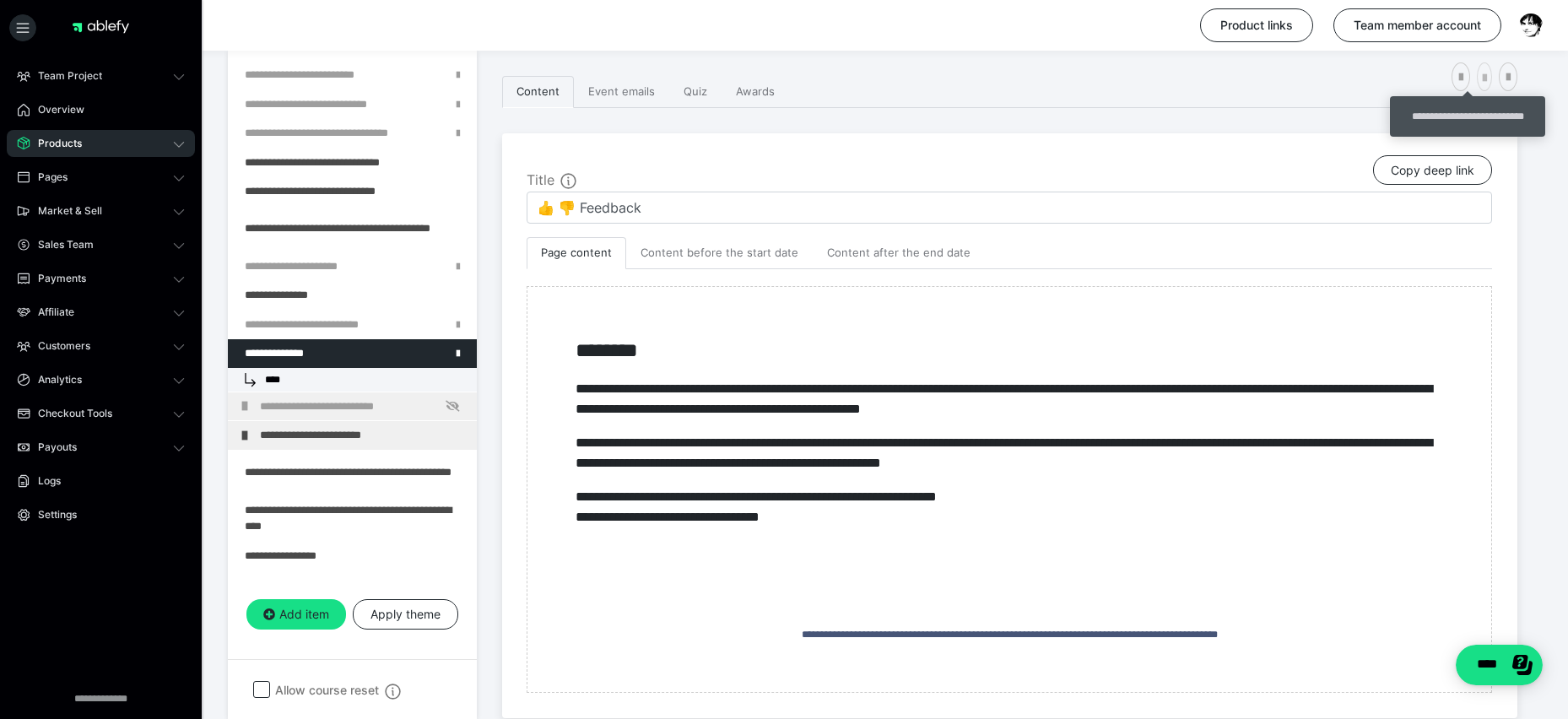 click at bounding box center (1484, 78) 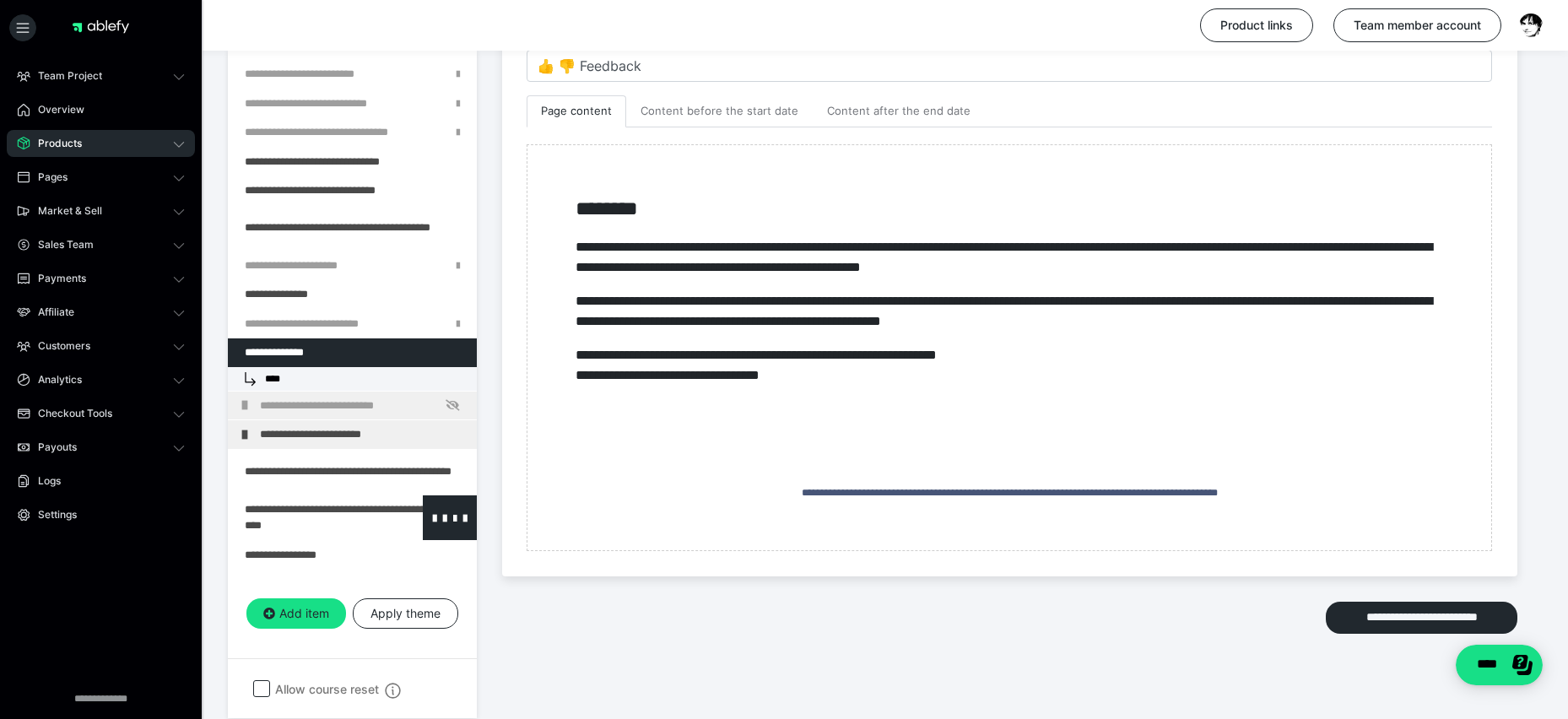 scroll, scrollTop: 419, scrollLeft: 0, axis: vertical 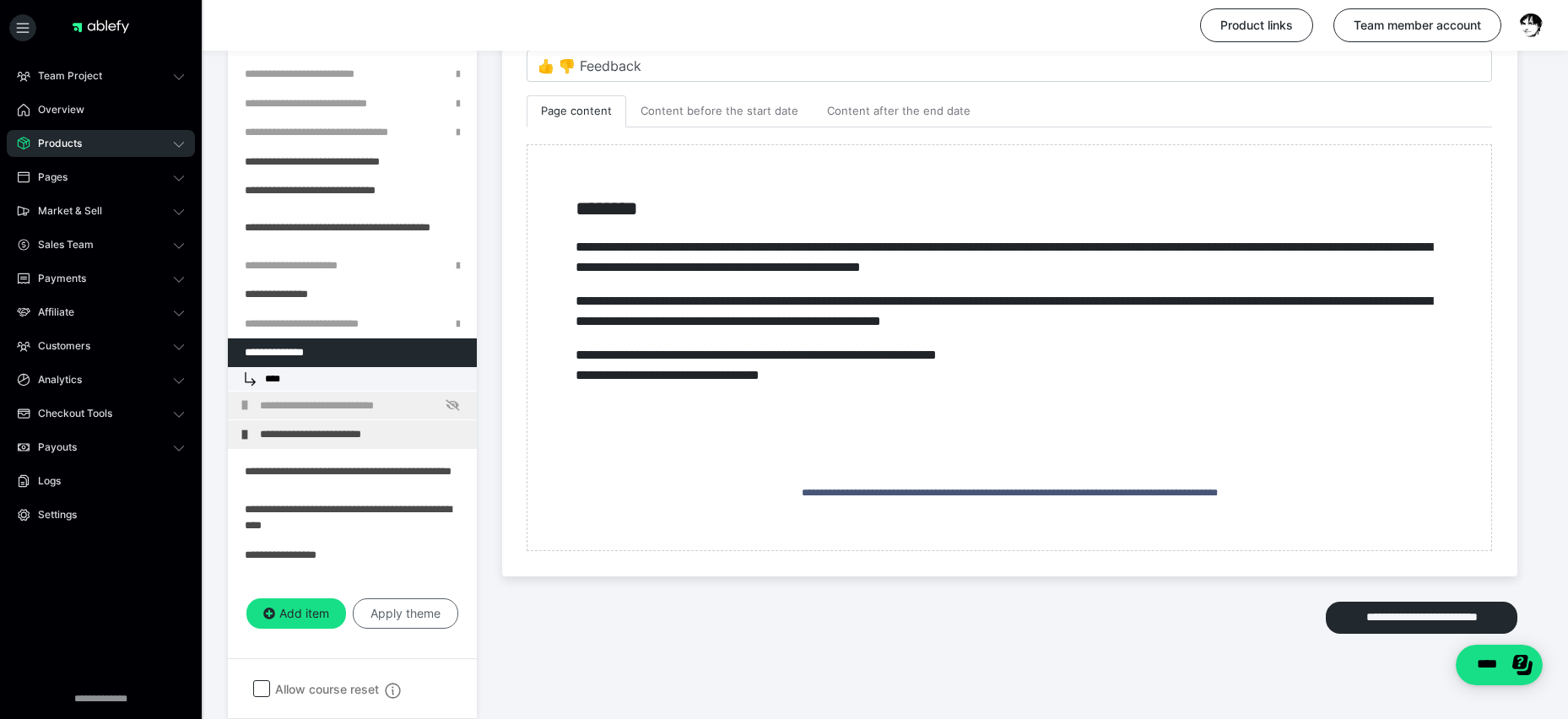 click on "Apply theme" at bounding box center [405, 614] 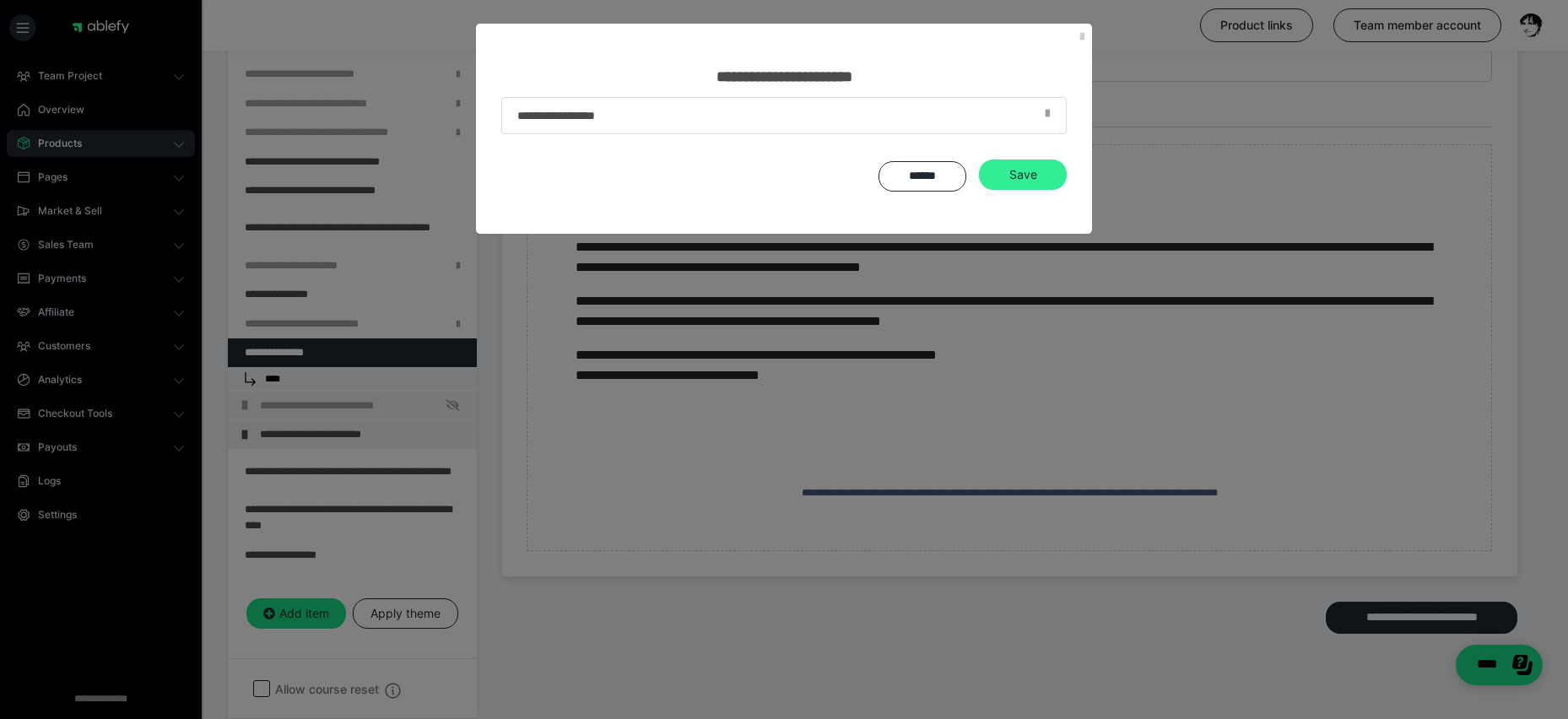 click on "Save" at bounding box center (1023, 175) 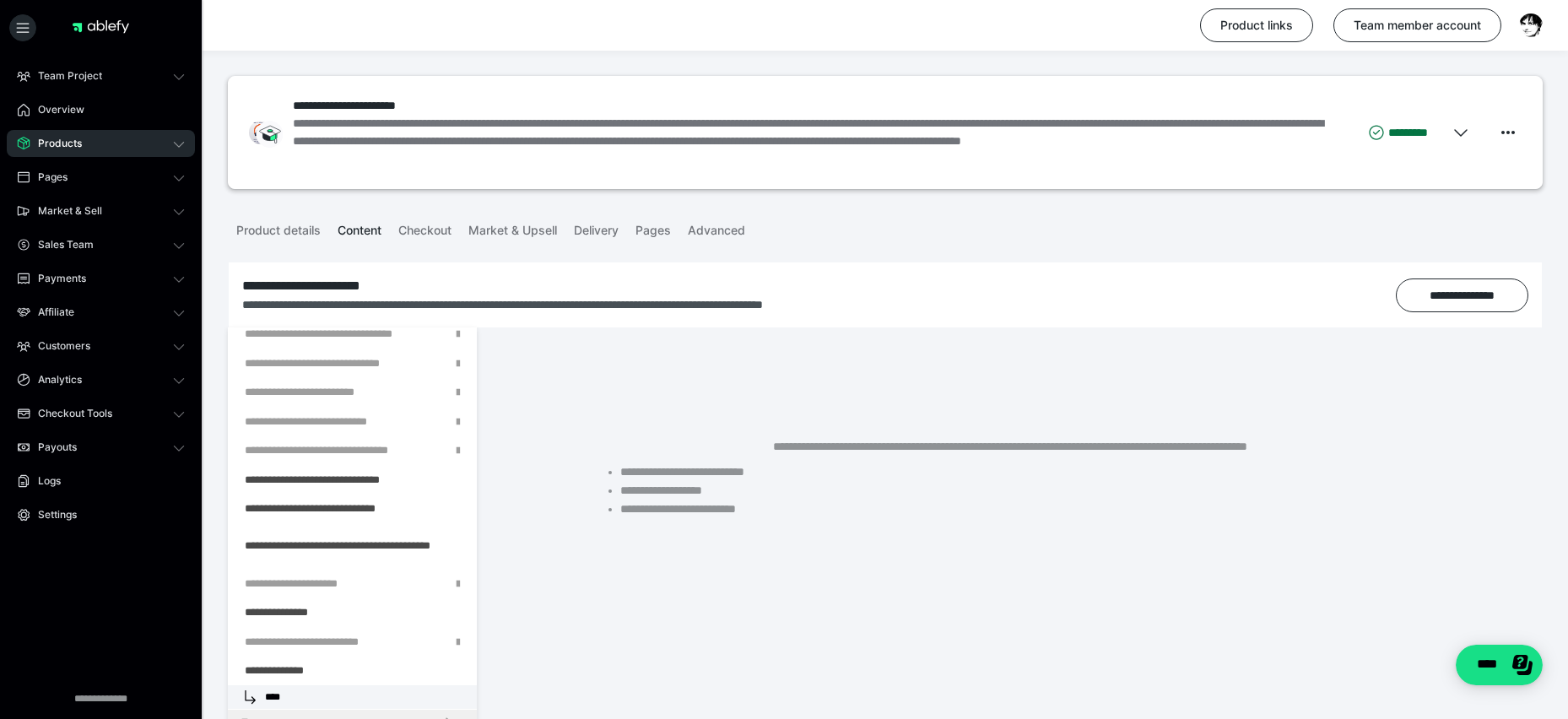 scroll, scrollTop: 886, scrollLeft: 0, axis: vertical 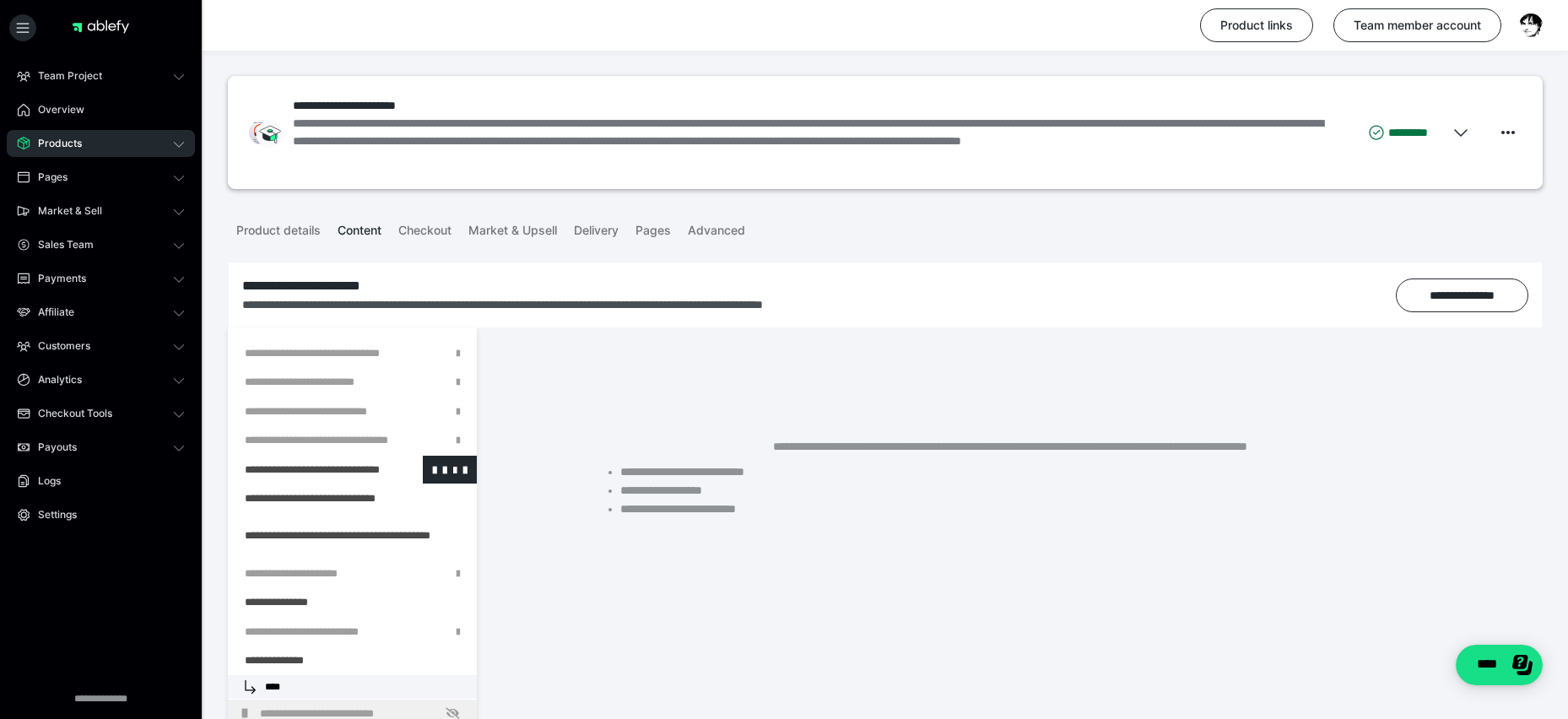 click at bounding box center [308, 470] 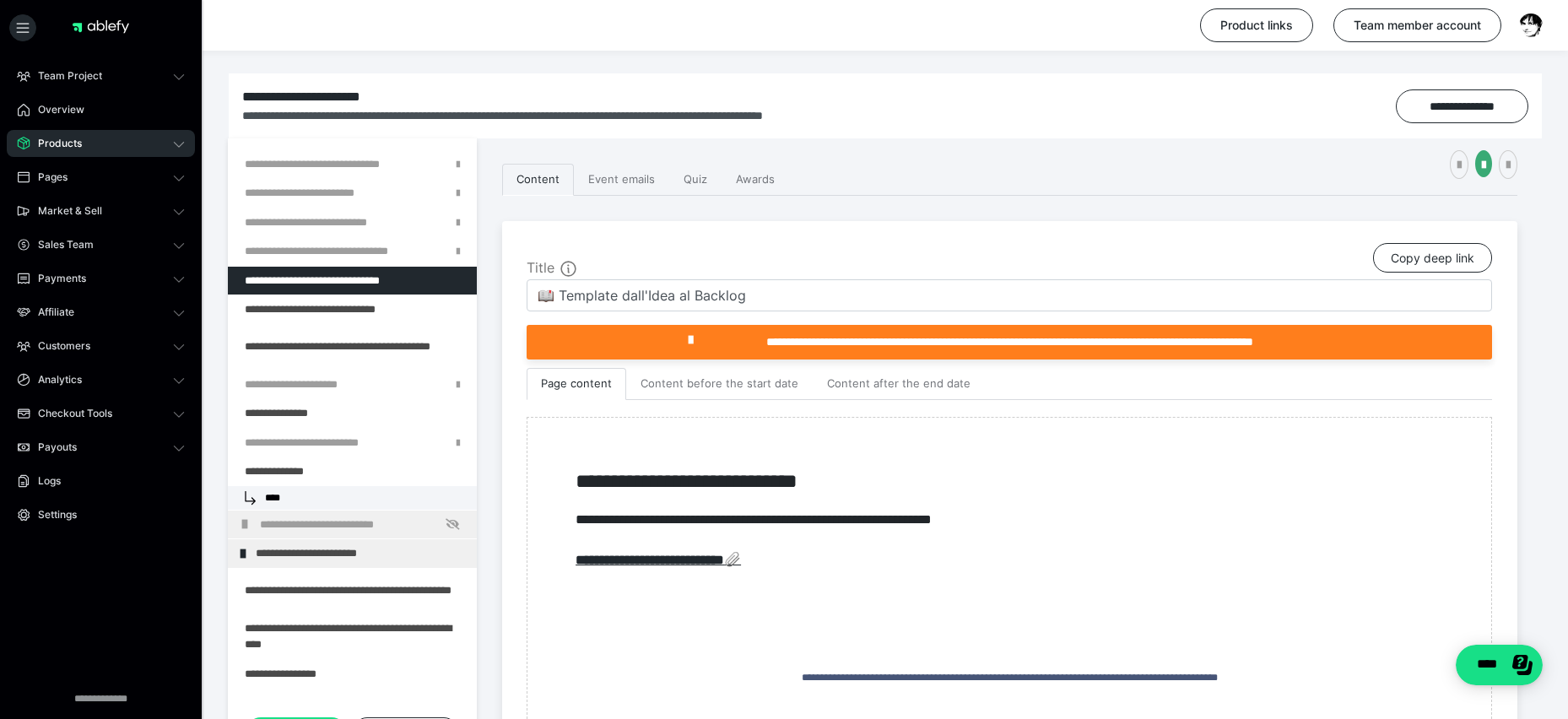 scroll, scrollTop: 192, scrollLeft: 0, axis: vertical 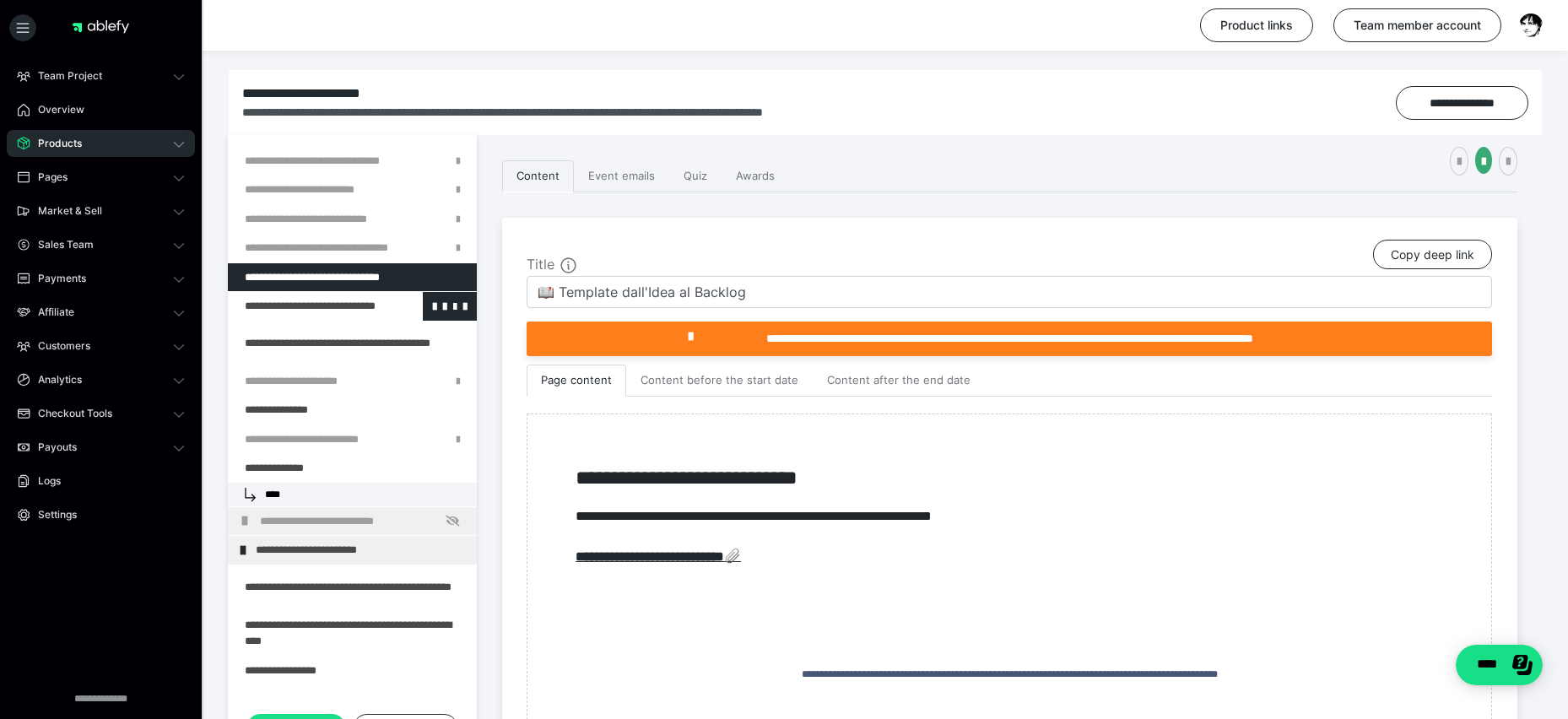 click at bounding box center (308, 306) 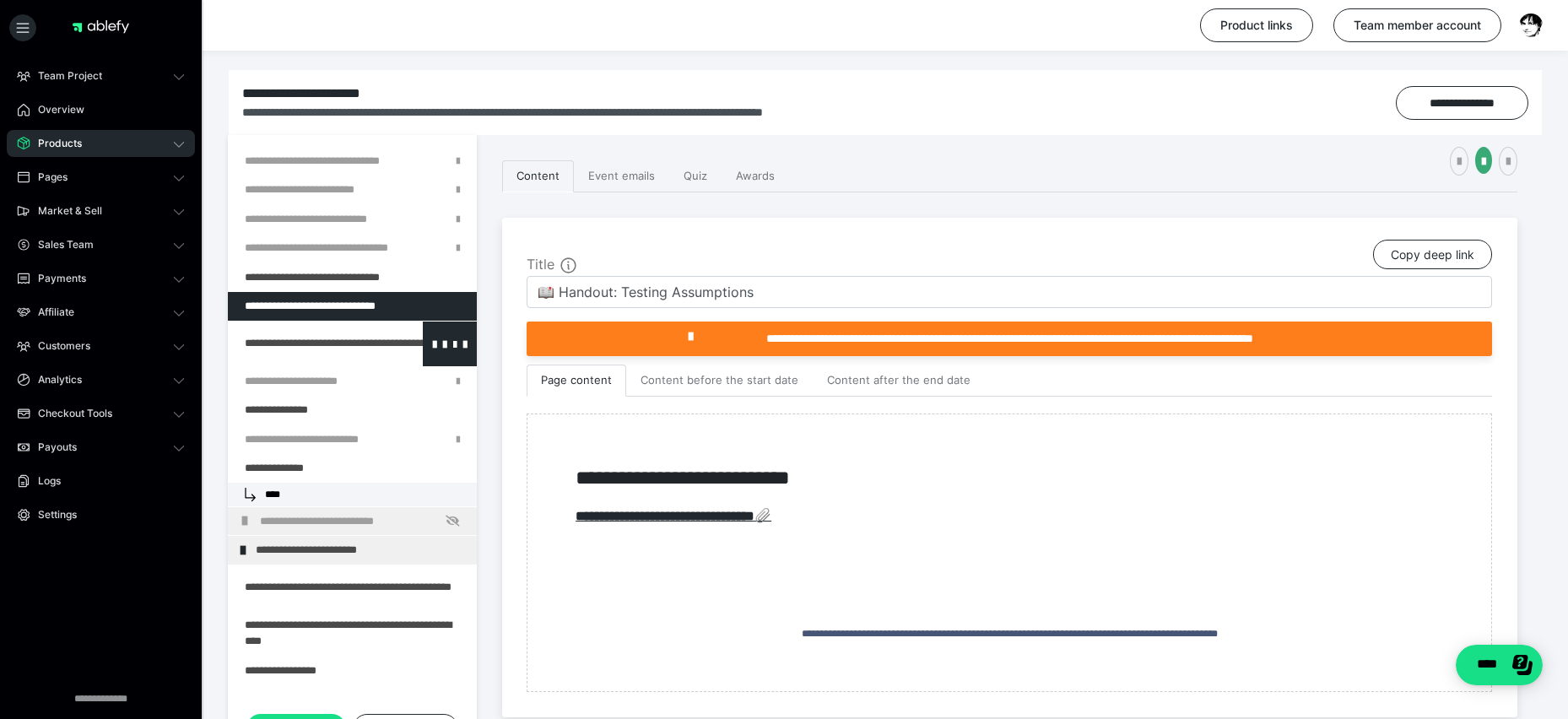 click at bounding box center (308, 343) 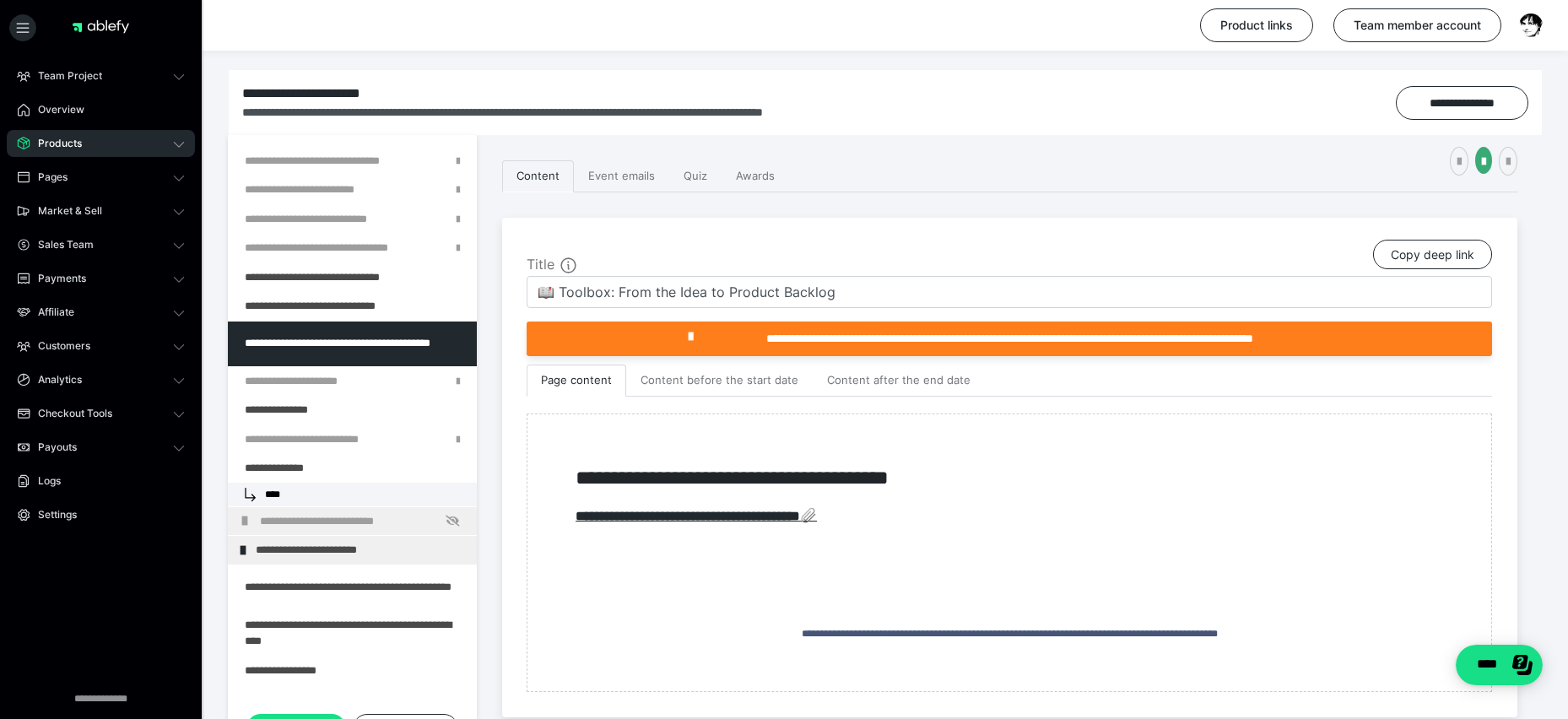 scroll, scrollTop: 916, scrollLeft: 0, axis: vertical 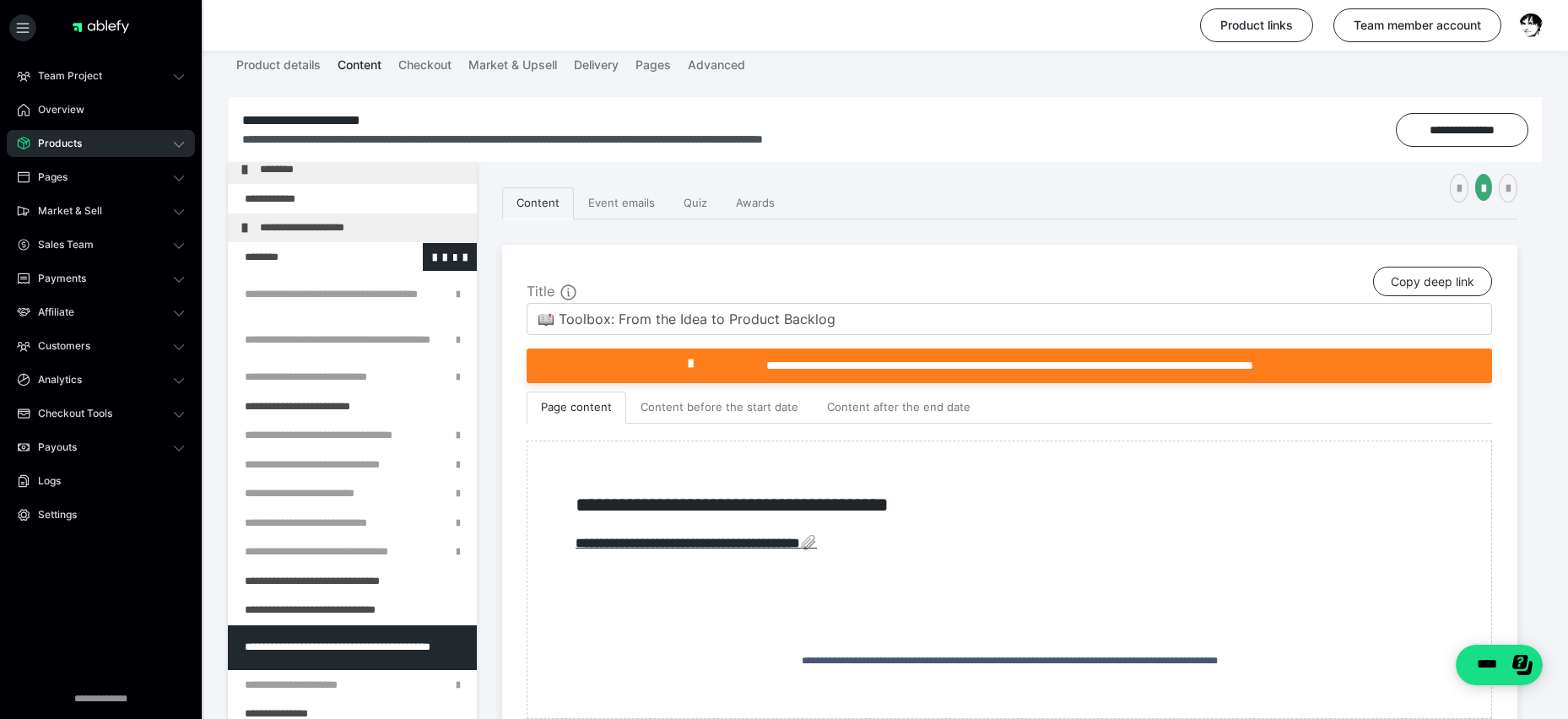 click at bounding box center (308, 257) 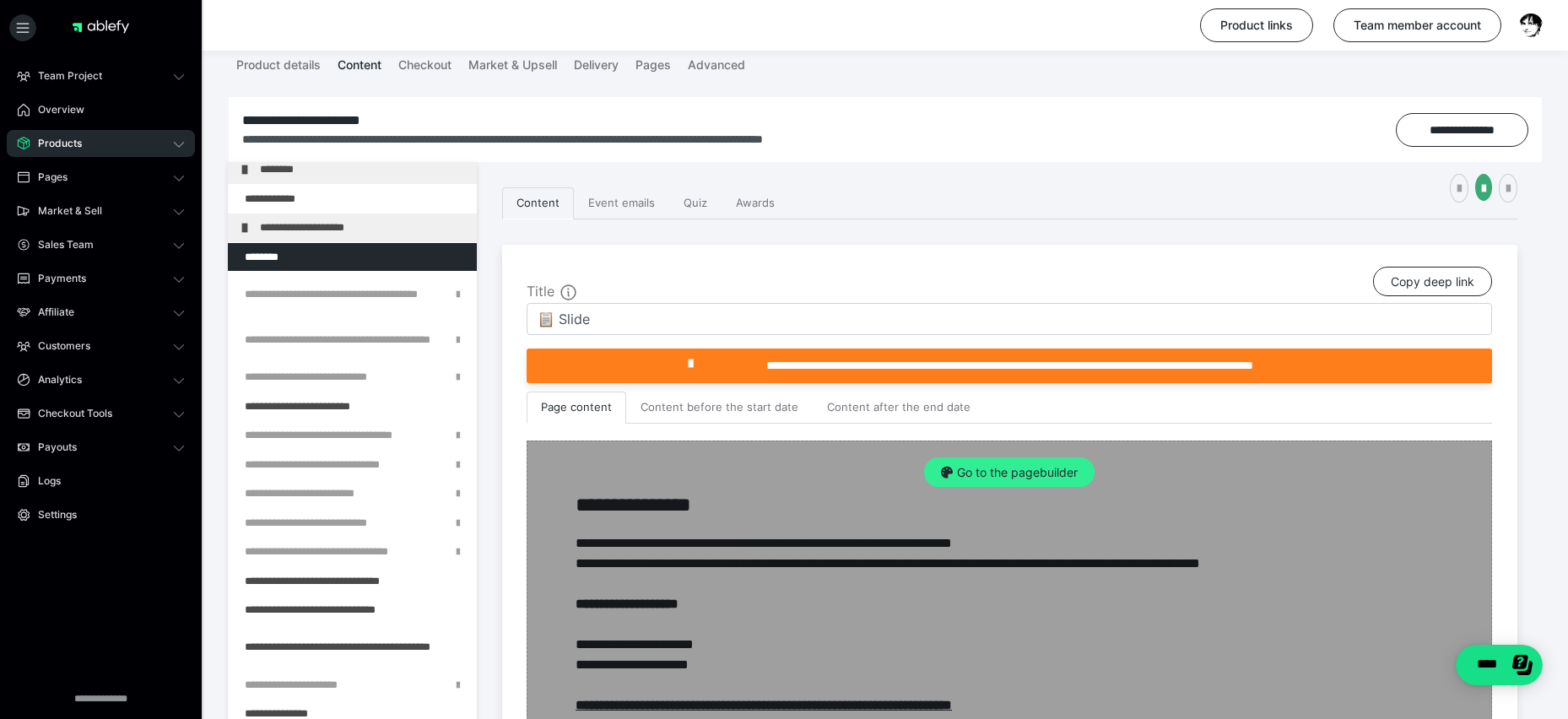 click on "Go to the pagebuilder" at bounding box center (1009, 473) 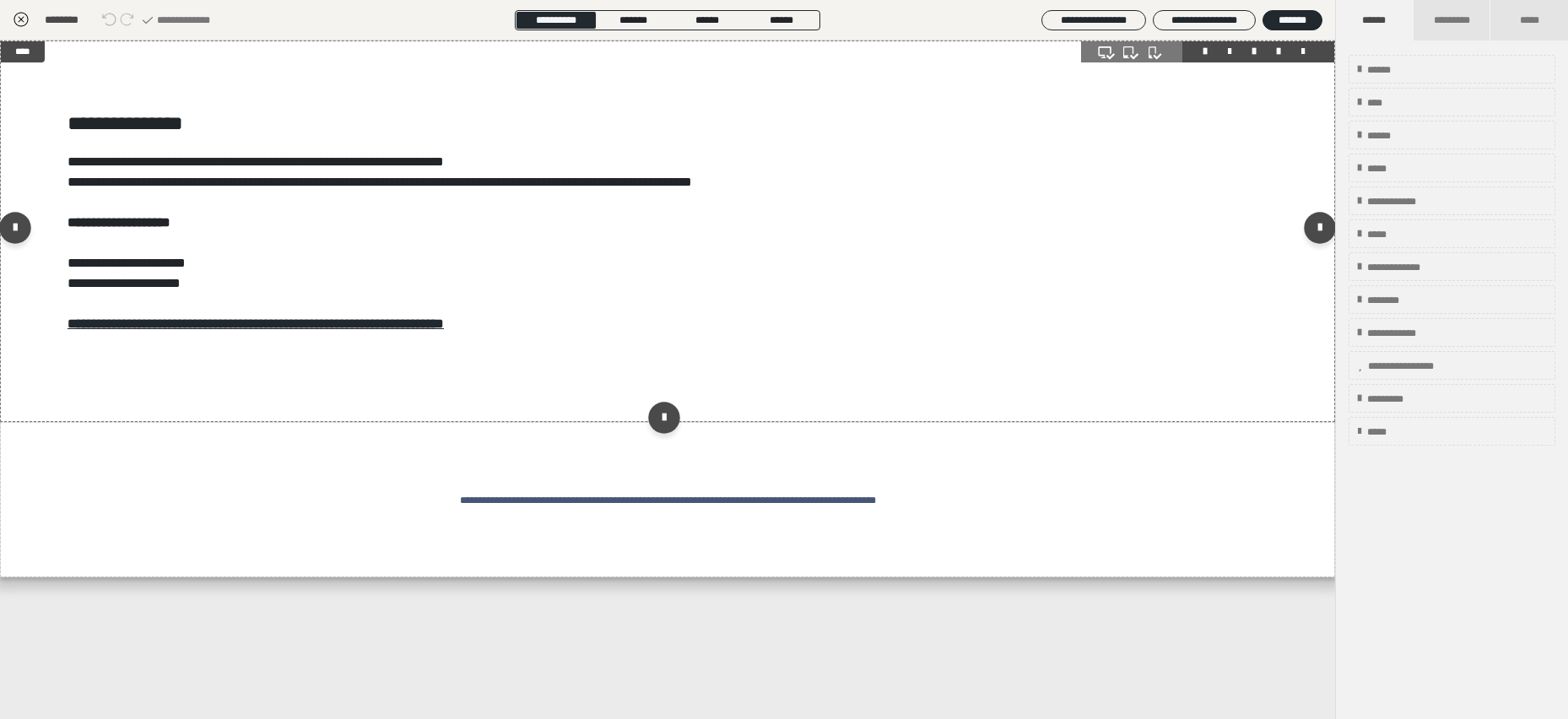 click on "**********" at bounding box center (668, 231) 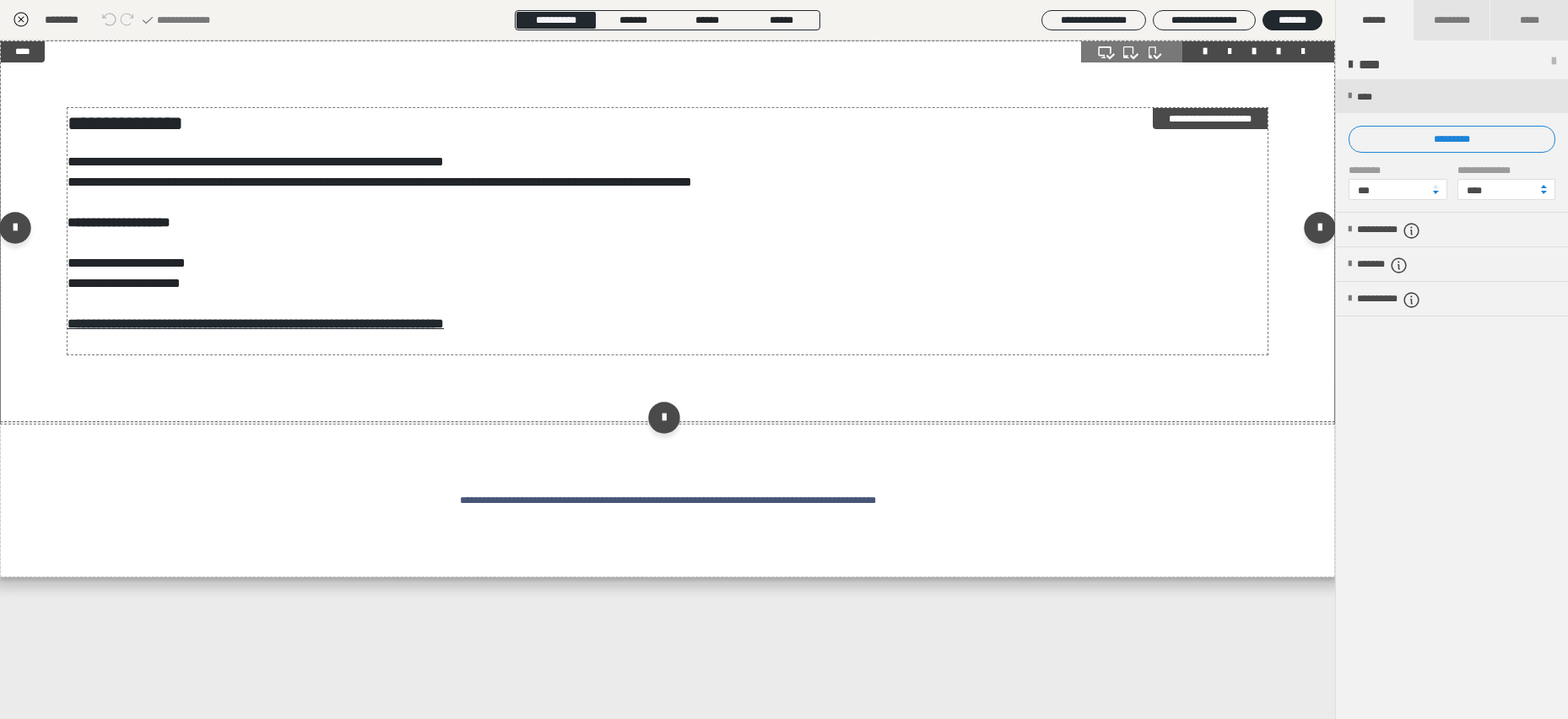 click on "**********" at bounding box center [668, 231] 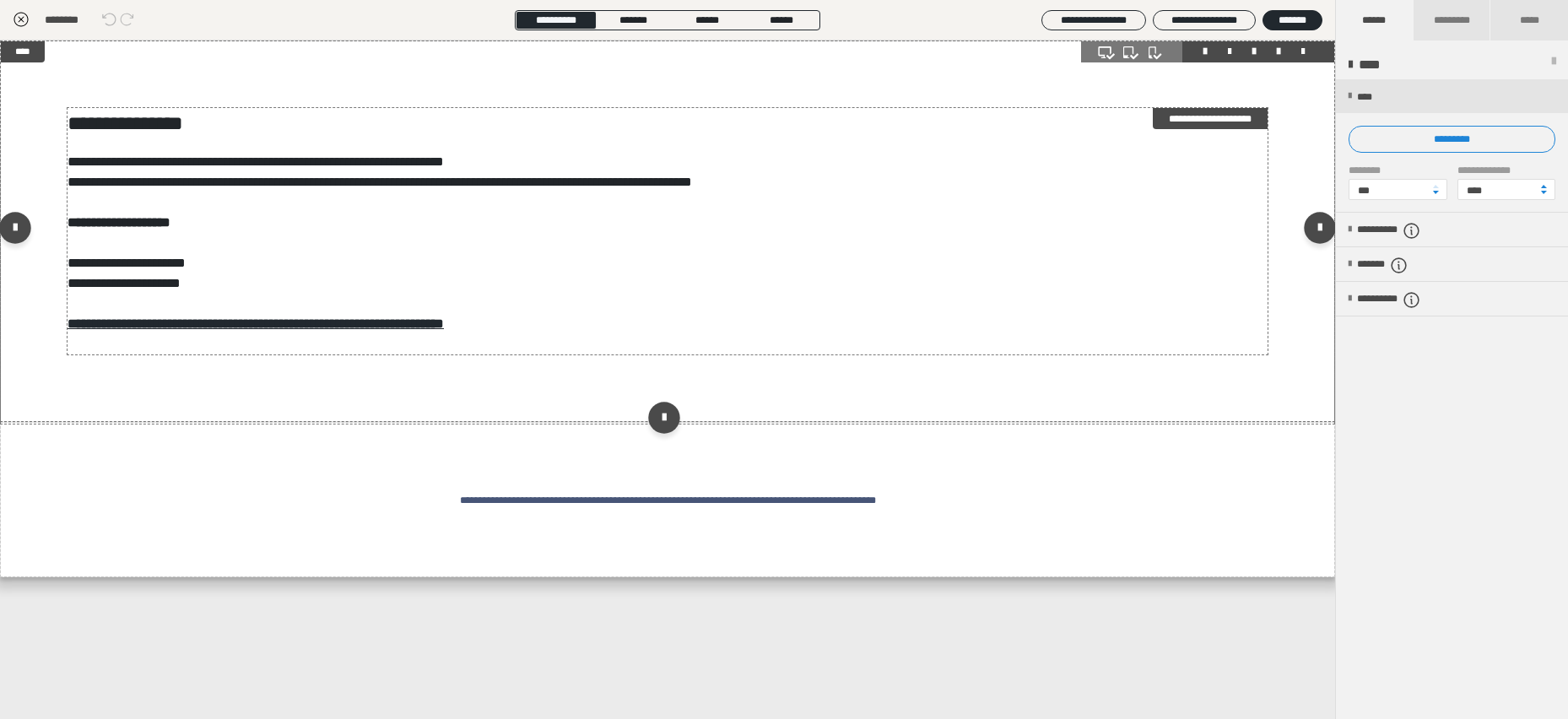 click on "**********" at bounding box center (668, 231) 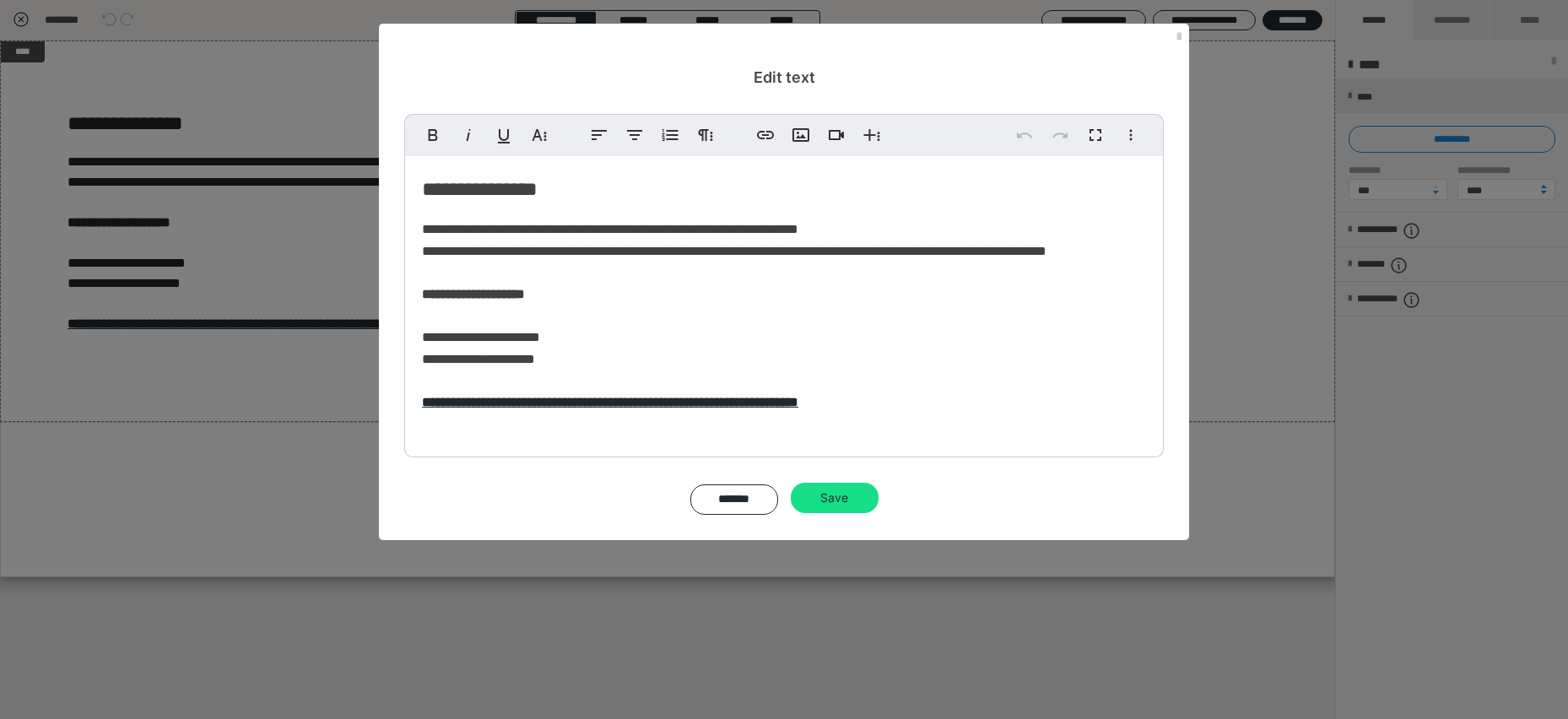 click on "**********" at bounding box center [784, 302] 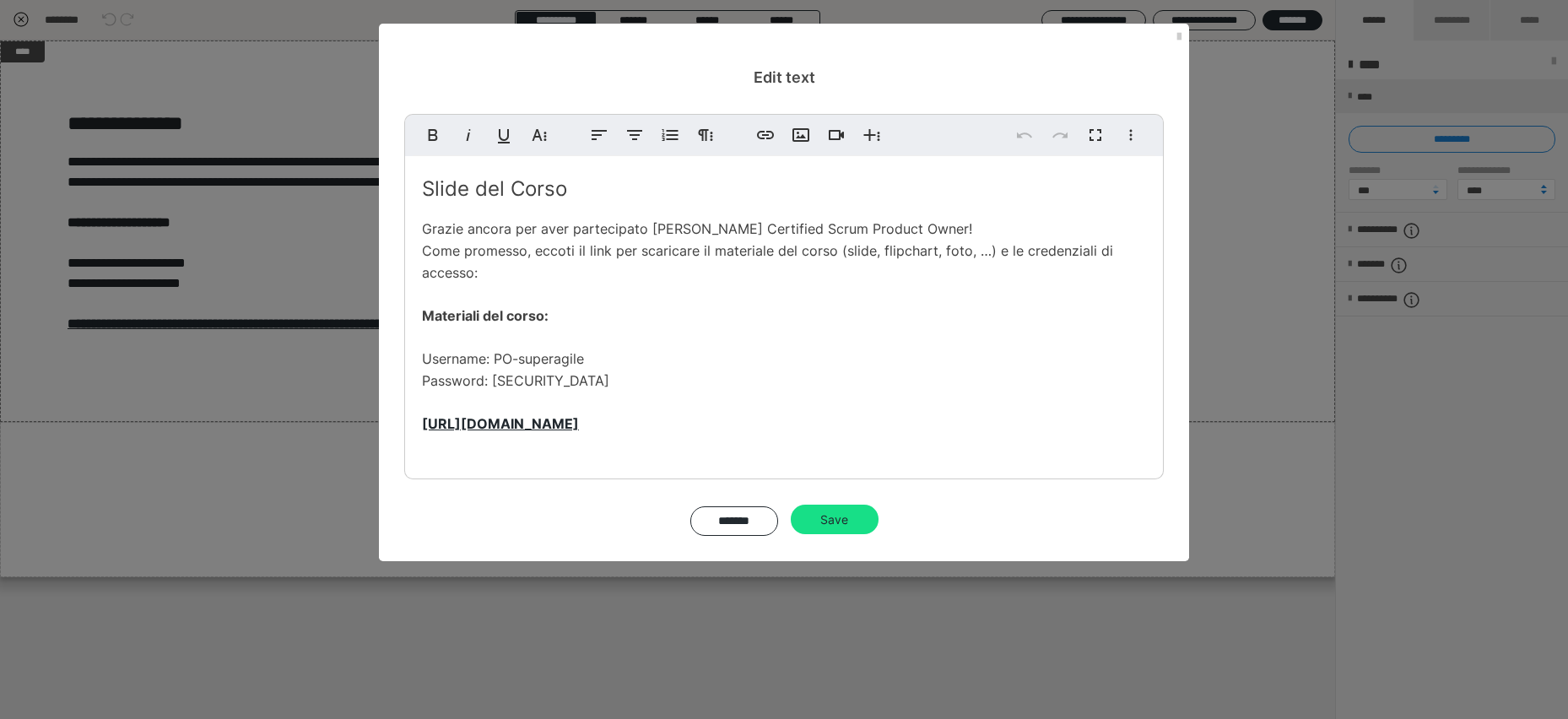 type 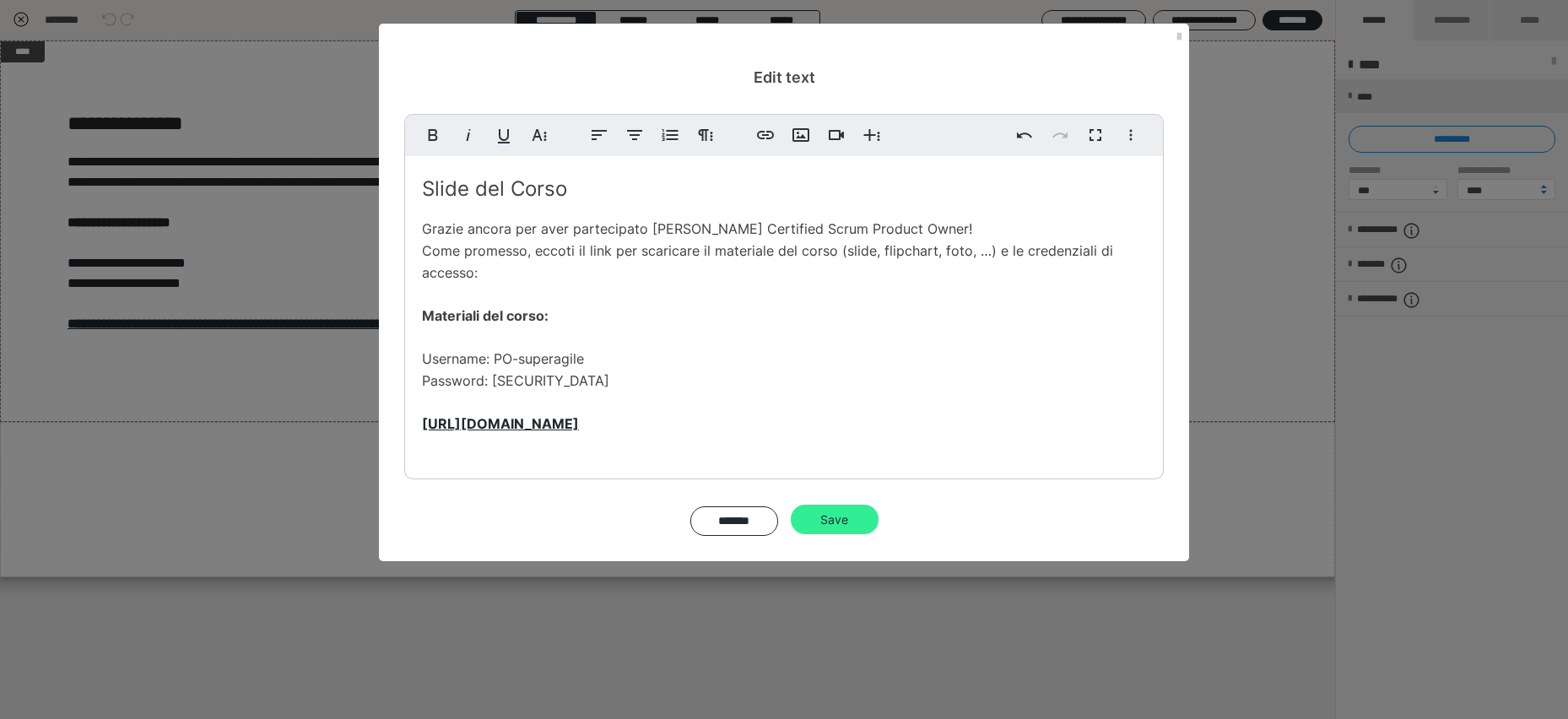 click on "Save" at bounding box center (835, 520) 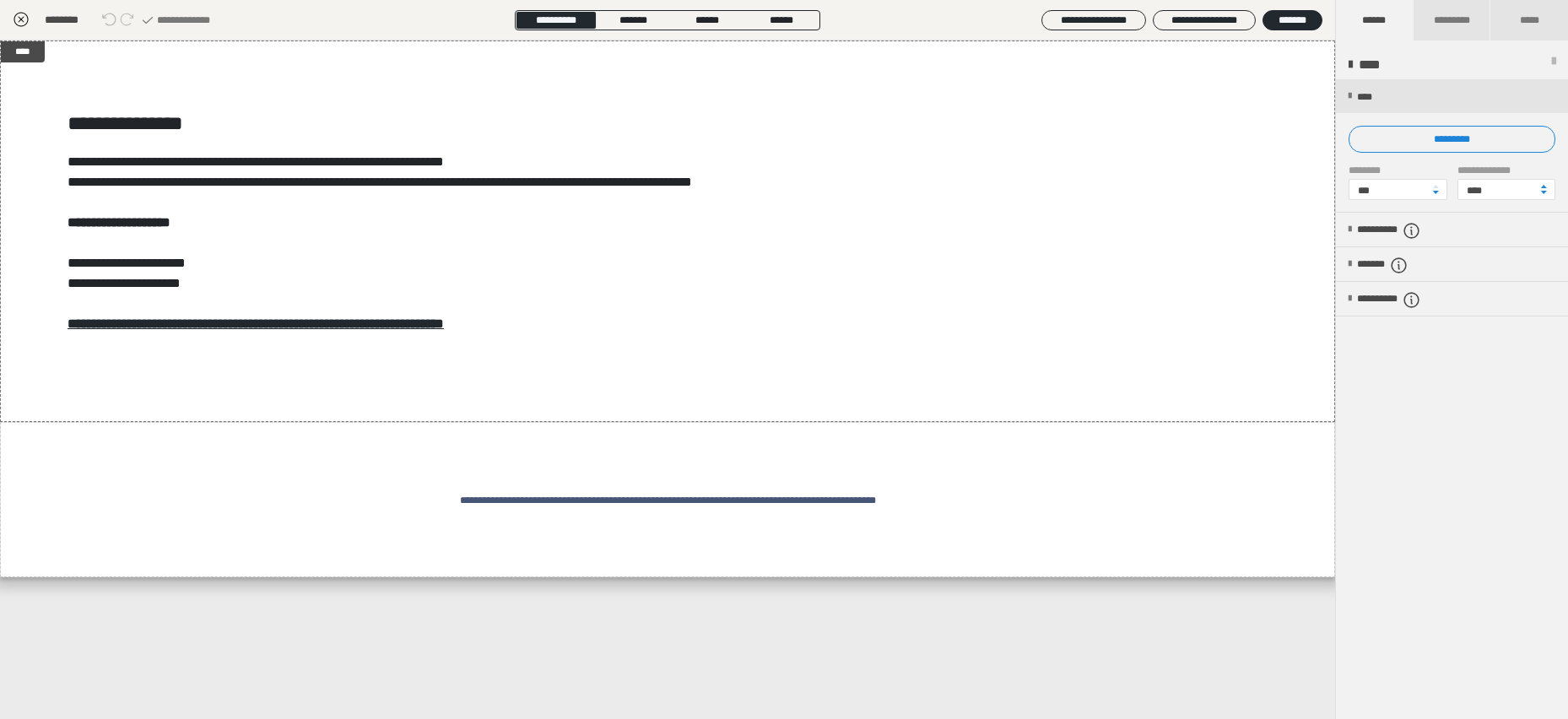 click 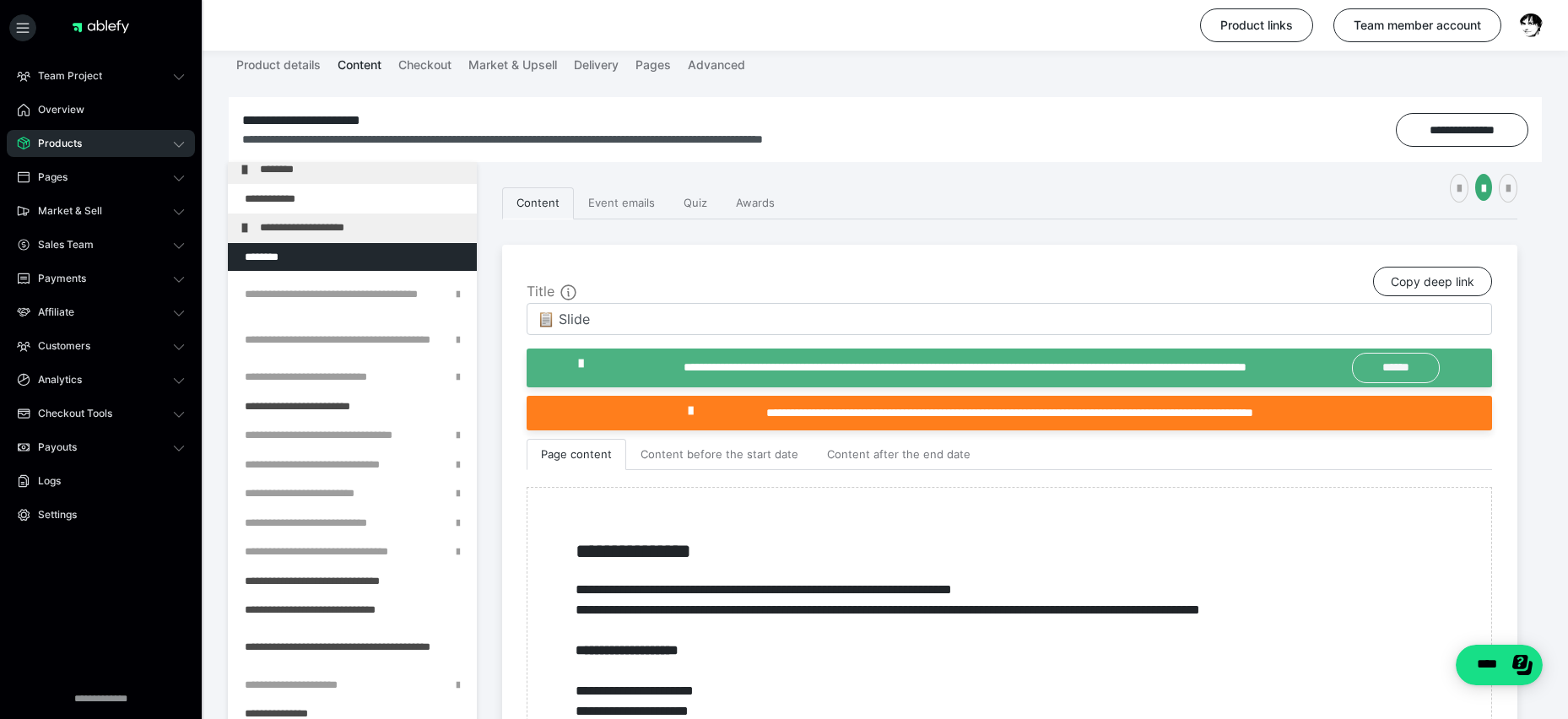 click on "******" at bounding box center (1396, 368) 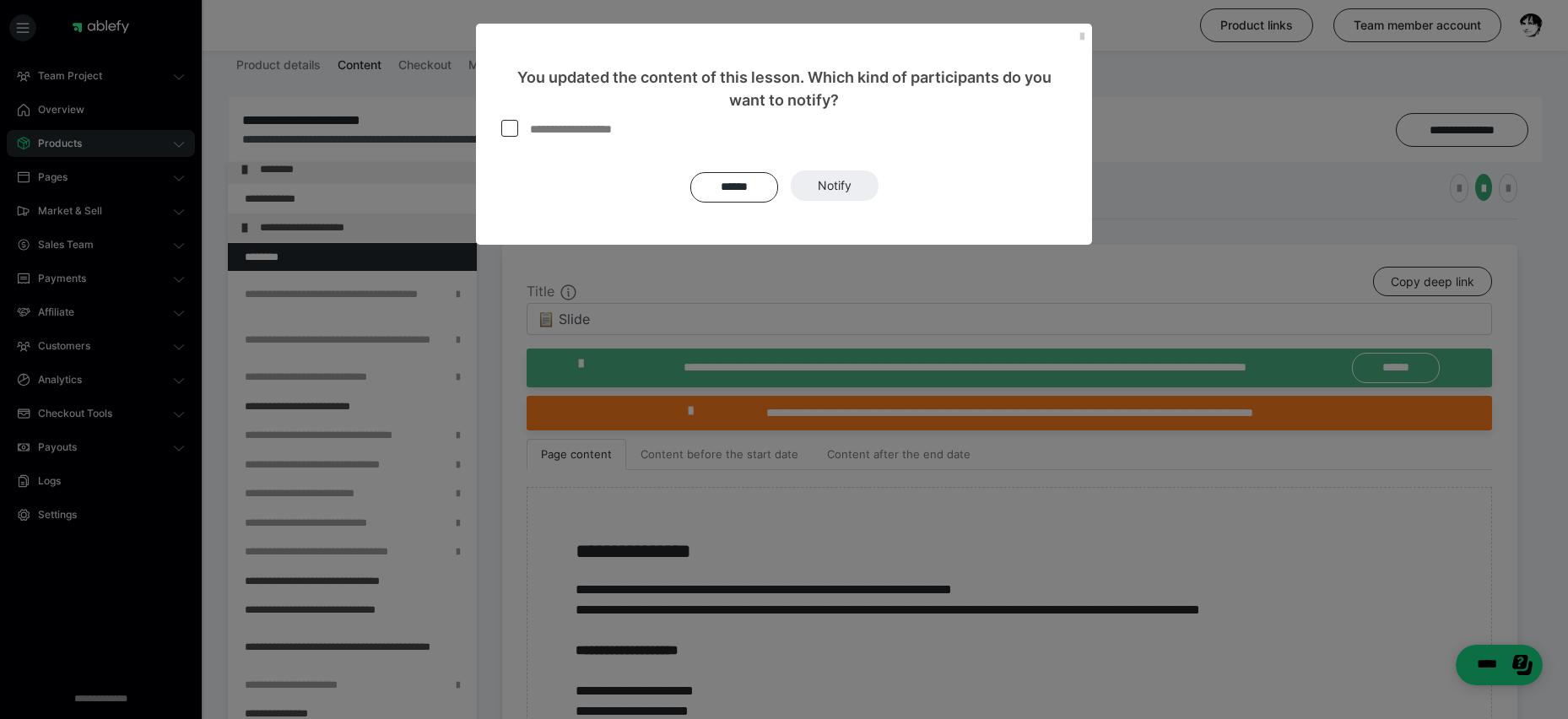 click on "**********" at bounding box center [583, 129] 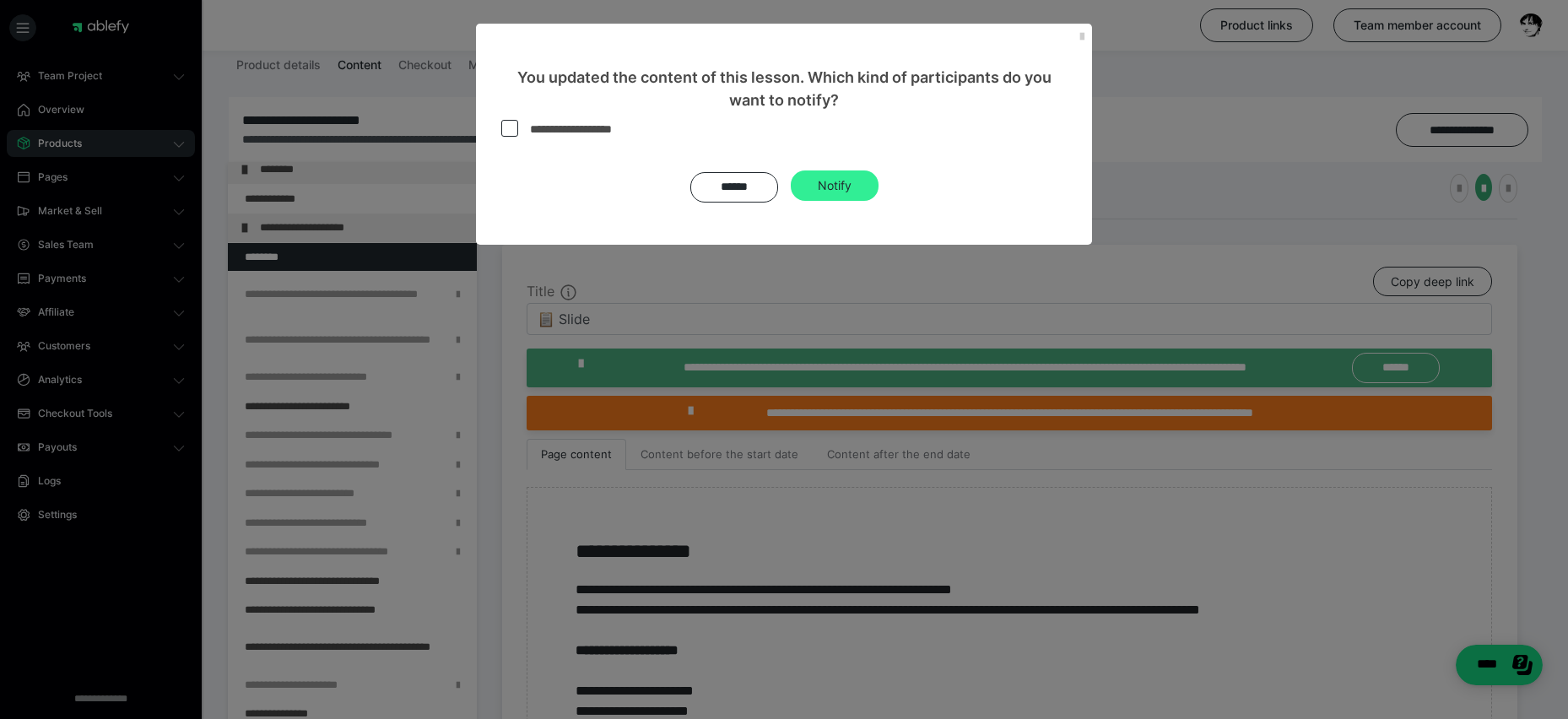 click on "Notify" at bounding box center [835, 186] 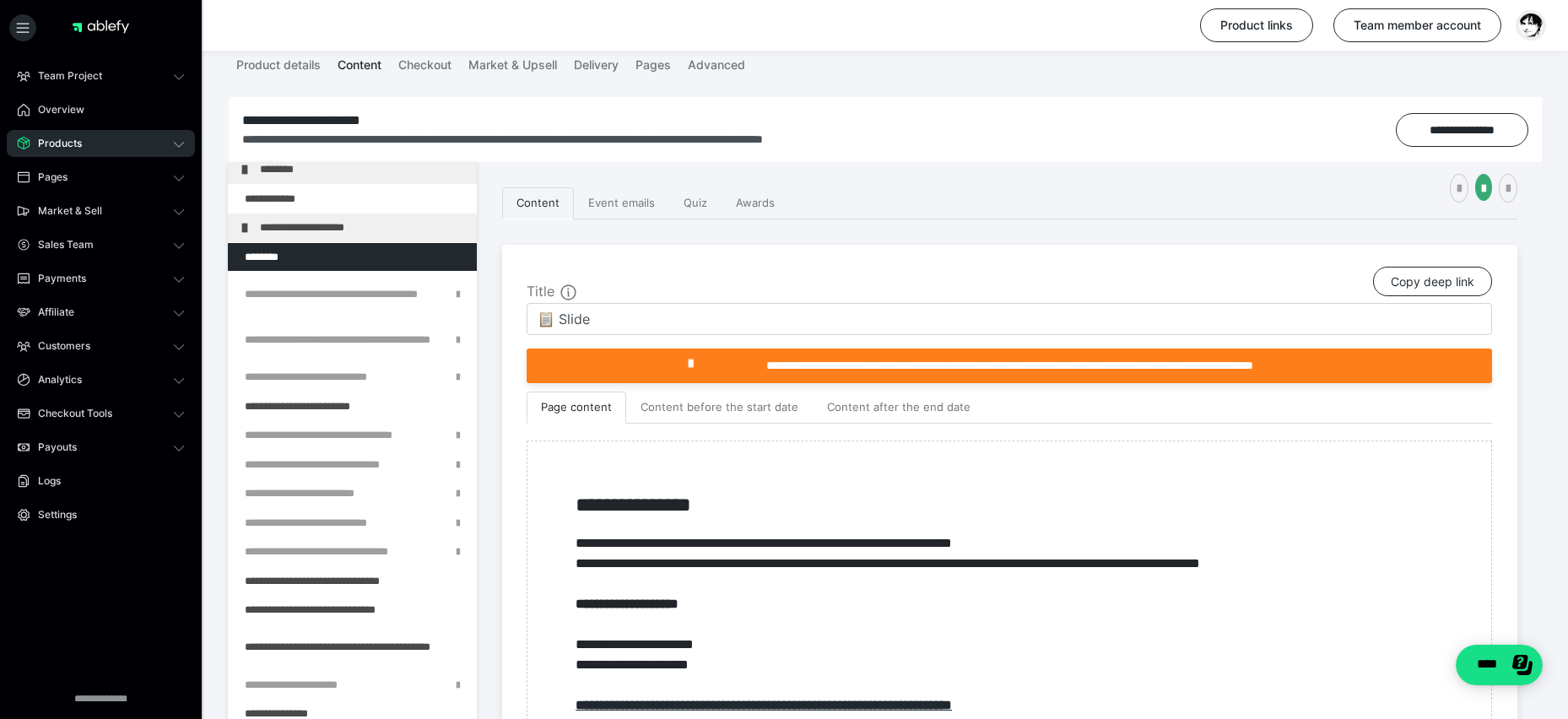 click at bounding box center [1531, 25] 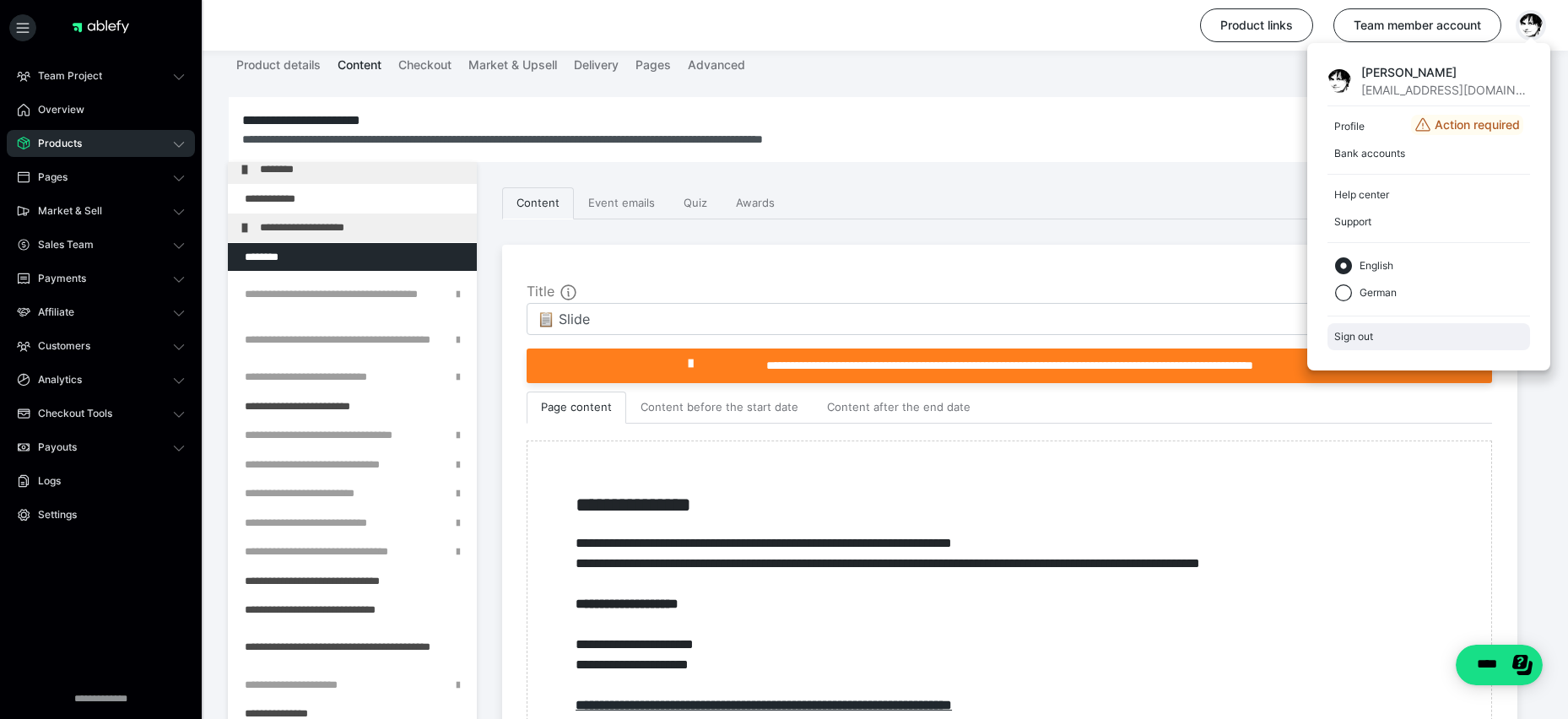 click on "Sign out" at bounding box center [1429, 337] 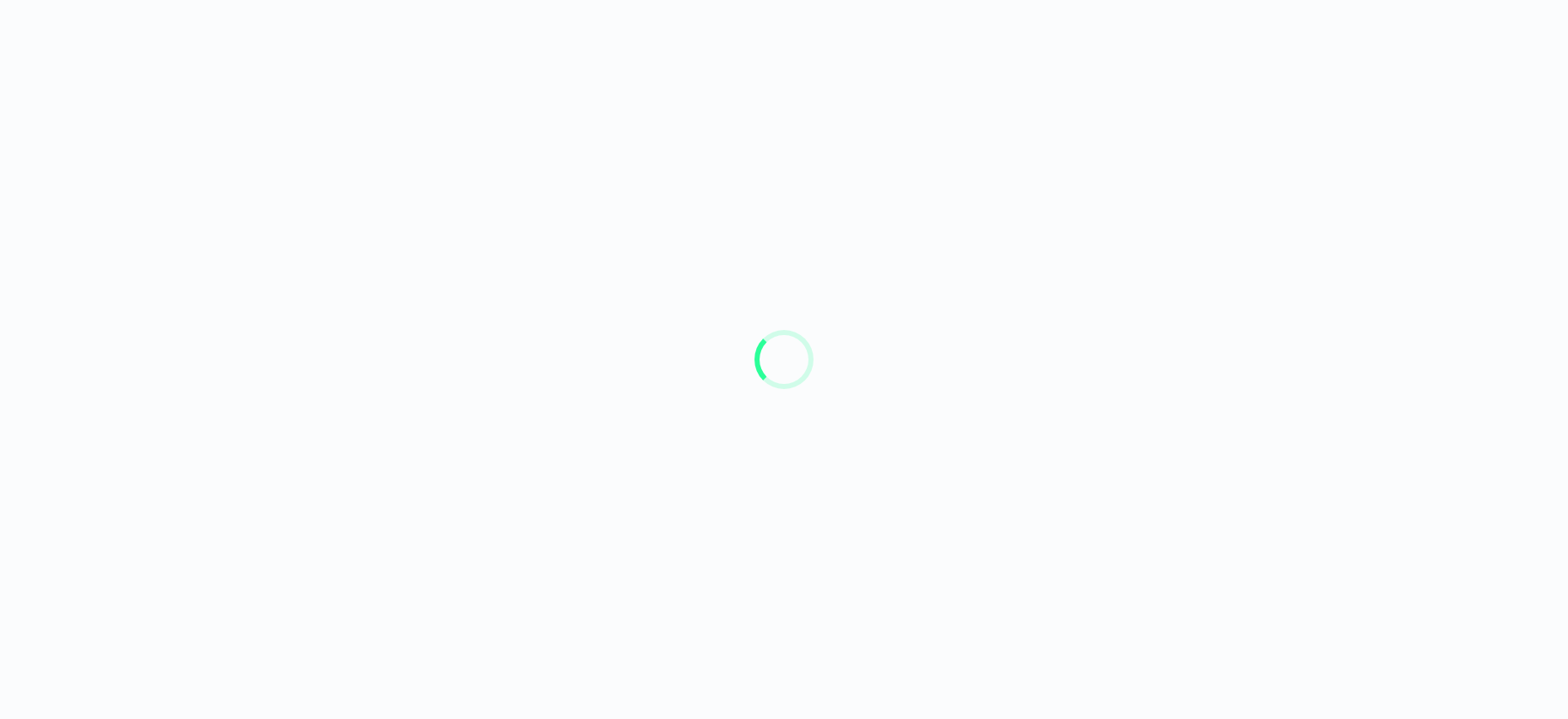scroll, scrollTop: 0, scrollLeft: 0, axis: both 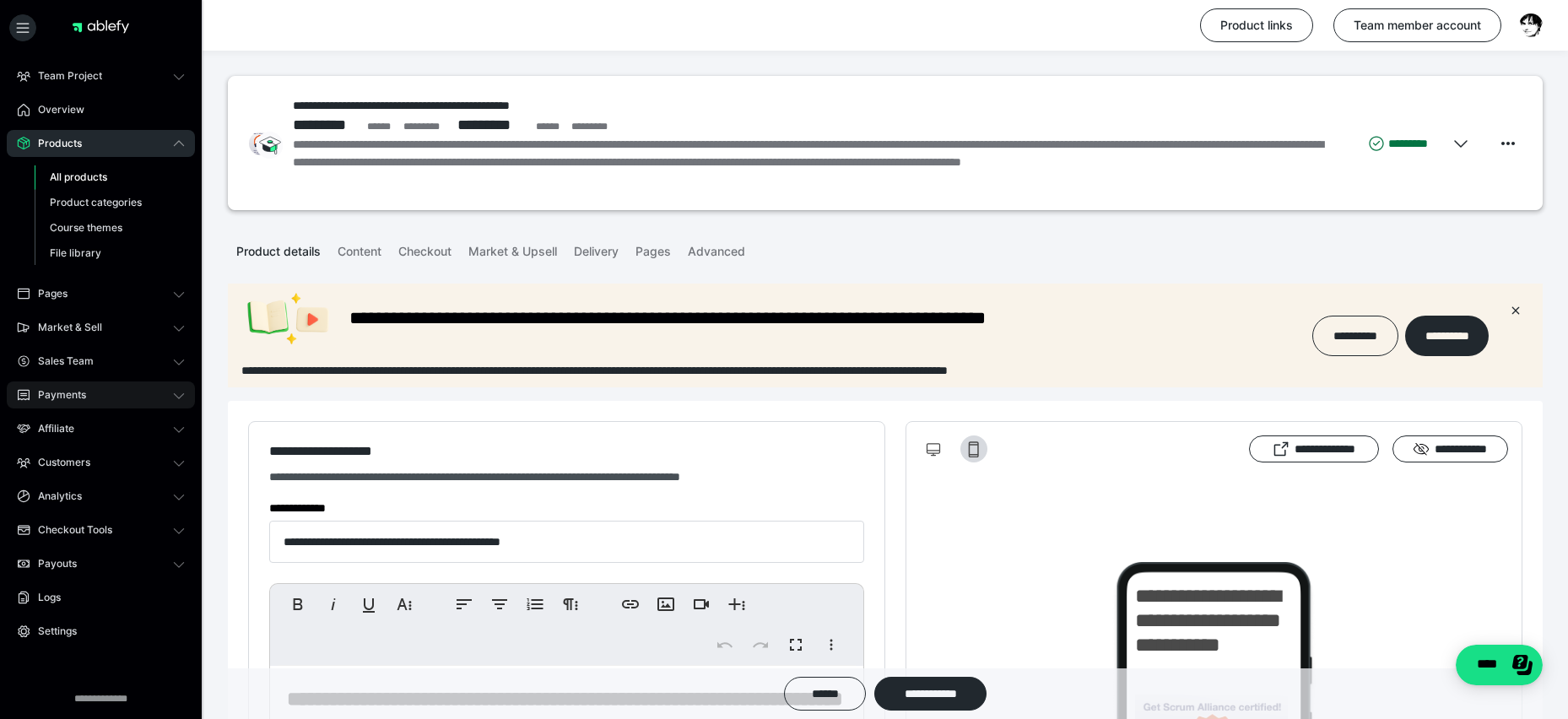 click on "Payments" at bounding box center (56, 395) 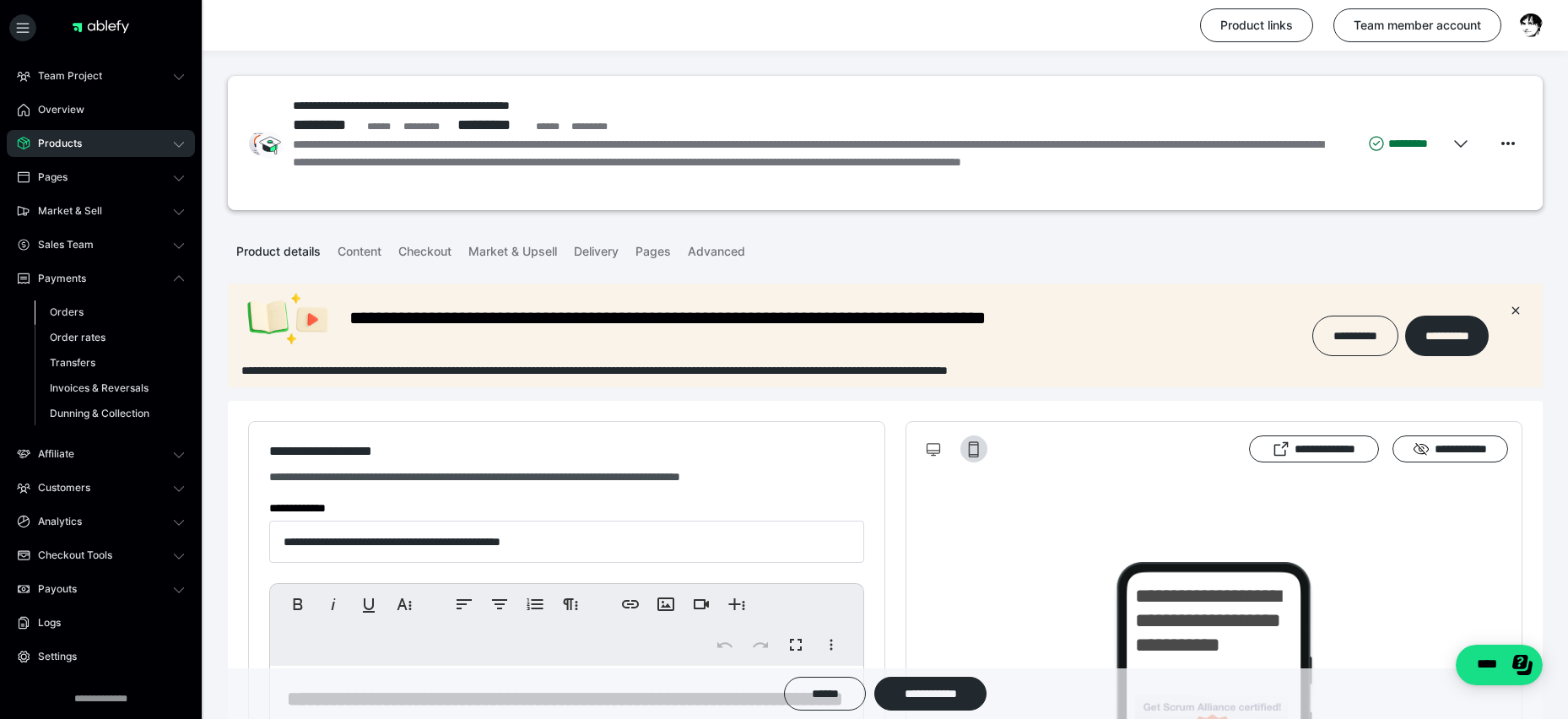 click on "Orders" at bounding box center [67, 311] 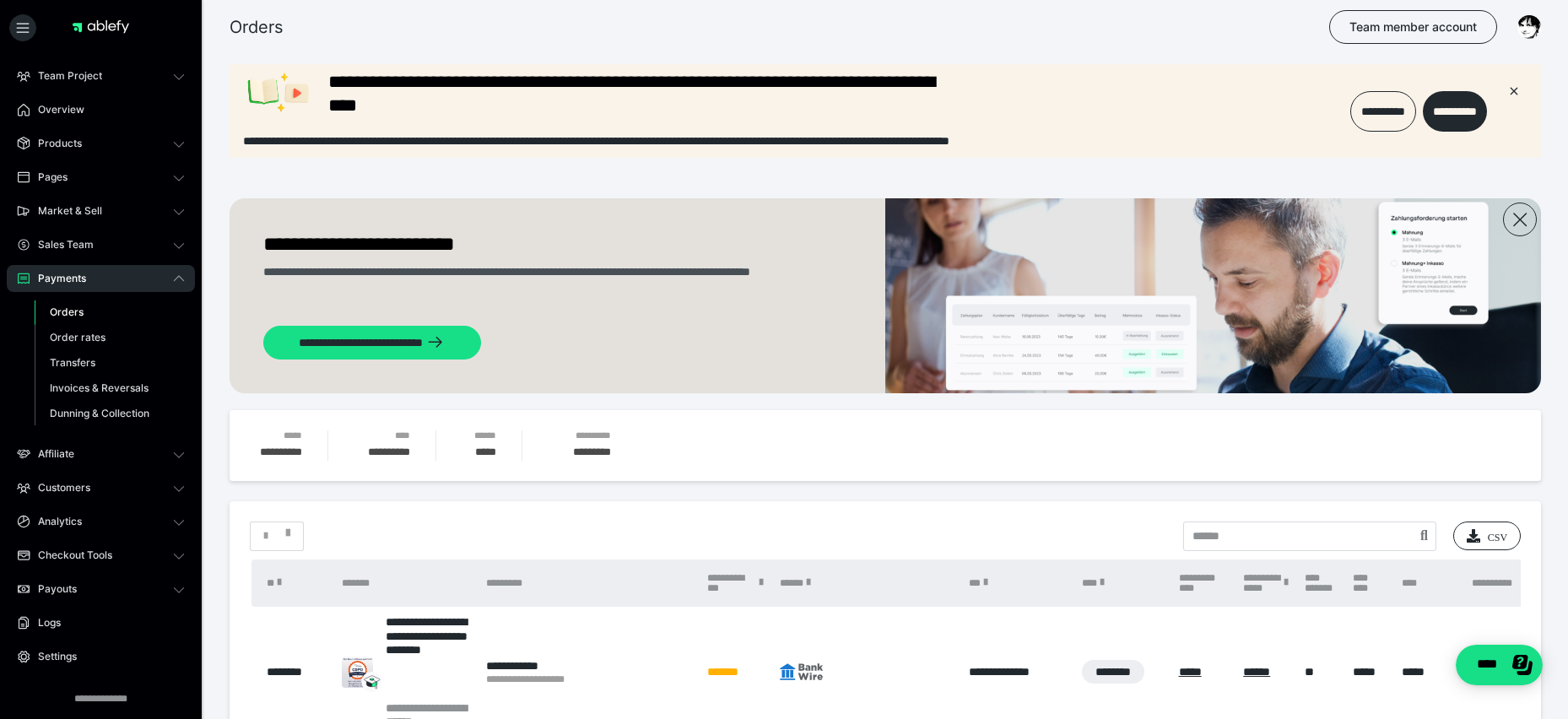 scroll, scrollTop: 0, scrollLeft: 0, axis: both 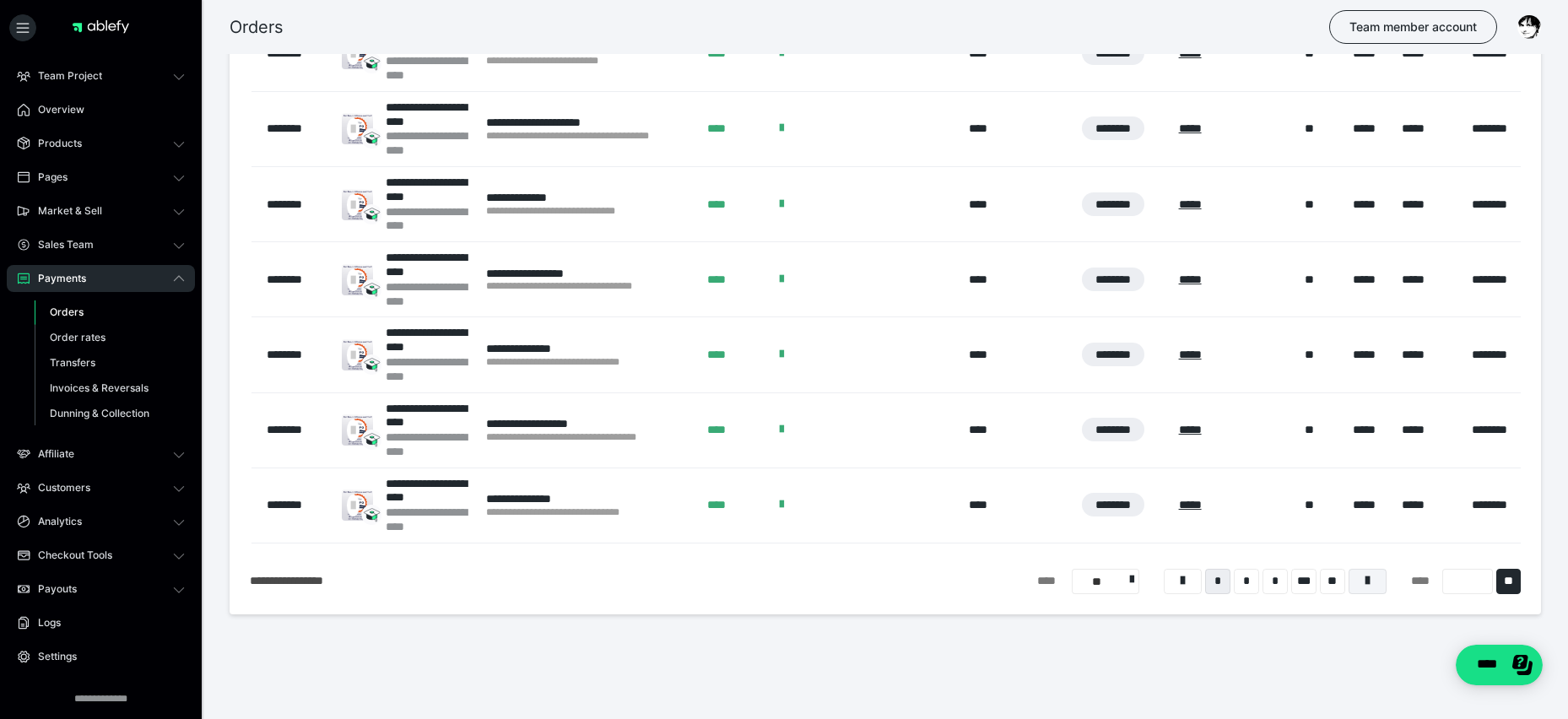 click at bounding box center (1367, 581) 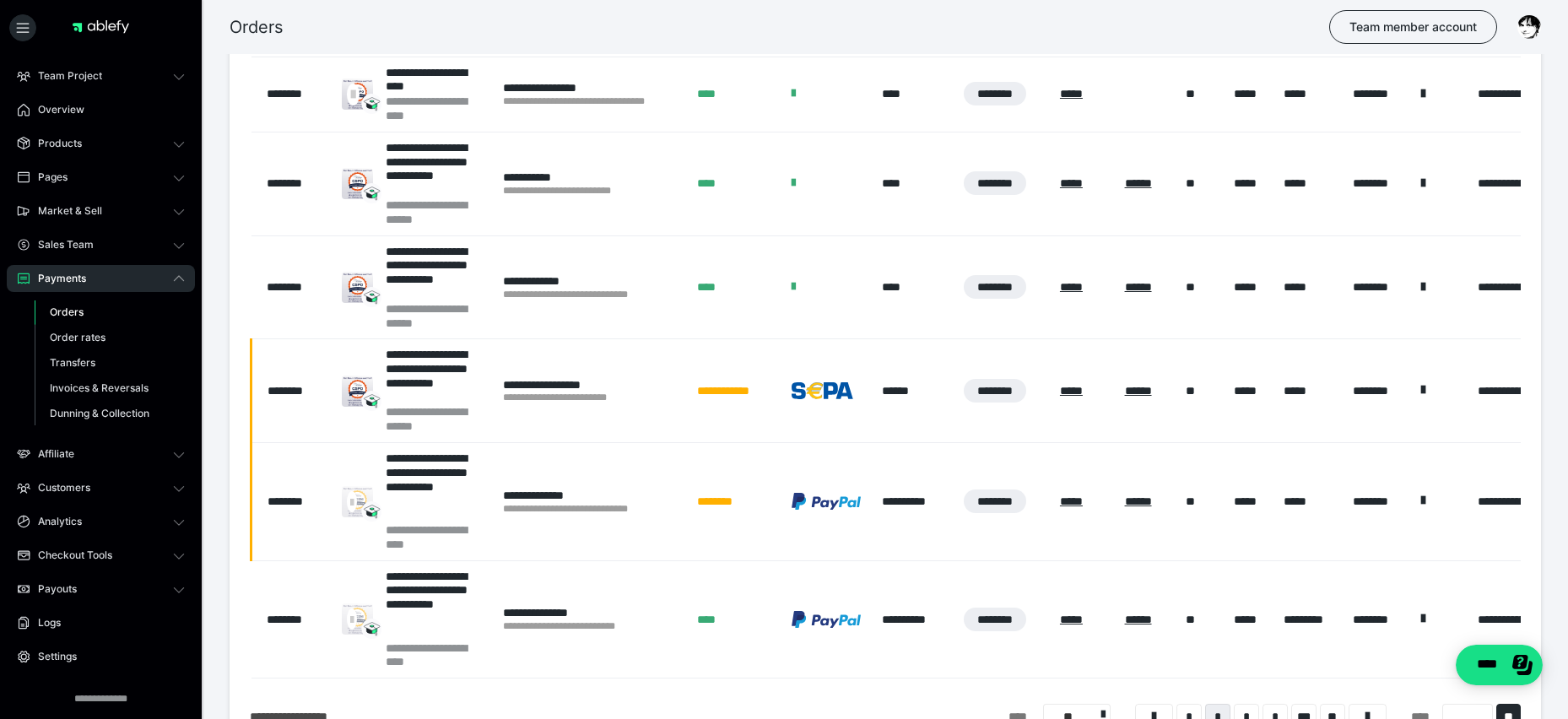 scroll, scrollTop: 855, scrollLeft: 0, axis: vertical 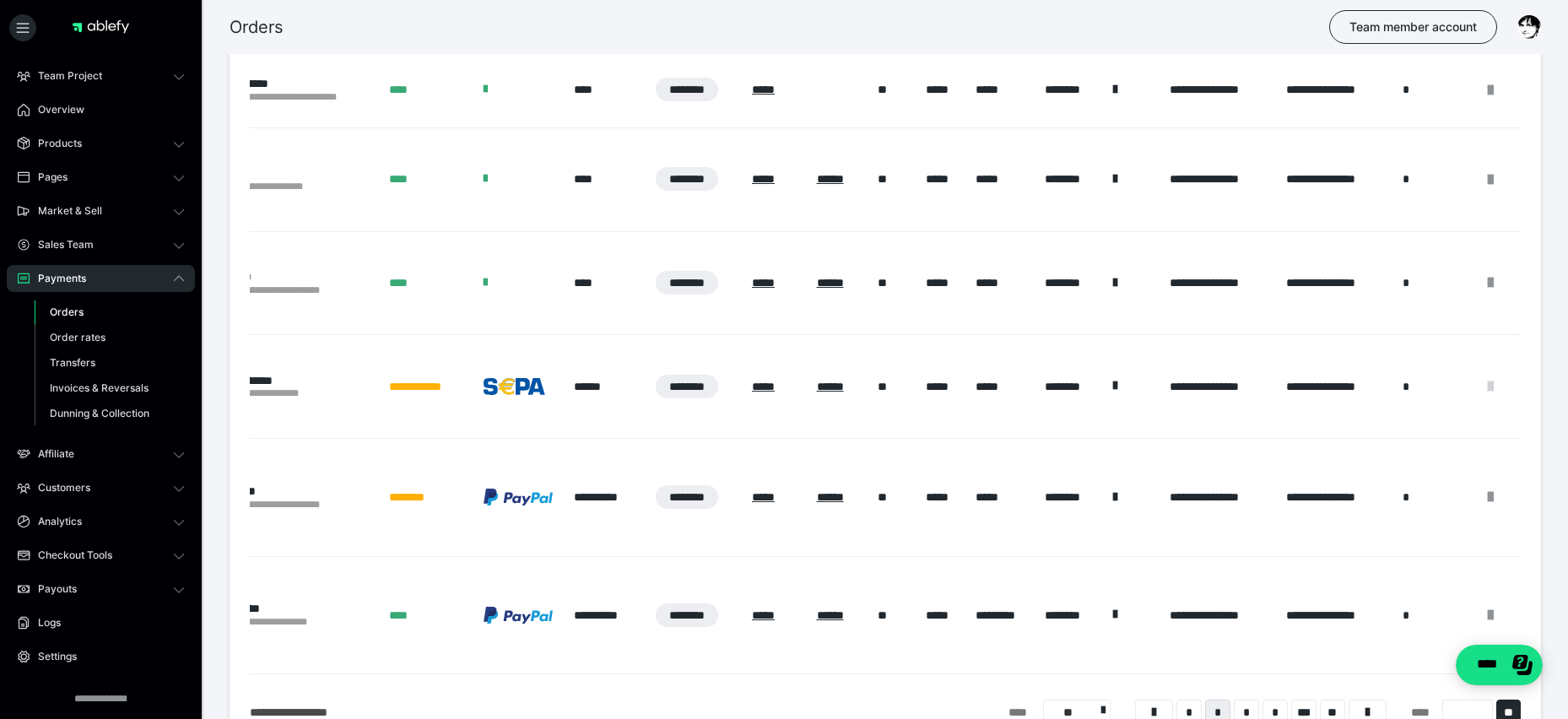 click at bounding box center (1490, 387) 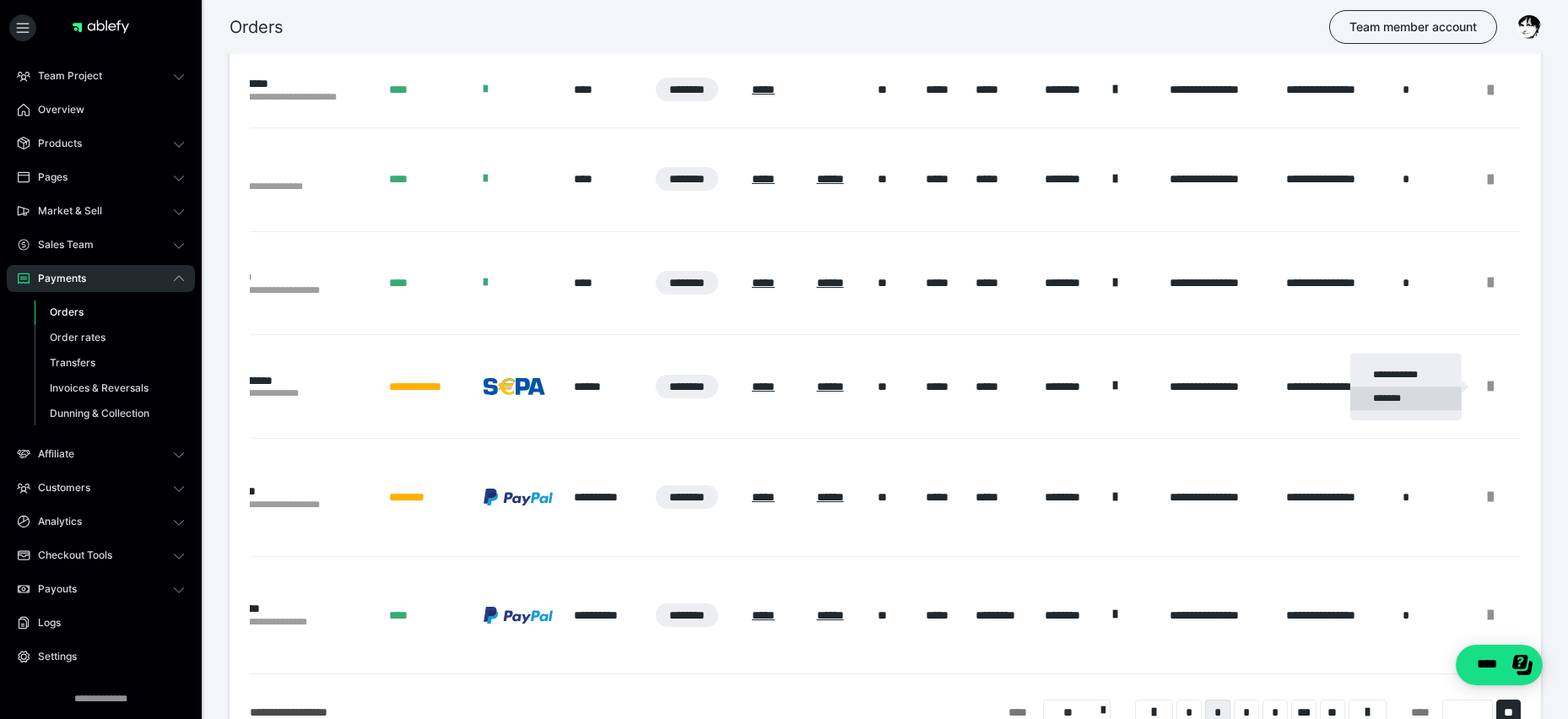 click on "*******" at bounding box center [1406, 398] 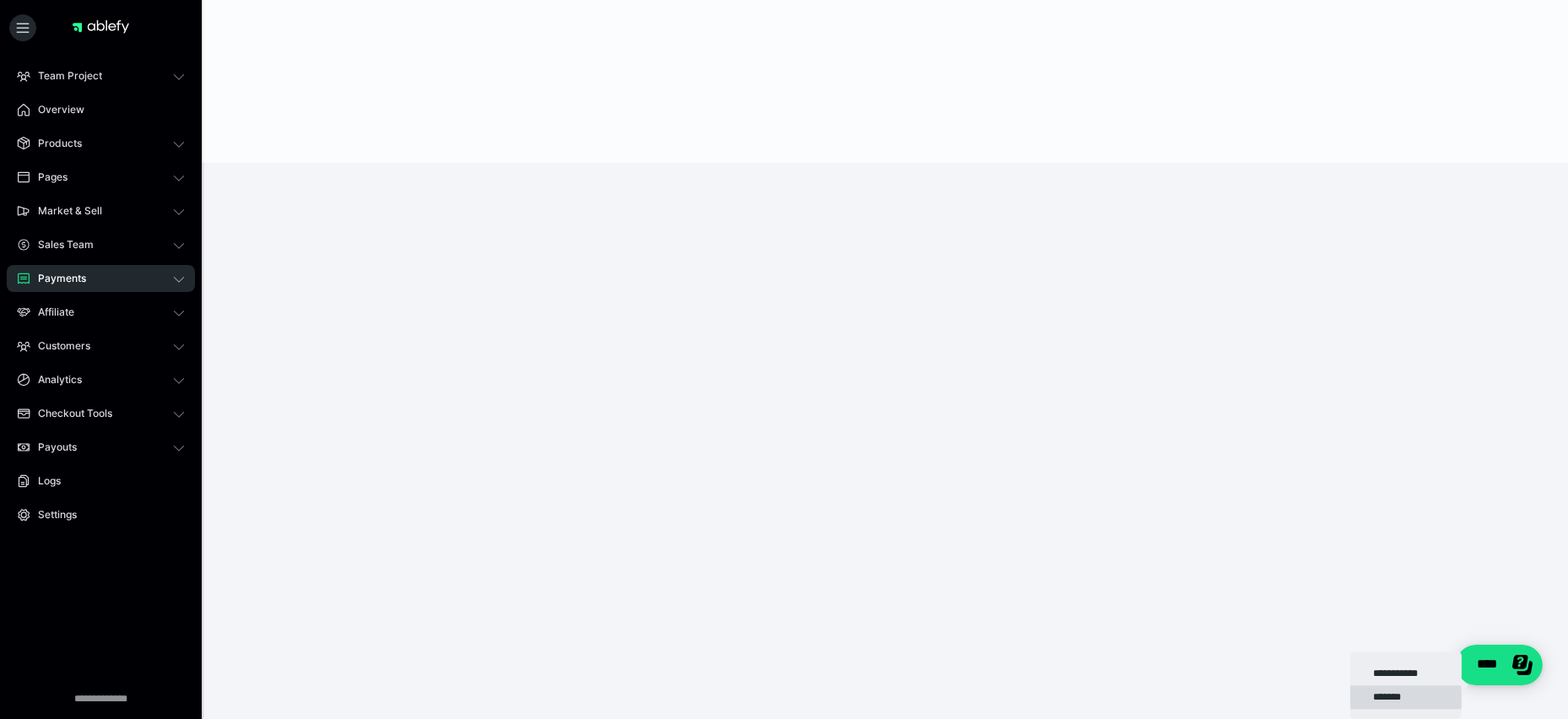 scroll, scrollTop: 0, scrollLeft: 0, axis: both 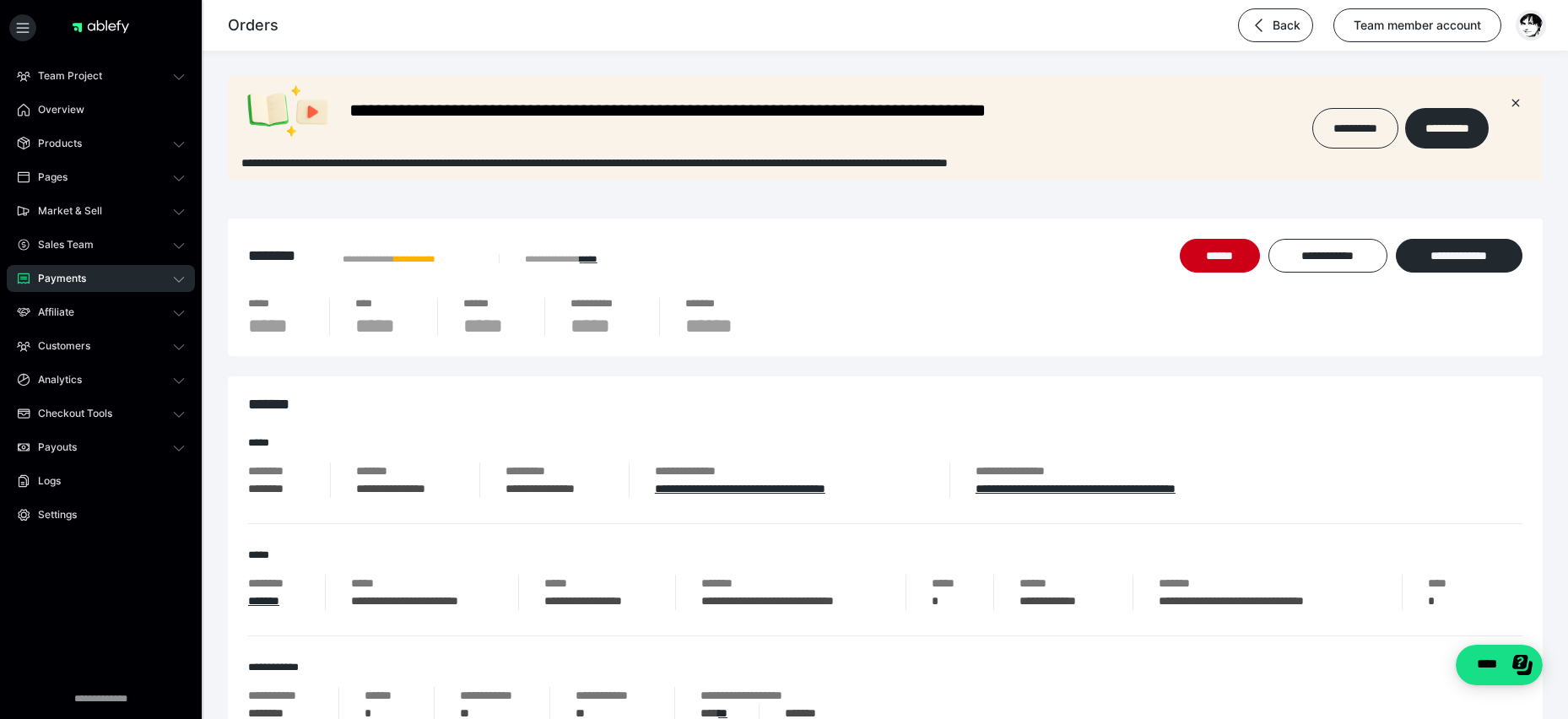 click at bounding box center [1531, 25] 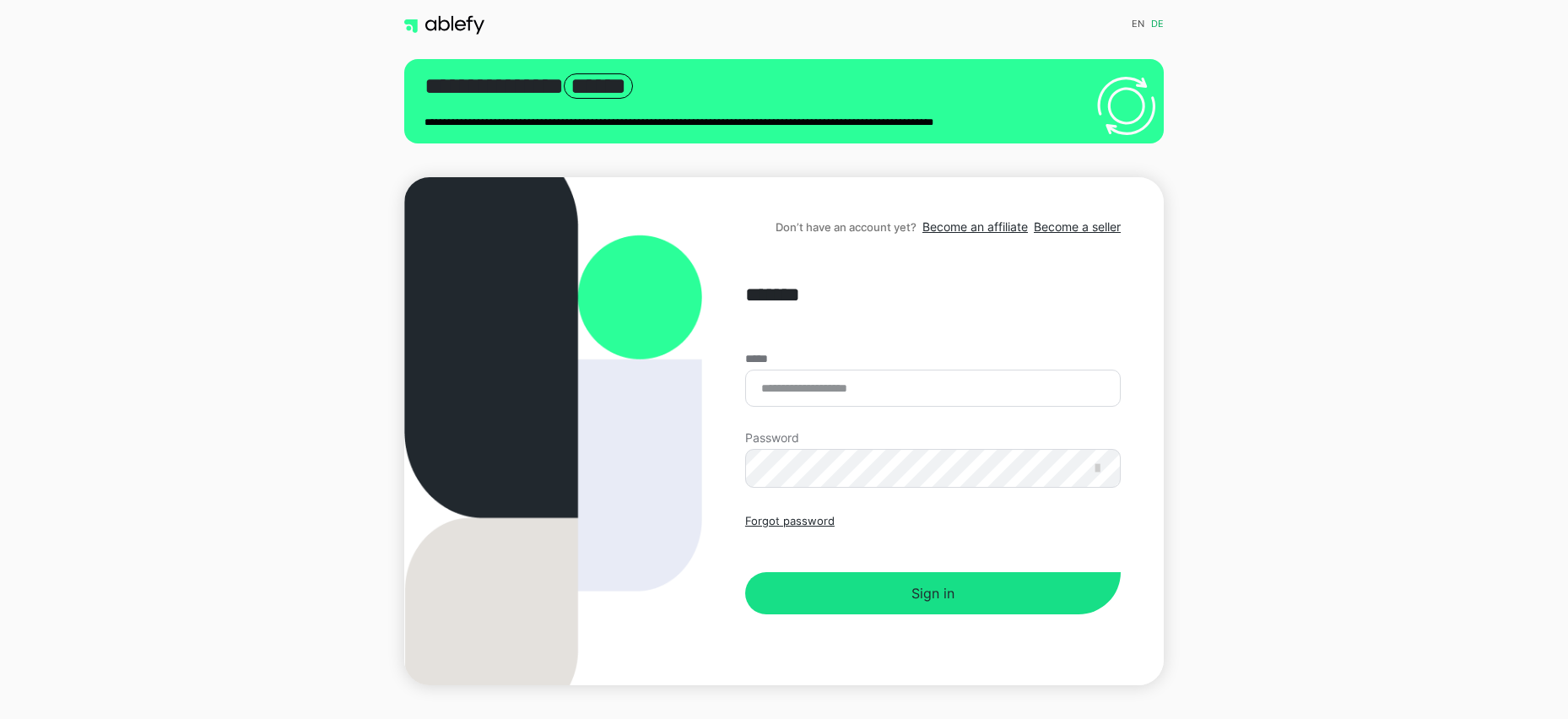 scroll, scrollTop: 0, scrollLeft: 0, axis: both 